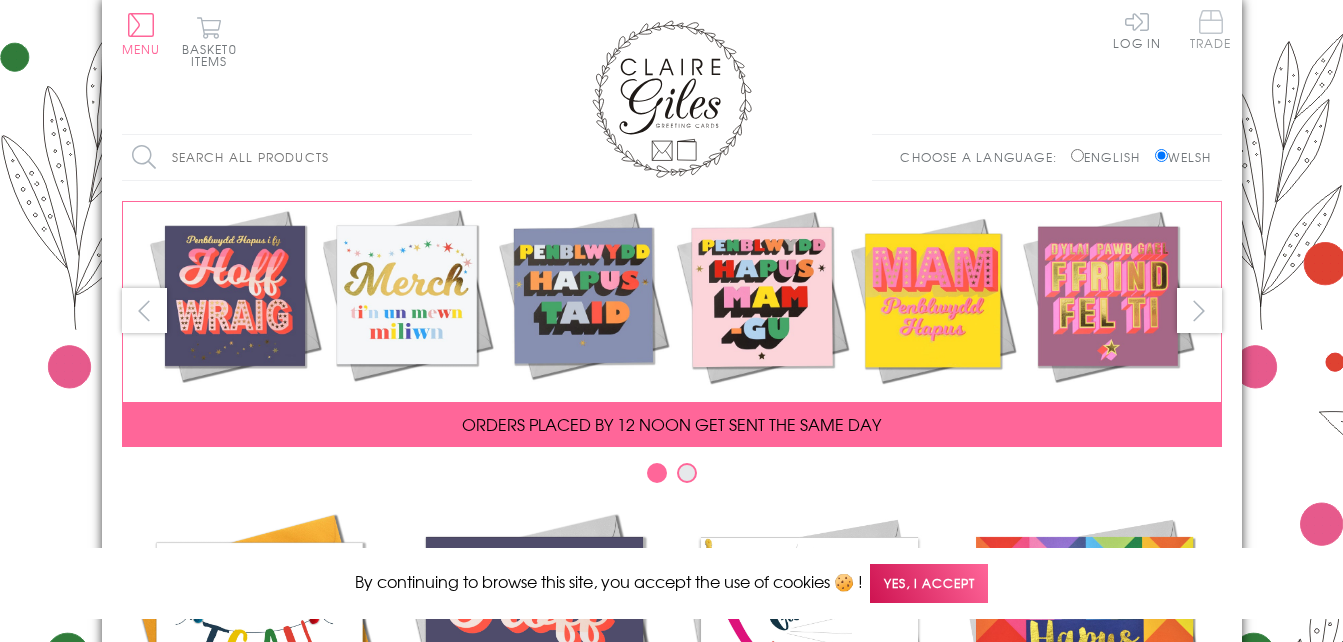 scroll, scrollTop: 0, scrollLeft: 0, axis: both 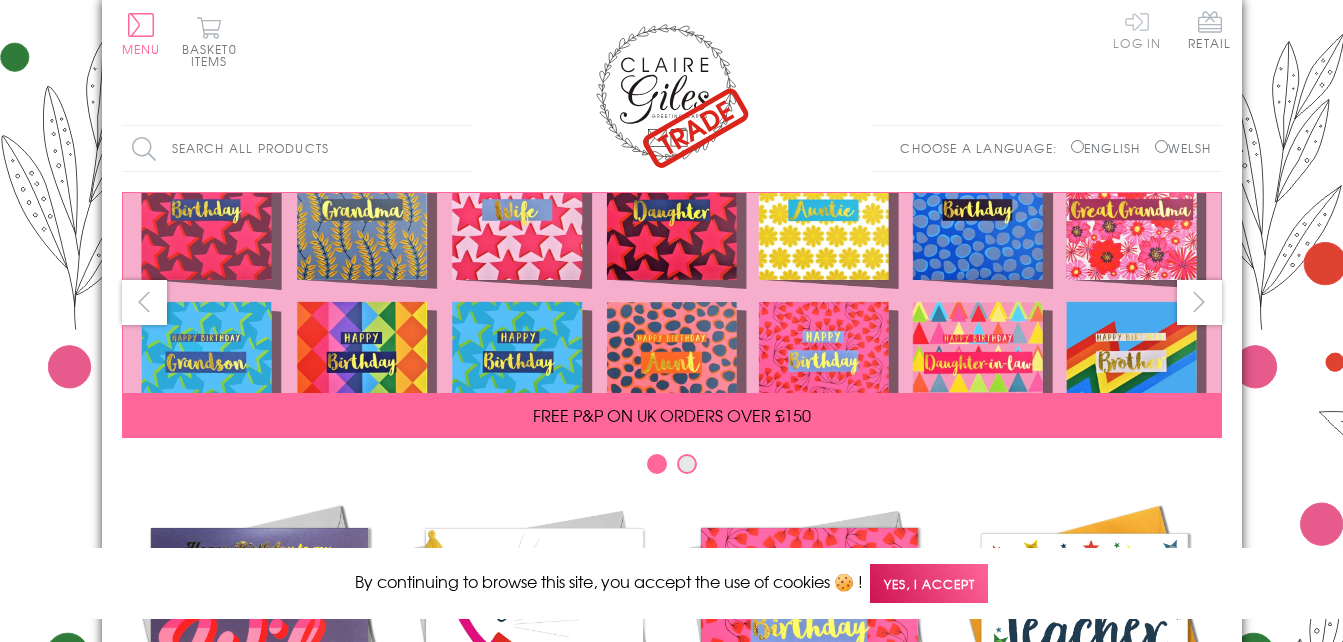 click on "Log In" at bounding box center [1137, 29] 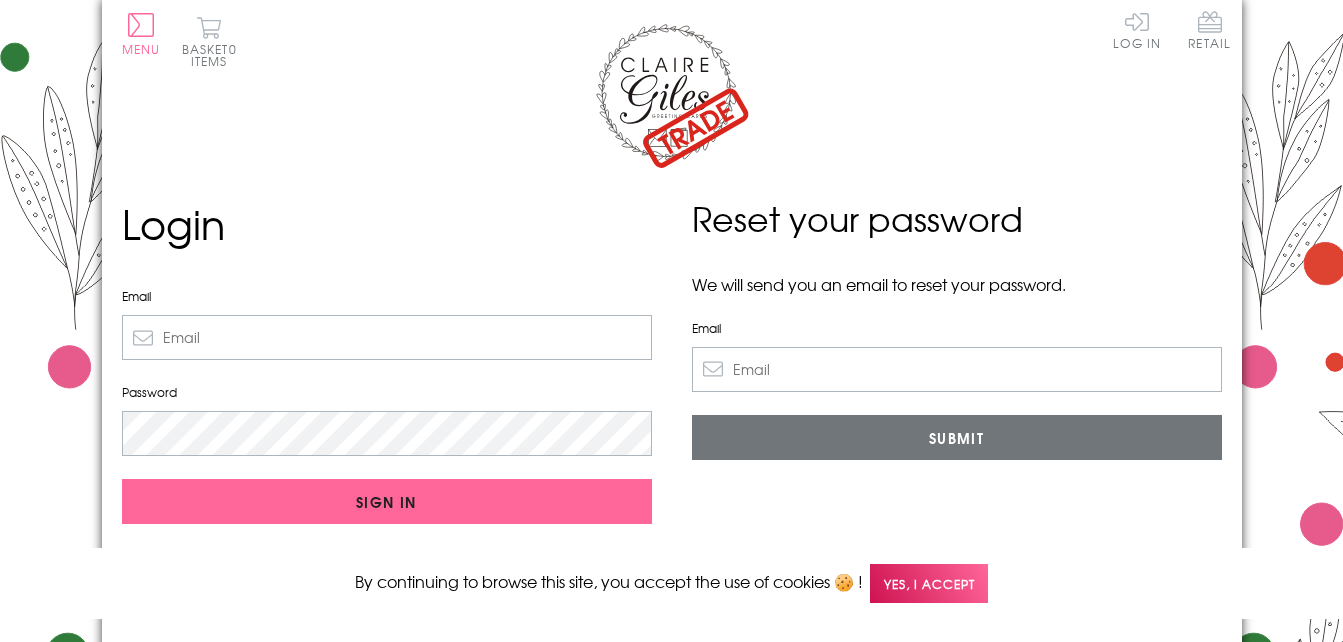 scroll, scrollTop: 0, scrollLeft: 0, axis: both 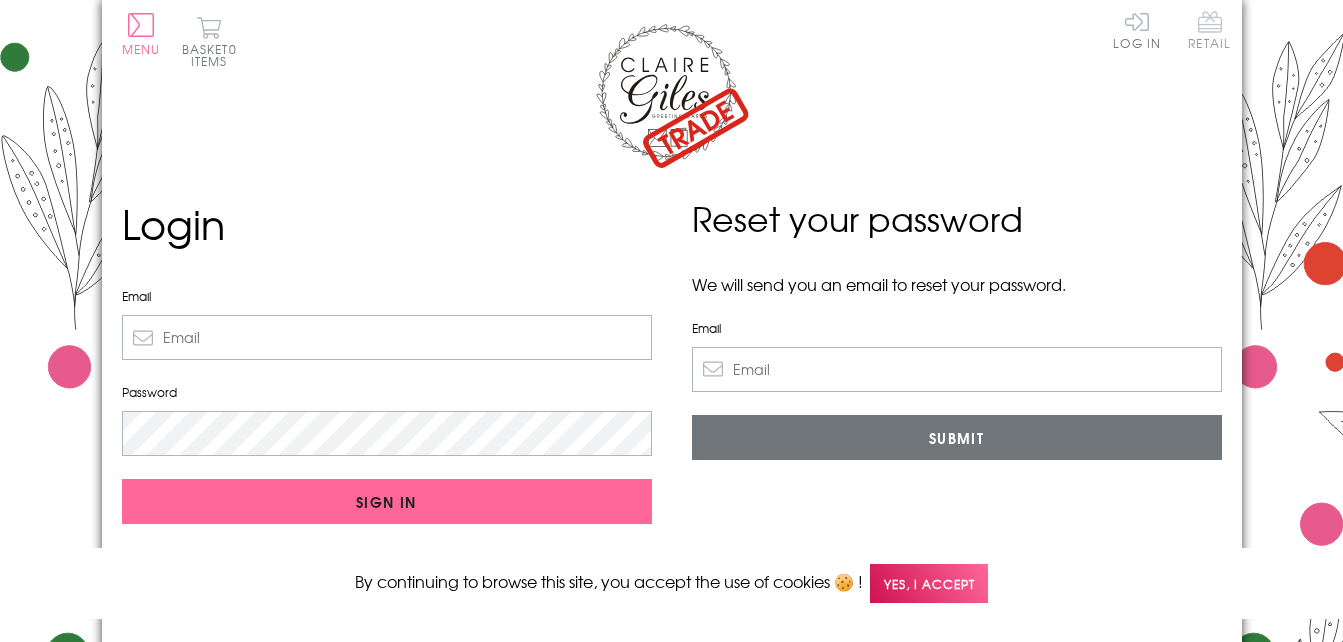 click on "Retail" at bounding box center (1209, 29) 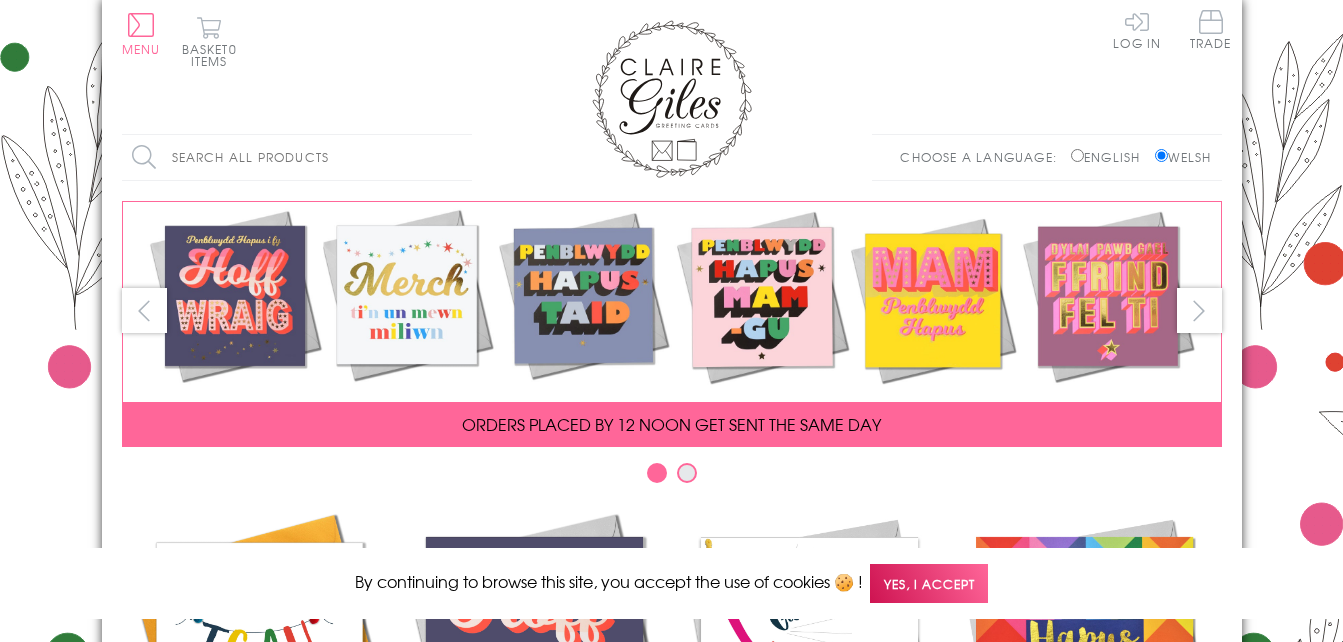 click on "Log In" at bounding box center [1137, 29] 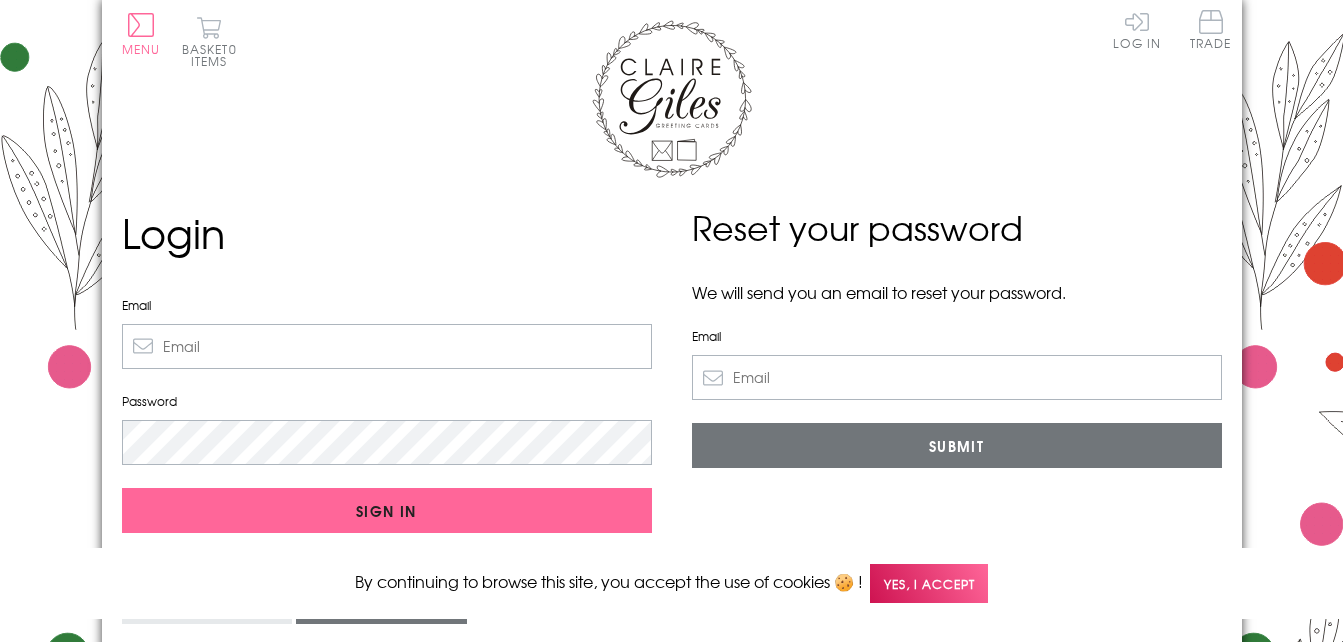 scroll, scrollTop: 0, scrollLeft: 0, axis: both 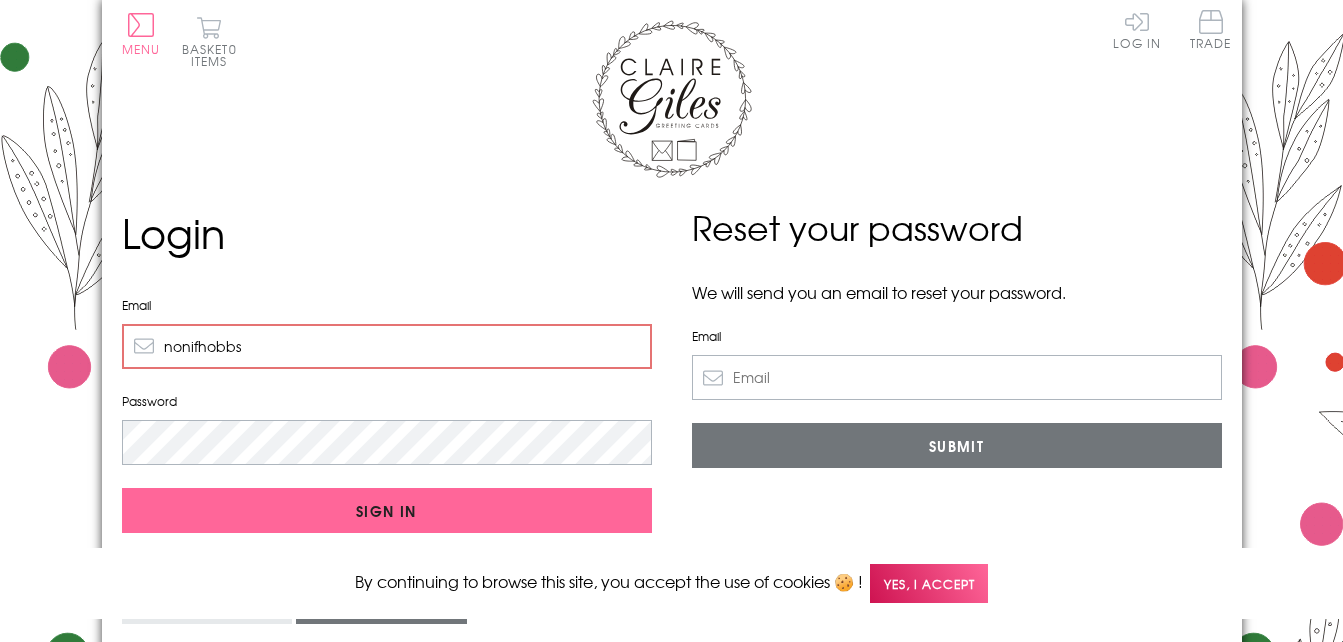 type on "[EMAIL]" 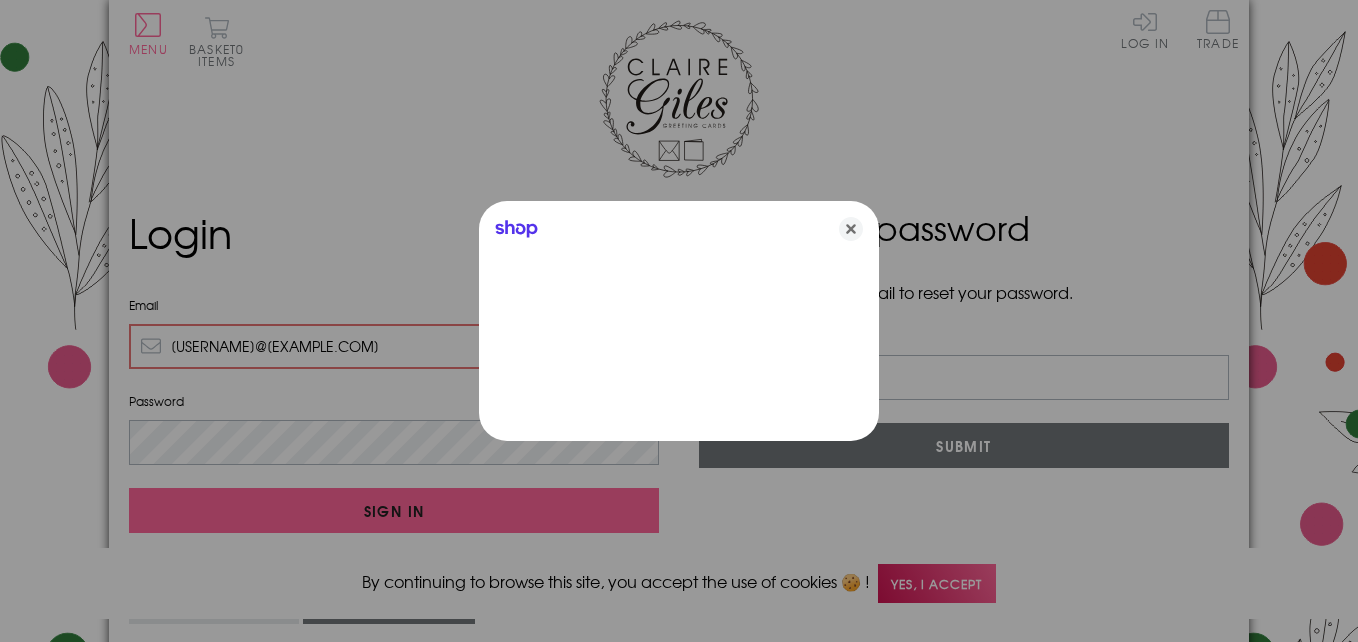click at bounding box center (679, 321) 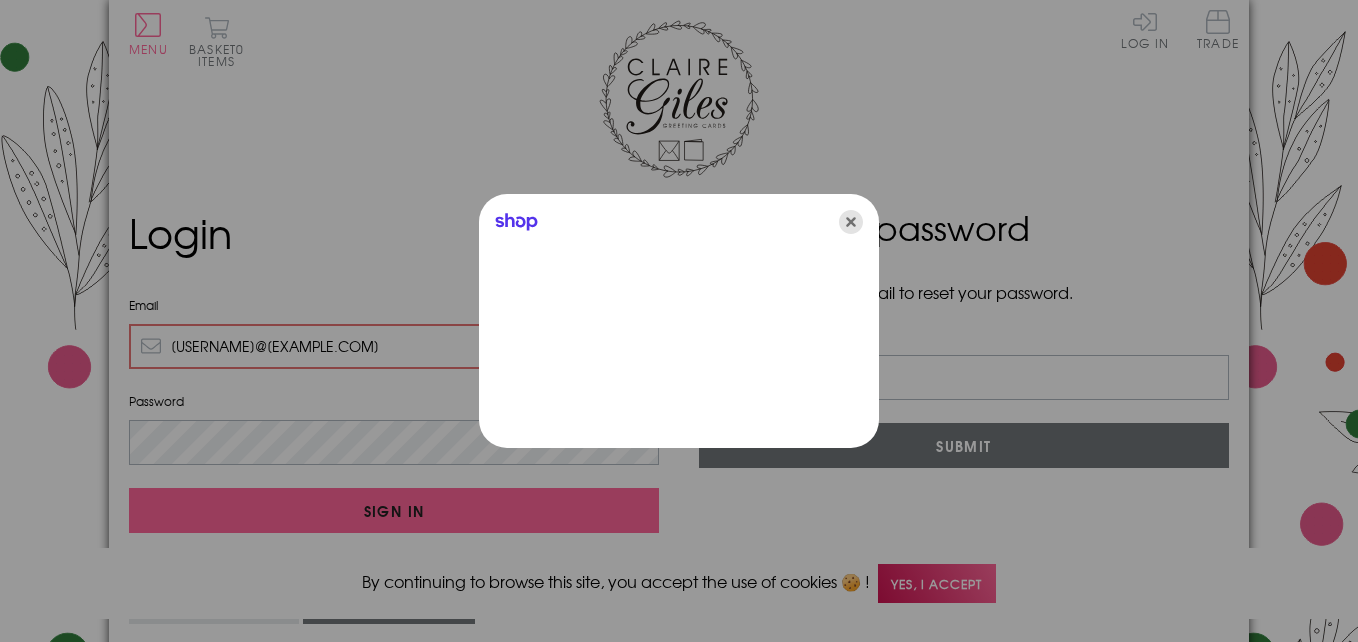 click 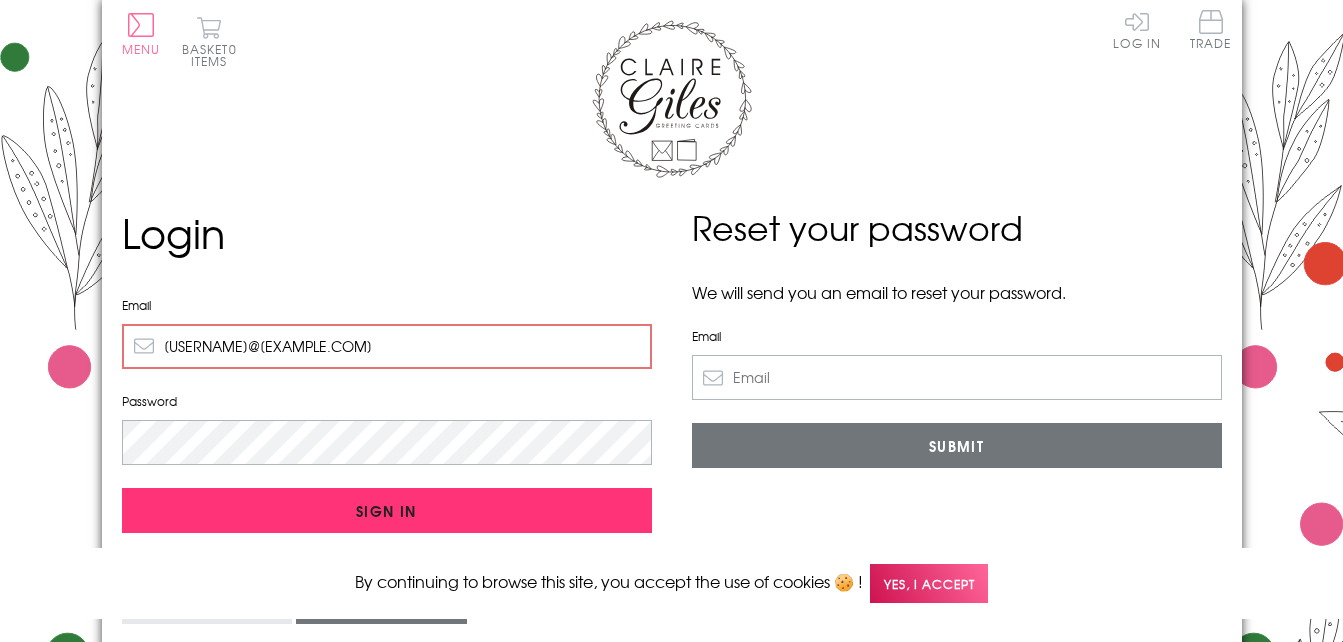 click on "Sign In" at bounding box center (387, 510) 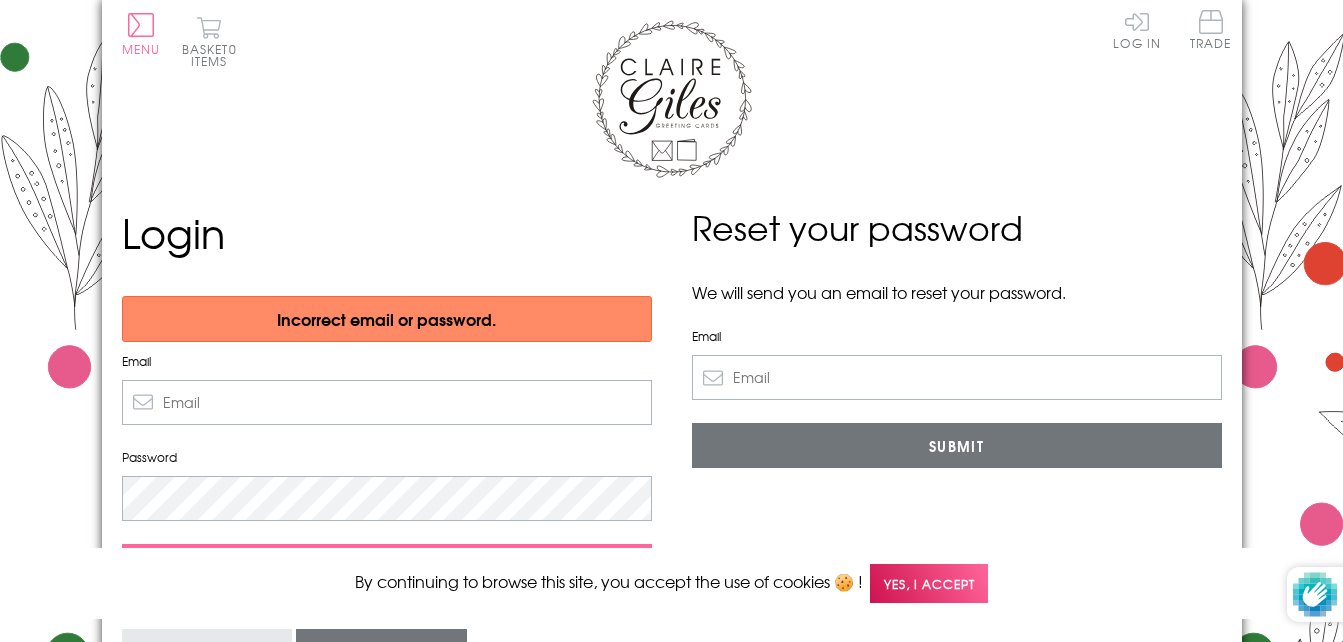 scroll, scrollTop: 0, scrollLeft: 0, axis: both 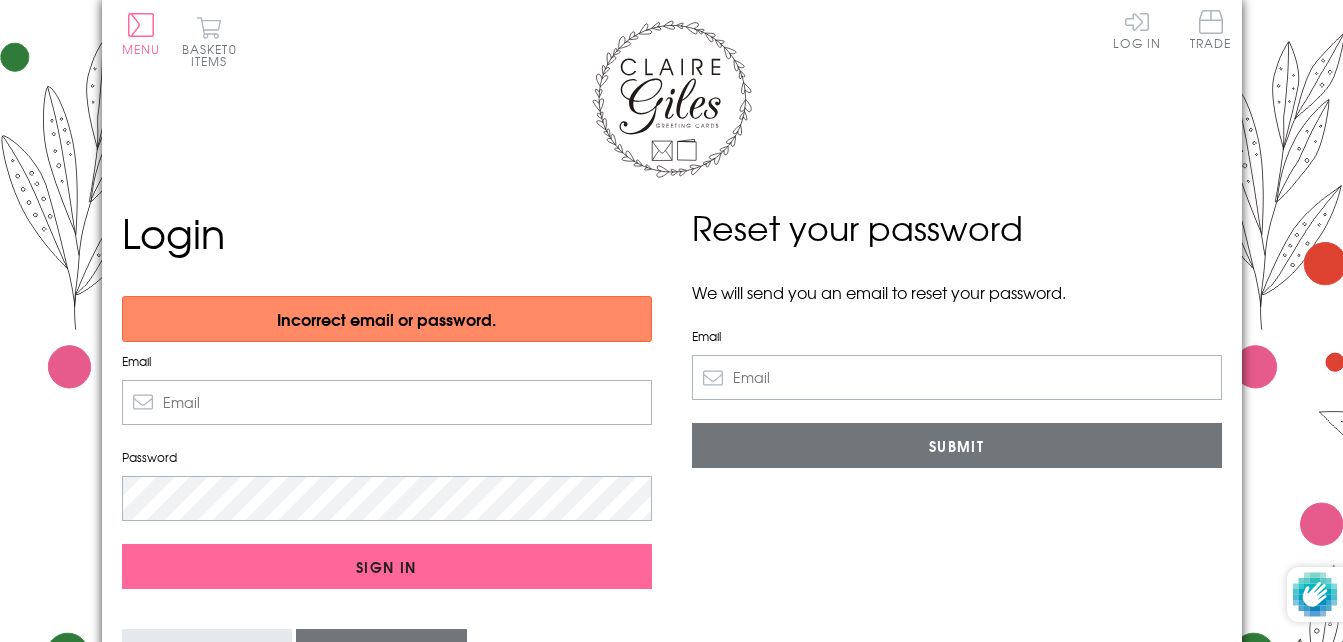 click on "Email" at bounding box center (387, 402) 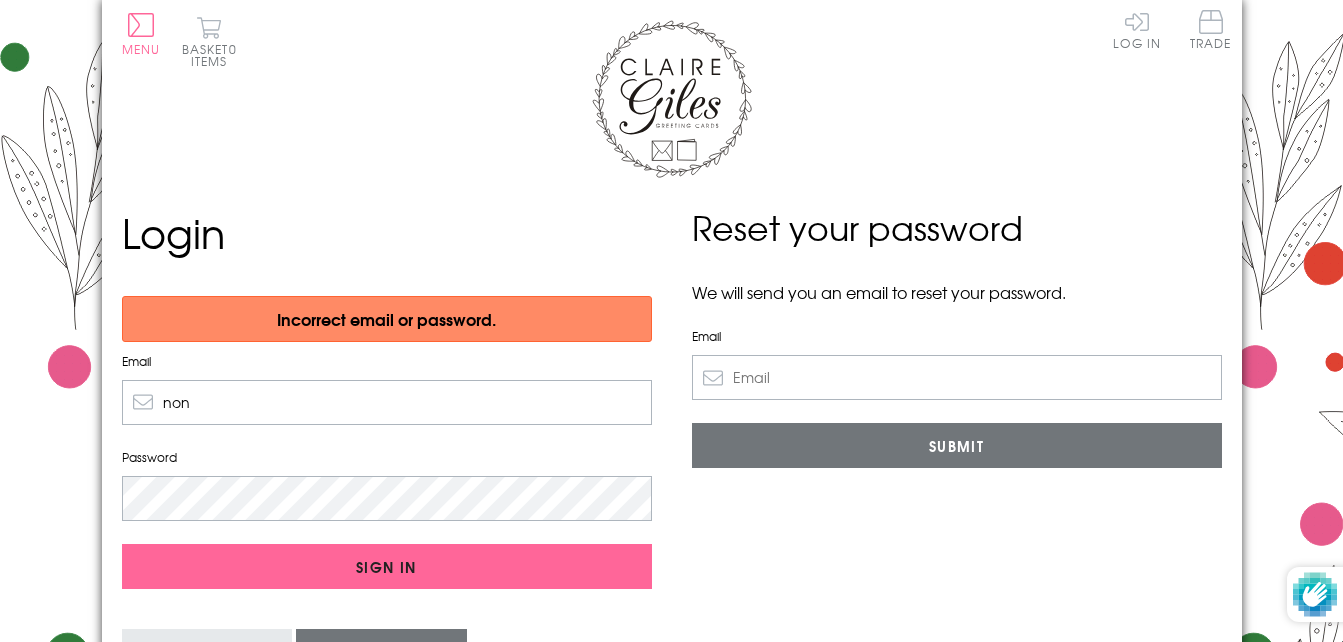 type on "non@noisynewtbooks.co.uk" 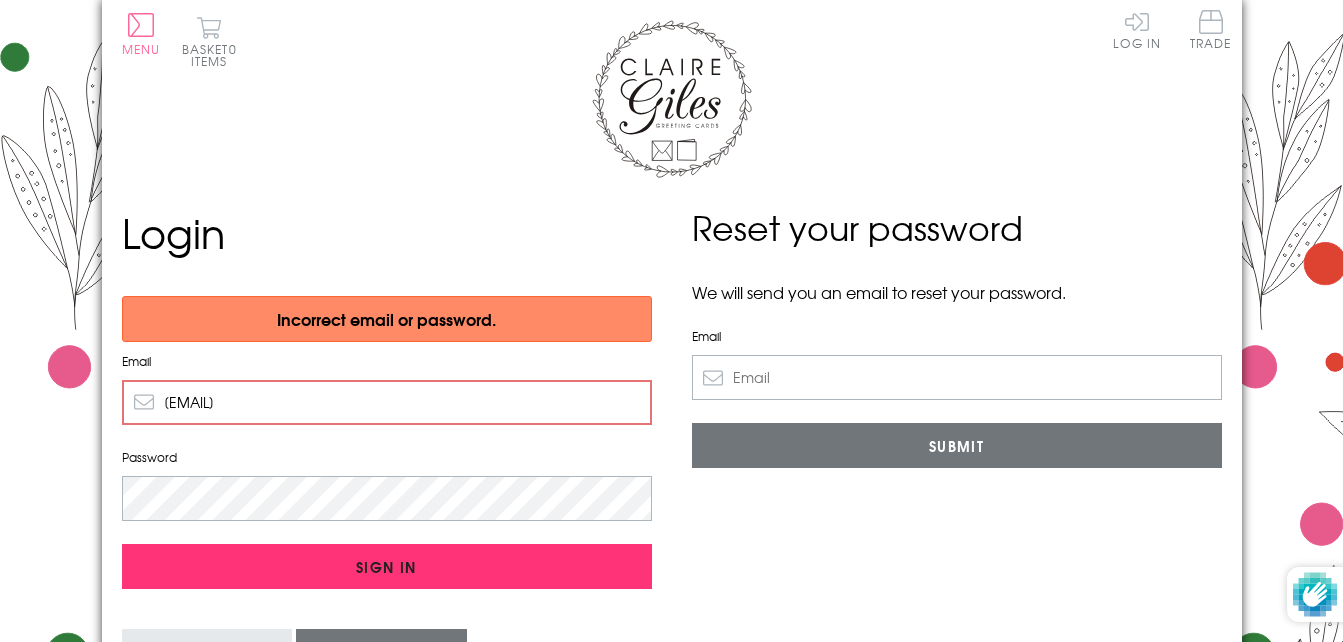 click on "Sign In" at bounding box center (387, 566) 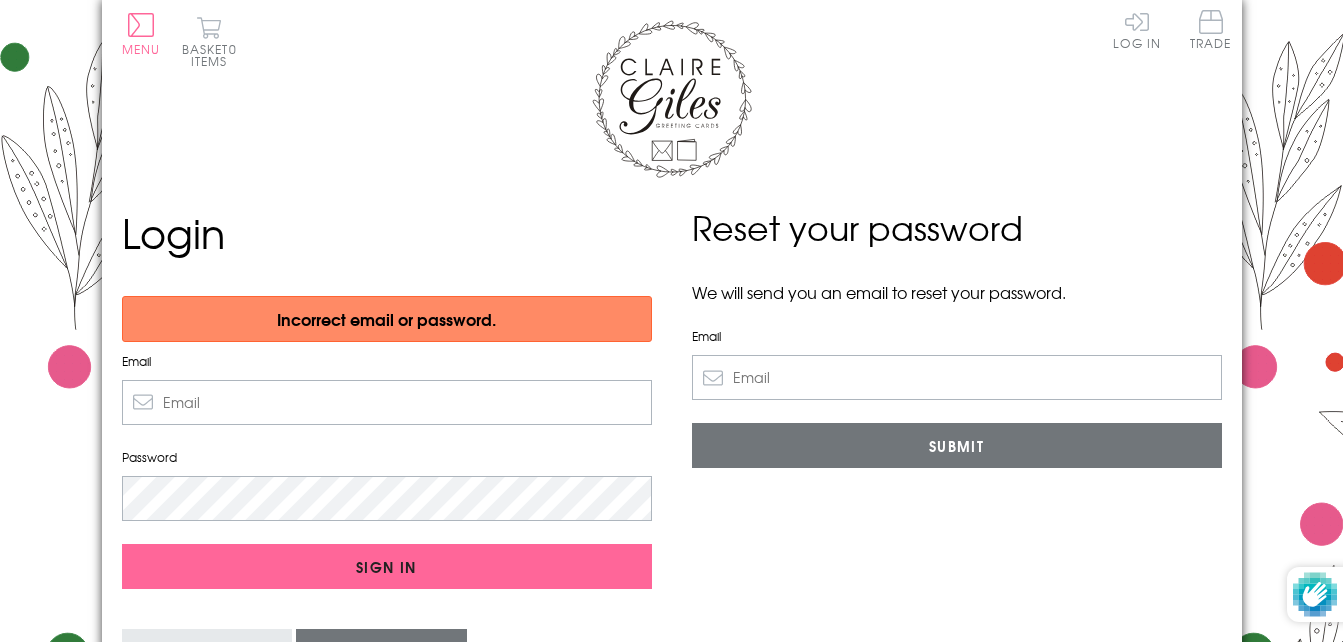 scroll, scrollTop: 0, scrollLeft: 0, axis: both 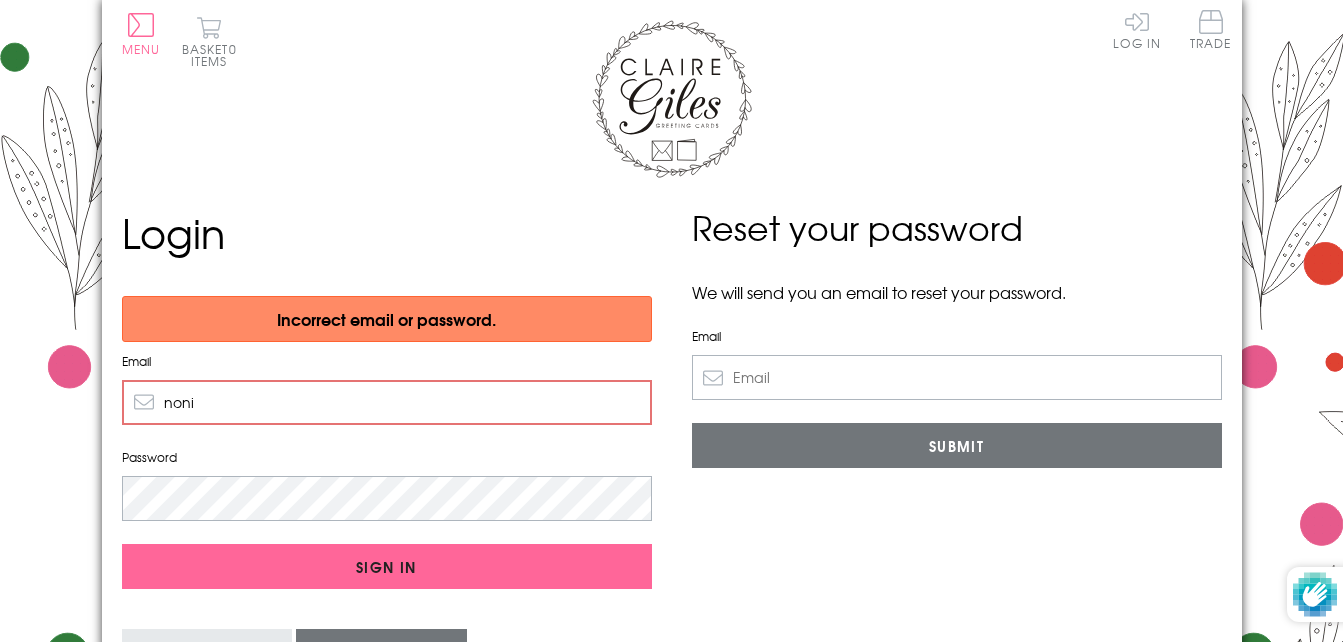 type on "[EMAIL]" 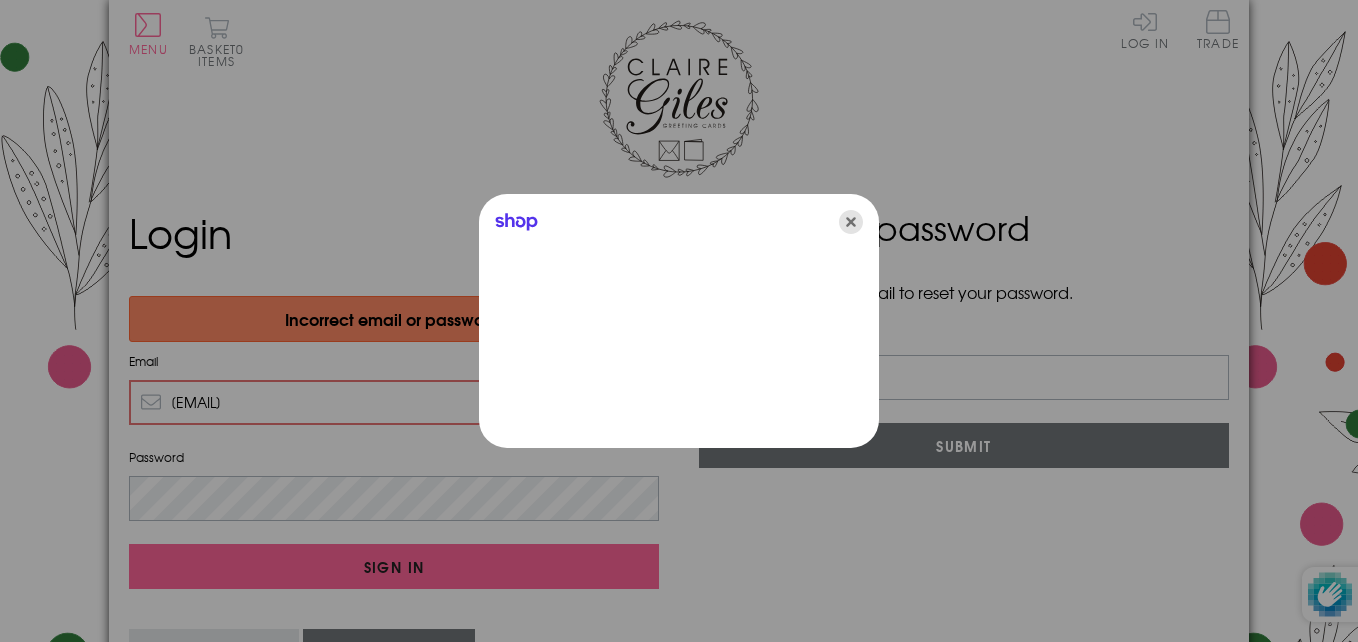 click 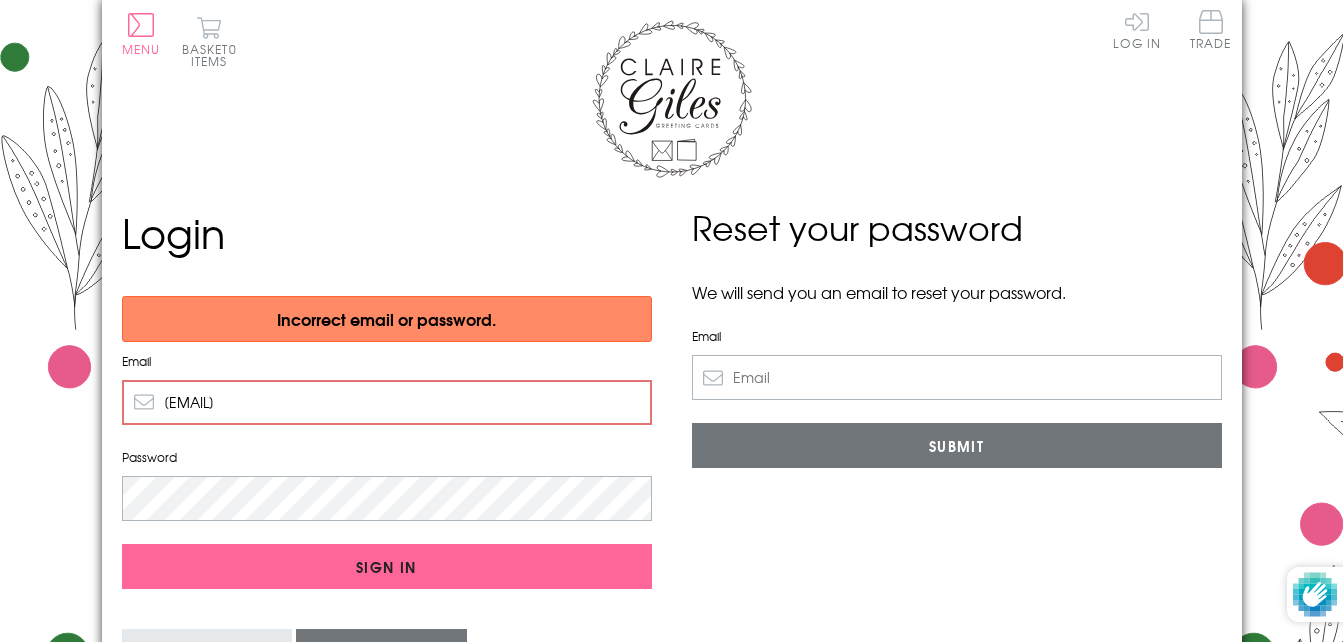 click on "Sign In" at bounding box center [387, 566] 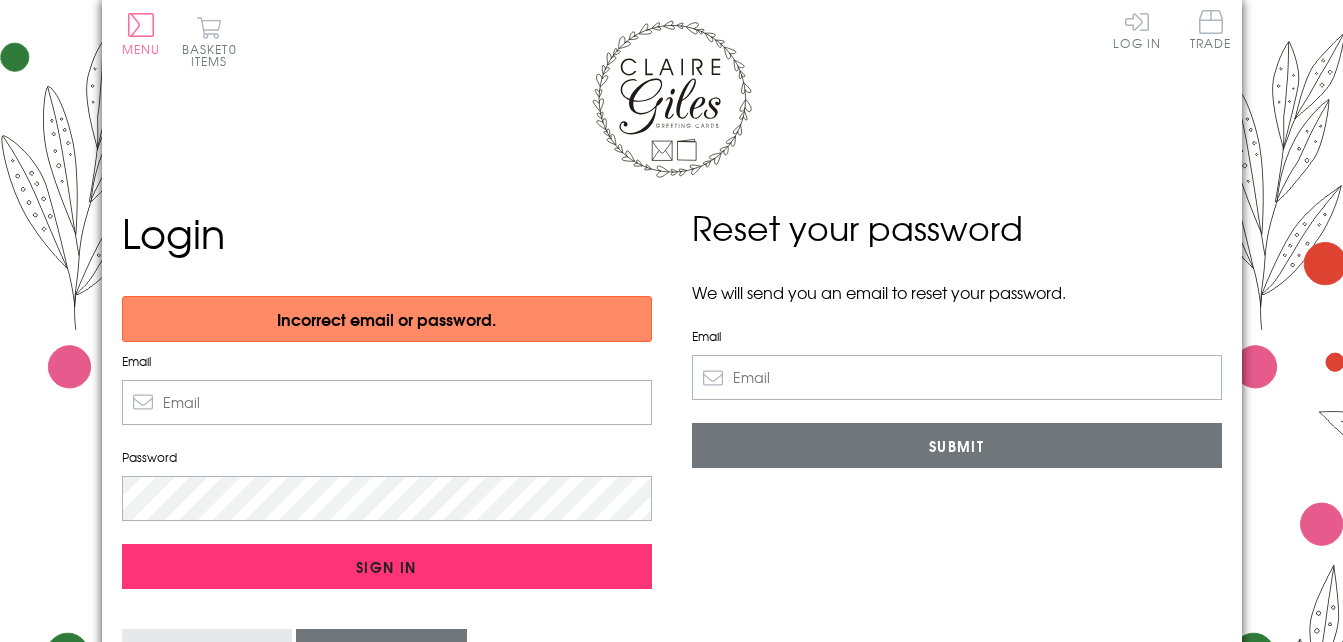 scroll, scrollTop: 0, scrollLeft: 0, axis: both 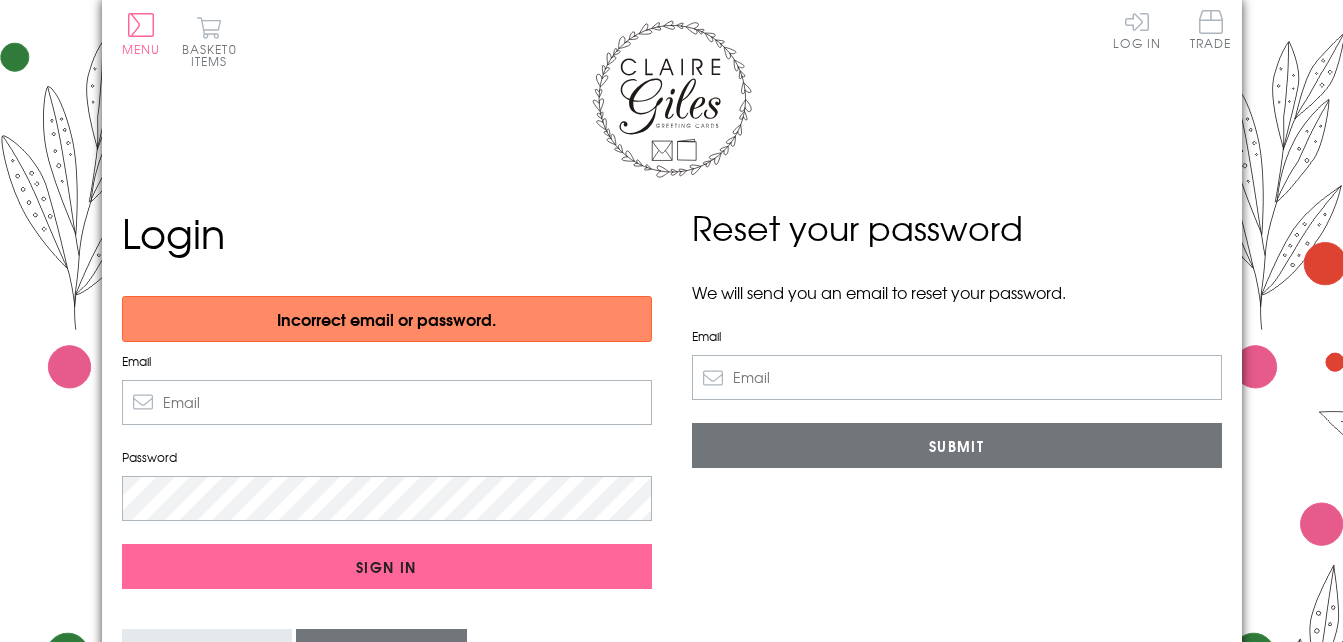 click on "Email" at bounding box center [387, 402] 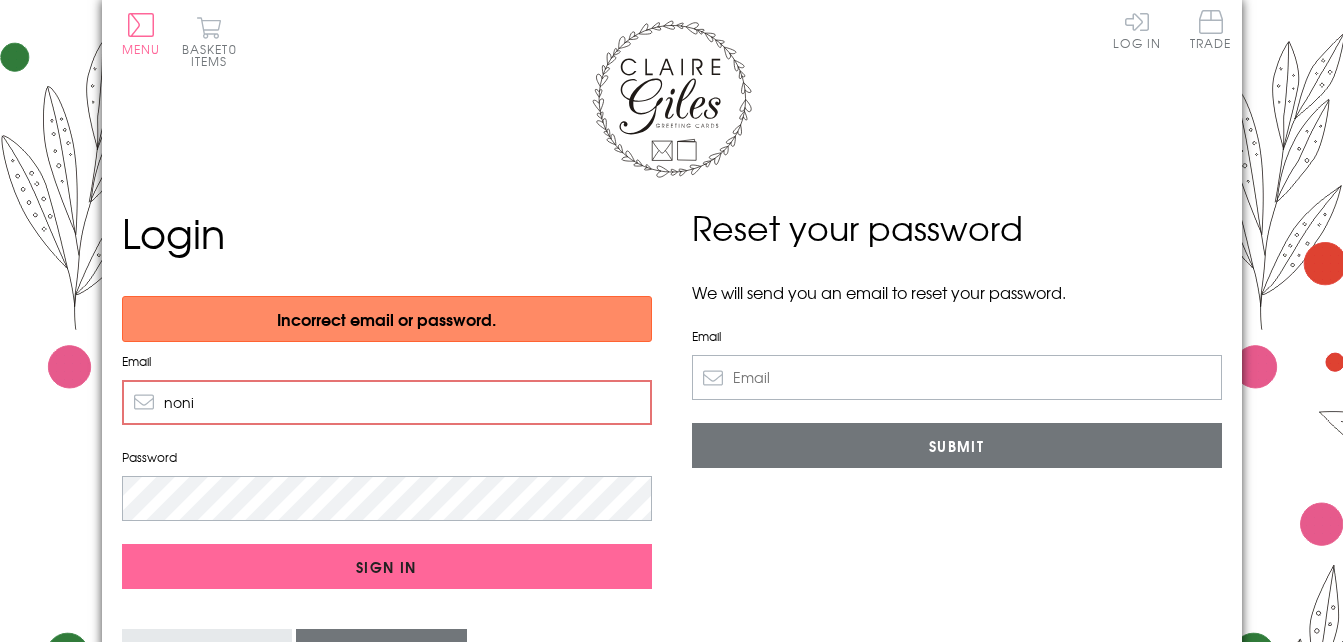 click on "Password" at bounding box center (387, 457) 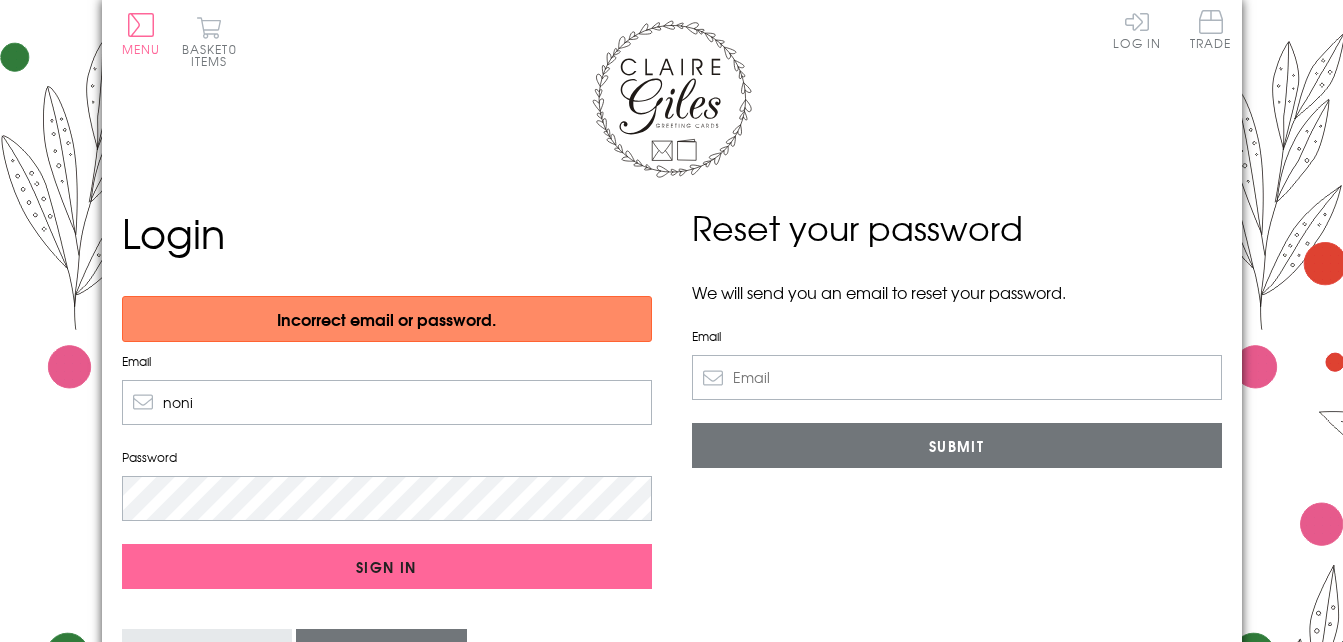 click on "noni" at bounding box center (387, 402) 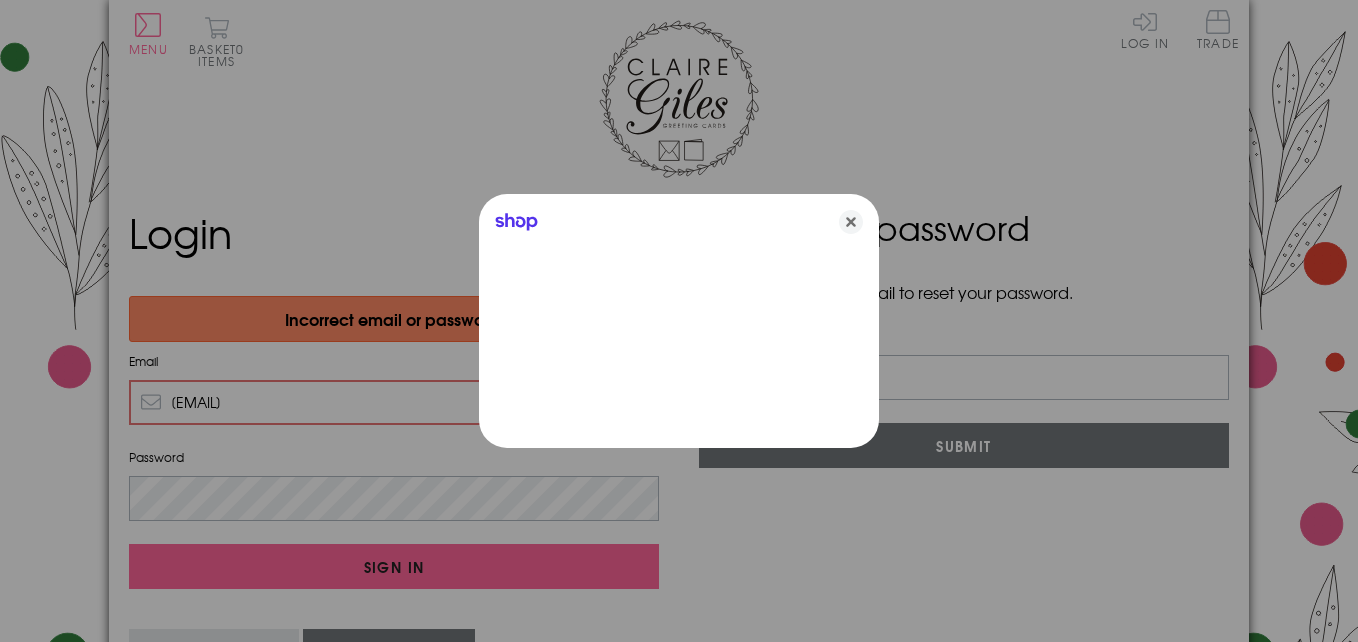 click at bounding box center (679, 321) 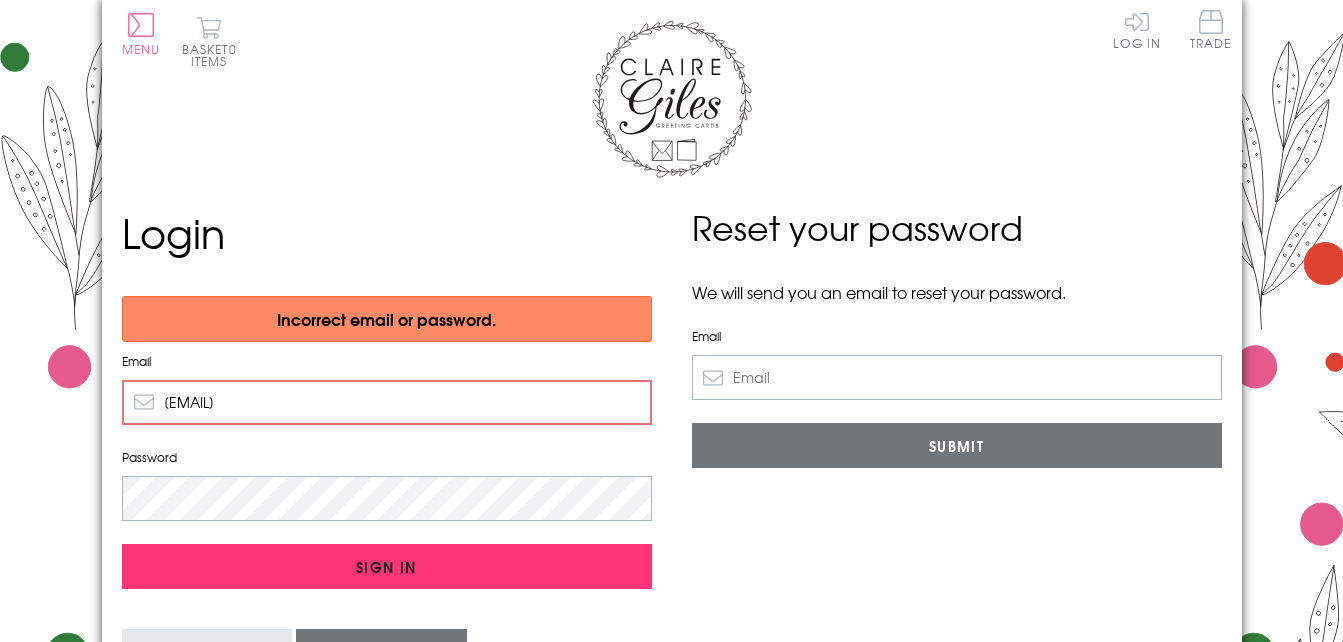 click on "Sign In" at bounding box center (387, 566) 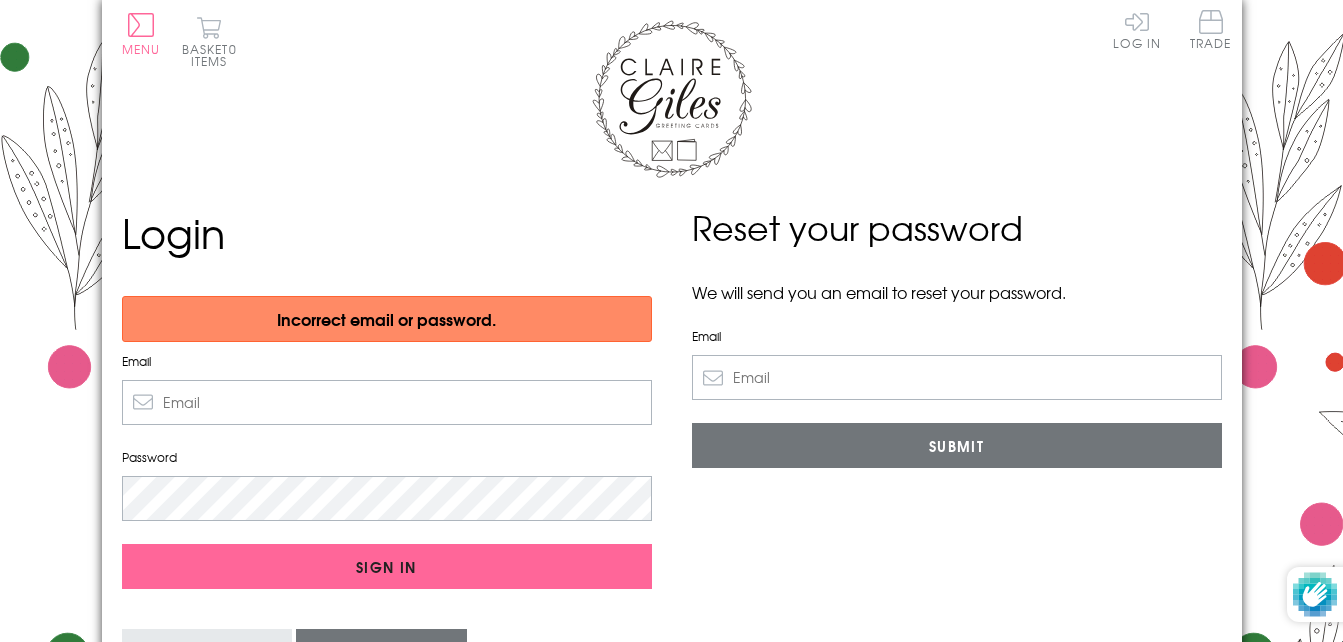 scroll, scrollTop: 0, scrollLeft: 0, axis: both 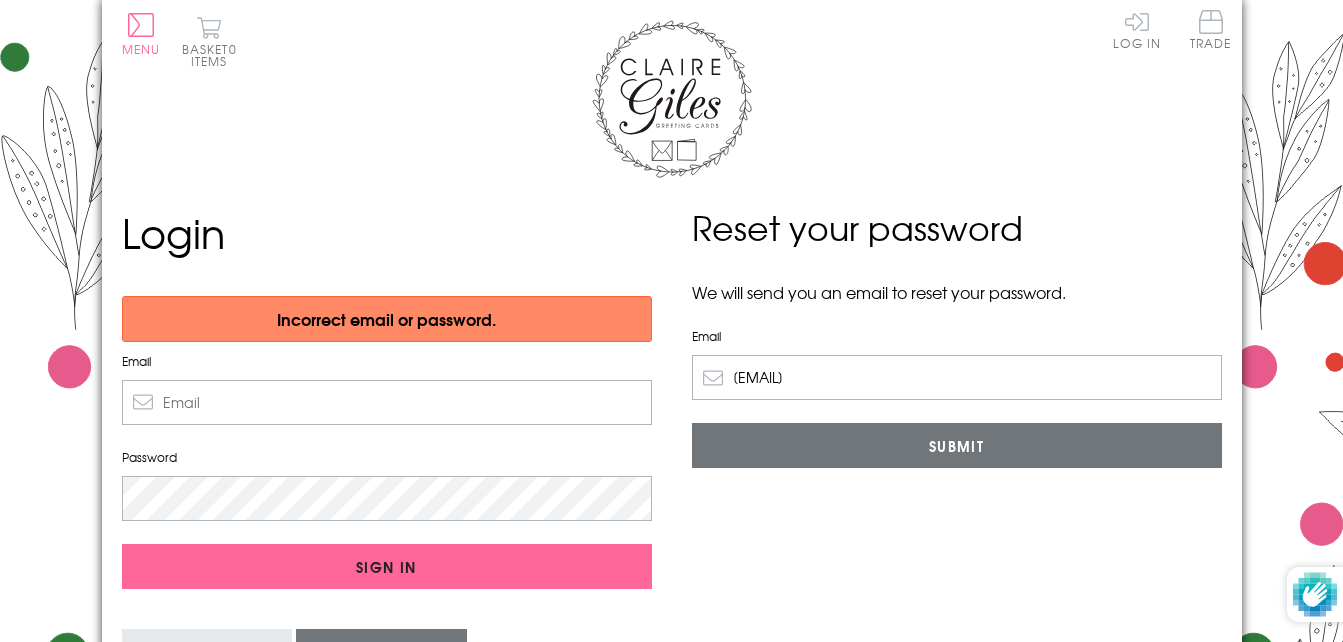 type on "nonifhobbs@hotmail.co.uk" 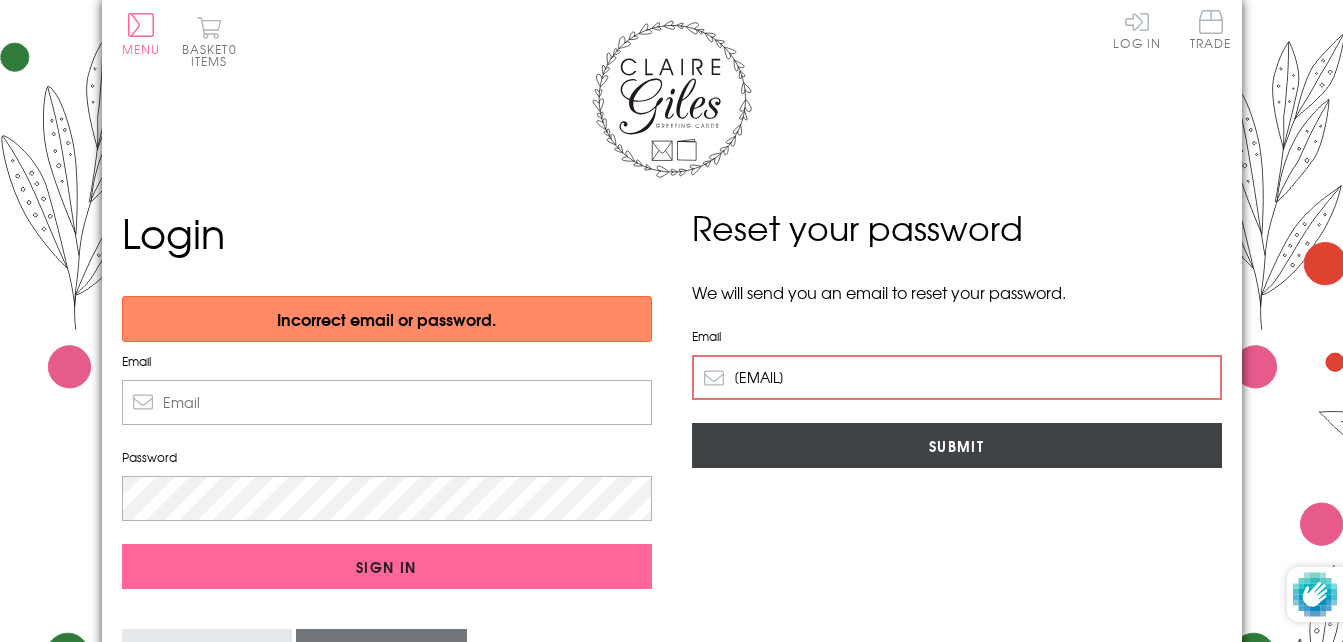 click on "Submit" at bounding box center (957, 445) 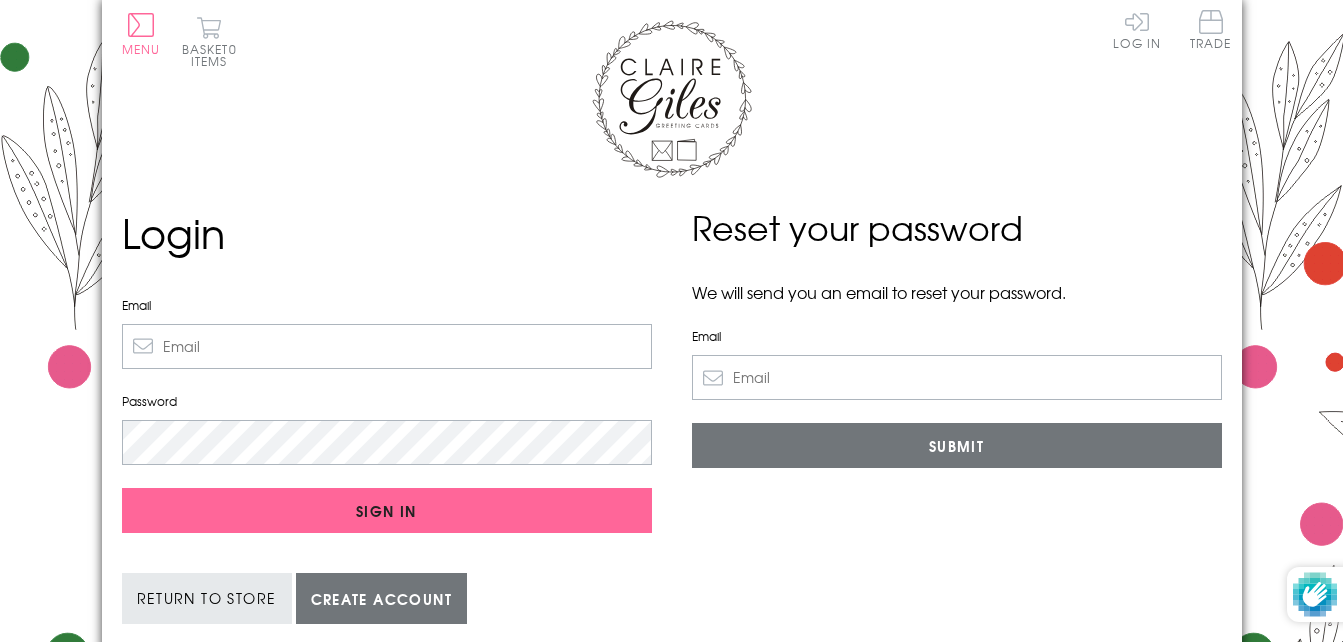 scroll, scrollTop: 0, scrollLeft: 0, axis: both 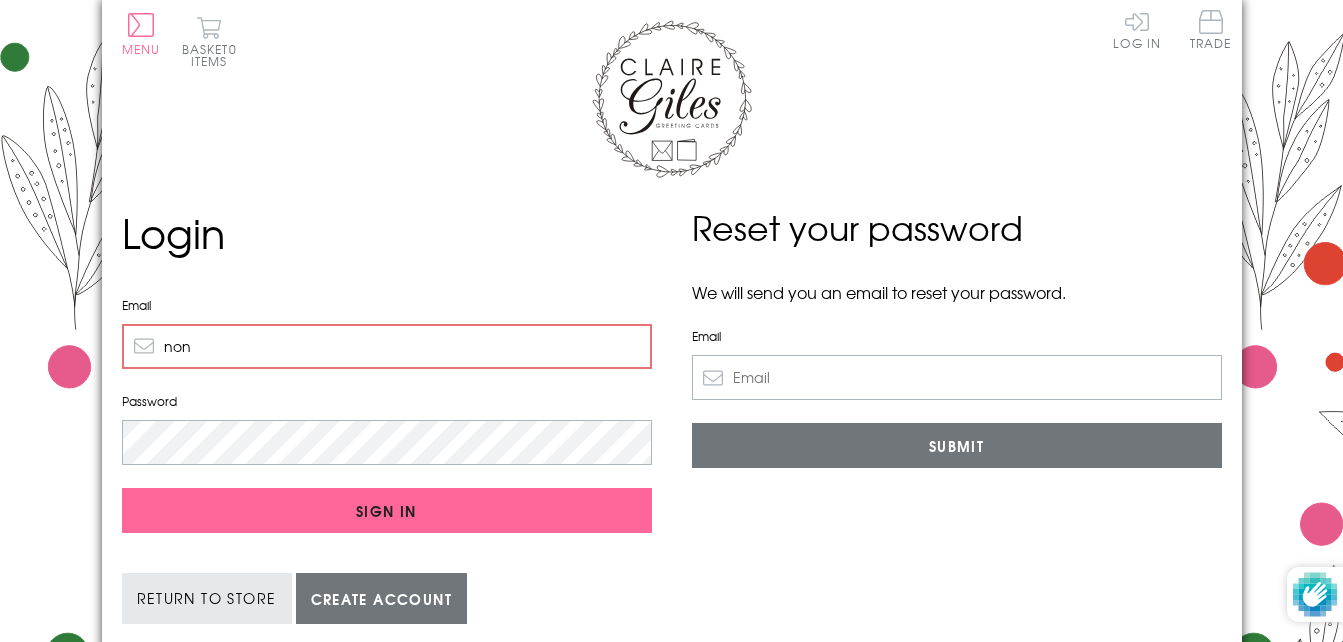 type on "non" 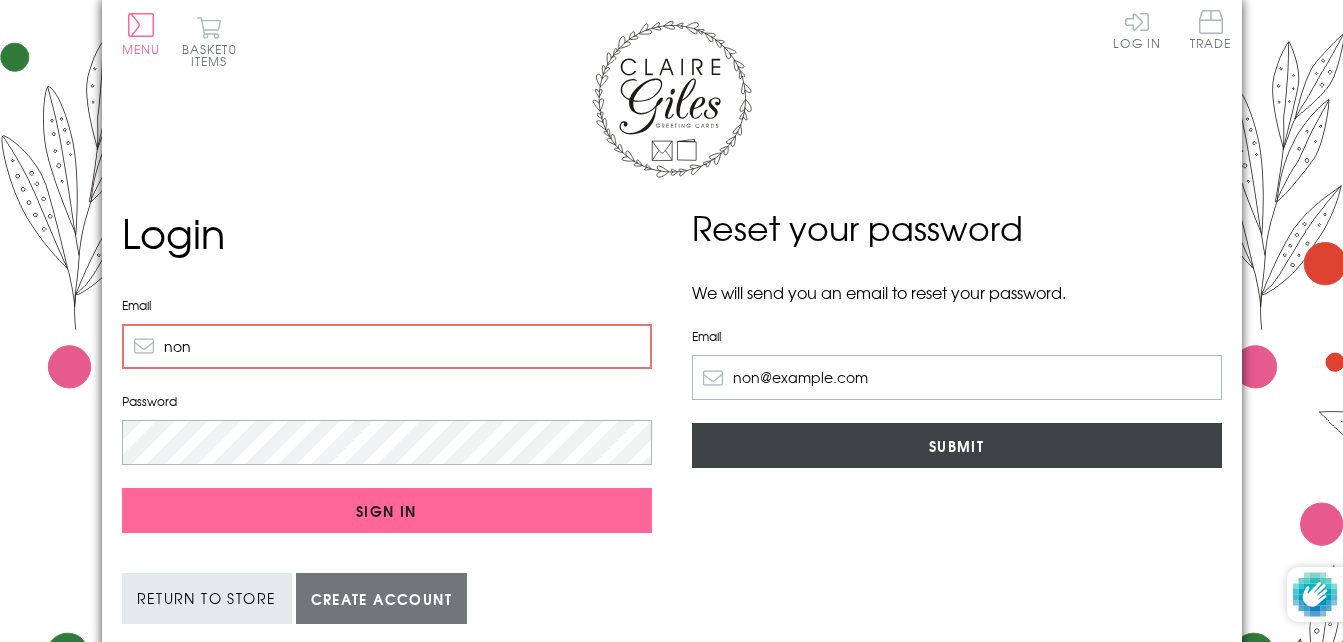 type on "non@example.com" 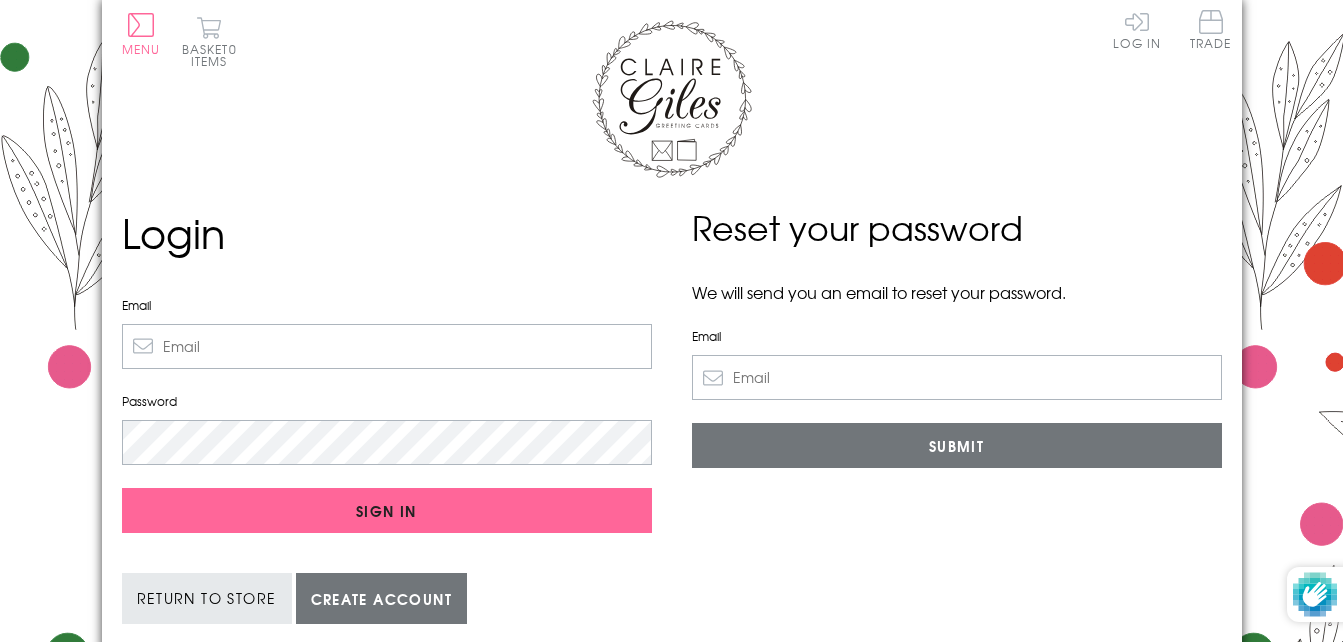 scroll, scrollTop: 0, scrollLeft: 0, axis: both 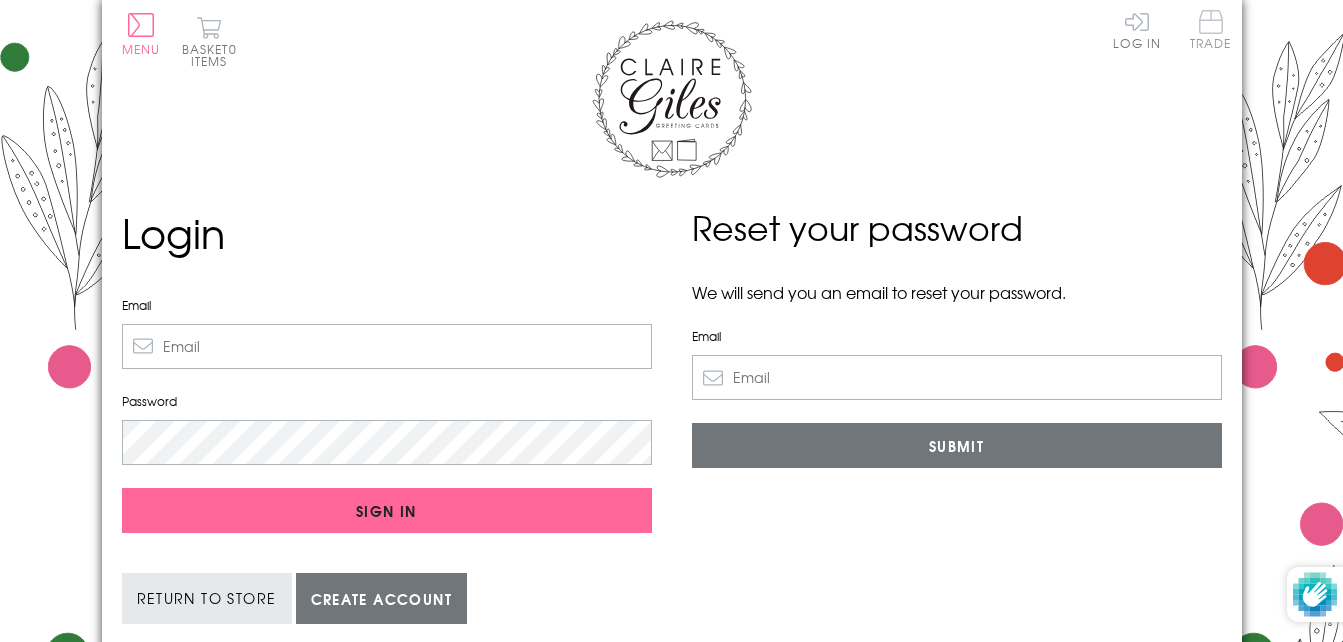 click on "Trade" at bounding box center (1211, 29) 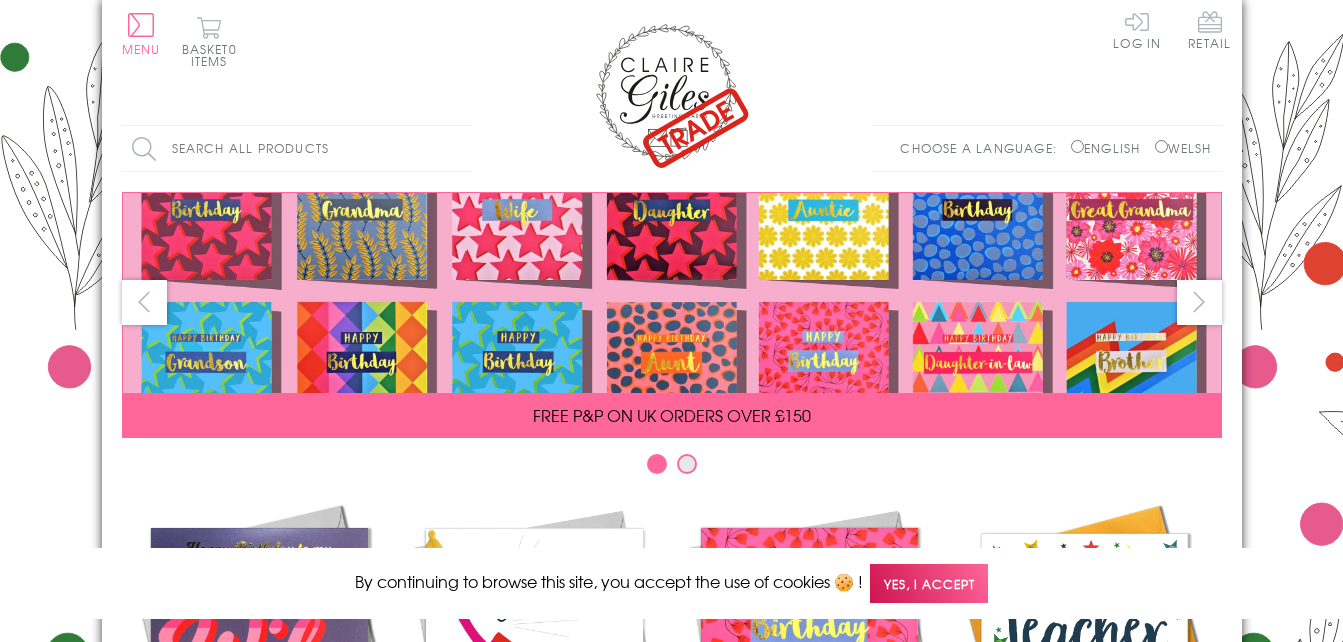 scroll, scrollTop: 0, scrollLeft: 0, axis: both 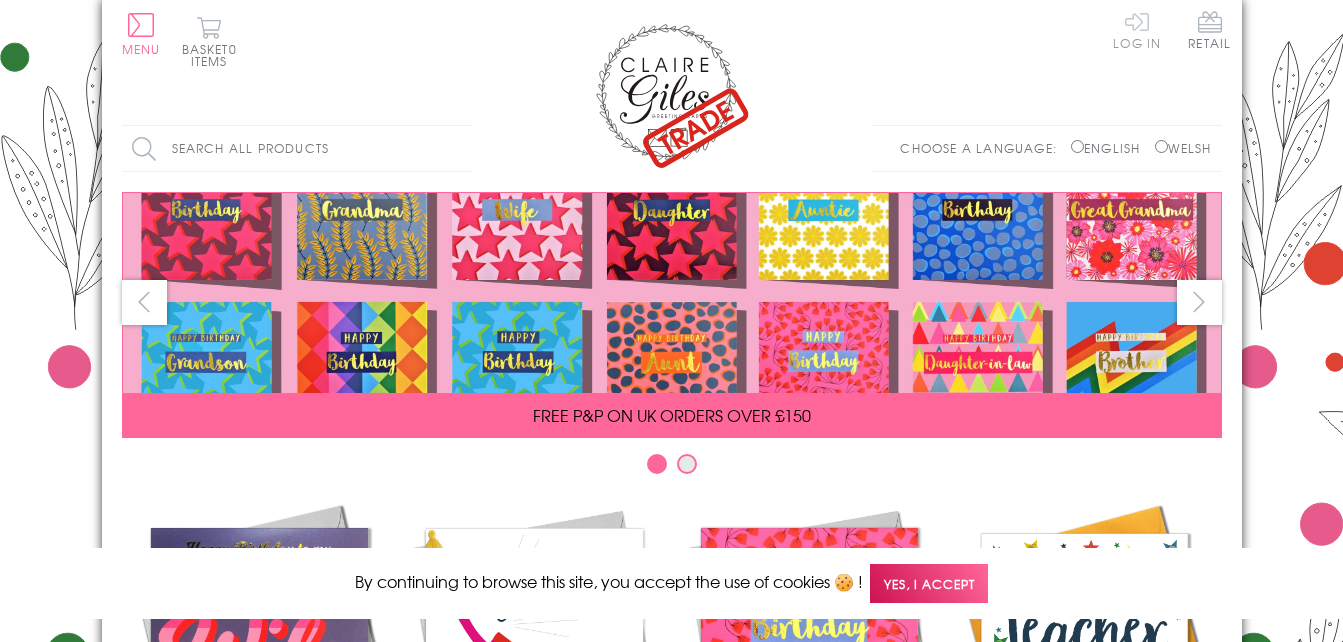 click on "Log In" at bounding box center (1137, 29) 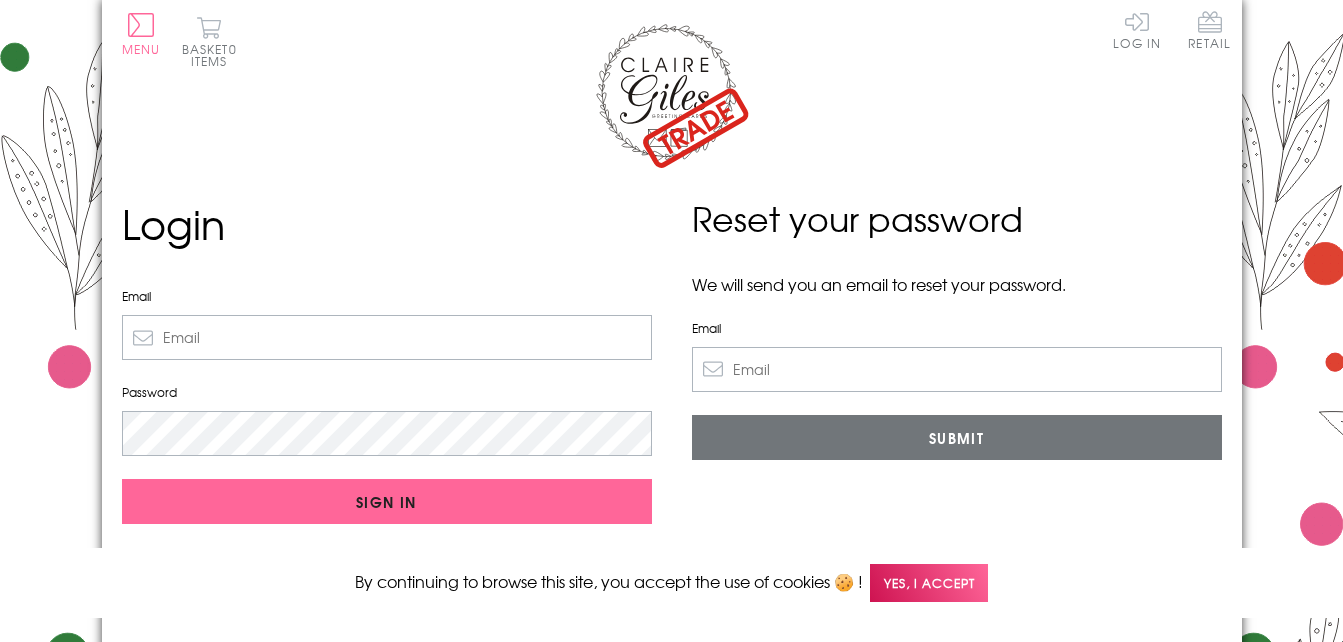 scroll, scrollTop: 0, scrollLeft: 0, axis: both 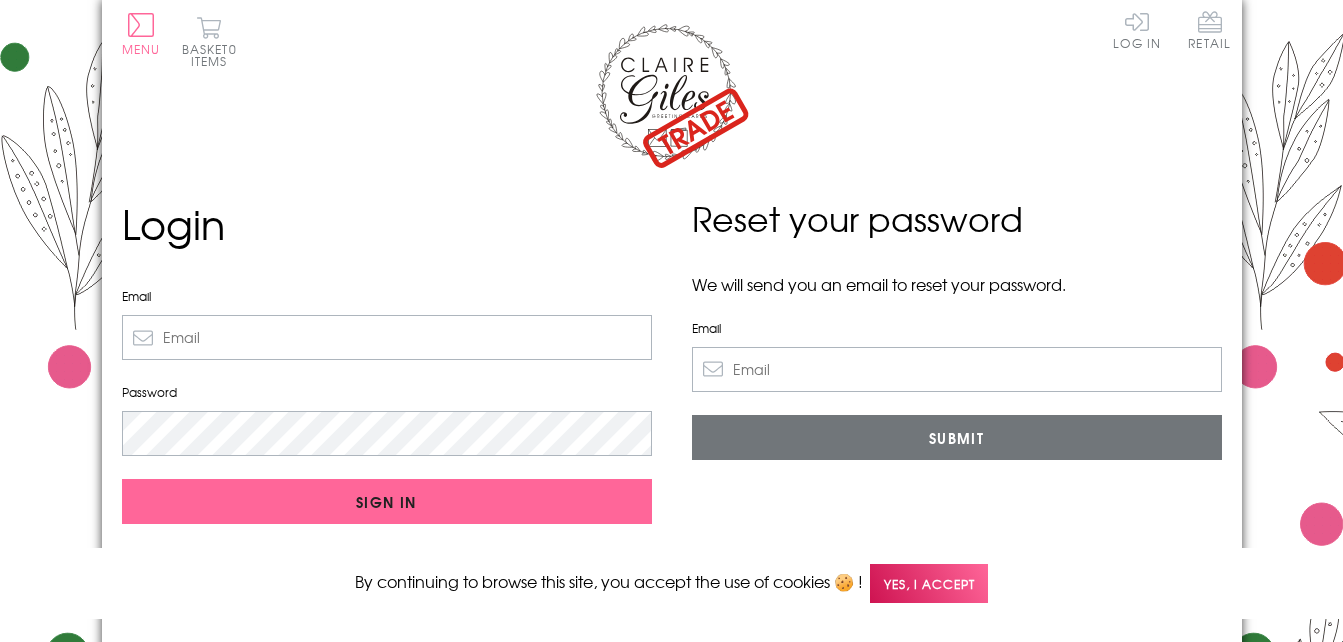 click on "Email" at bounding box center (387, 337) 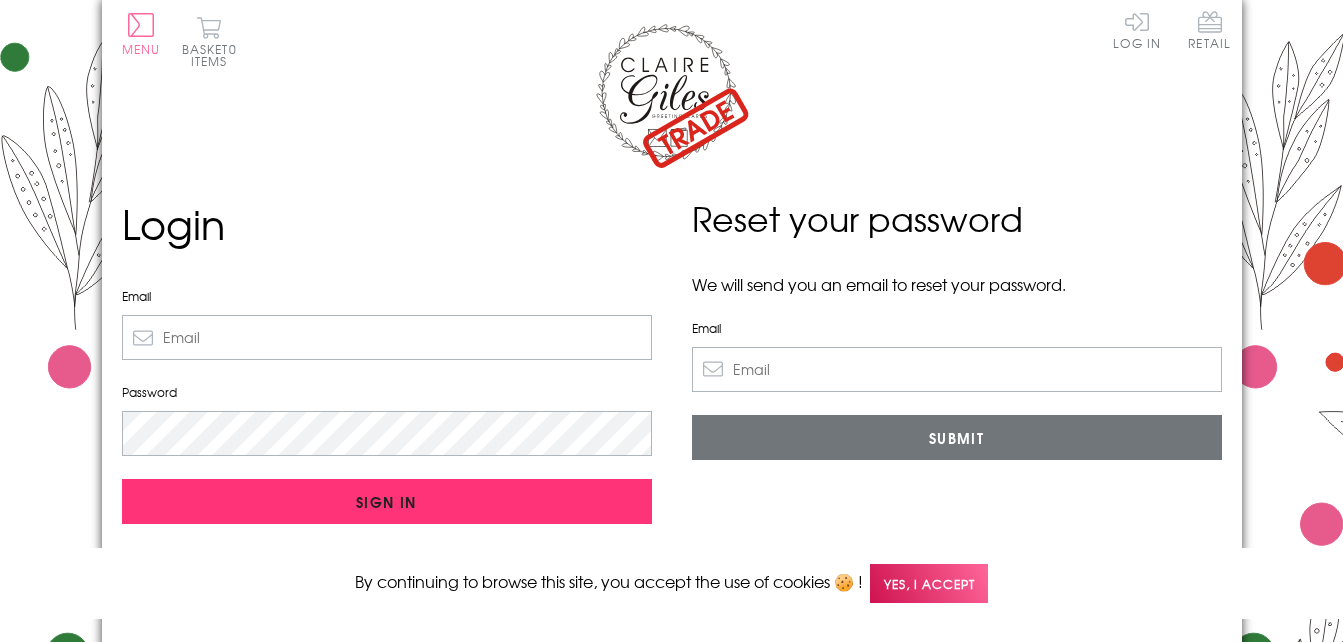 click on "Sign In" at bounding box center (387, 501) 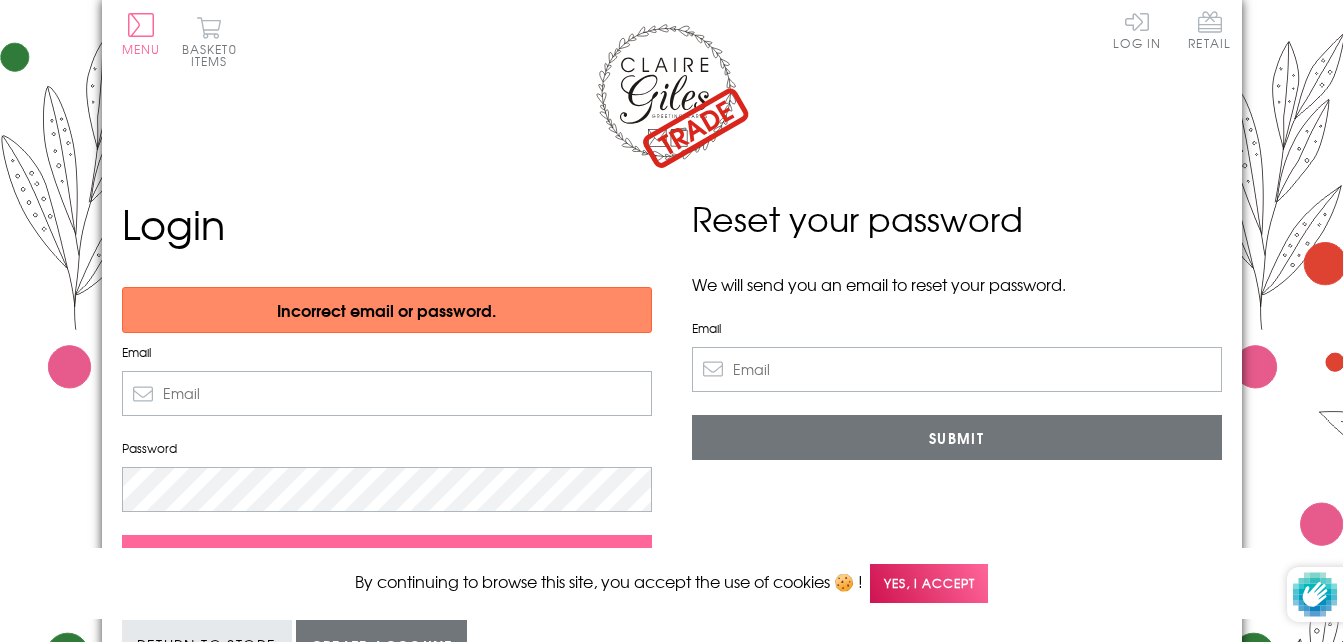scroll, scrollTop: 0, scrollLeft: 0, axis: both 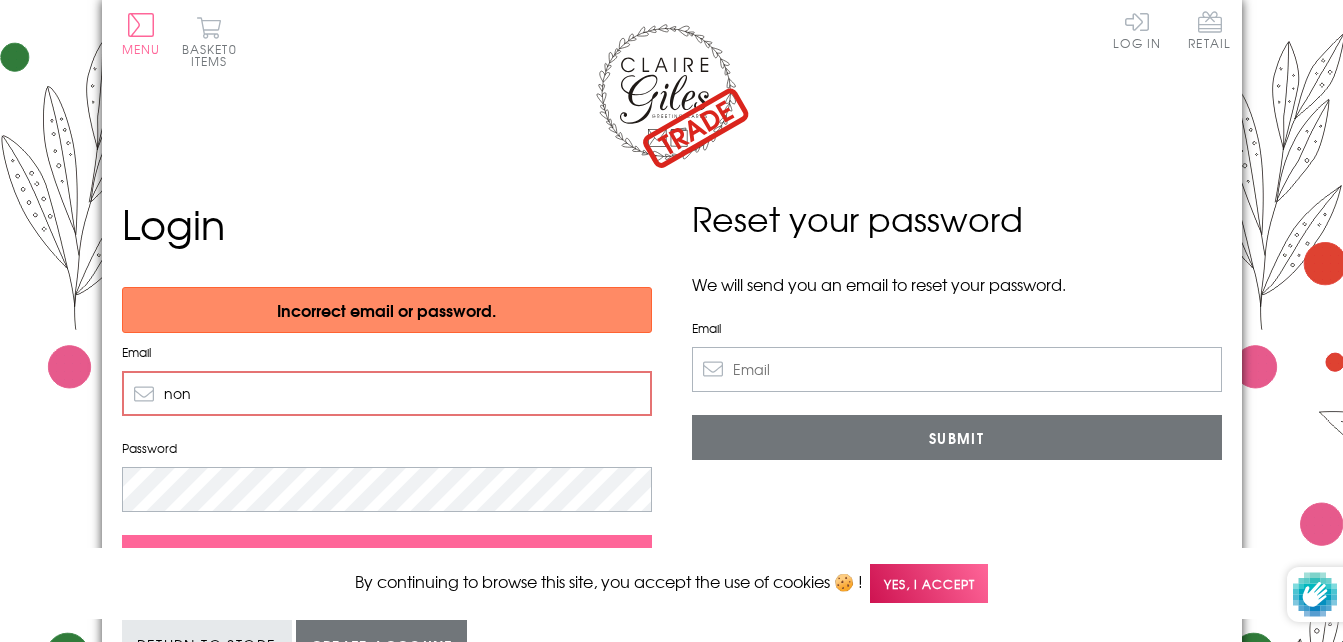 type on "non@noisynewtbooks.co.uk" 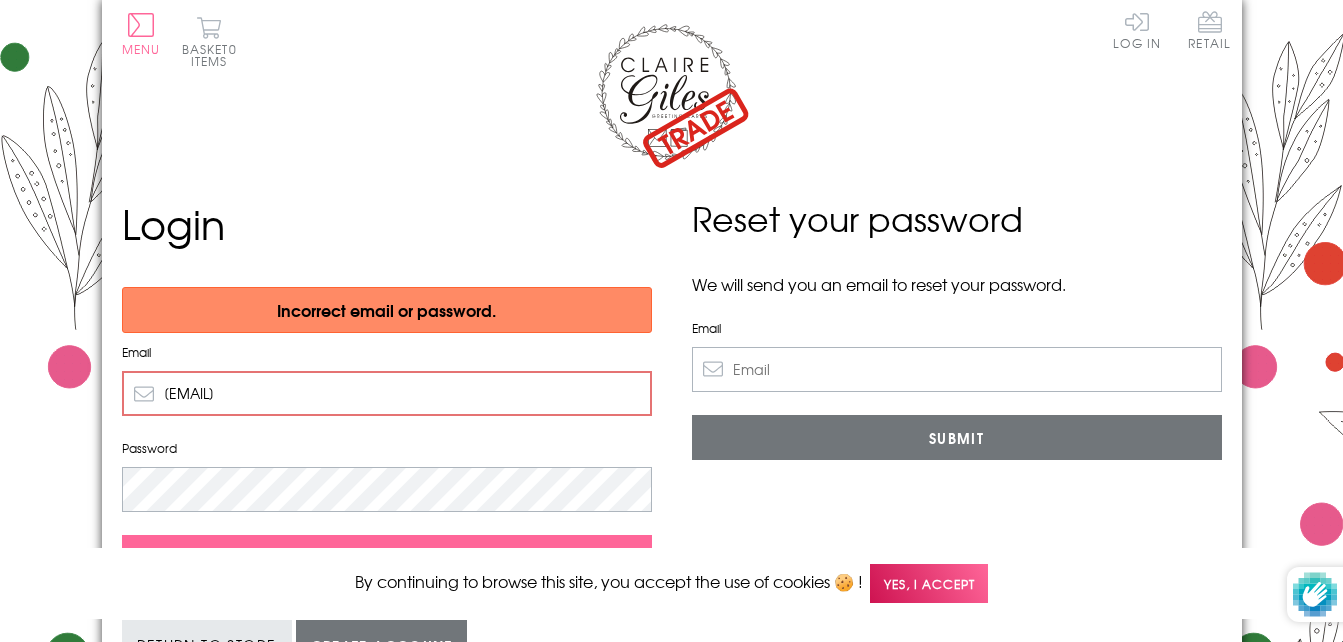 scroll, scrollTop: 100, scrollLeft: 0, axis: vertical 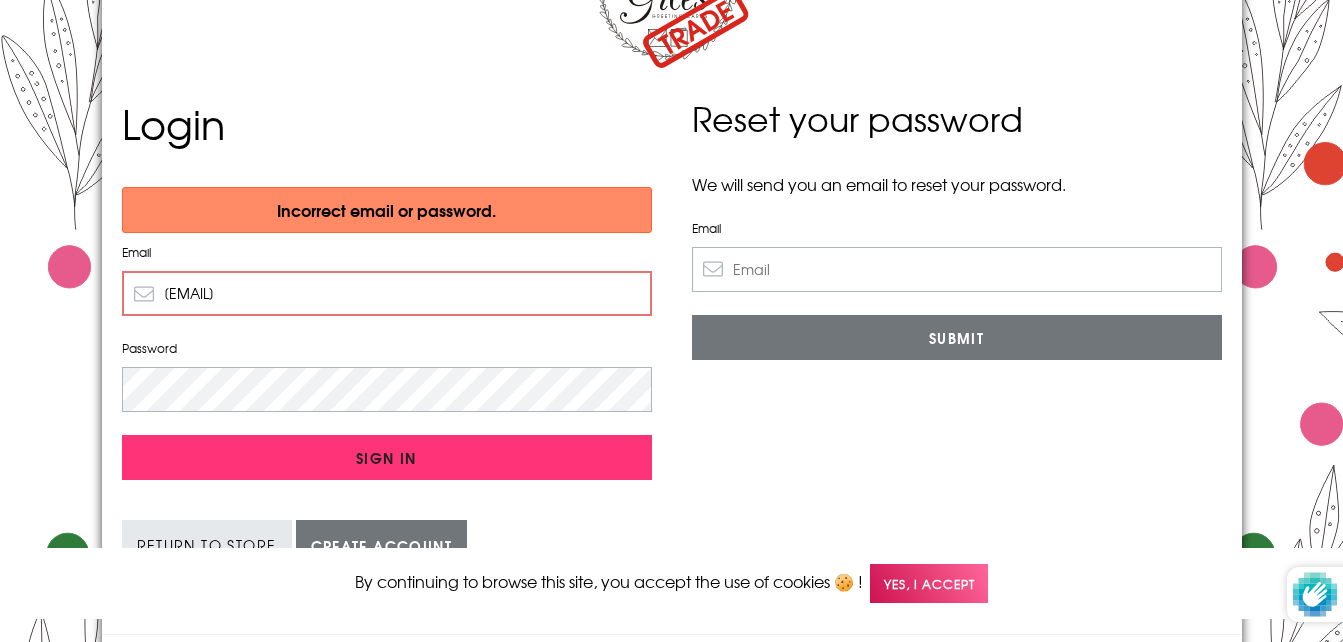 click on "Sign In" at bounding box center (387, 457) 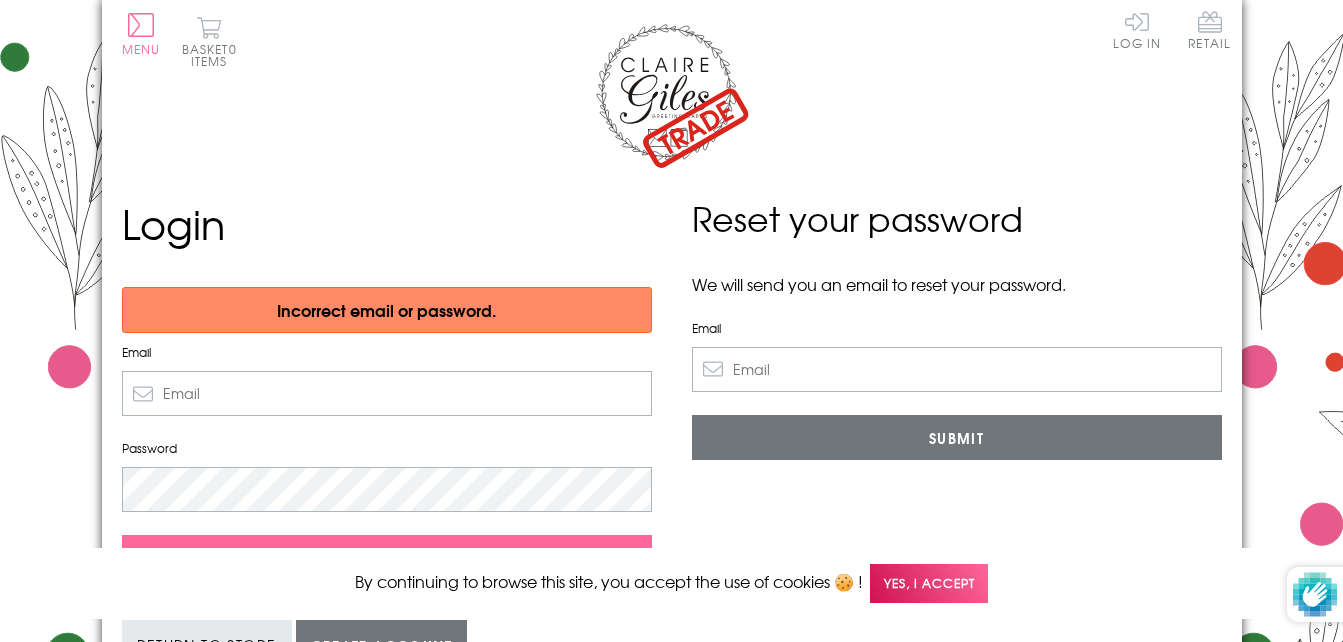 scroll, scrollTop: 0, scrollLeft: 0, axis: both 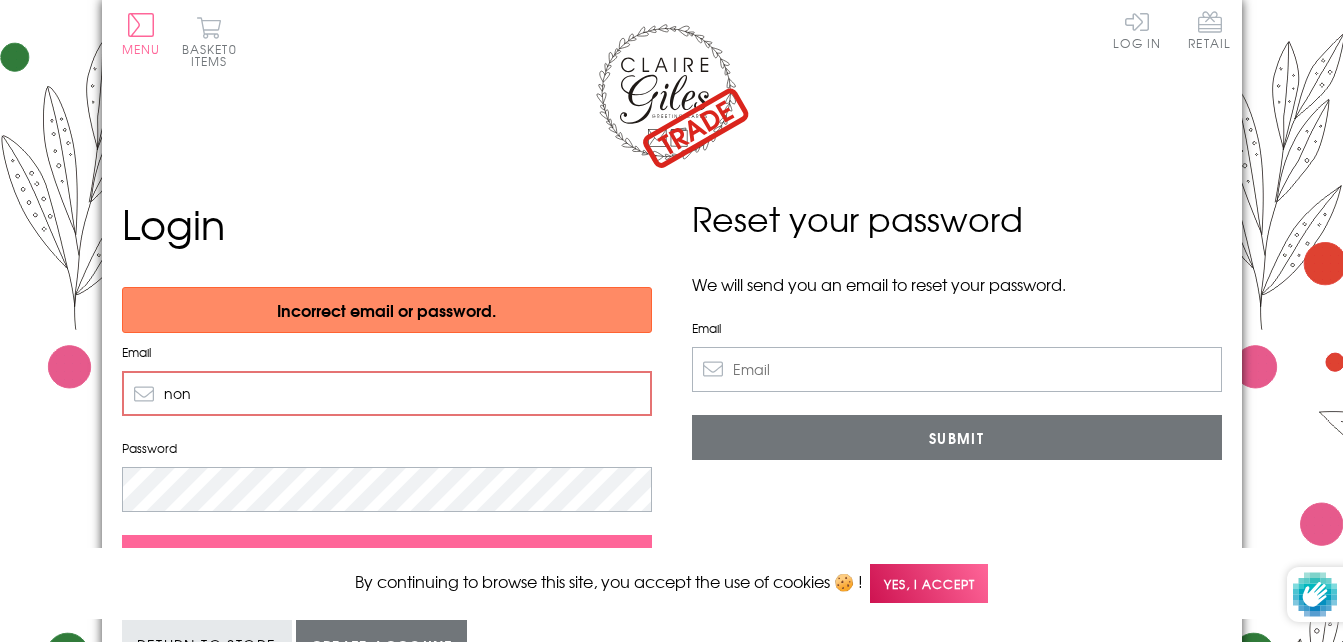 type on "[EMAIL]" 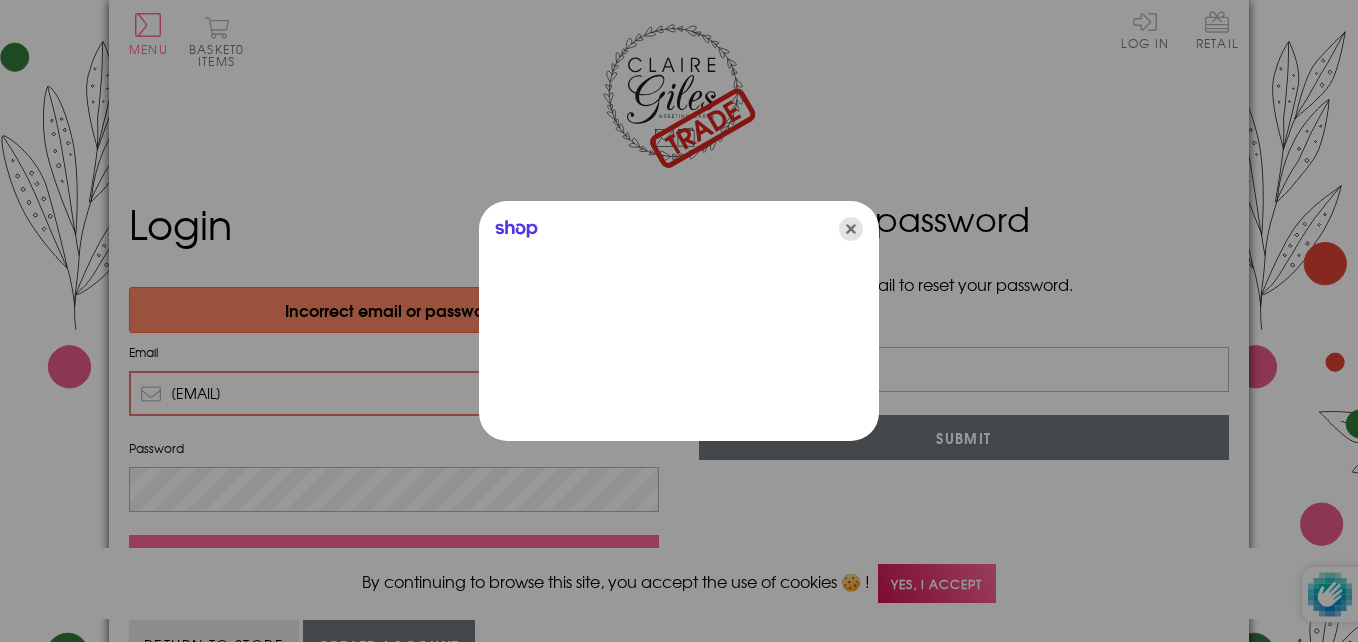 click 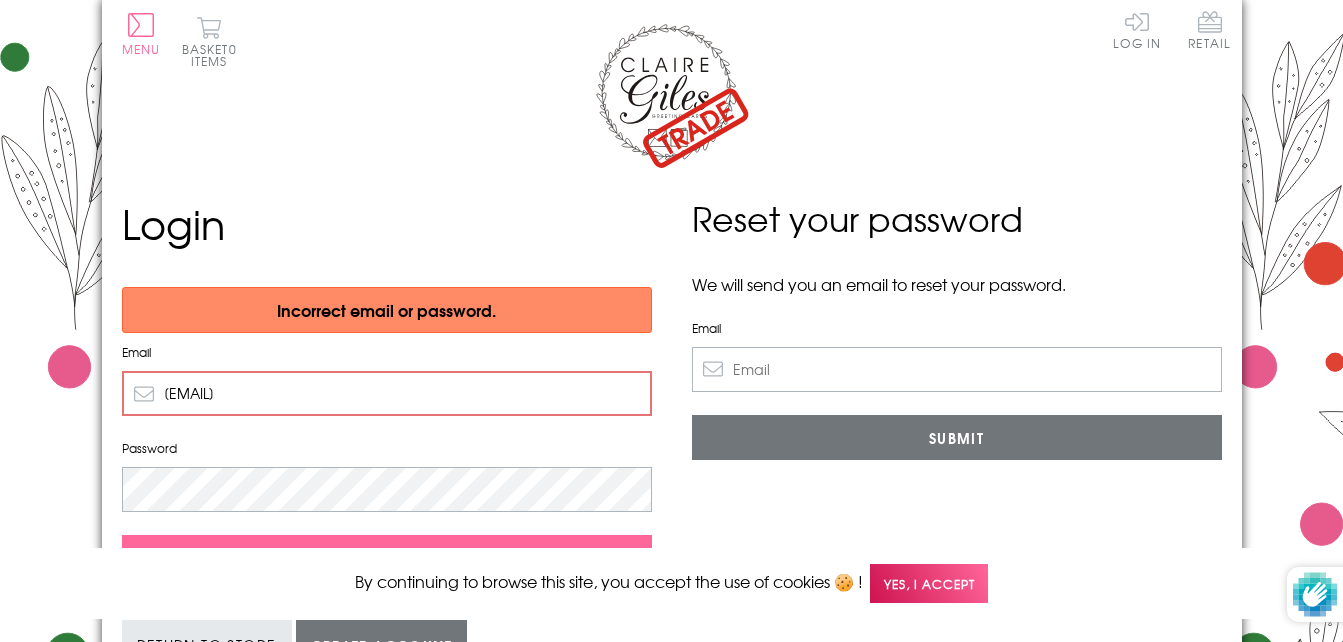 scroll, scrollTop: 100, scrollLeft: 0, axis: vertical 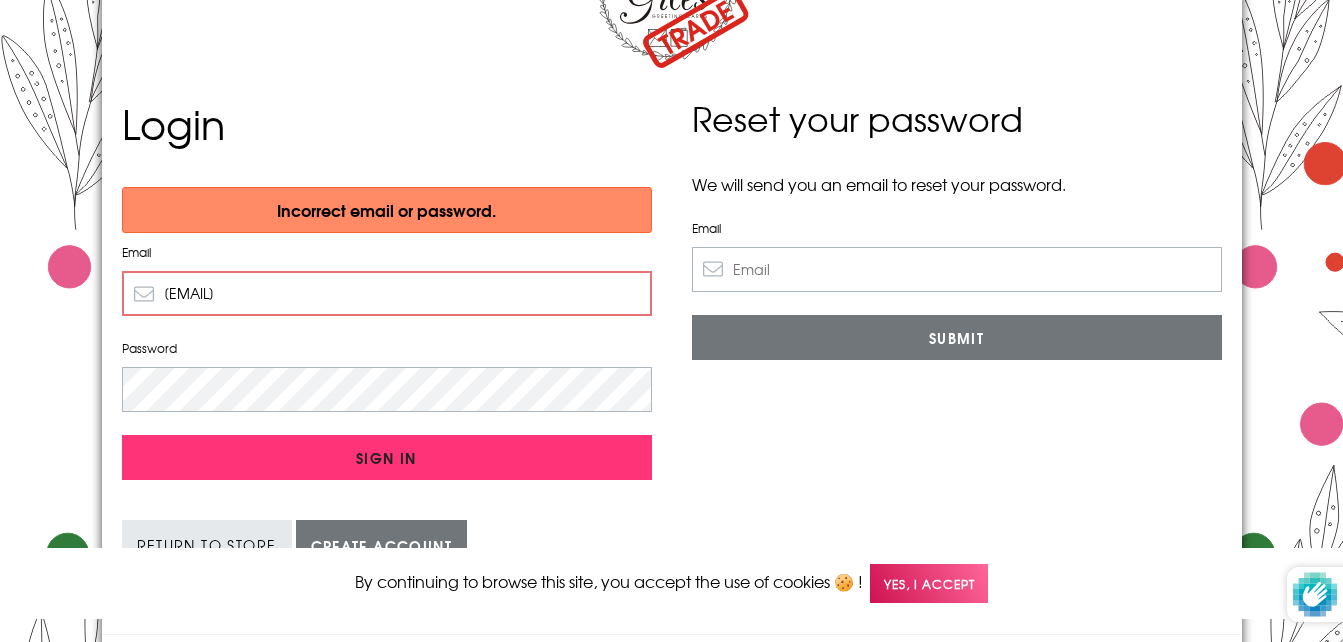 click on "Sign In" at bounding box center [387, 457] 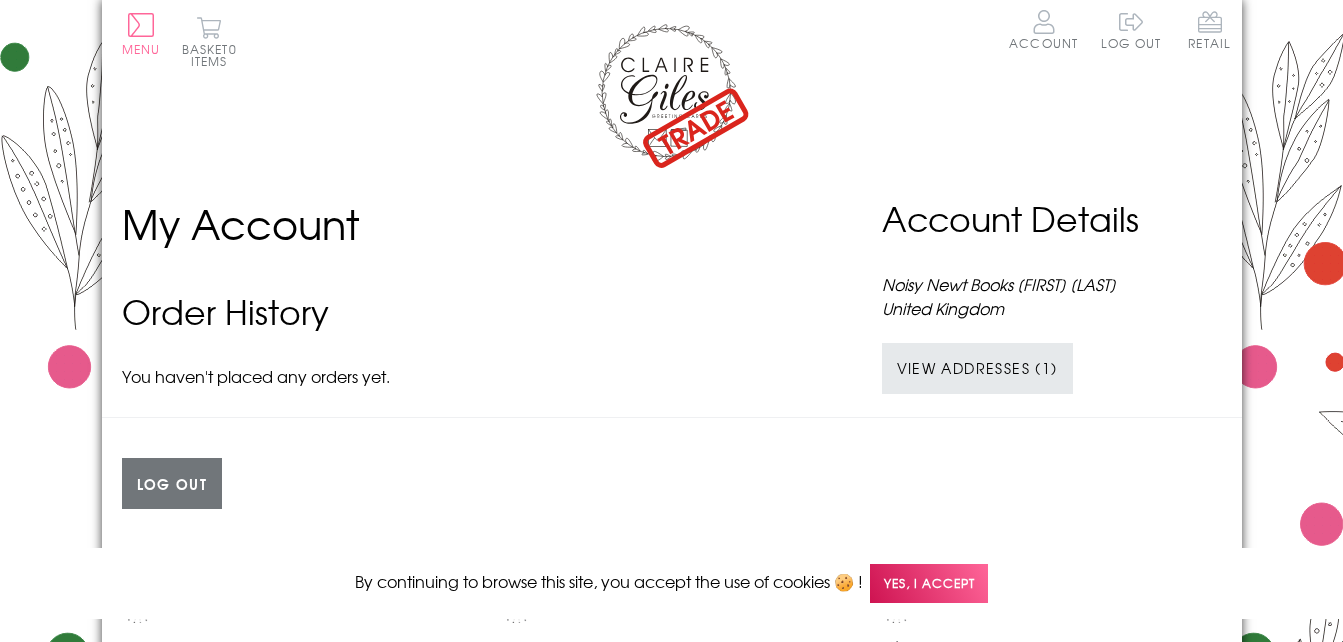 scroll, scrollTop: 0, scrollLeft: 0, axis: both 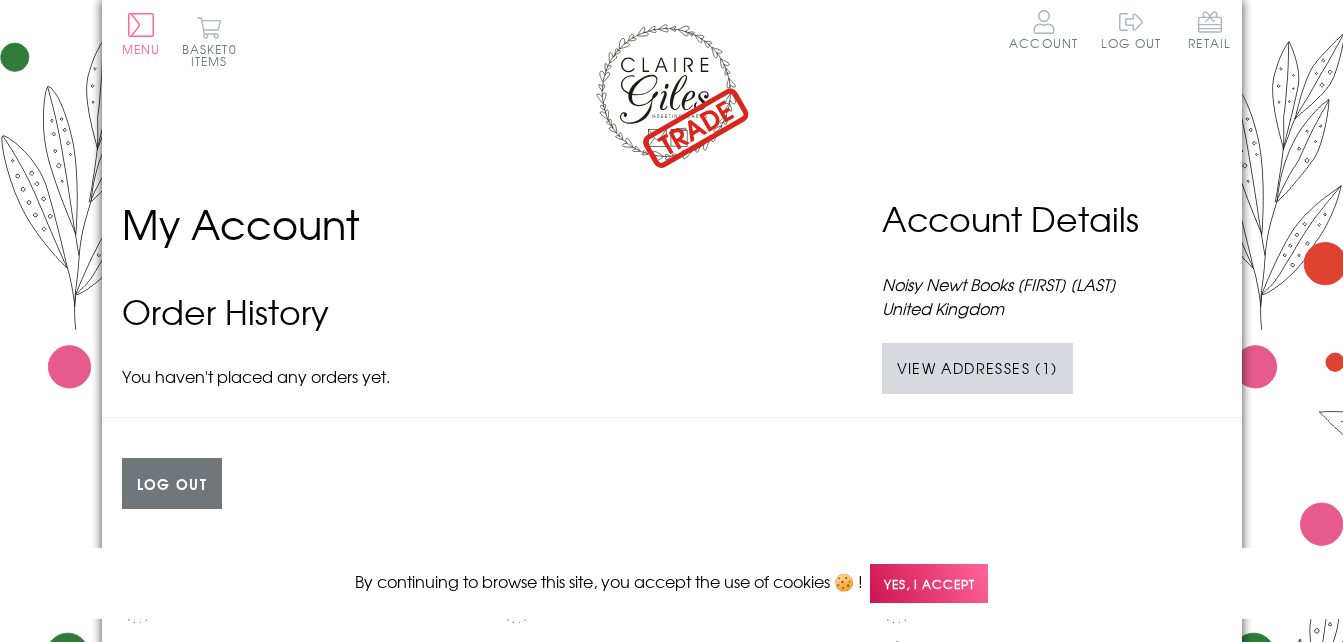 click on "View Addresses (1)" at bounding box center [977, 368] 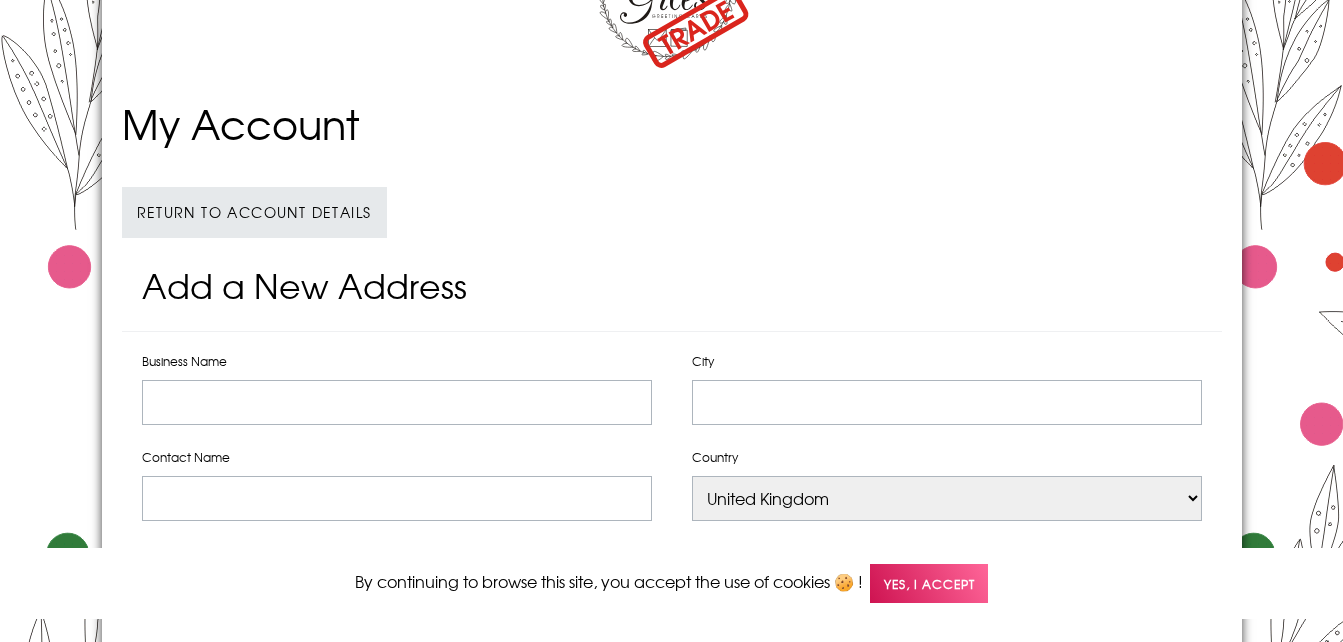 scroll, scrollTop: 0, scrollLeft: 0, axis: both 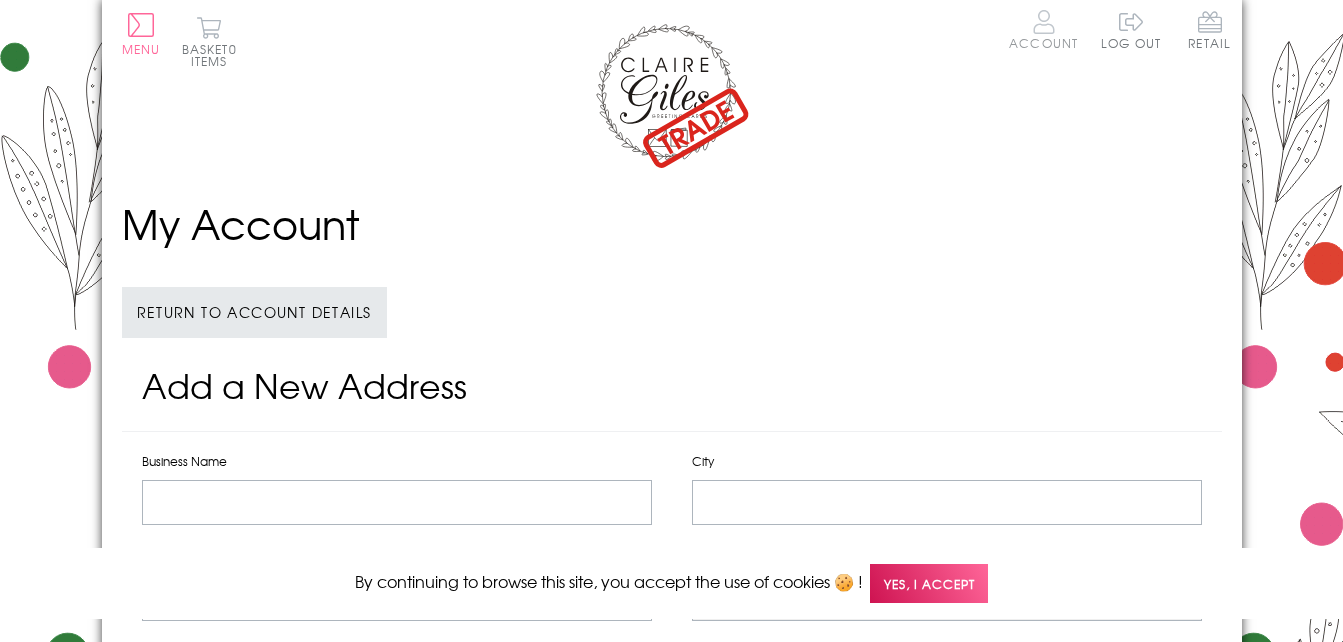 click on "Account" at bounding box center [1043, 29] 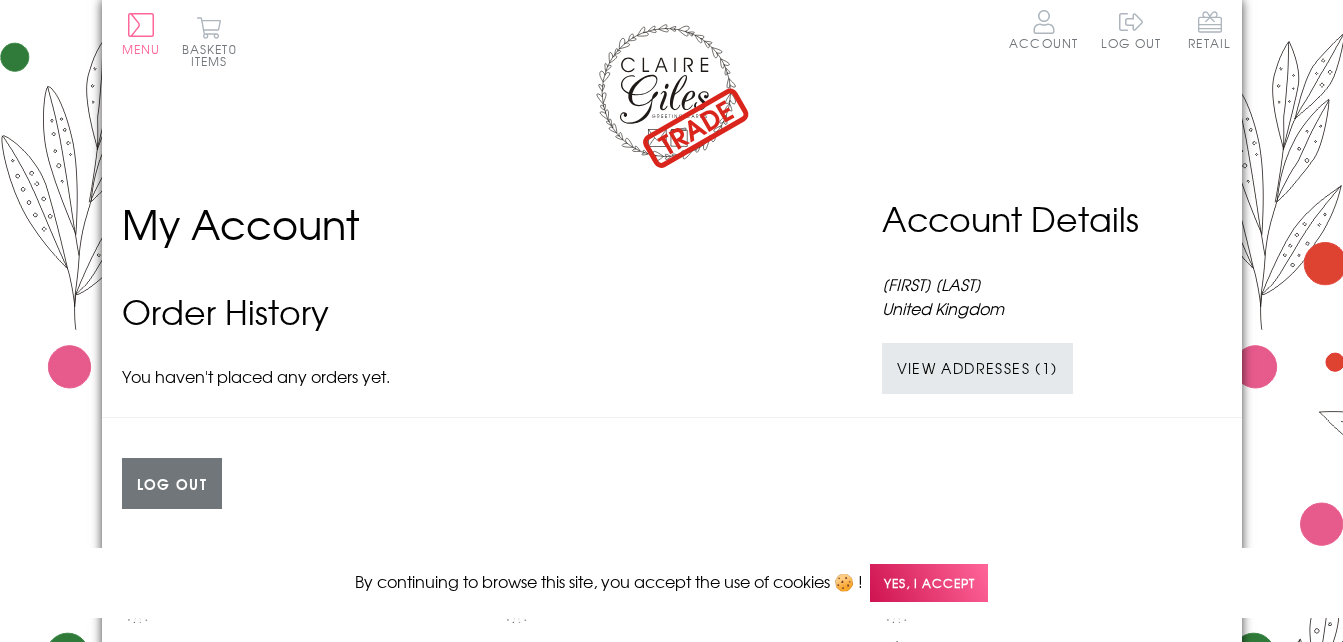 scroll, scrollTop: 0, scrollLeft: 0, axis: both 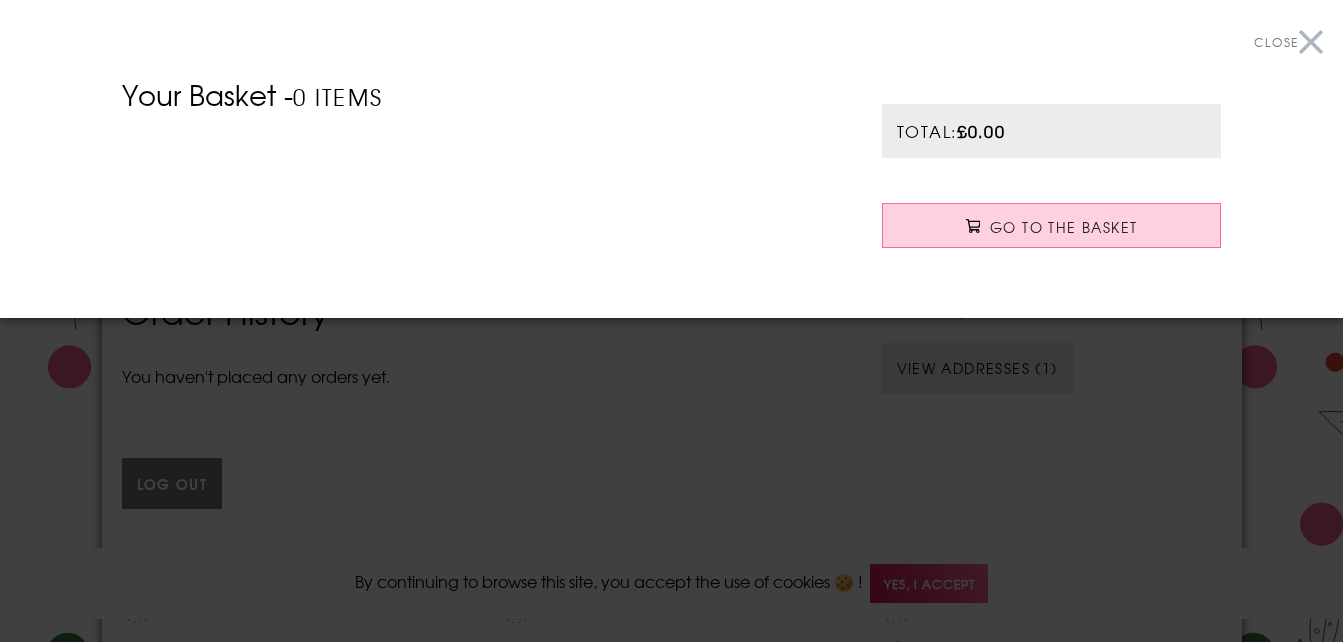 click on "Close" at bounding box center (1288, 42) 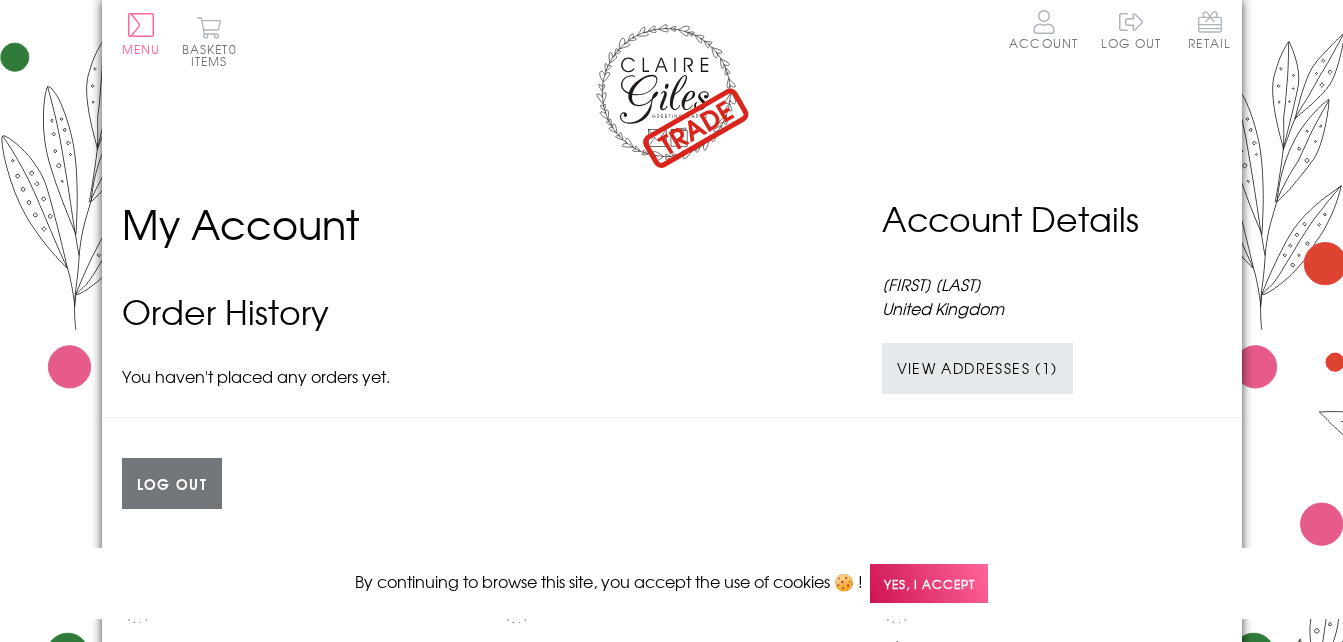 scroll, scrollTop: 100, scrollLeft: 0, axis: vertical 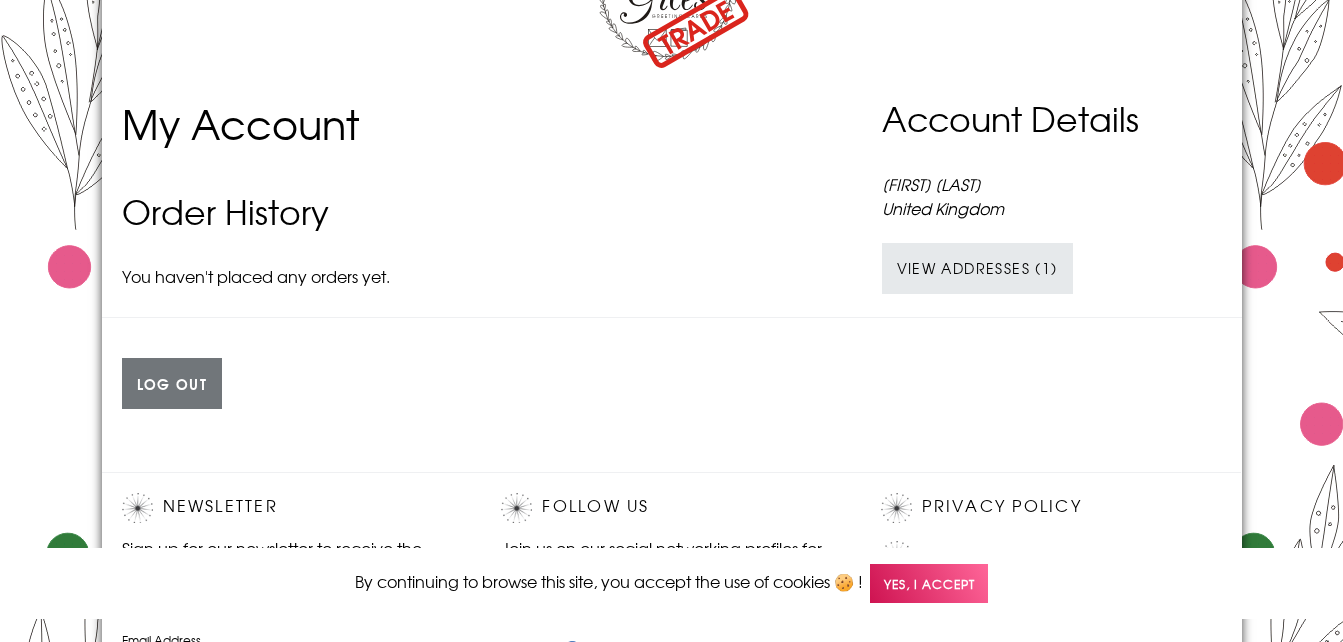 click on "Yes, I accept" at bounding box center (929, 583) 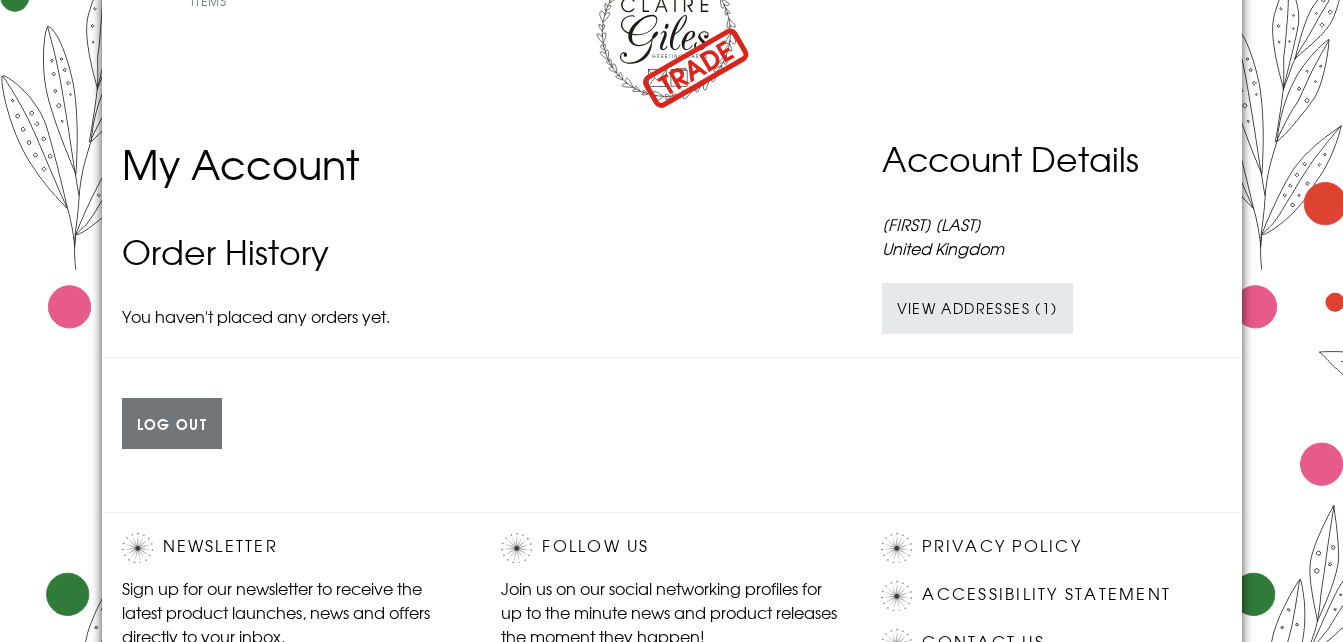 scroll, scrollTop: 0, scrollLeft: 0, axis: both 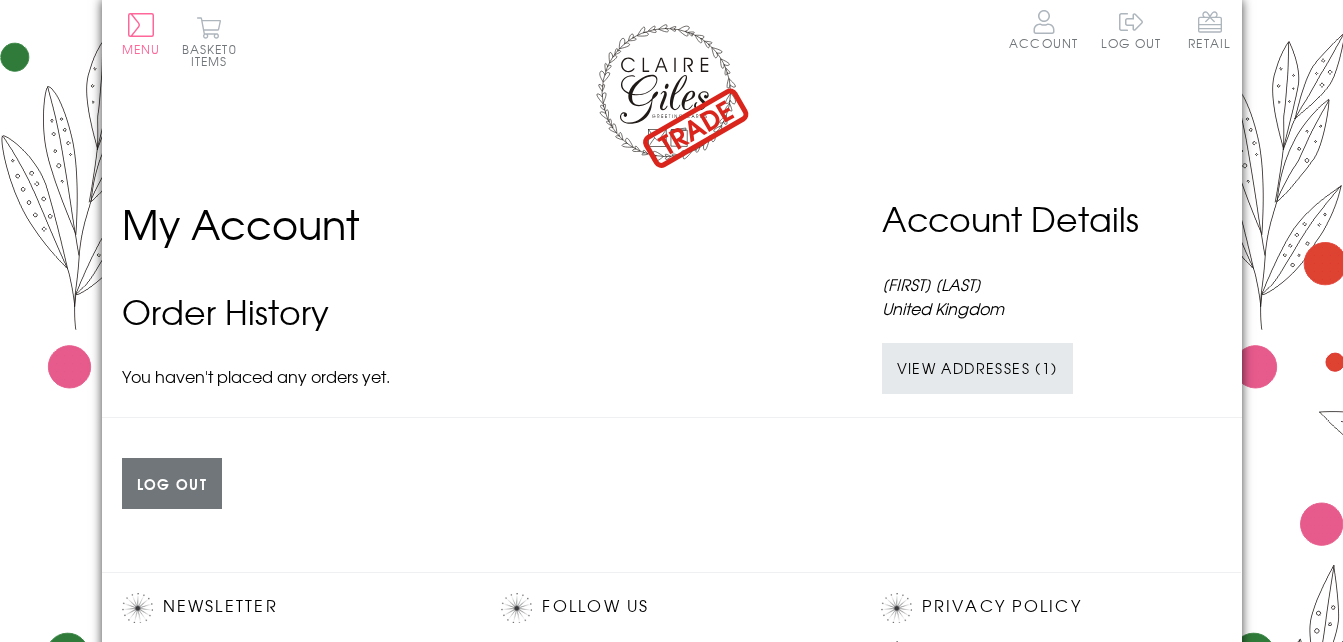 click on "Close
Quick Links
Home
Your Account
Login
Your Basket
Contact Us
All Occasions
Academic
Age Cards
Anniversary
Baby Cards
Birthdays
Christmas
Communion and Confirmation
Congratulations" at bounding box center (671, 541) 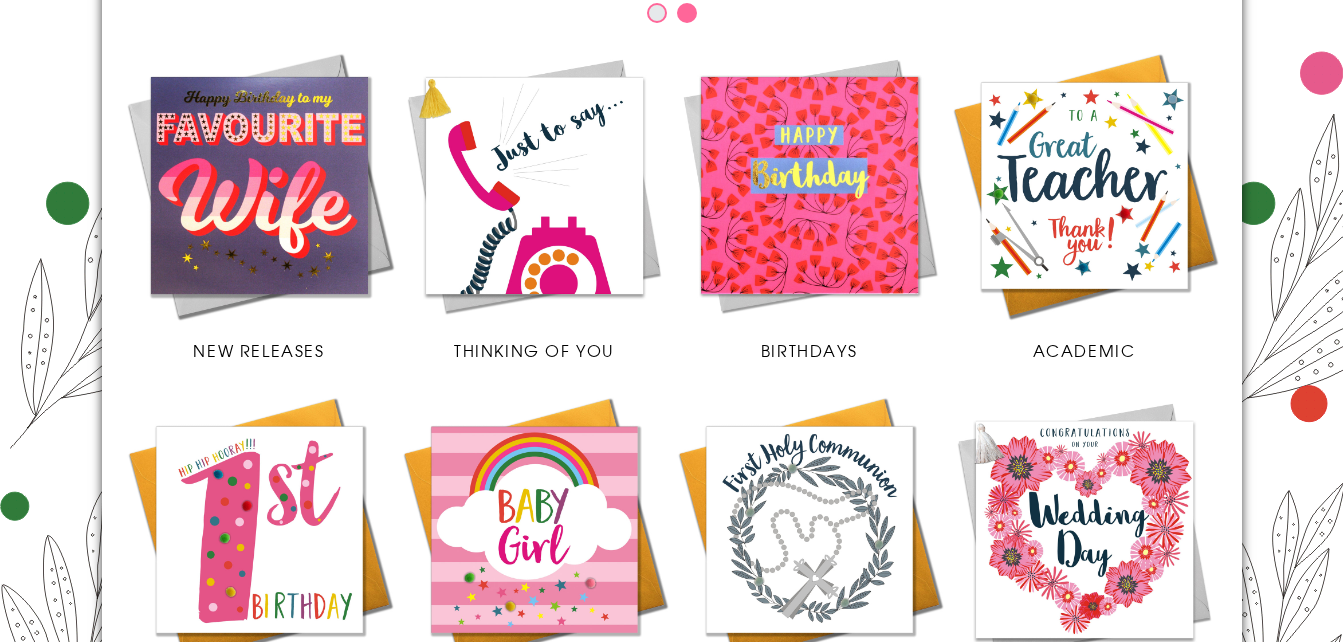 scroll, scrollTop: 400, scrollLeft: 0, axis: vertical 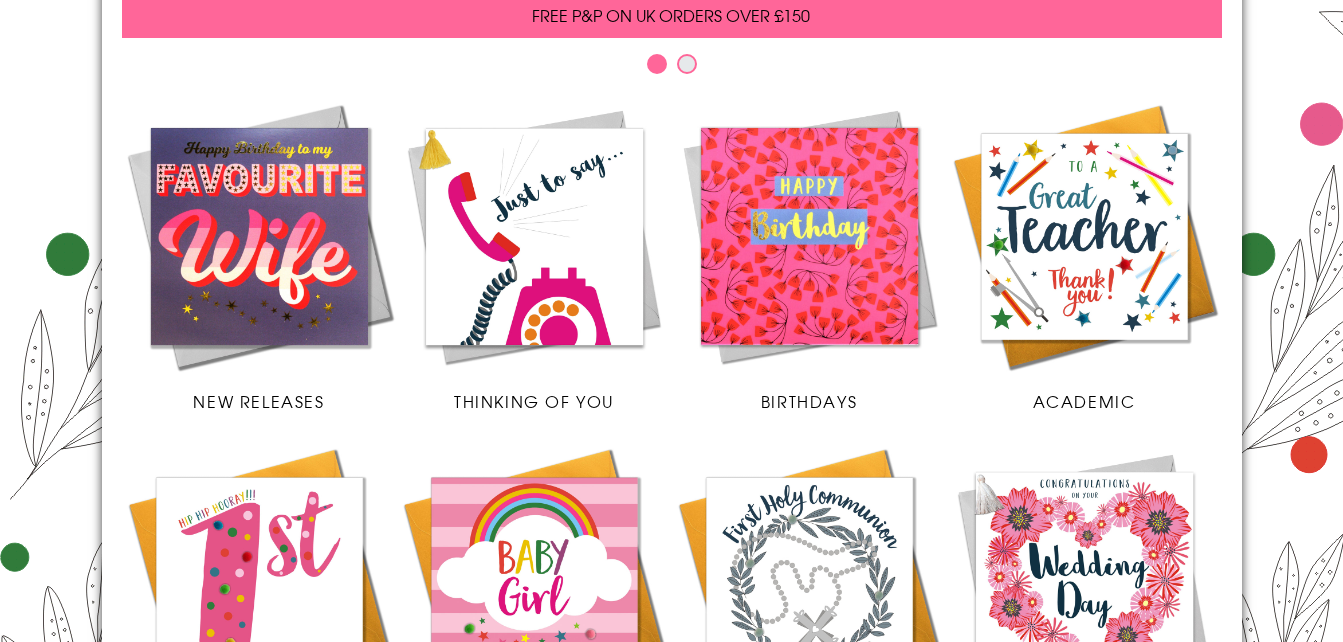 click at bounding box center [809, 236] 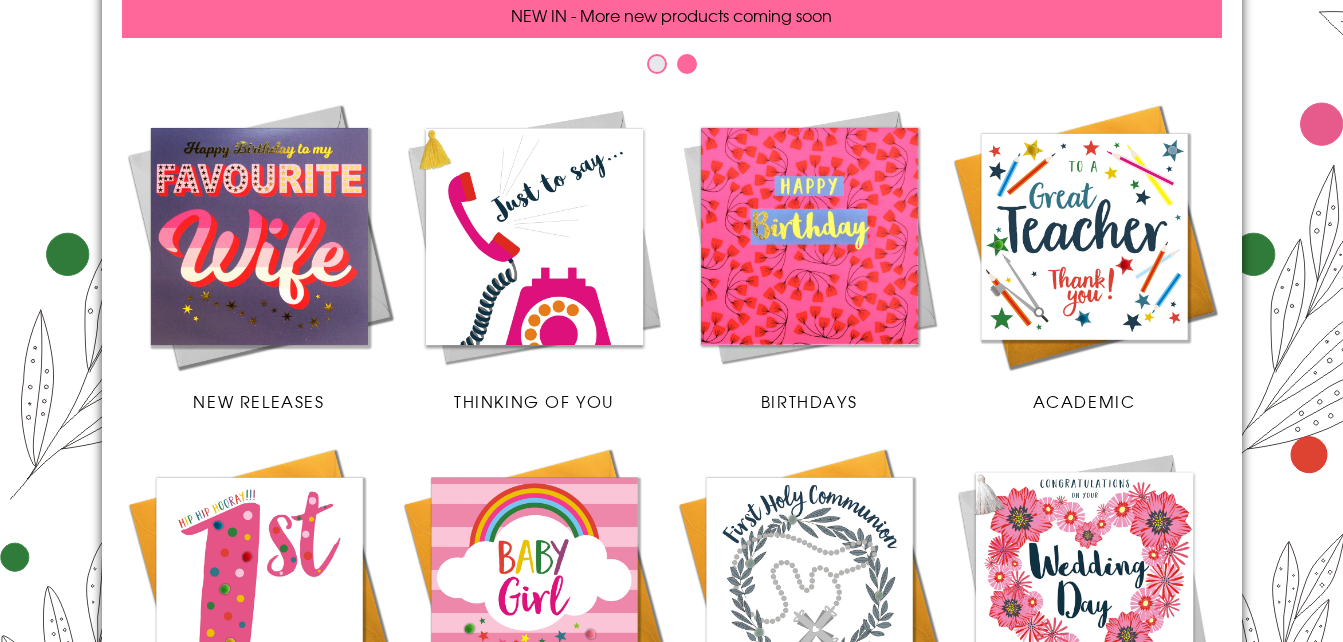 click at bounding box center (534, 236) 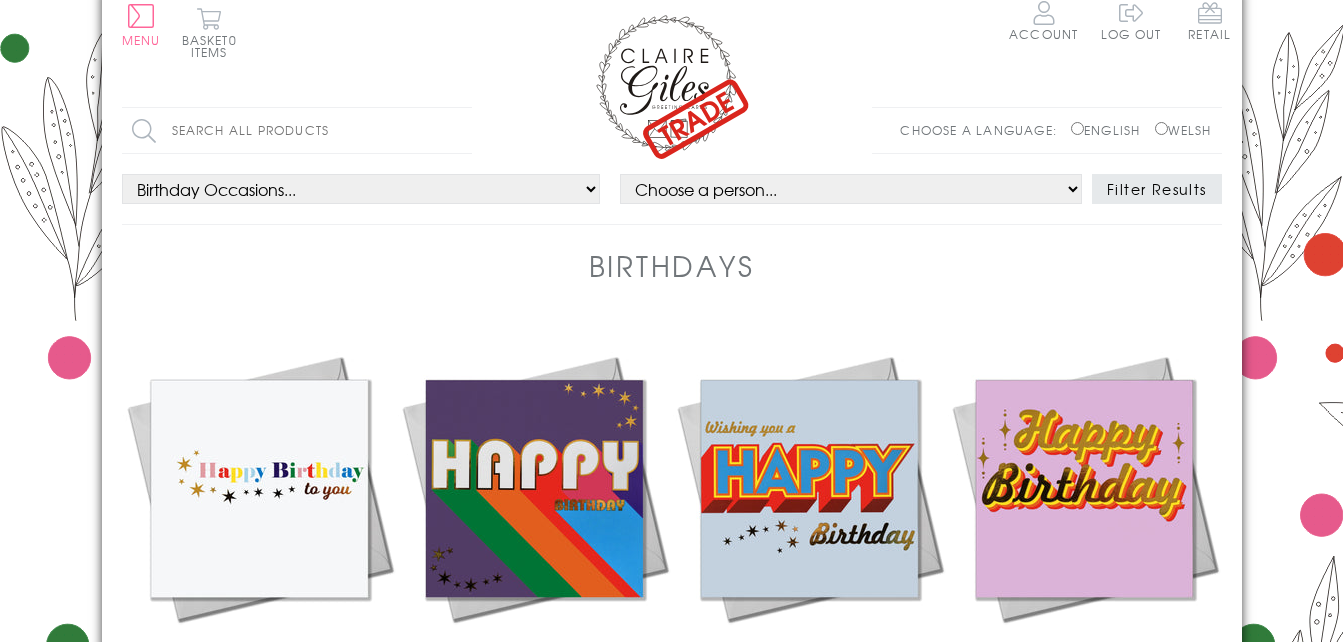 scroll, scrollTop: 0, scrollLeft: 0, axis: both 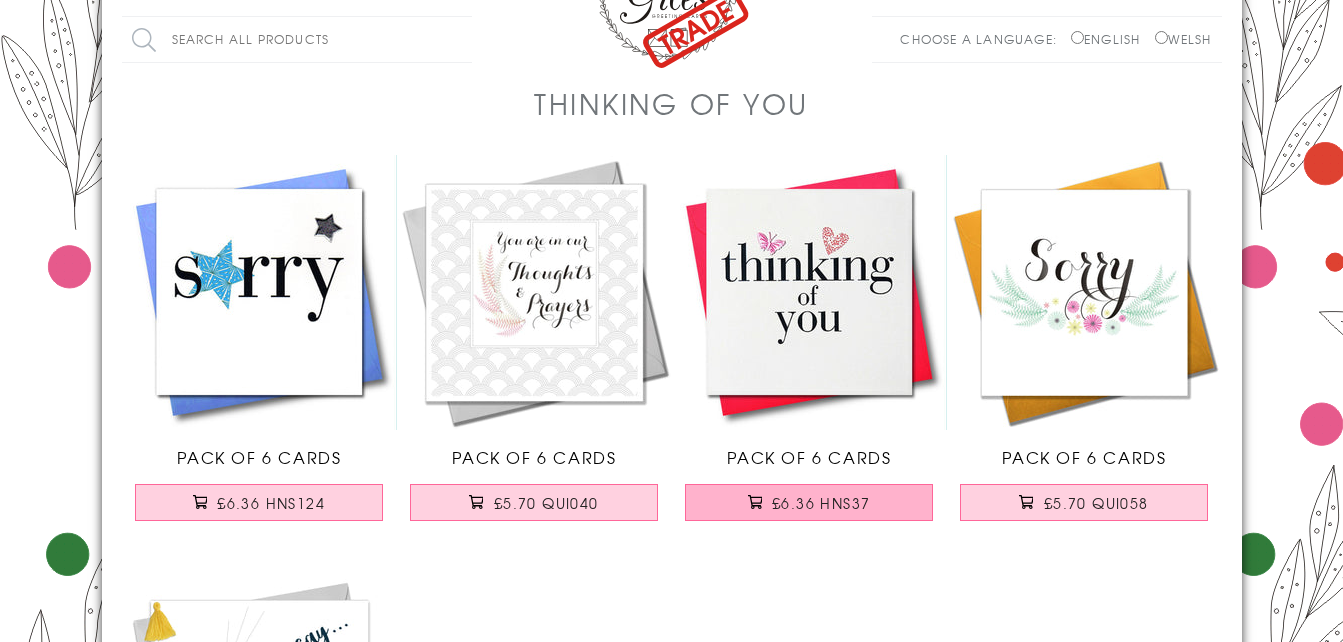click on "£6.36  HNS37" at bounding box center [821, 503] 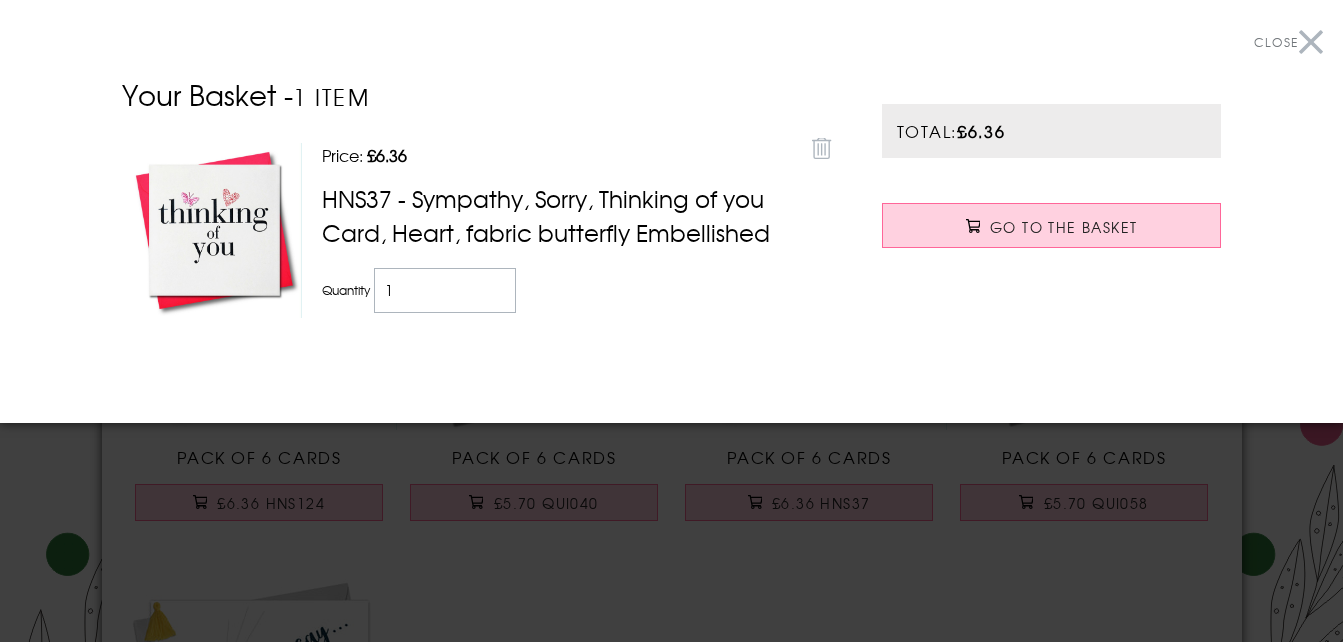 click on "Close" at bounding box center [1288, 42] 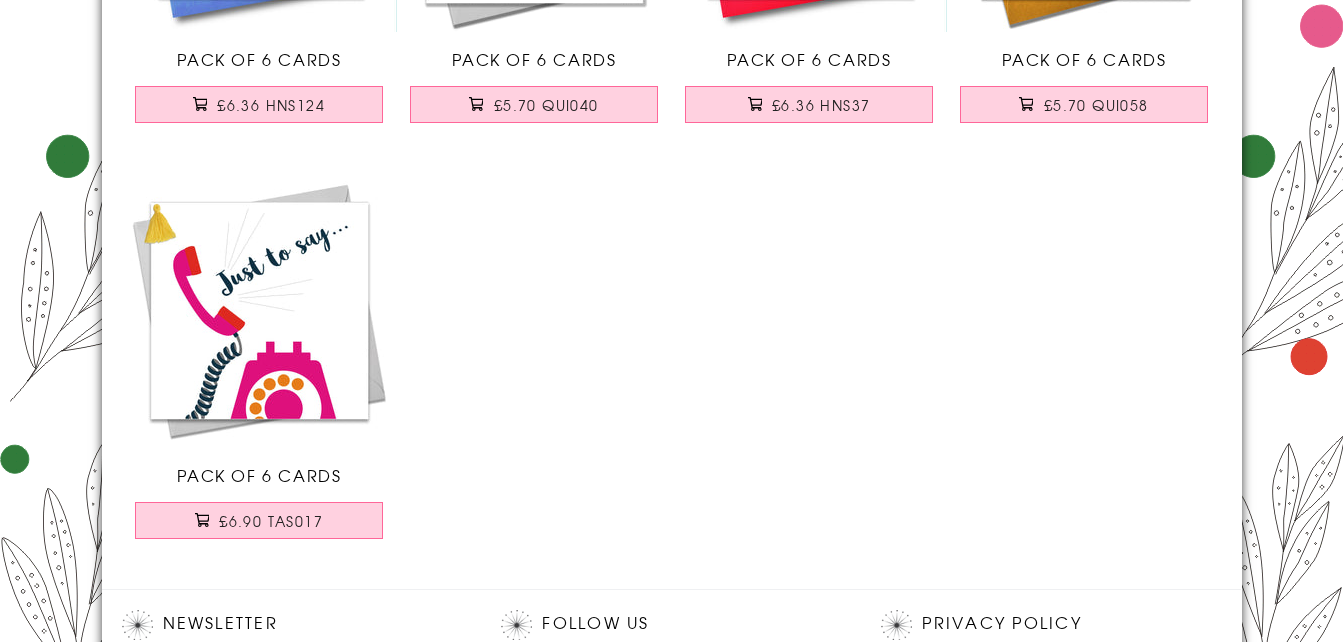scroll, scrollTop: 500, scrollLeft: 0, axis: vertical 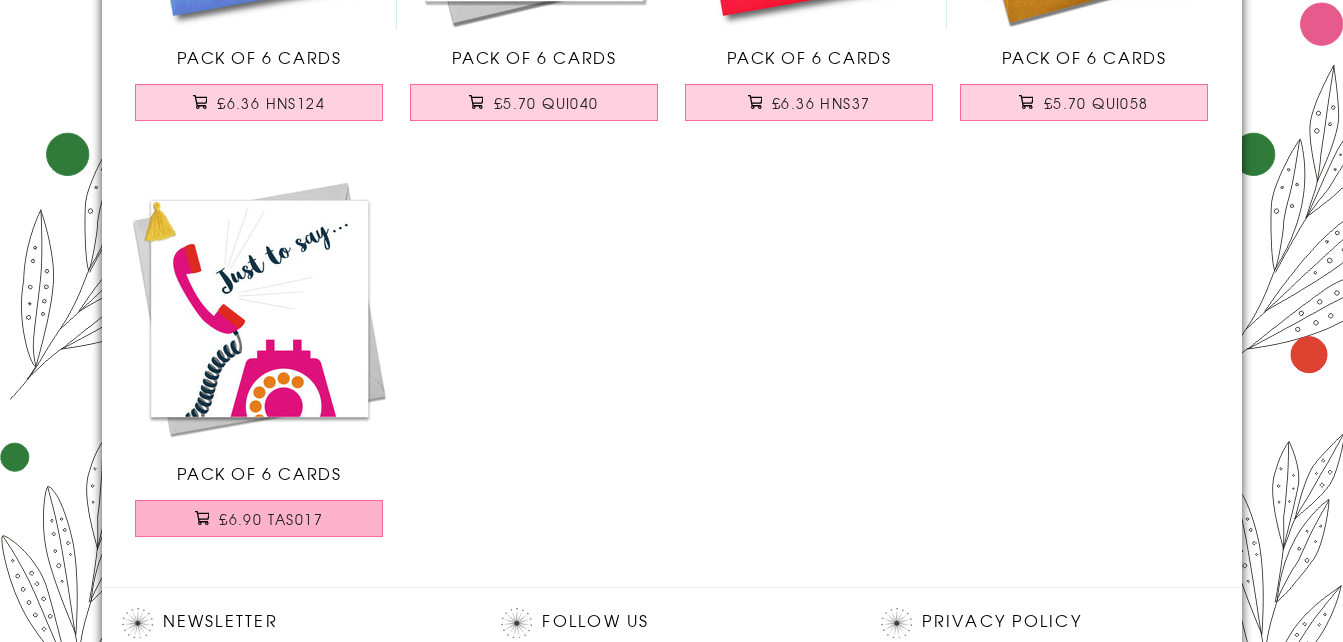 click on "£6.90  TAS017" at bounding box center [259, 518] 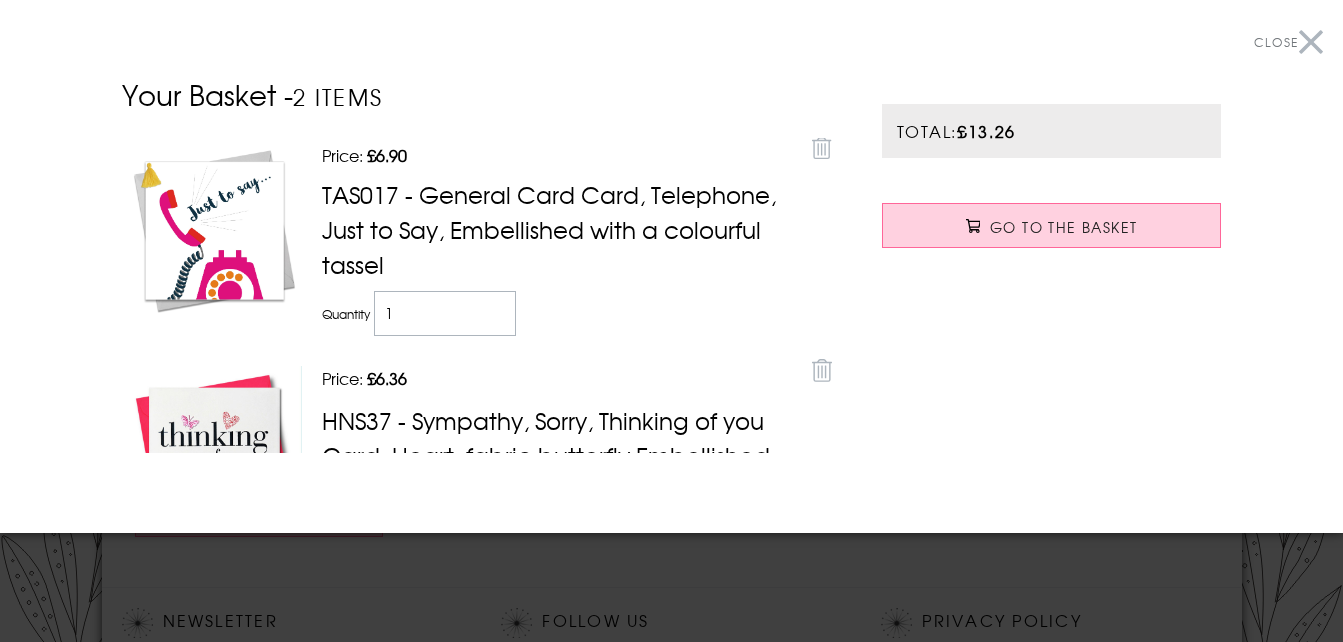 click on "Close" at bounding box center [1288, 42] 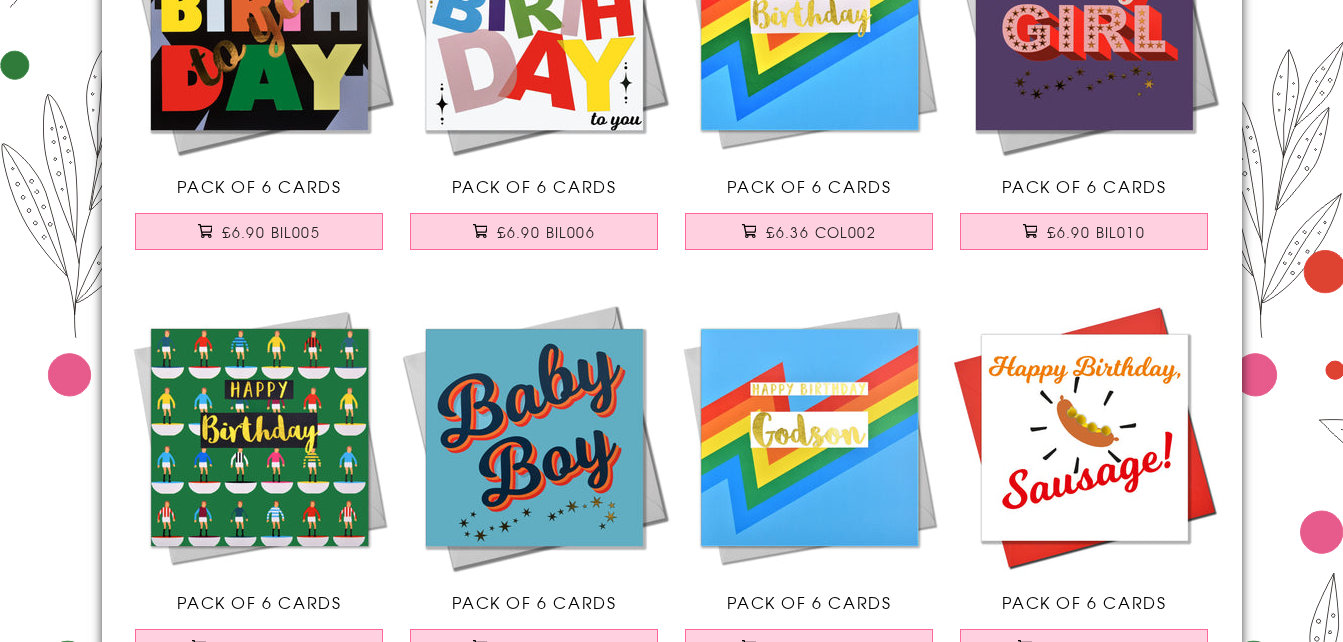scroll, scrollTop: 1000, scrollLeft: 0, axis: vertical 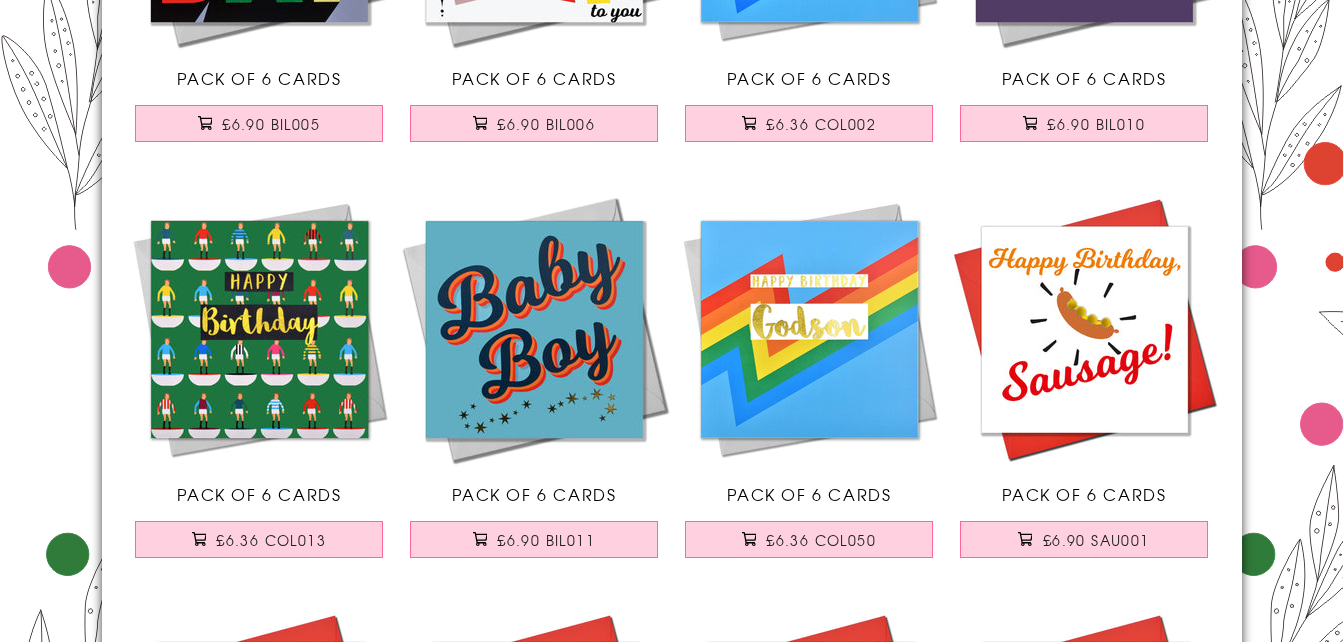 click at bounding box center [1084, 329] 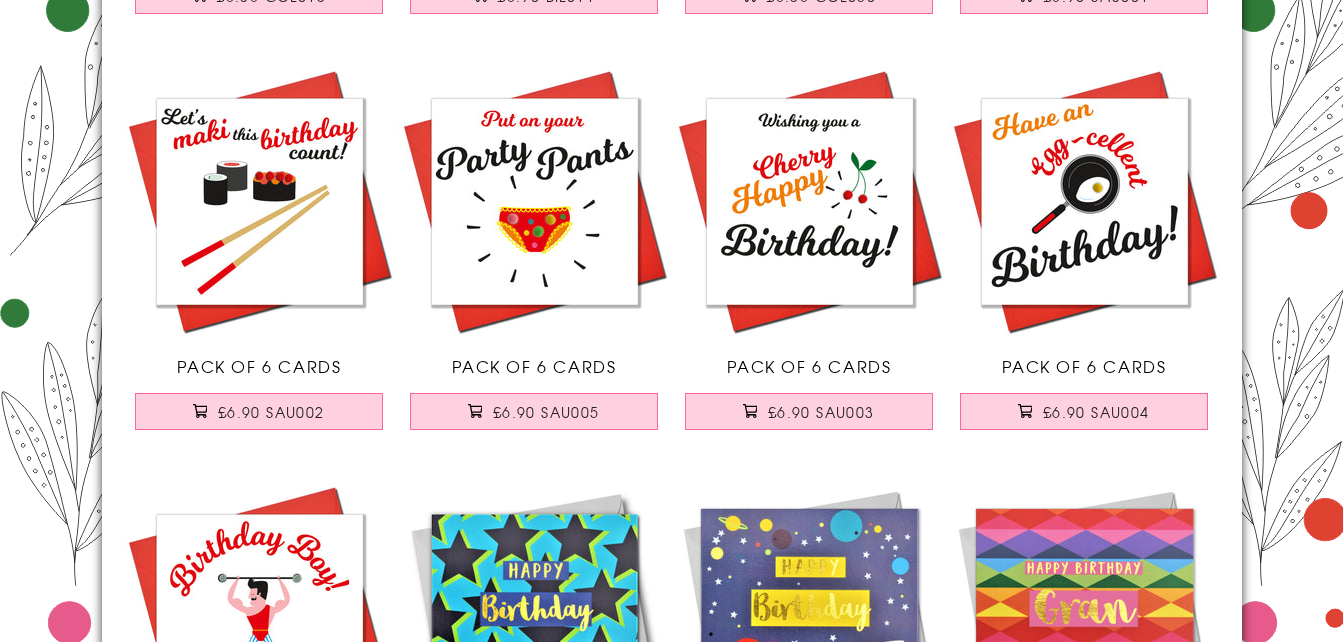 scroll, scrollTop: 1600, scrollLeft: 0, axis: vertical 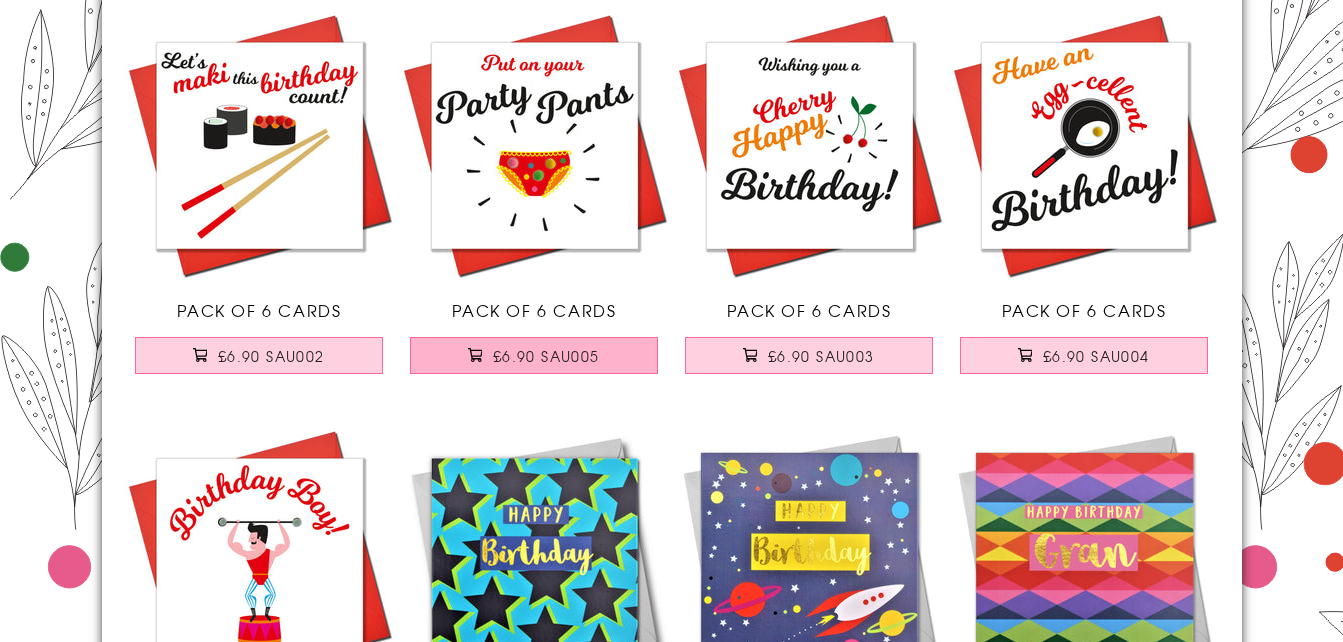 click on "£6.90  SAU005" at bounding box center [534, 355] 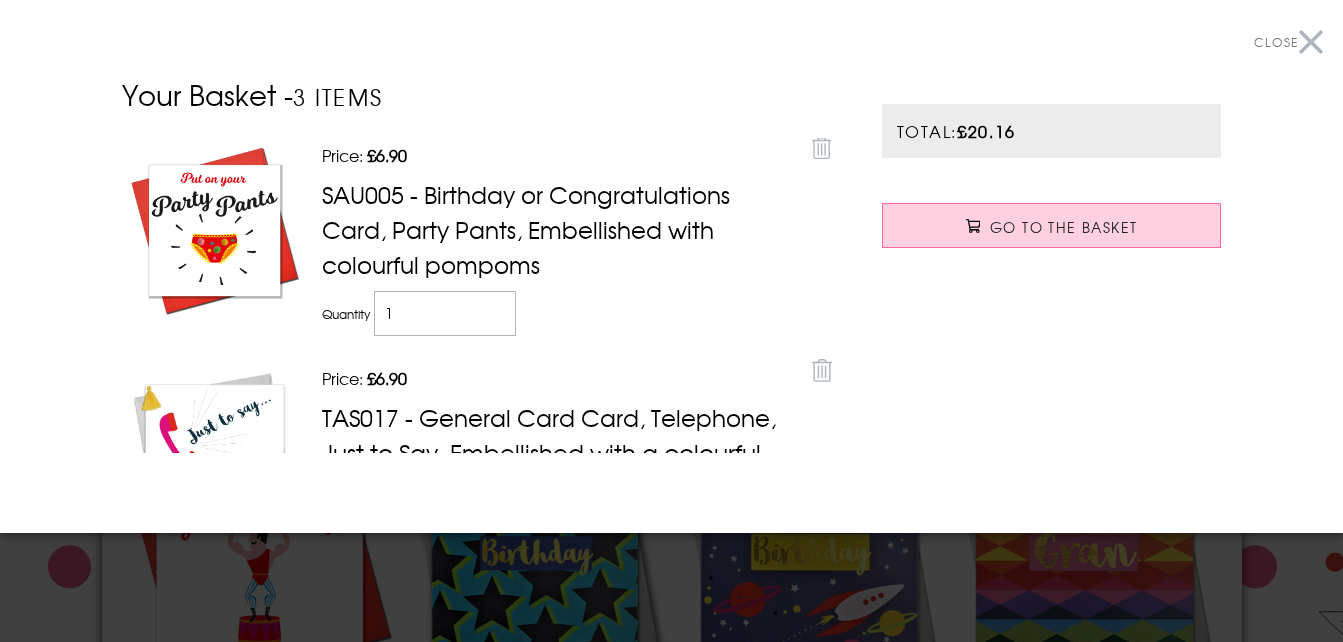 click on "Close" at bounding box center (1288, 42) 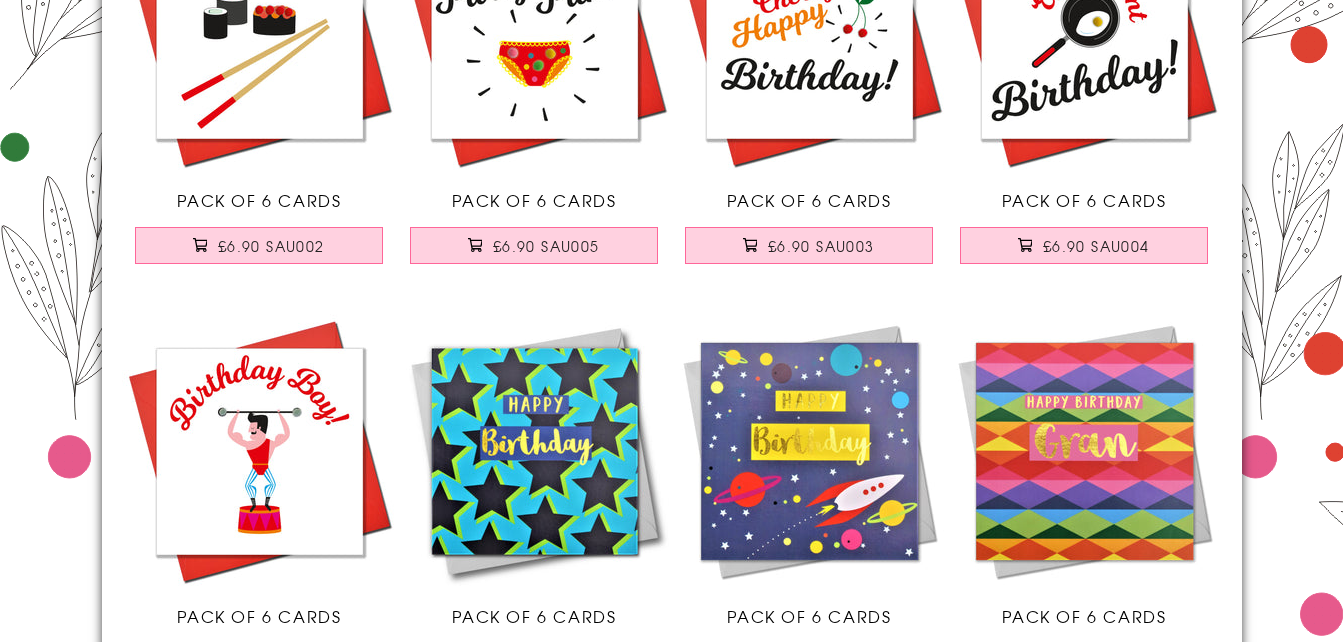 scroll, scrollTop: 1800, scrollLeft: 0, axis: vertical 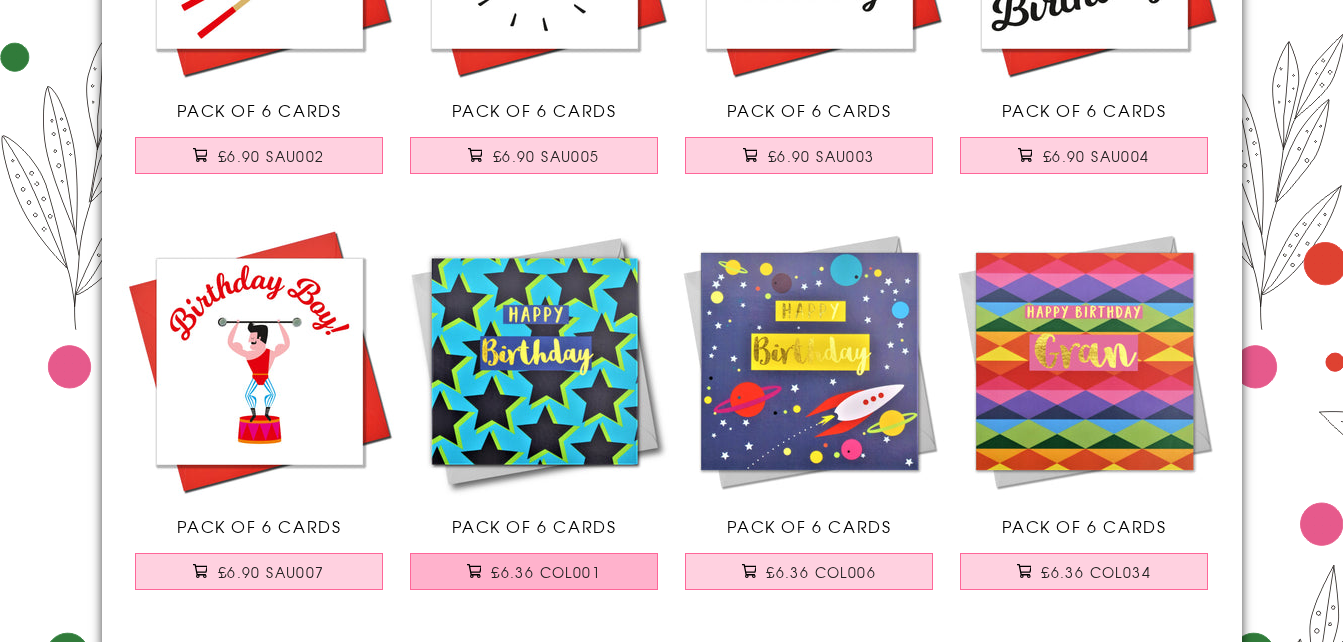 click on "£6.36  COL001" at bounding box center [534, 571] 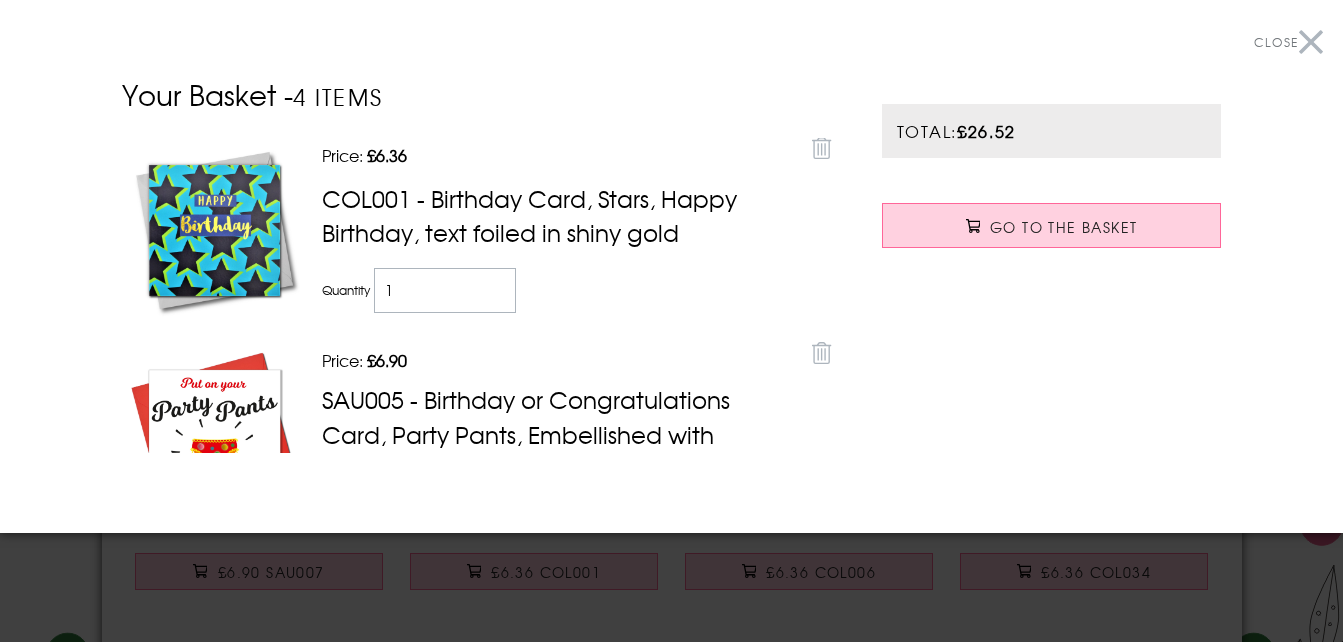 click on "Close" at bounding box center (1288, 42) 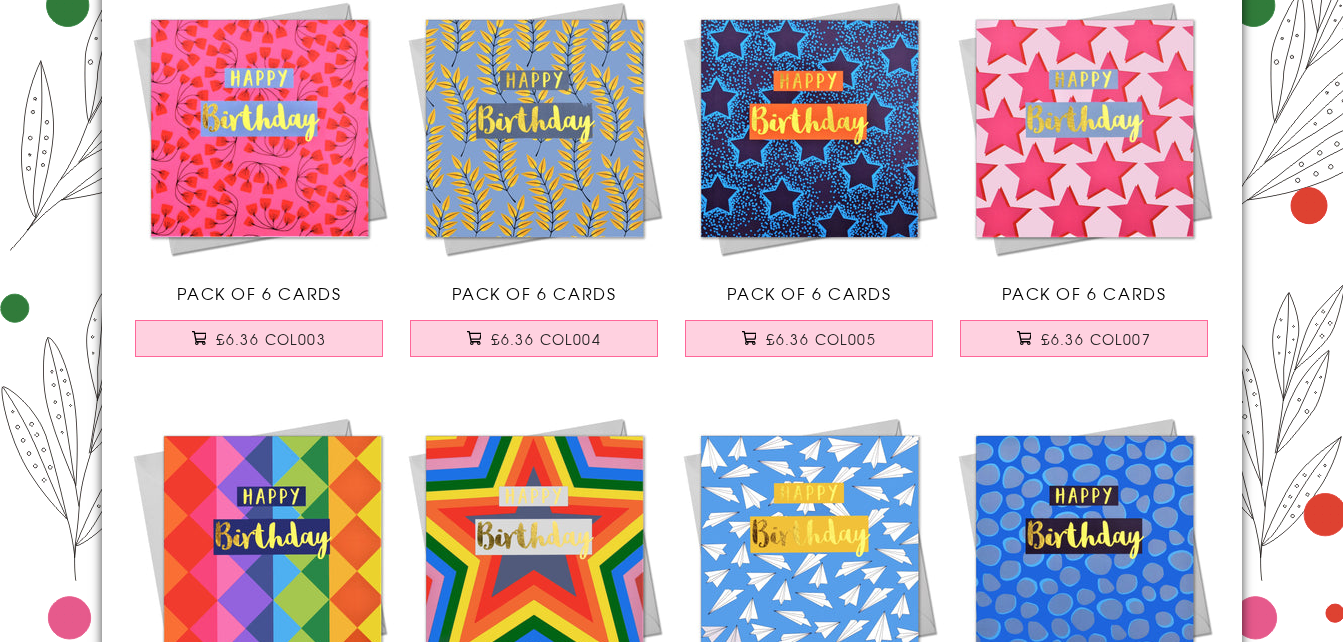 scroll, scrollTop: 2400, scrollLeft: 0, axis: vertical 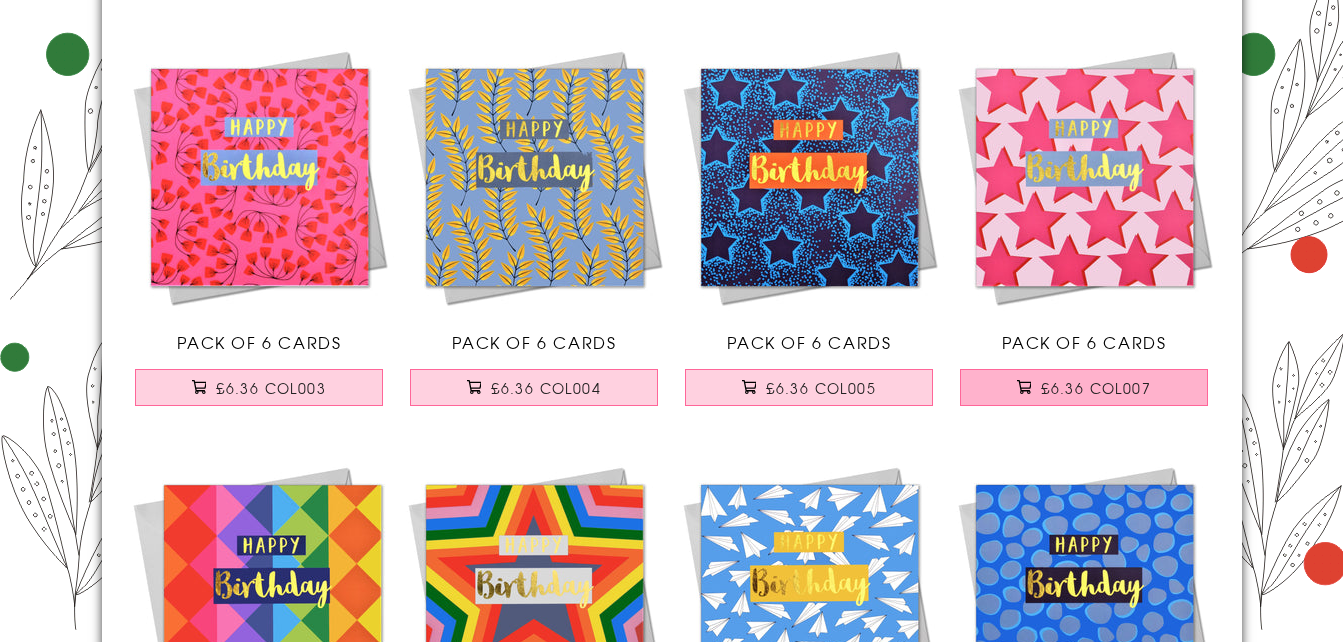 click on "£6.36  COL007" at bounding box center (1084, 387) 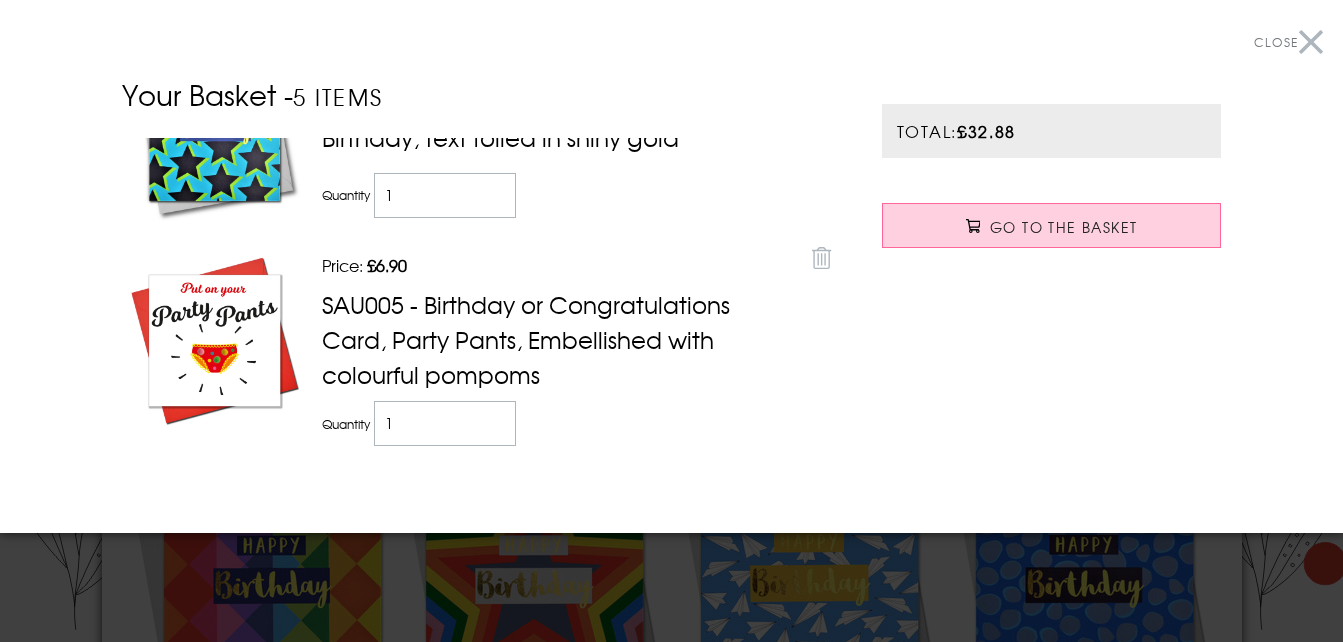scroll, scrollTop: 317, scrollLeft: 0, axis: vertical 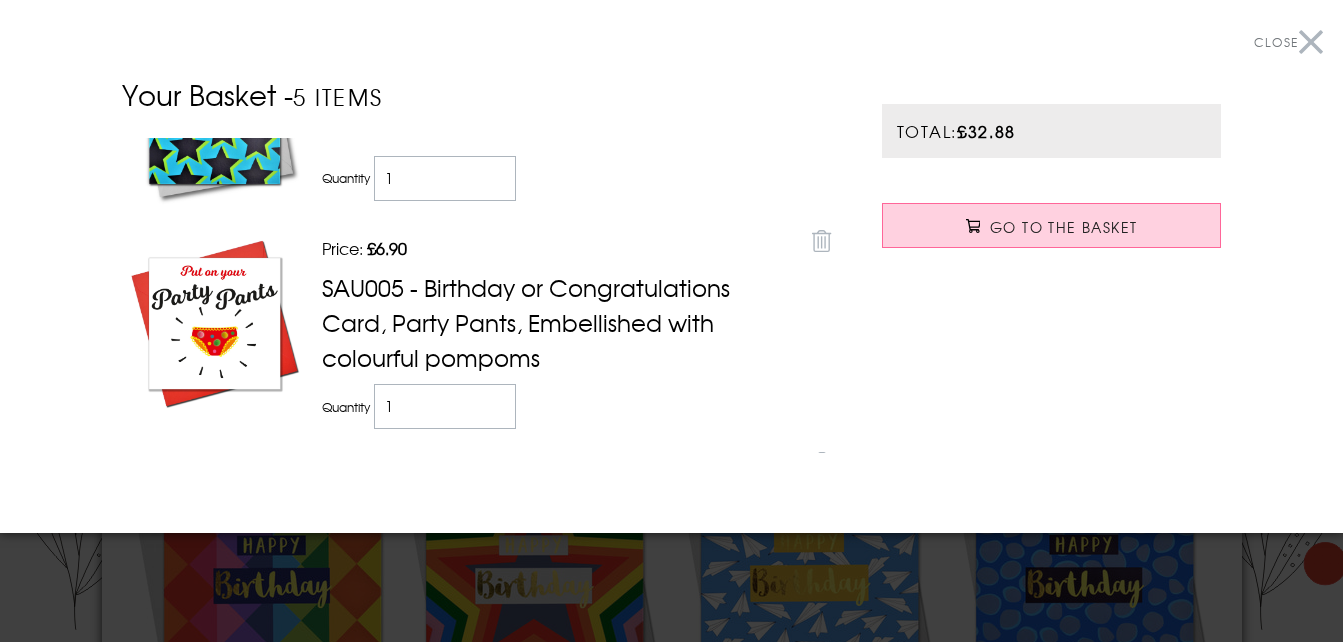 click on "Close" at bounding box center (1288, 42) 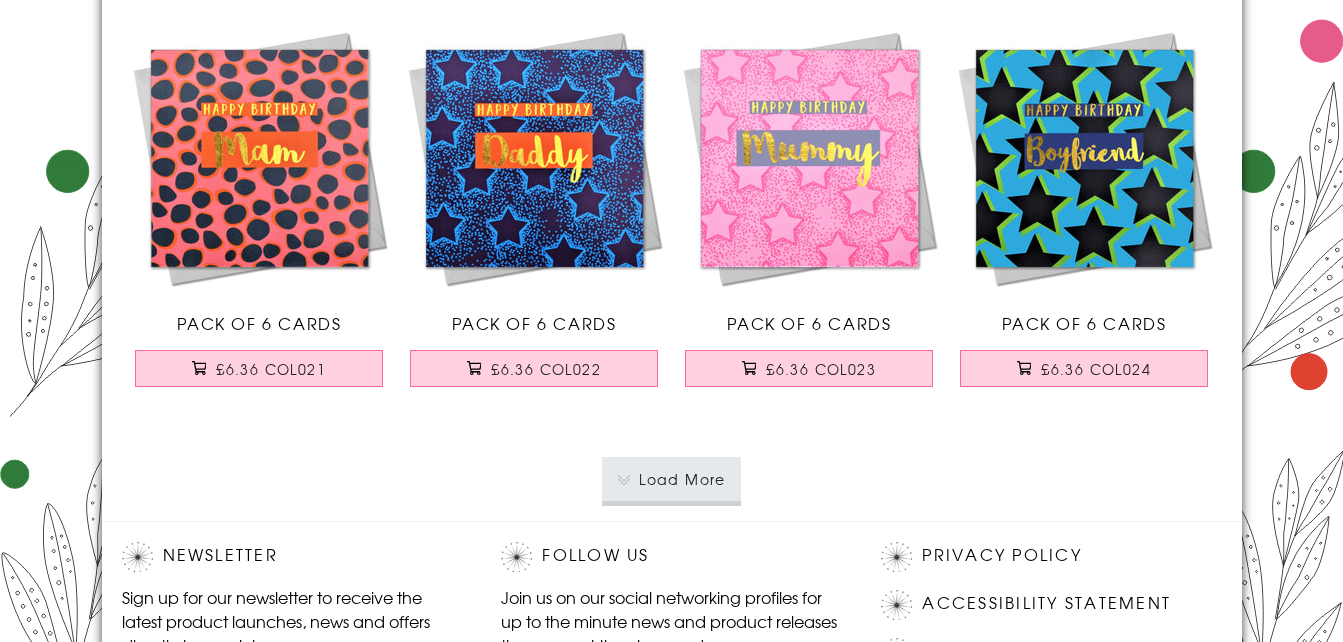 scroll, scrollTop: 4100, scrollLeft: 0, axis: vertical 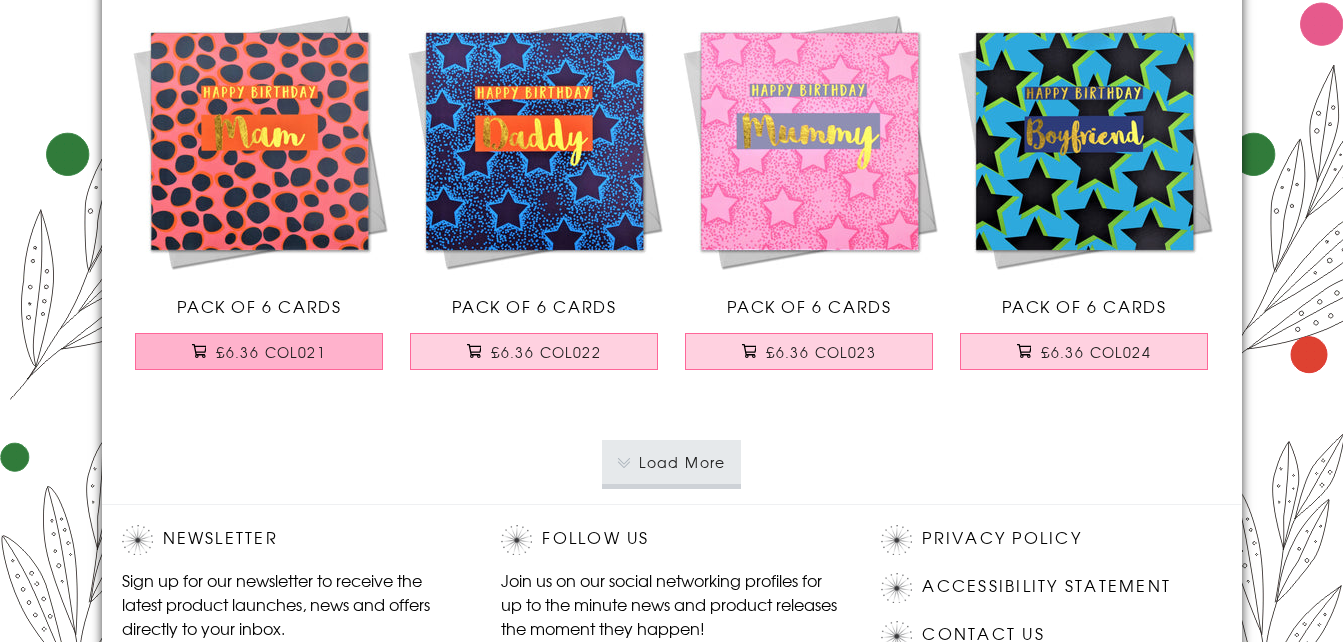 click on "£6.36  COL021" at bounding box center (259, 351) 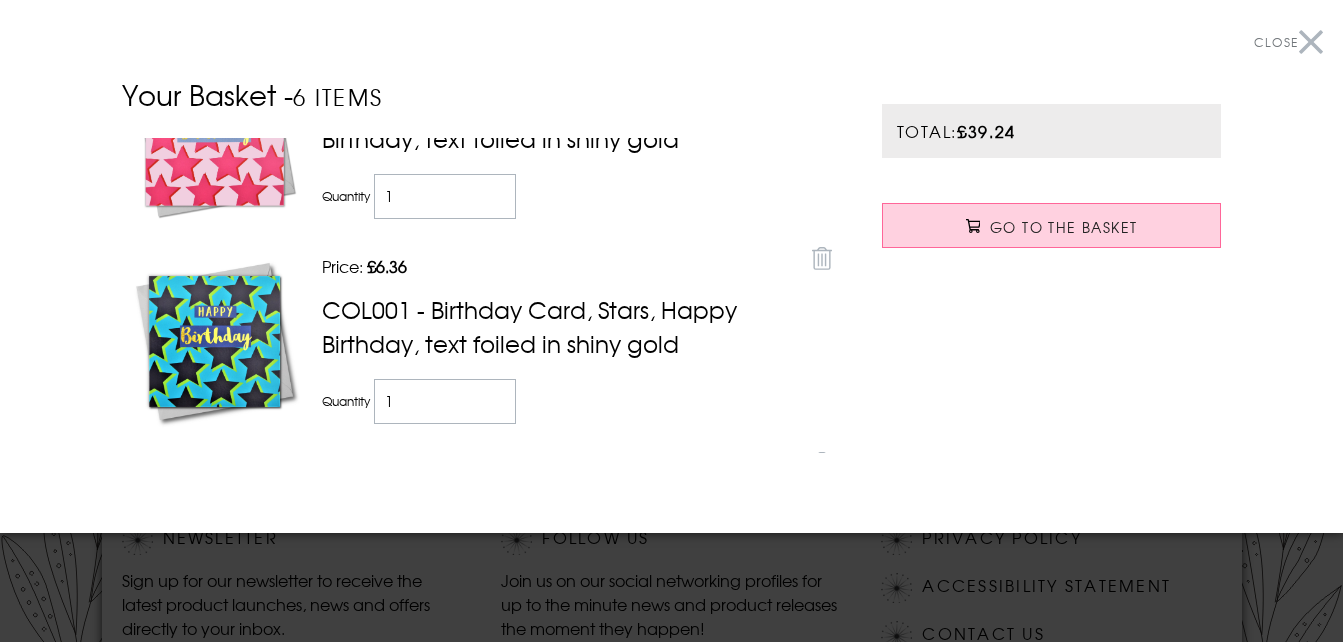 click on "Close" at bounding box center (1288, 42) 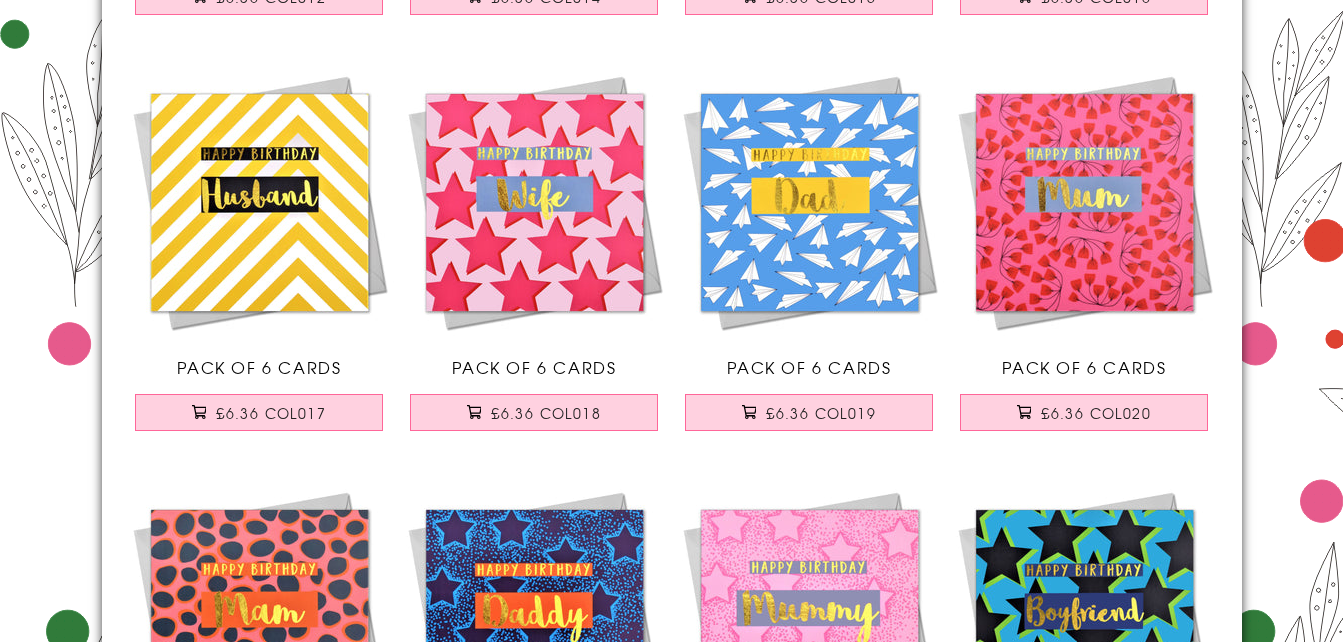 scroll, scrollTop: 3600, scrollLeft: 0, axis: vertical 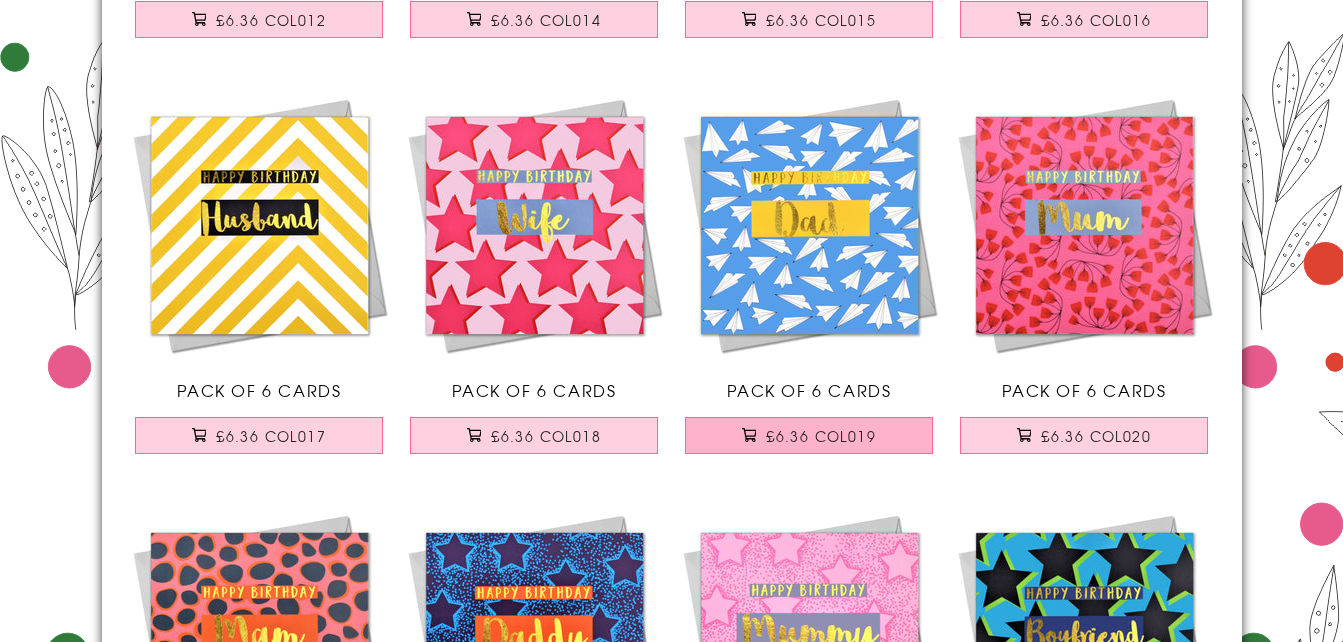 click on "£6.36  COL019" at bounding box center (809, 435) 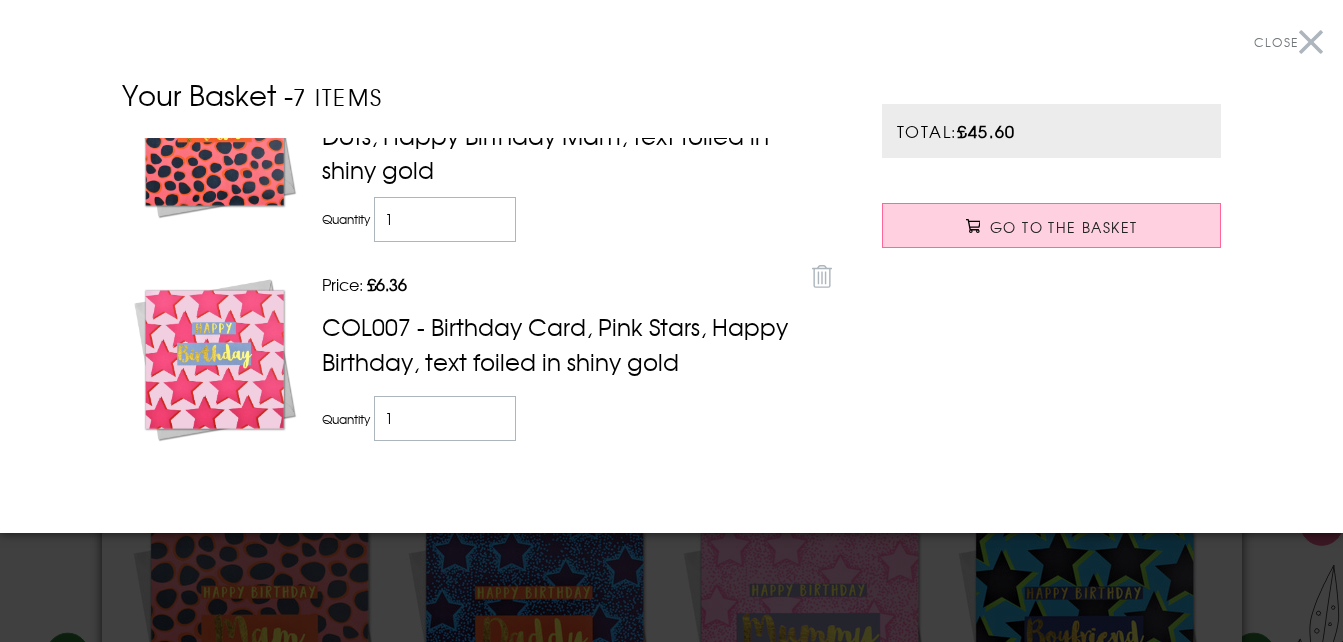 click on "Close" at bounding box center (1288, 42) 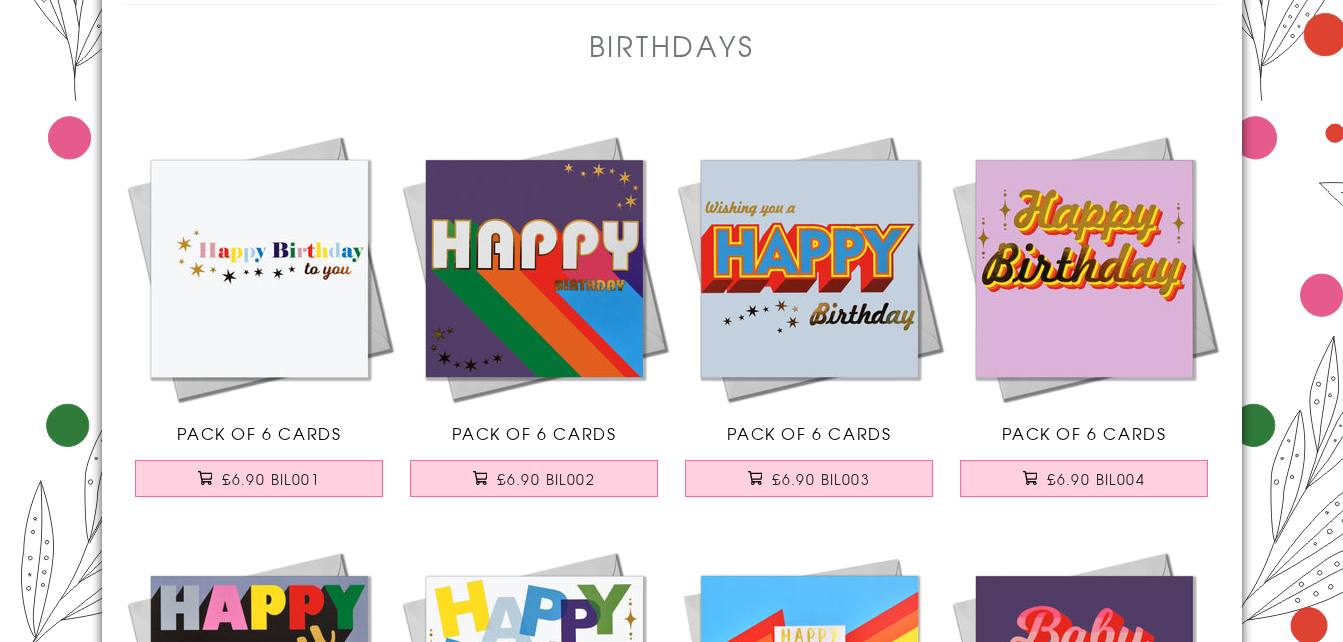 scroll, scrollTop: 200, scrollLeft: 0, axis: vertical 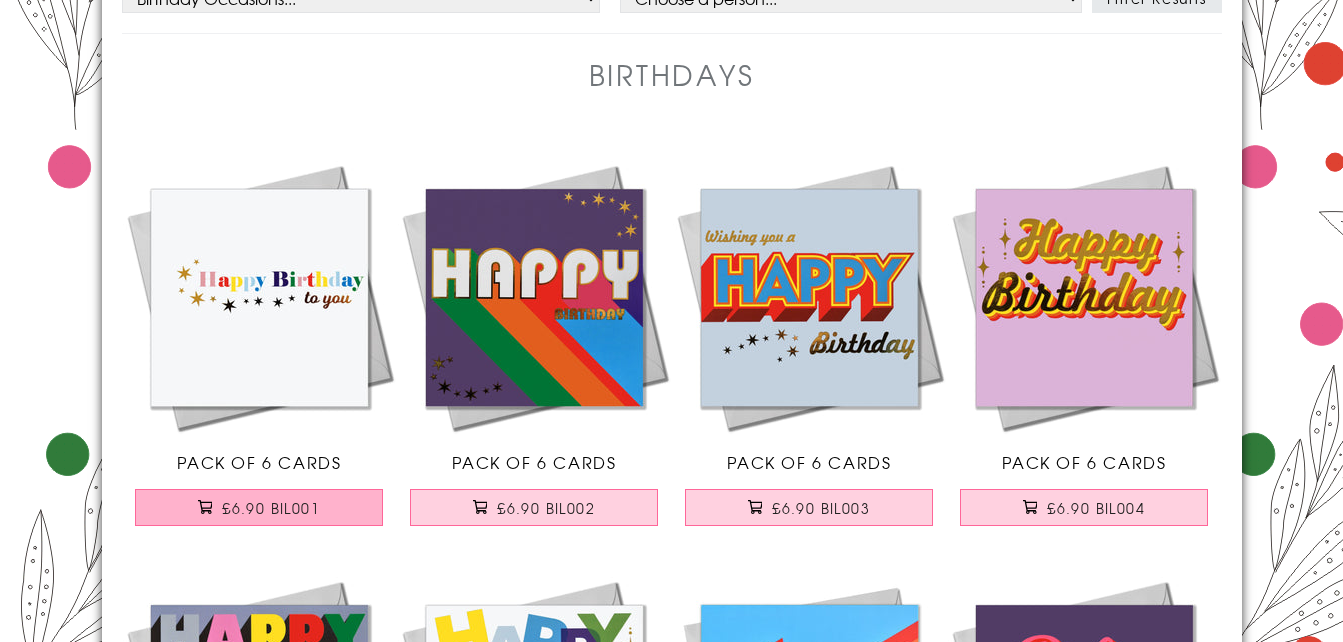 click on "£6.90  BIL001" at bounding box center [259, 507] 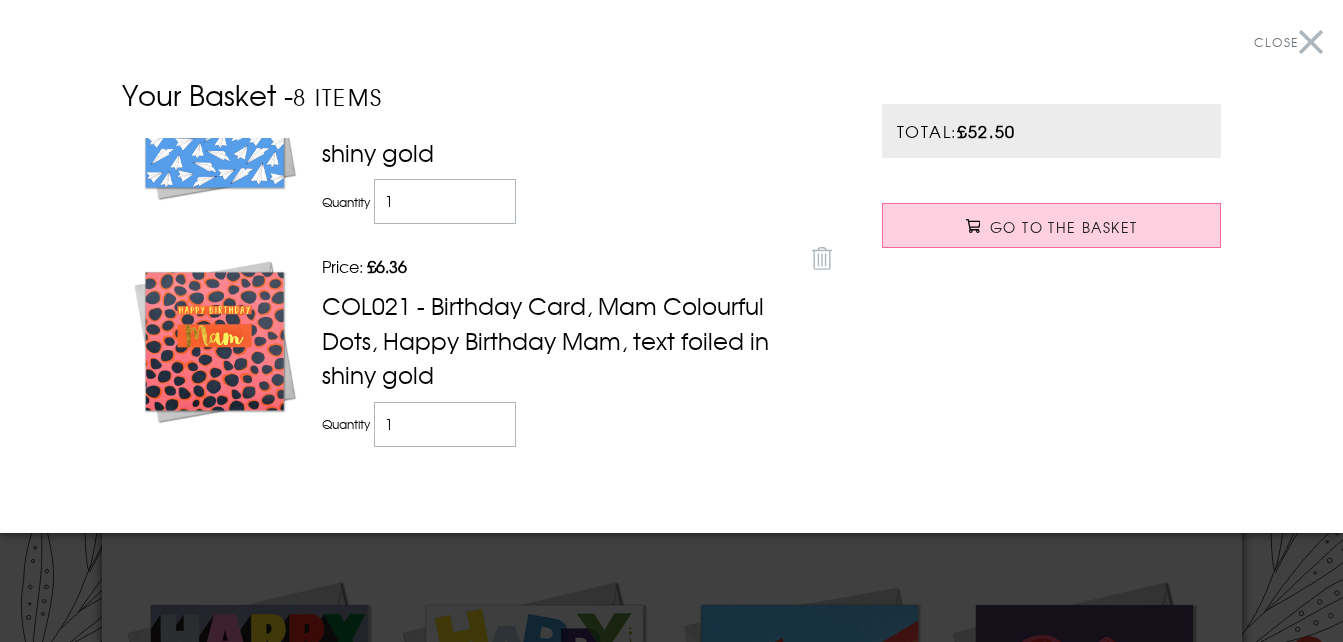 scroll, scrollTop: 334, scrollLeft: 0, axis: vertical 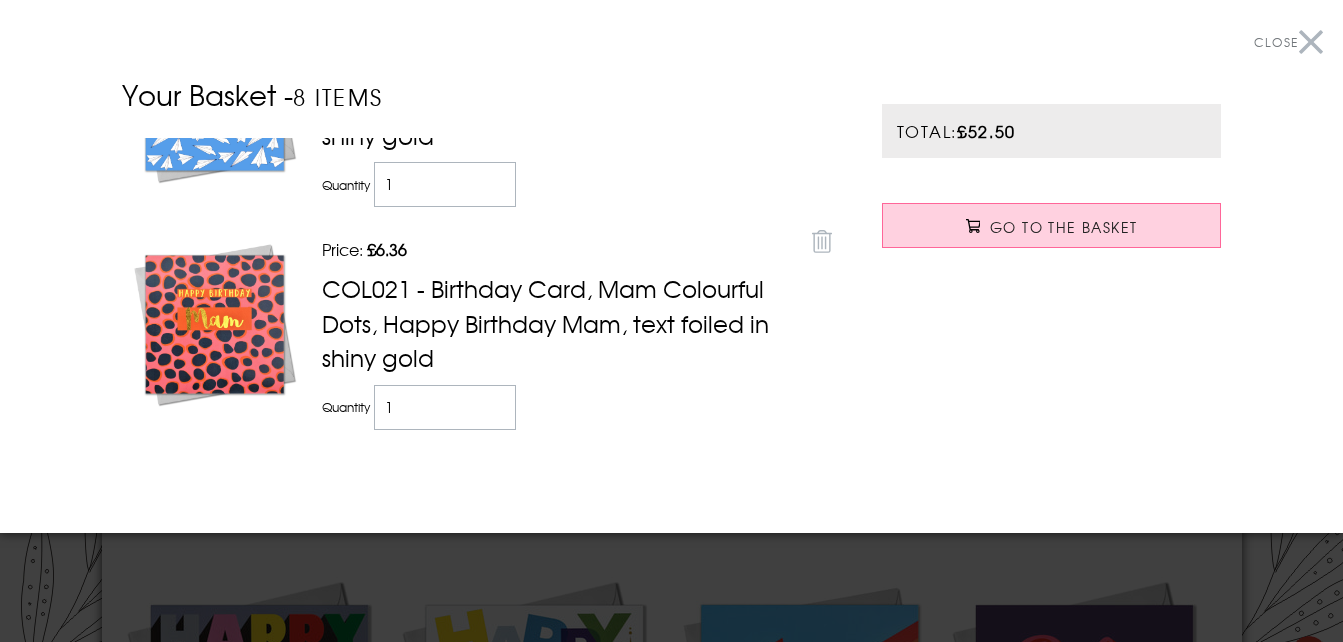 click on "Close" at bounding box center (1288, 42) 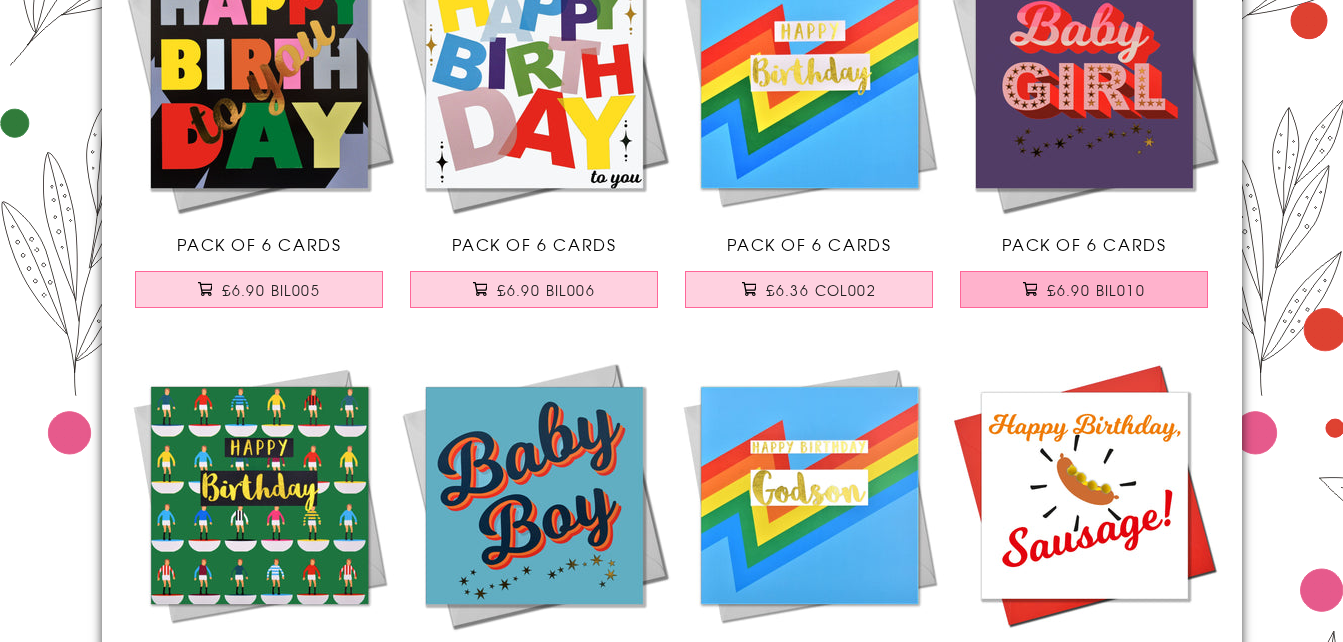 scroll, scrollTop: 800, scrollLeft: 0, axis: vertical 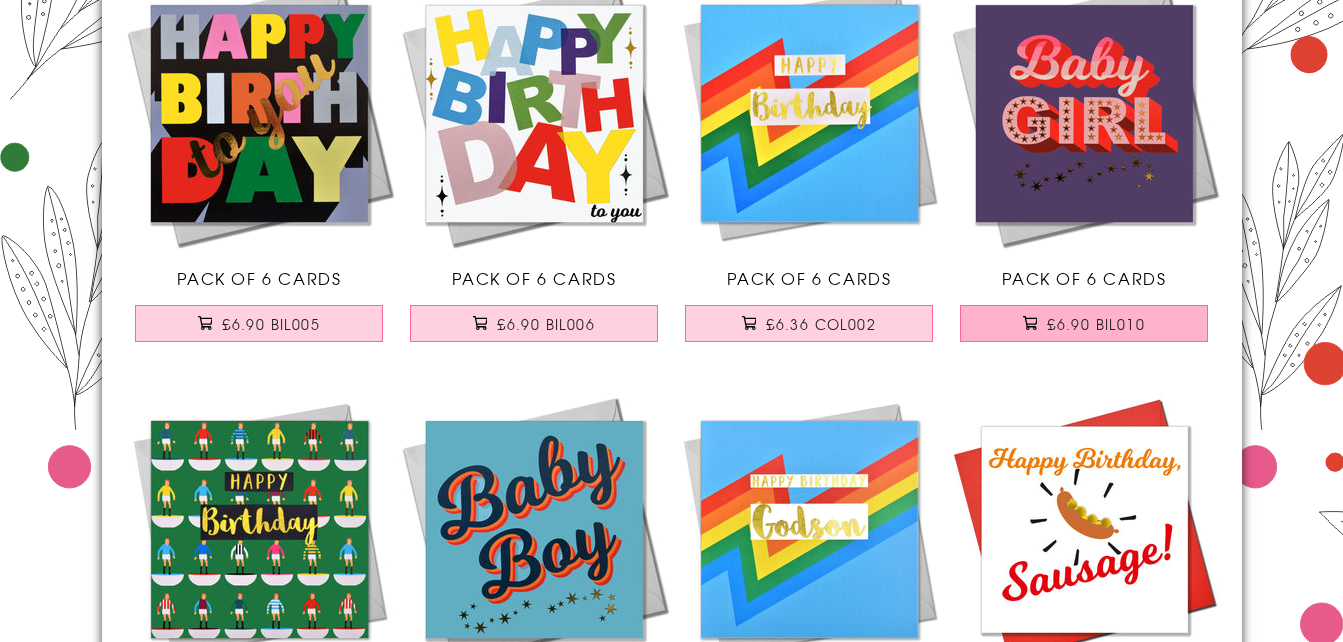 click on "£6.90  BIL010" at bounding box center (1096, 324) 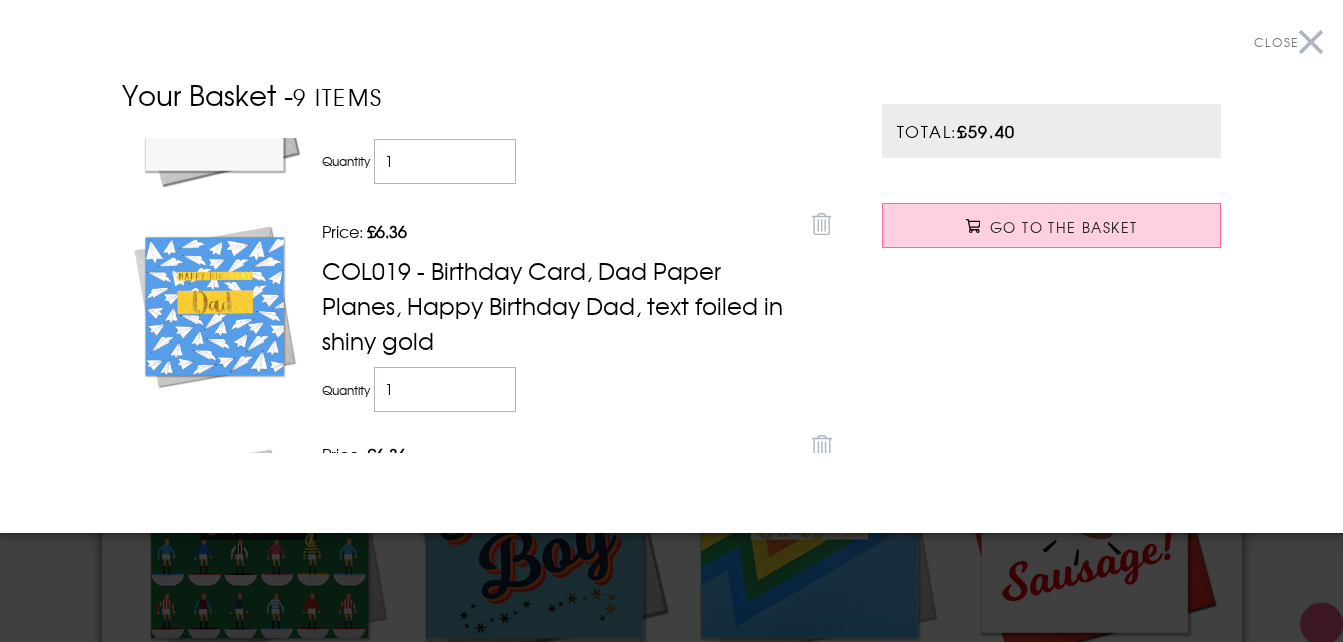scroll, scrollTop: 351, scrollLeft: 0, axis: vertical 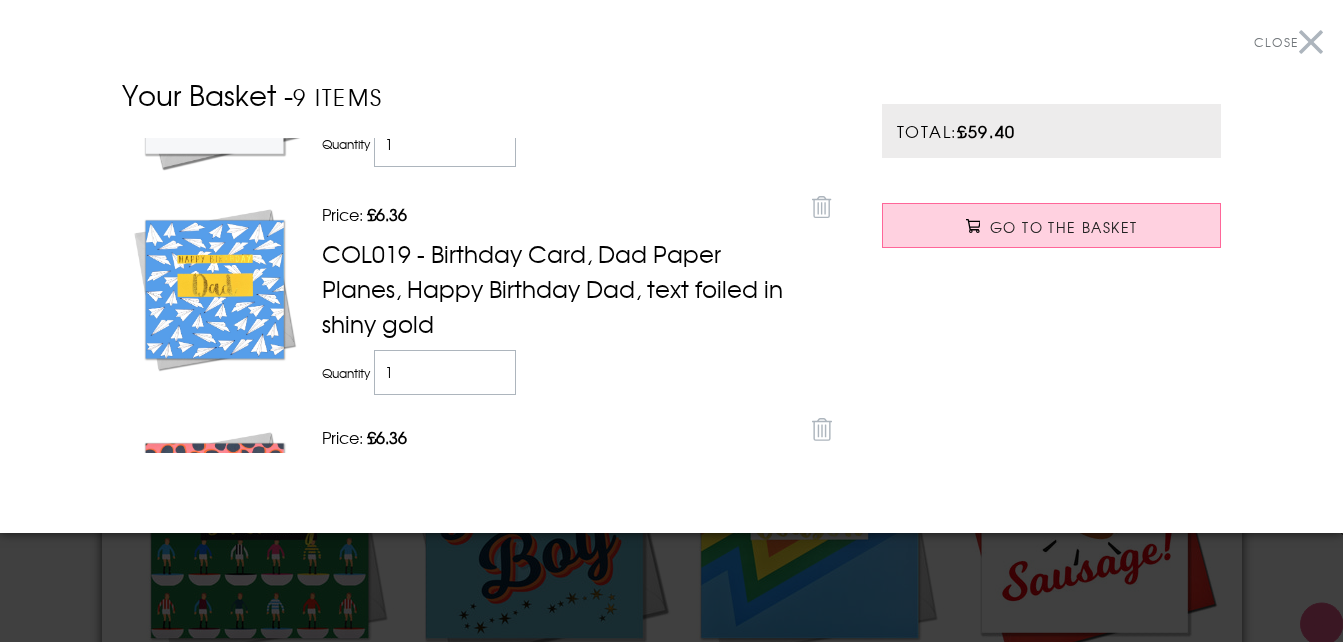 click on "Close" at bounding box center (1288, 42) 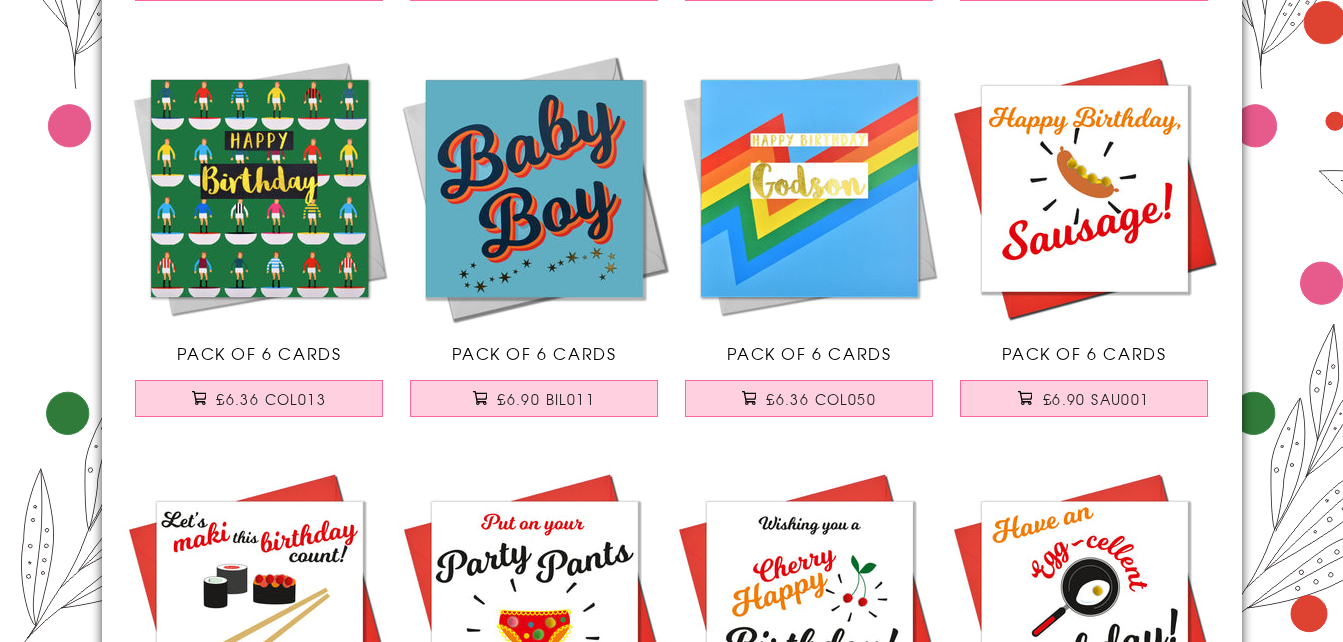 scroll, scrollTop: 1200, scrollLeft: 0, axis: vertical 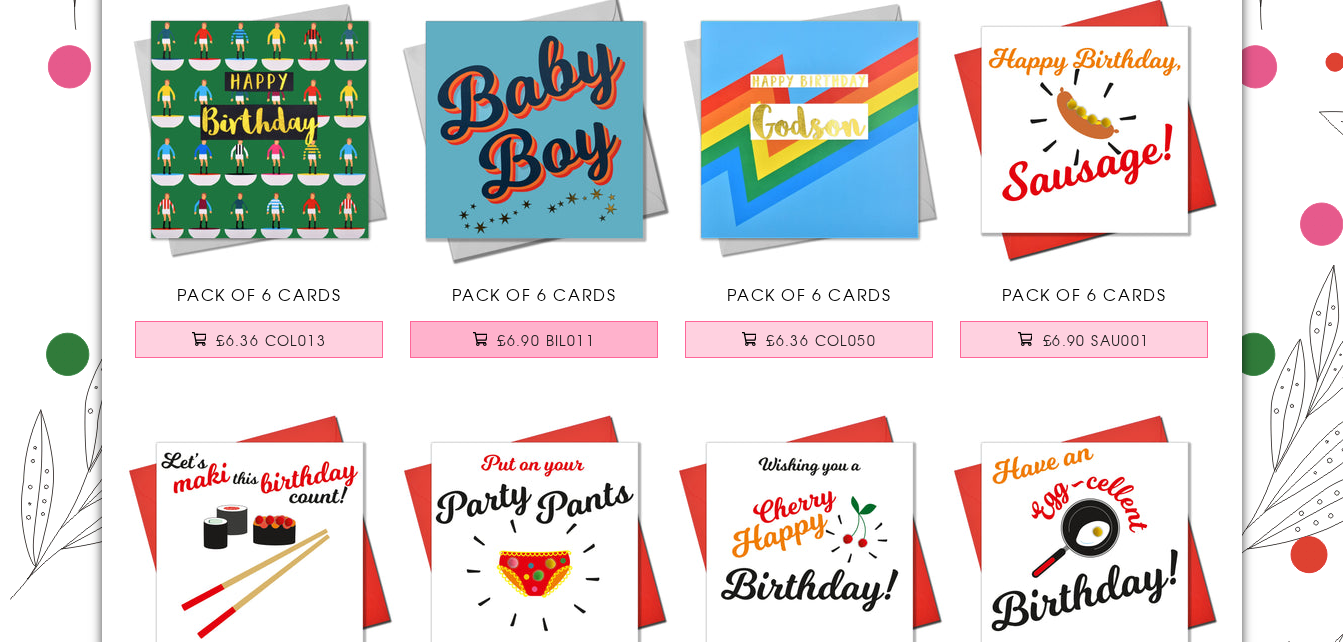 click on "£6.90  BIL011" at bounding box center (534, 339) 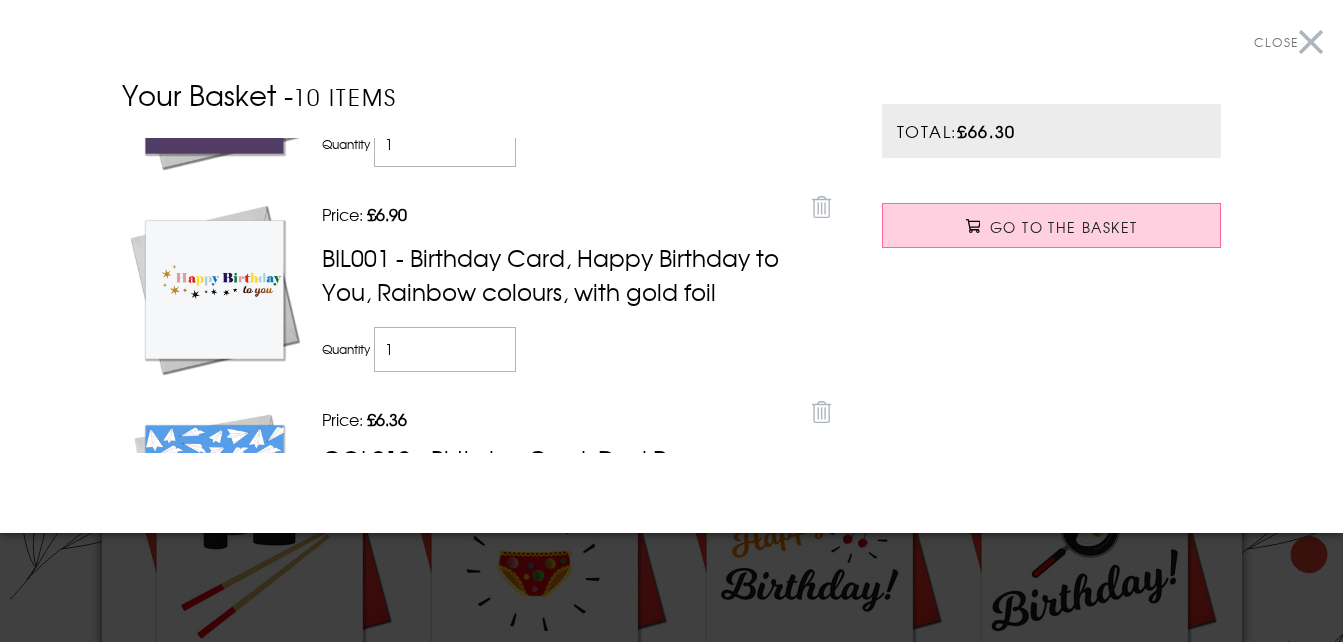 scroll, scrollTop: 368, scrollLeft: 0, axis: vertical 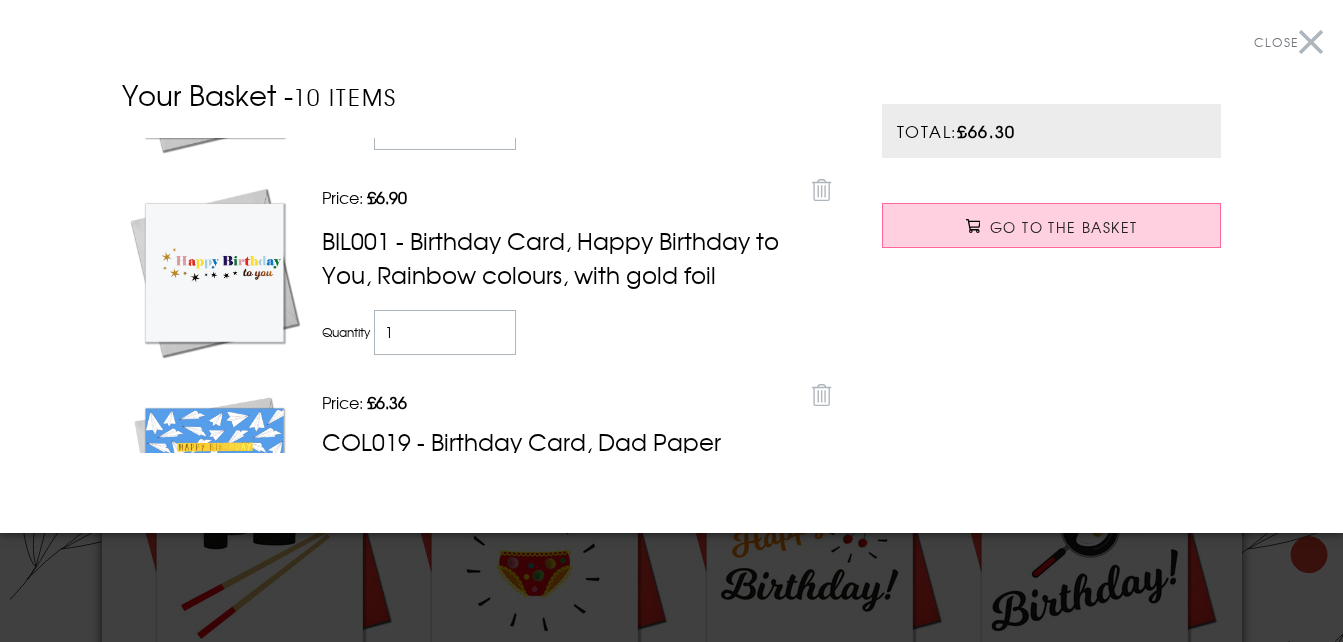 click on "Close" at bounding box center [1288, 42] 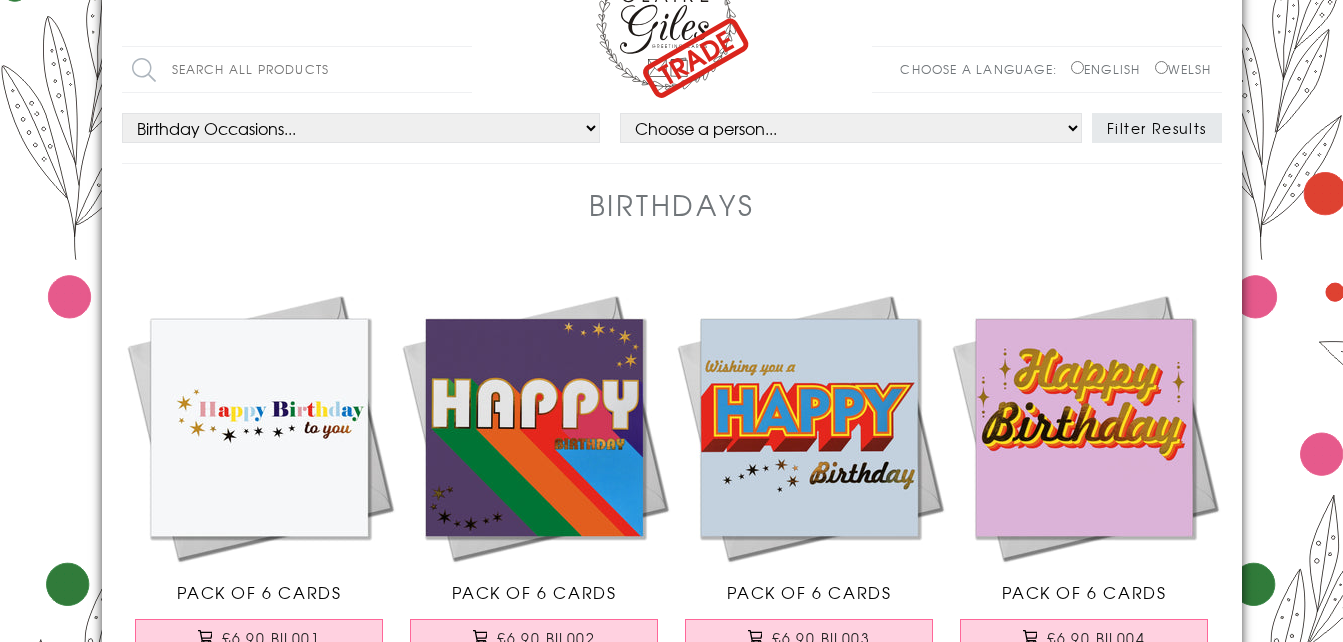 scroll, scrollTop: 0, scrollLeft: 0, axis: both 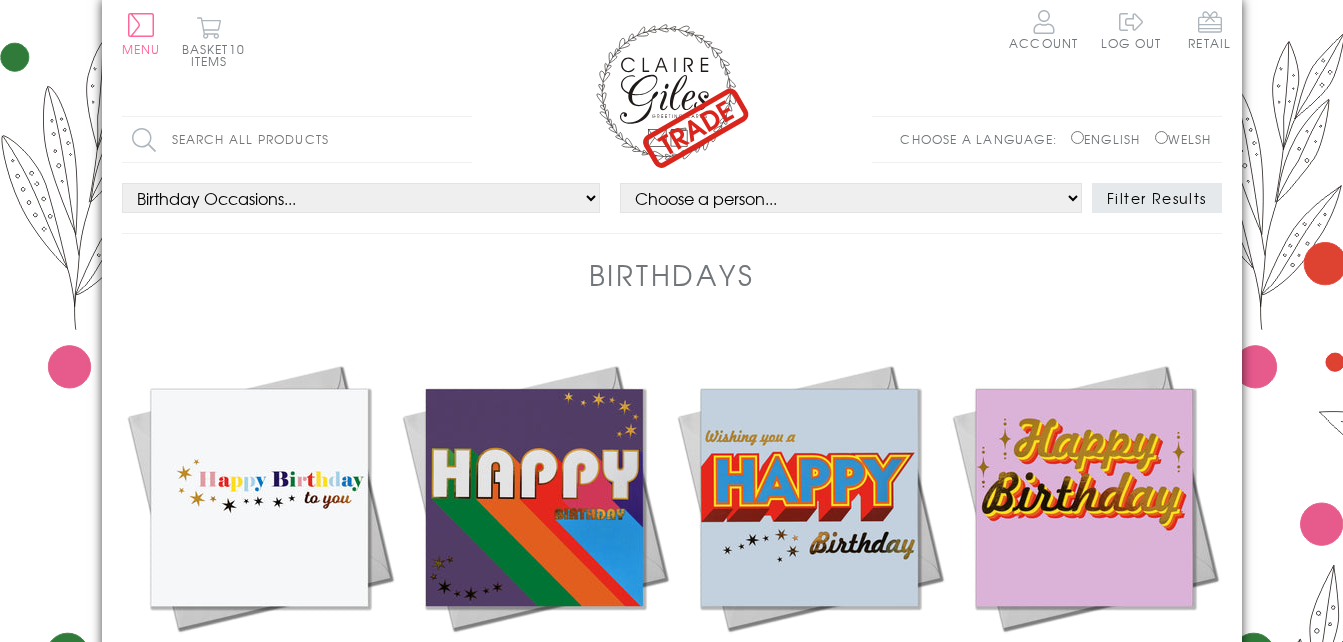 click on "Welsh" at bounding box center [1161, 137] 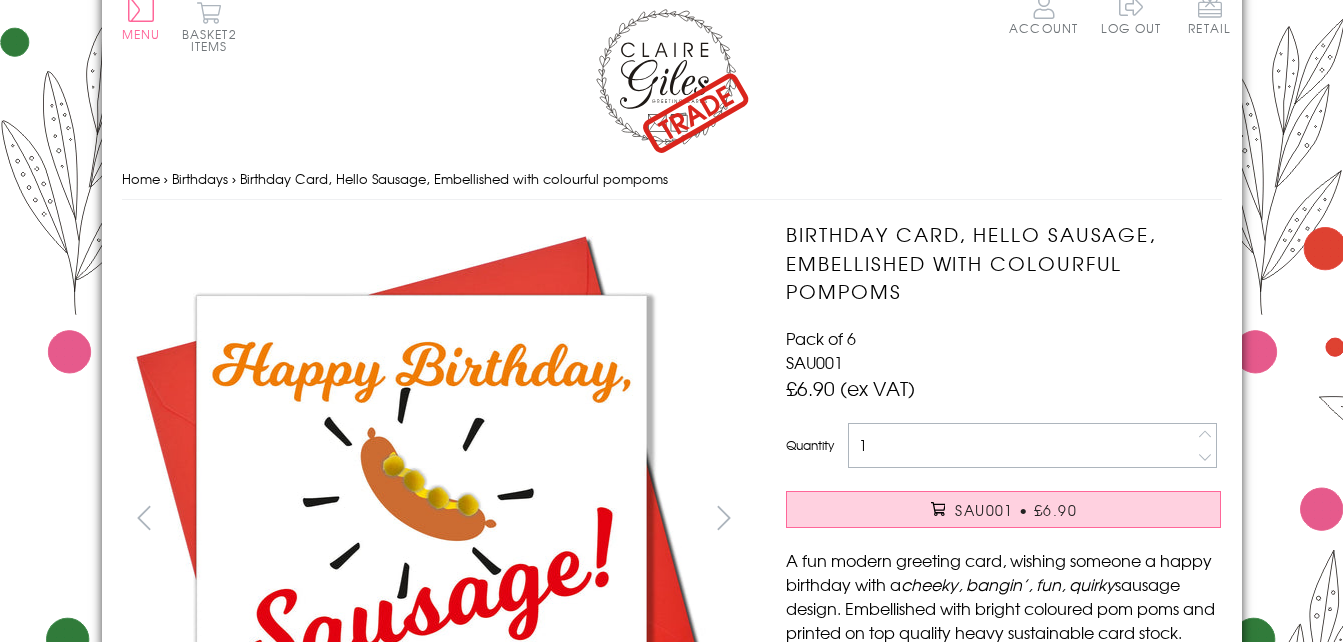 scroll, scrollTop: 0, scrollLeft: 0, axis: both 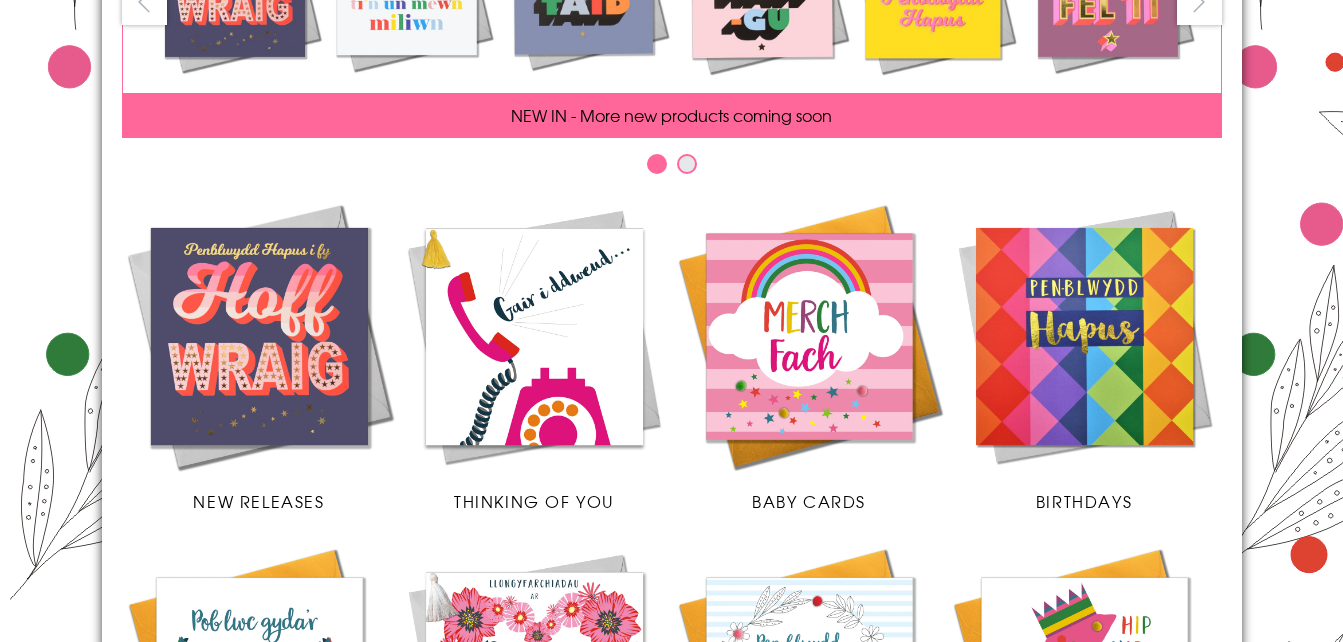 click at bounding box center (534, 336) 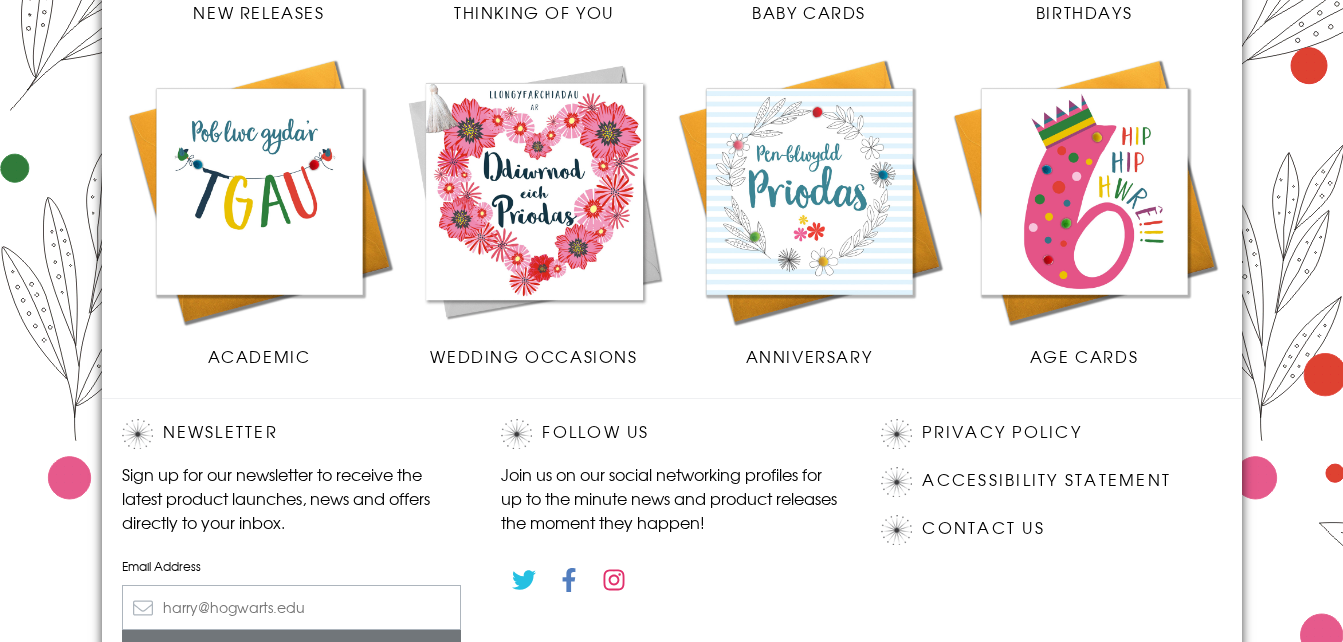 scroll, scrollTop: 800, scrollLeft: 0, axis: vertical 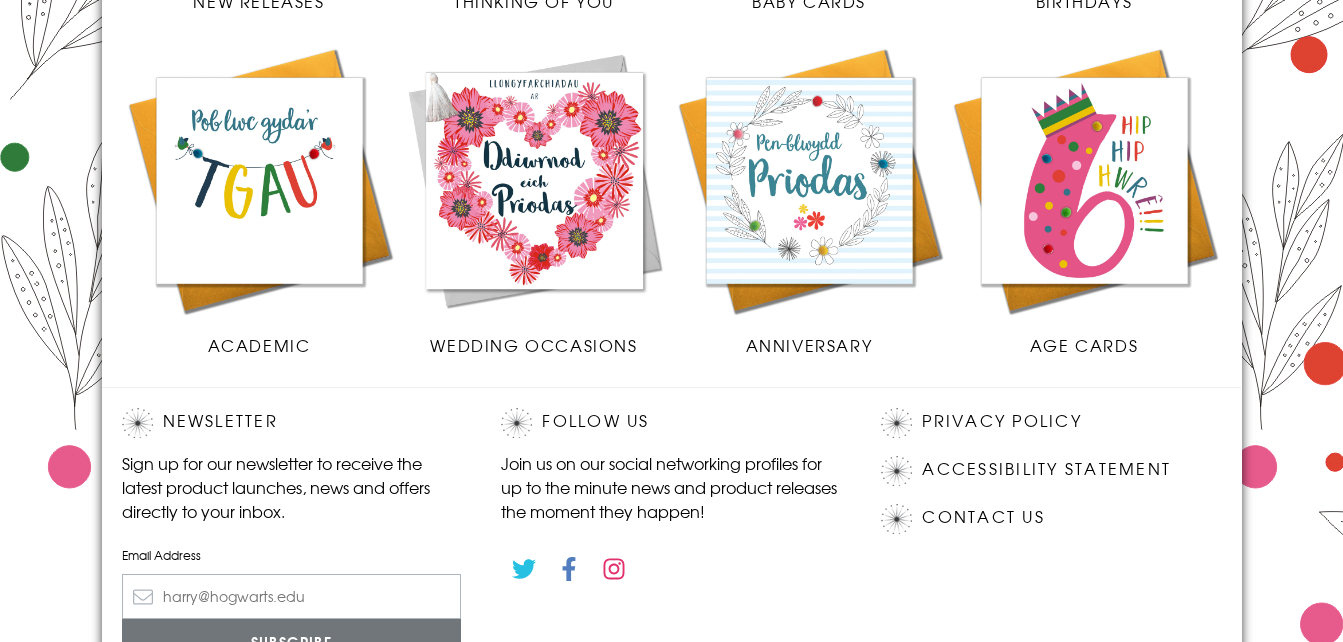 click on "Anniversary" at bounding box center (809, 345) 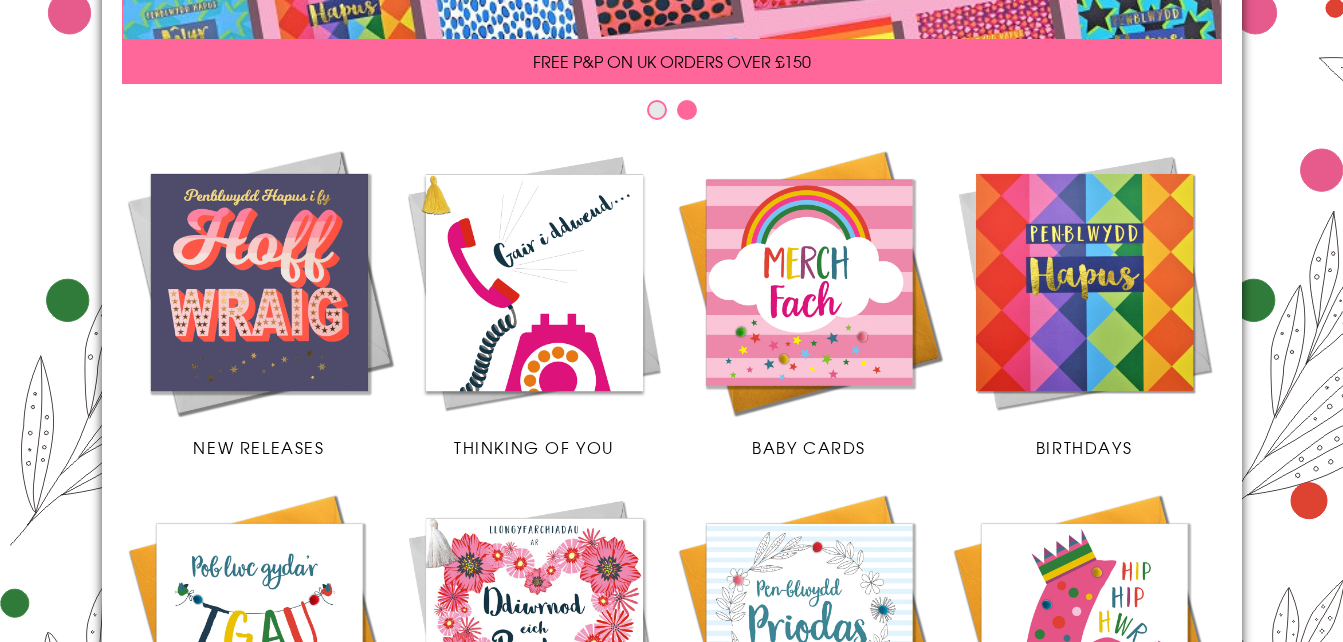 scroll, scrollTop: 400, scrollLeft: 0, axis: vertical 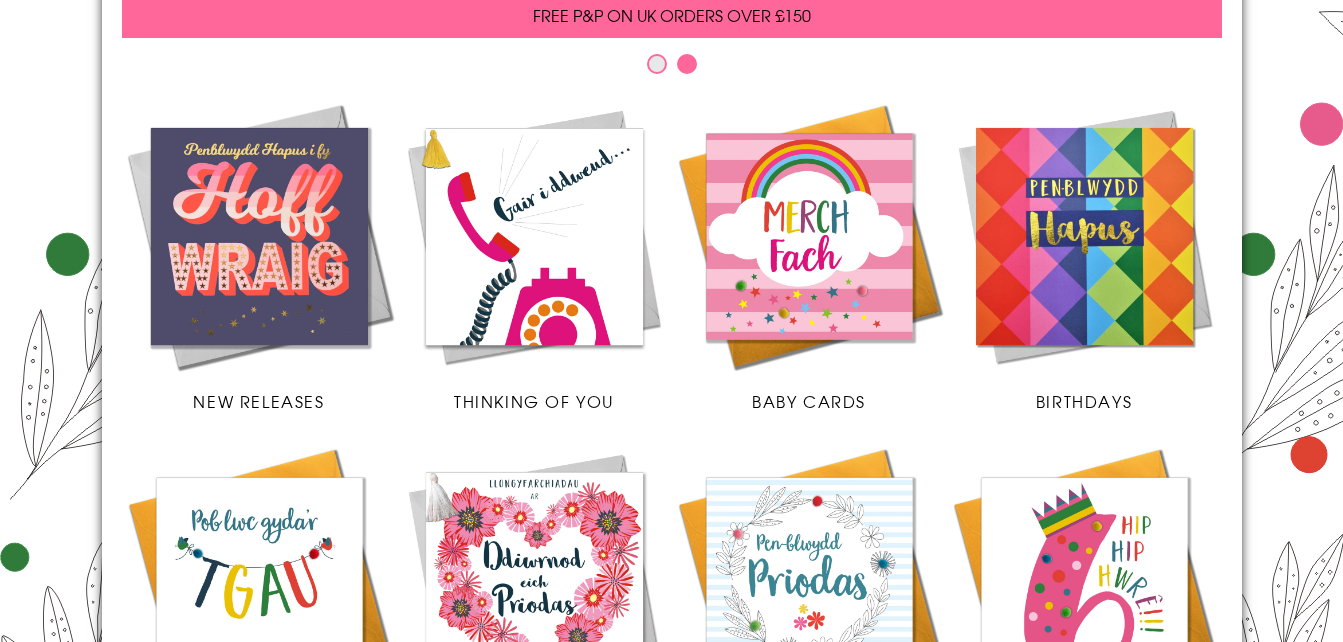click on "Birthdays" at bounding box center (1084, 401) 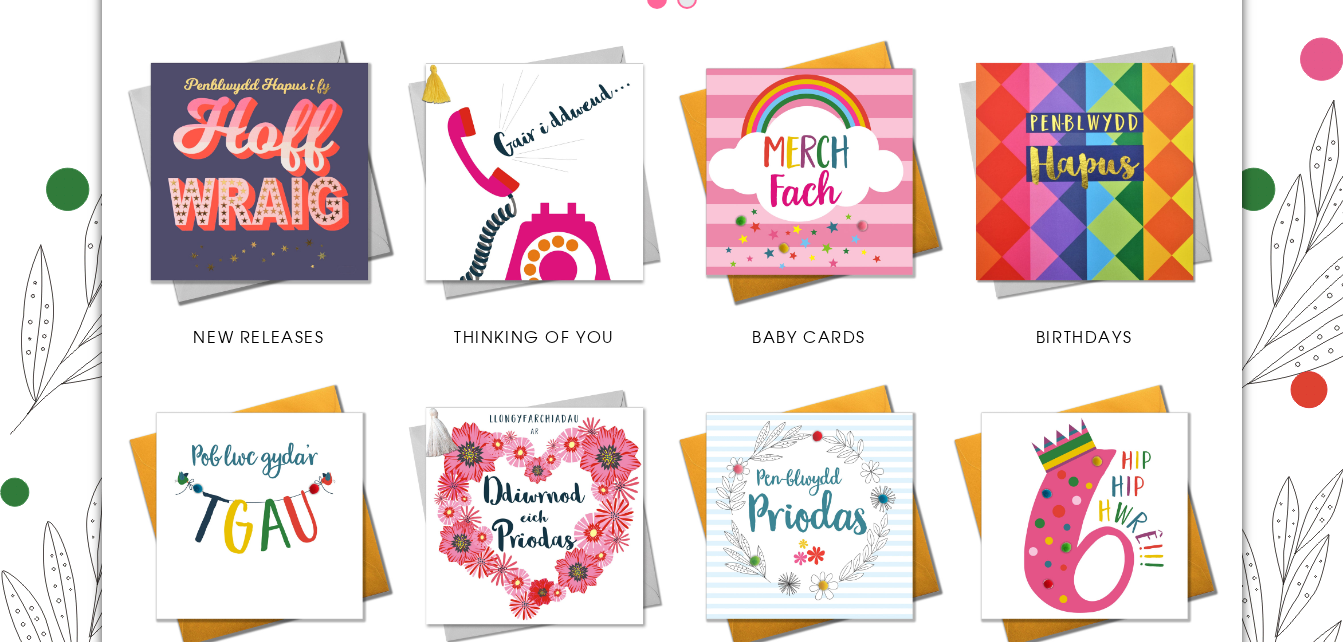 scroll, scrollTop: 500, scrollLeft: 0, axis: vertical 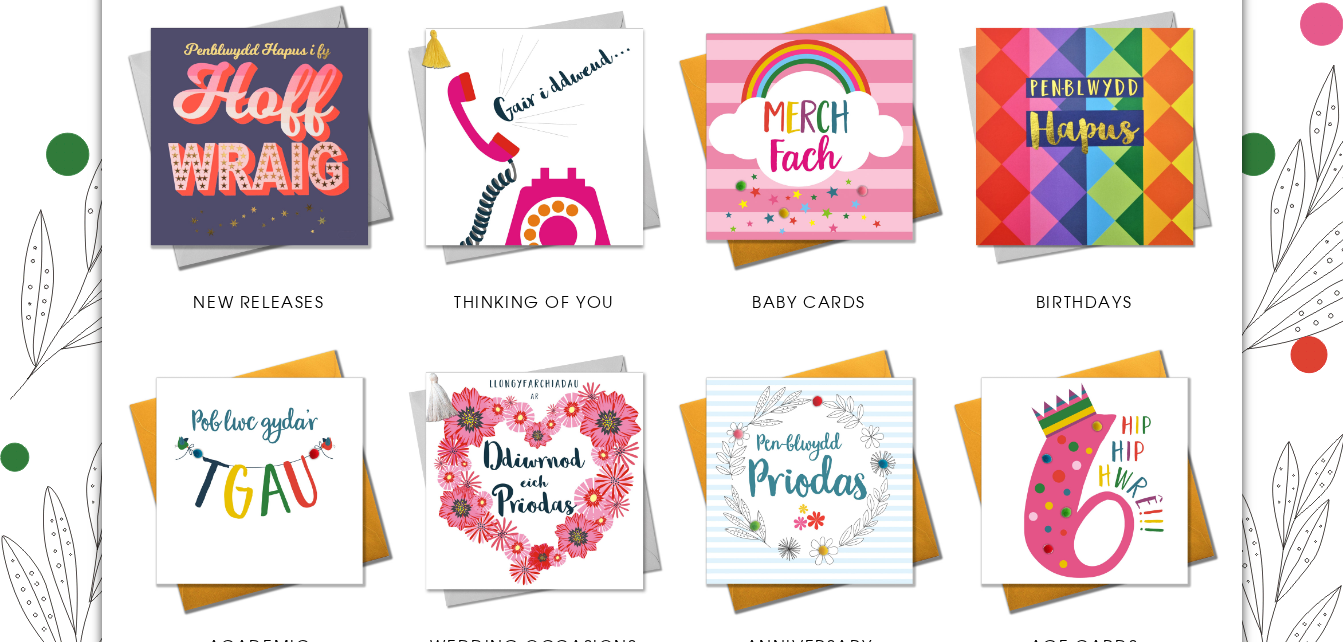 click at bounding box center [1084, 480] 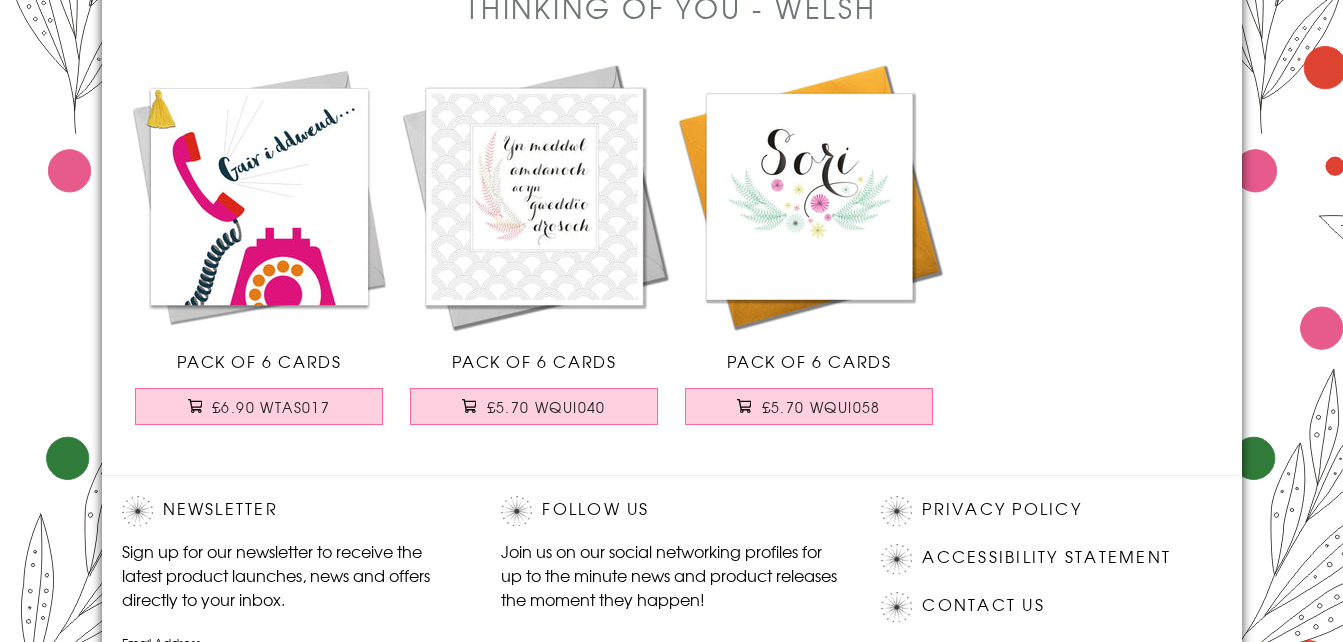scroll, scrollTop: 200, scrollLeft: 0, axis: vertical 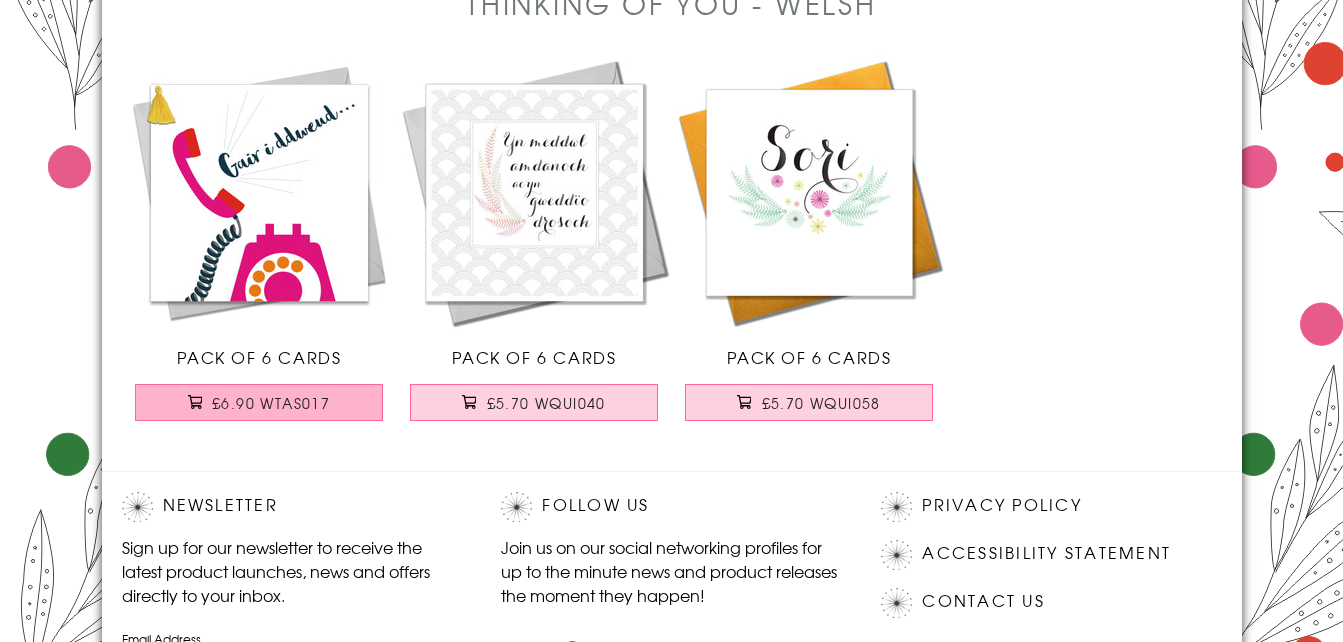click on "£6.90  WTAS017" at bounding box center [259, 402] 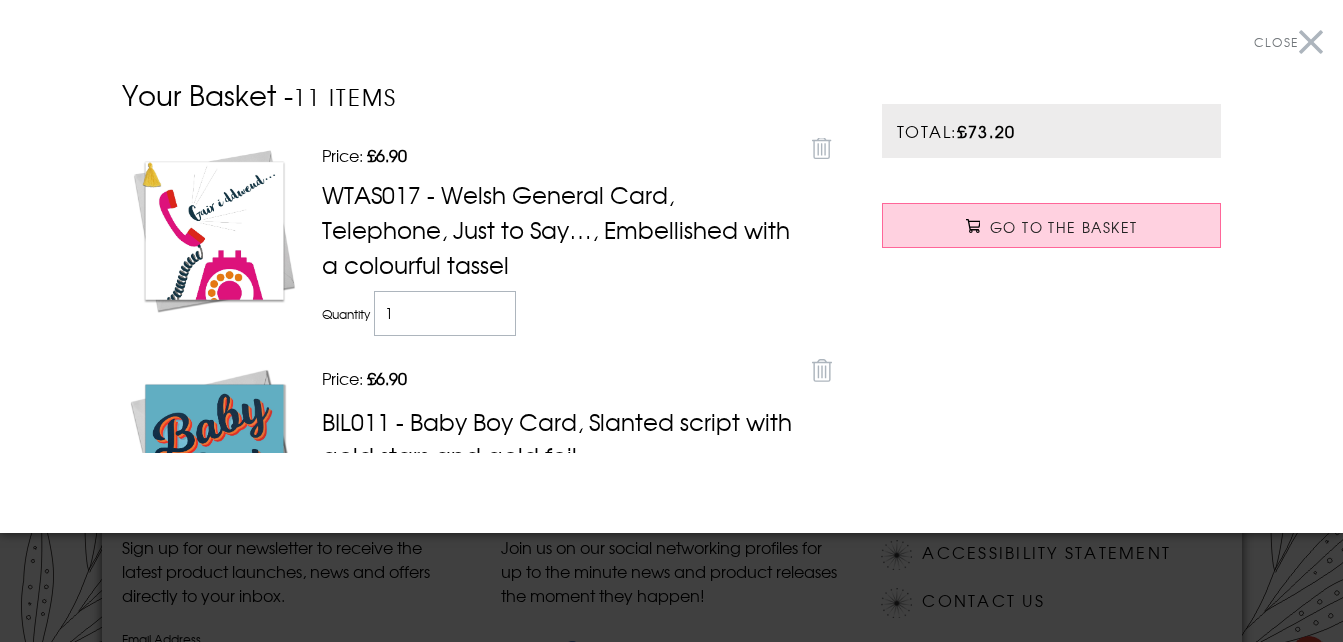 click on "Close" at bounding box center (1288, 42) 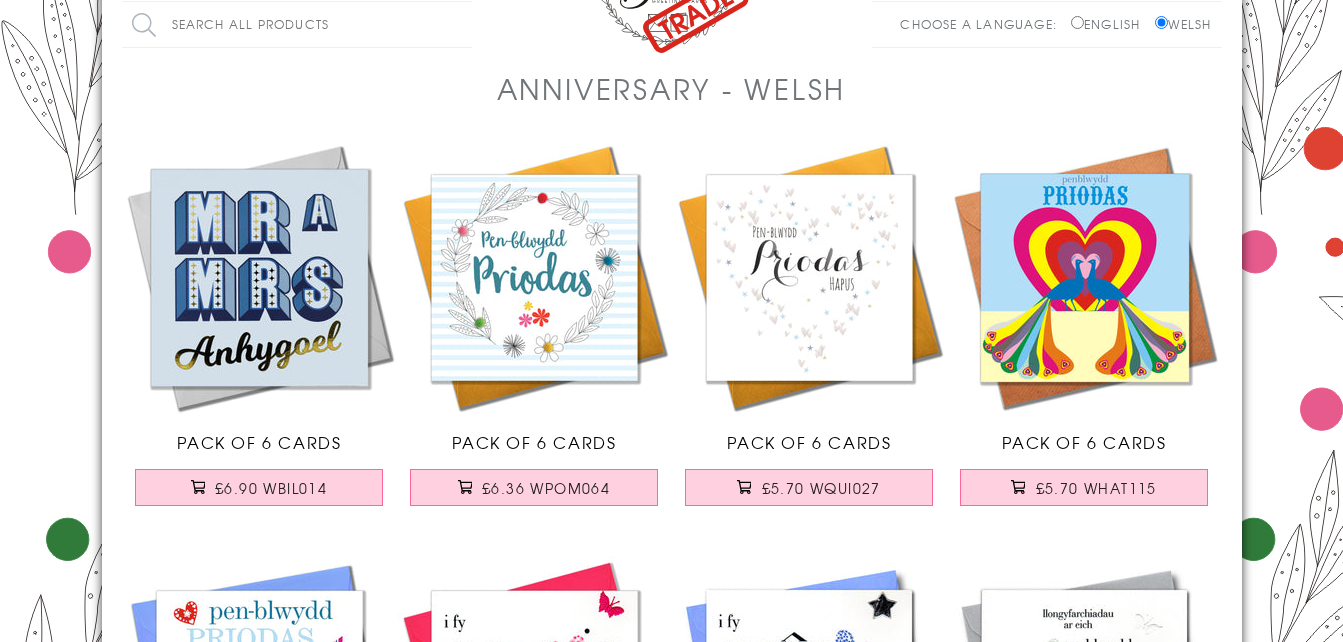scroll, scrollTop: 200, scrollLeft: 0, axis: vertical 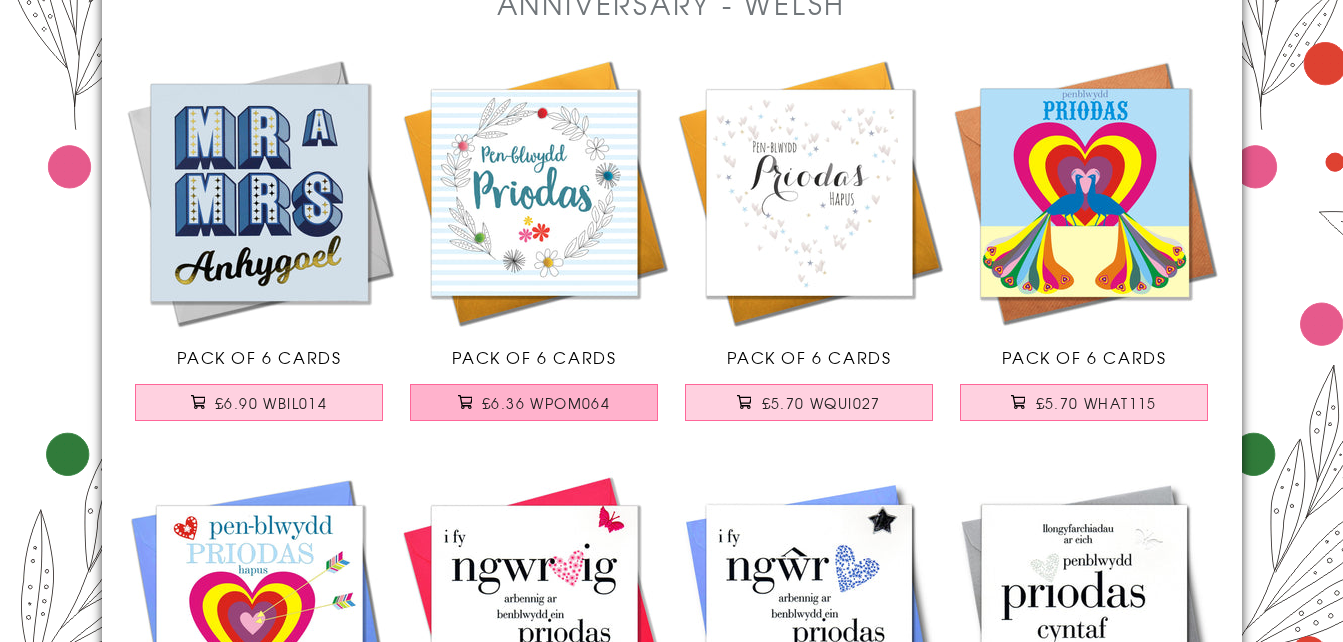click on "£6.36  WPOM064" at bounding box center (534, 402) 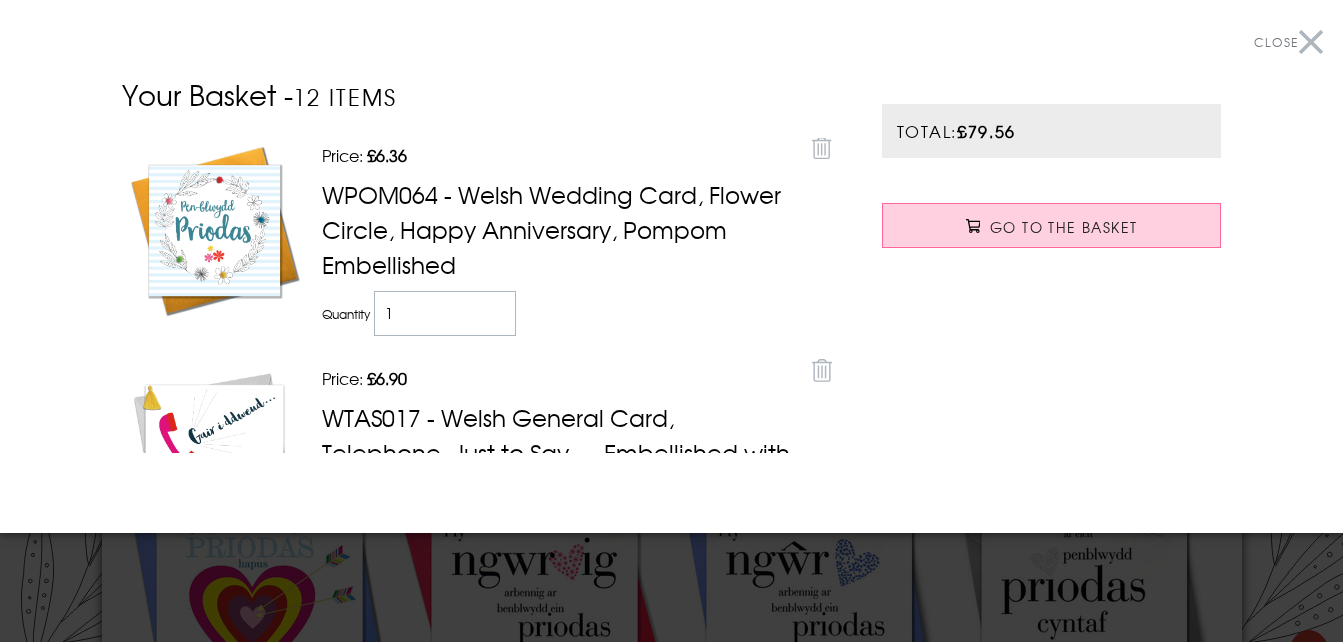 scroll, scrollTop: 400, scrollLeft: 0, axis: vertical 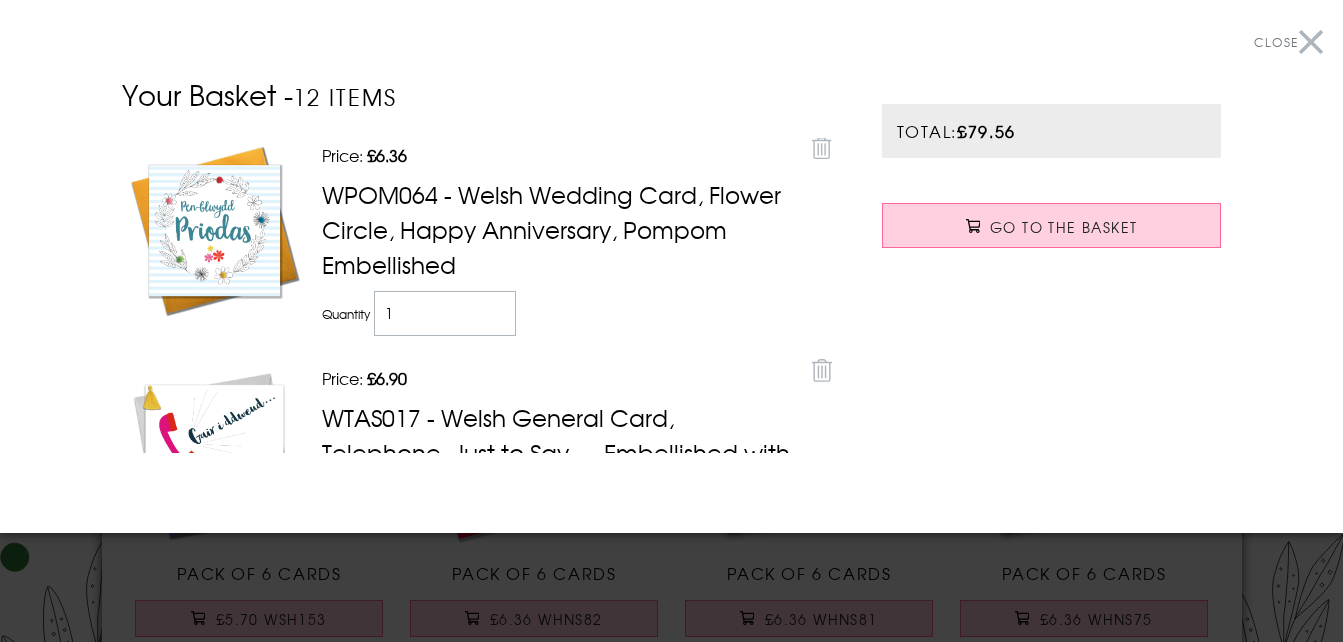 click on "Close" at bounding box center [1288, 42] 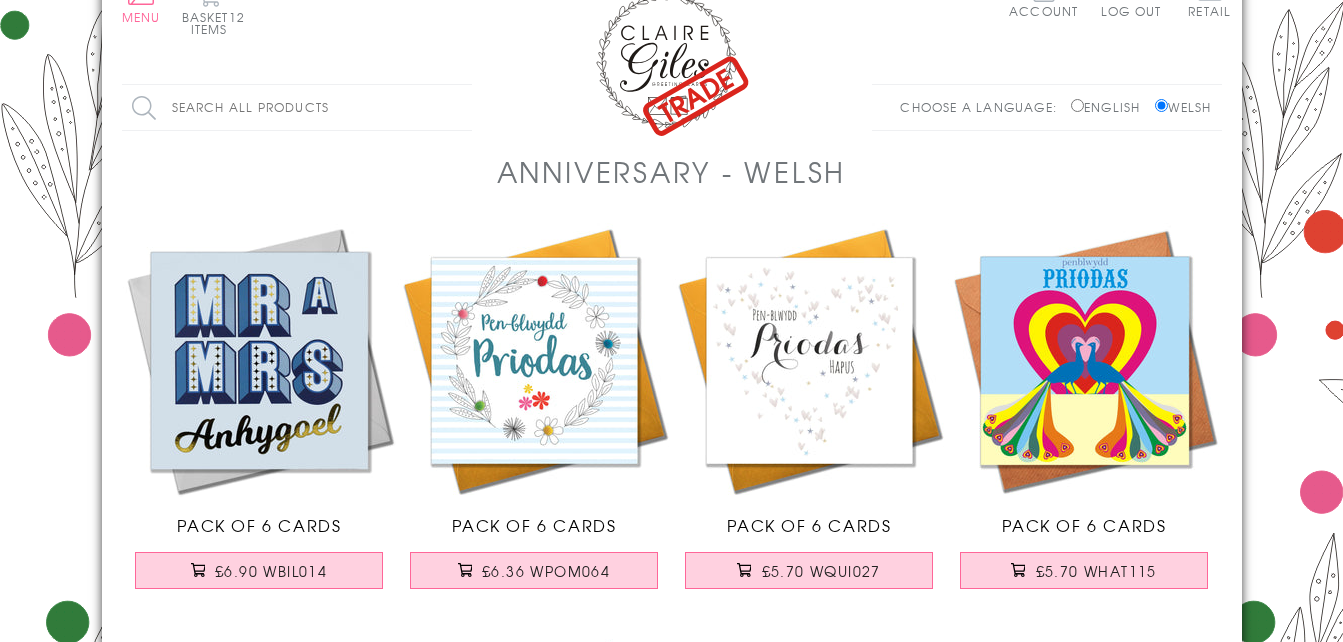 scroll, scrollTop: 0, scrollLeft: 0, axis: both 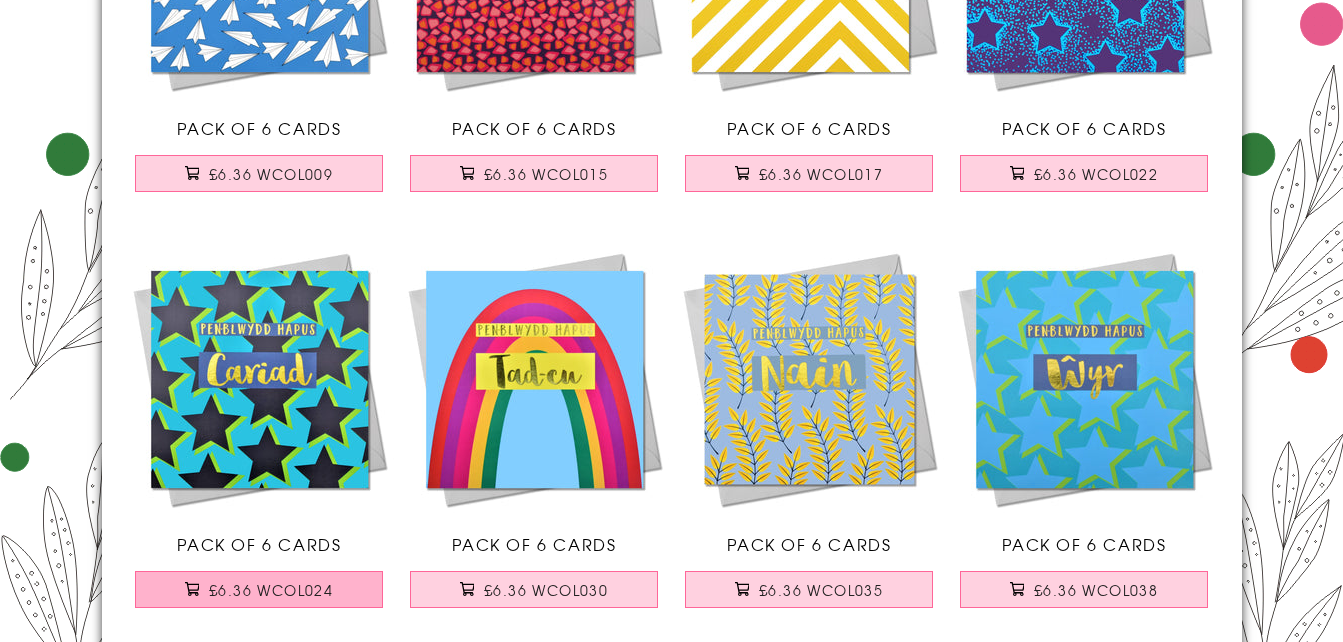 click on "£6.36  WCOL024" at bounding box center [259, 589] 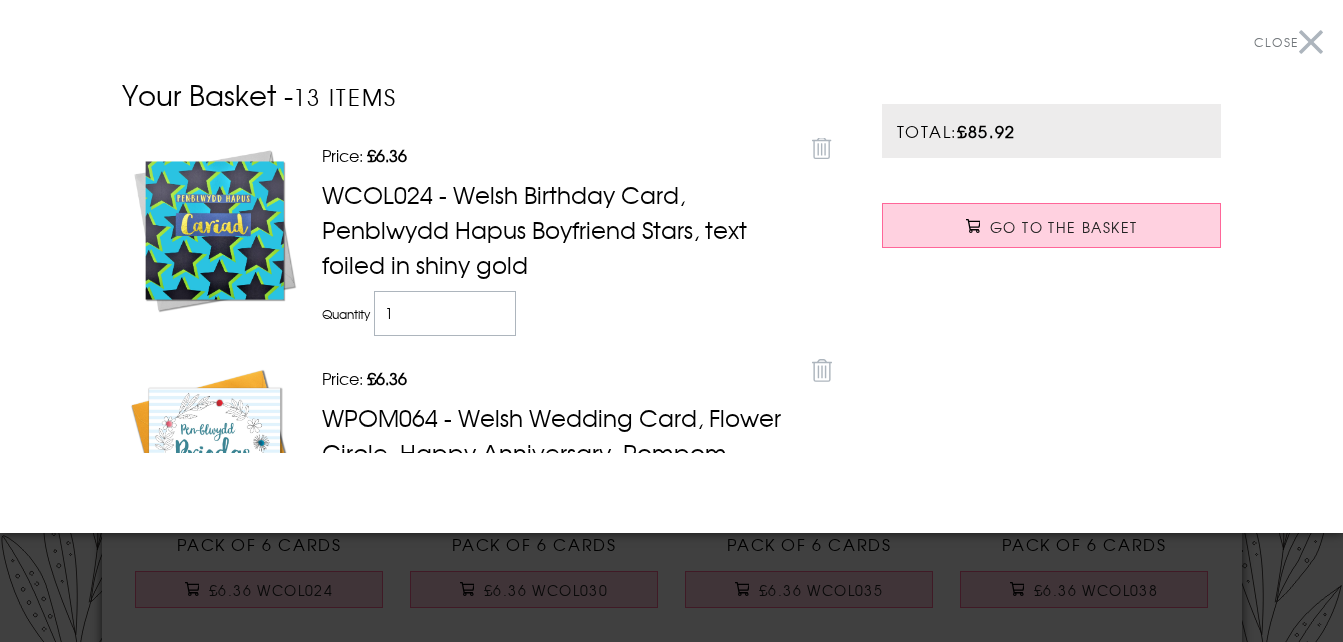 click on "Close" at bounding box center [1288, 42] 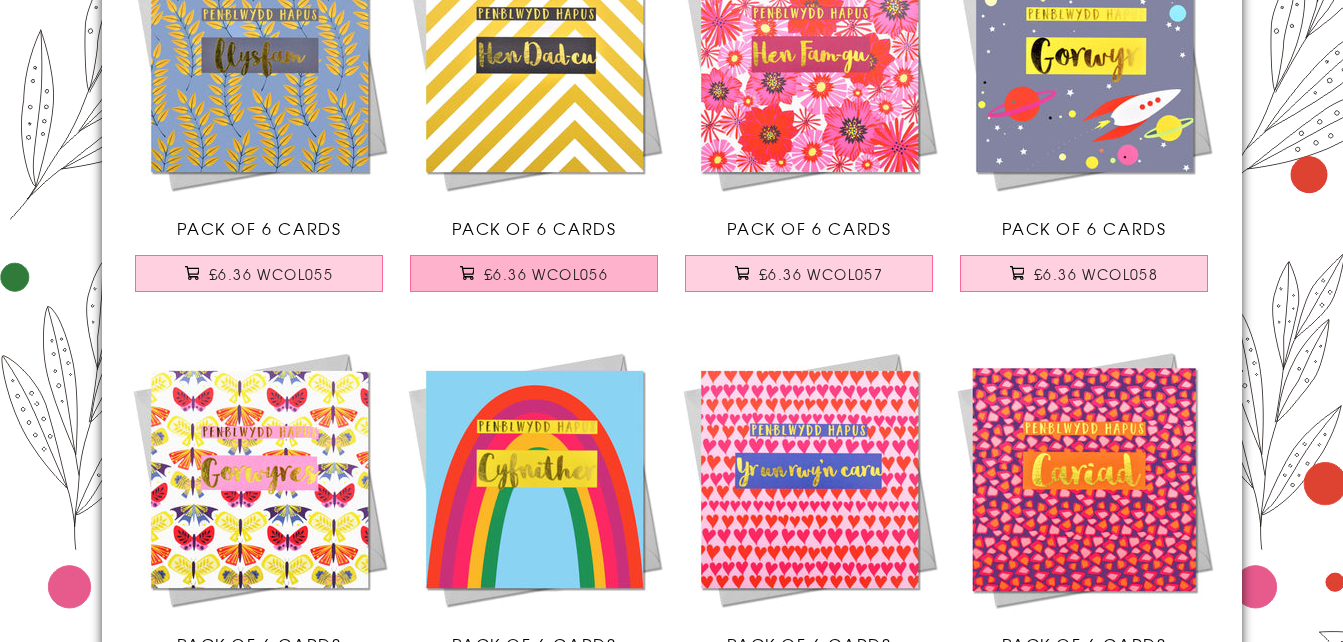 scroll, scrollTop: 2600, scrollLeft: 0, axis: vertical 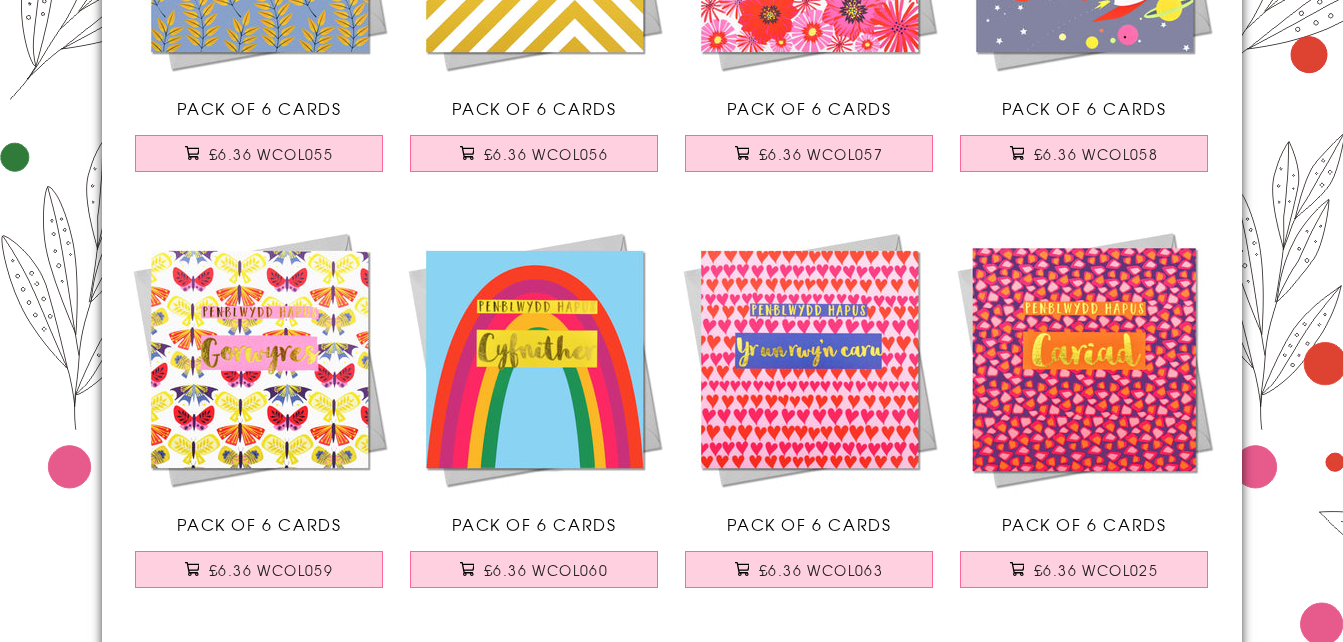 click on "Pack of 6 Cards" at bounding box center [809, 524] 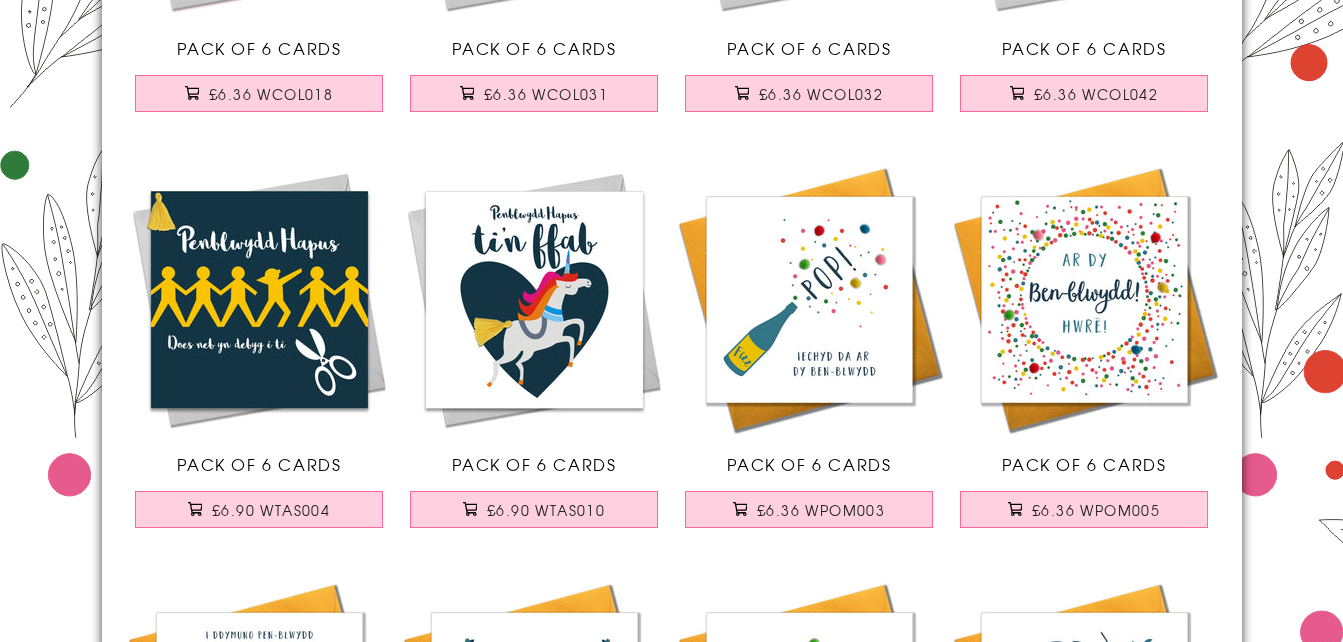 scroll, scrollTop: 3600, scrollLeft: 0, axis: vertical 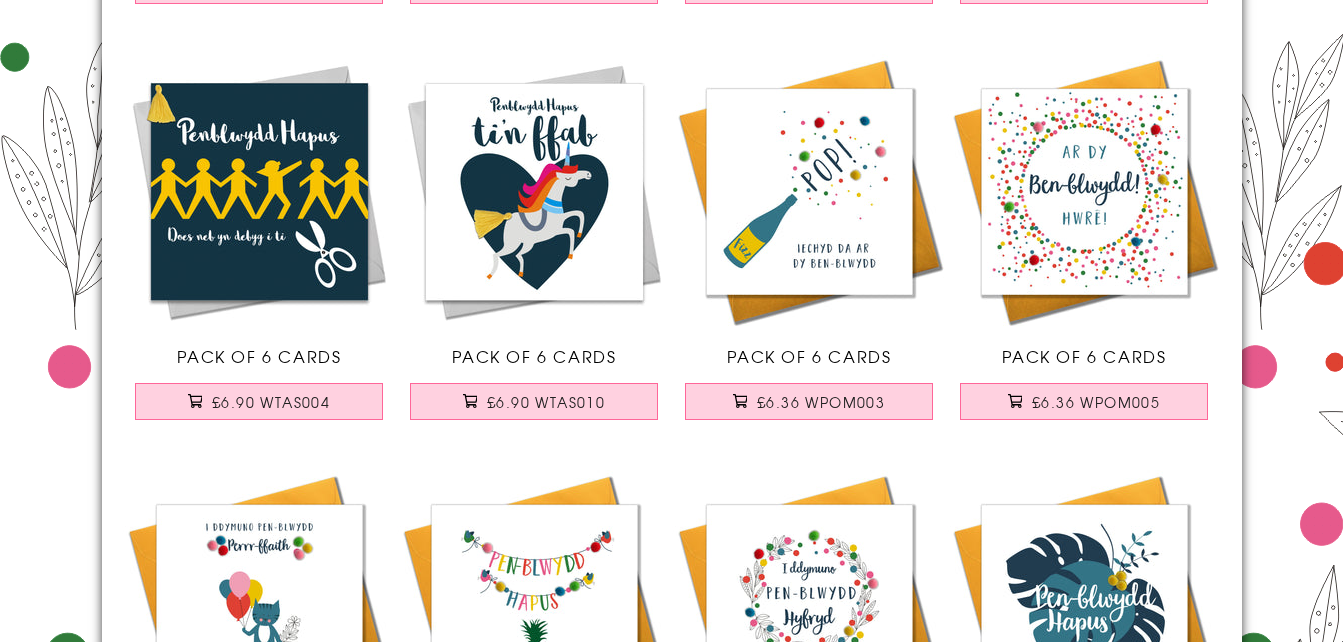 click on "Pack of 6 Cards" at bounding box center [809, 356] 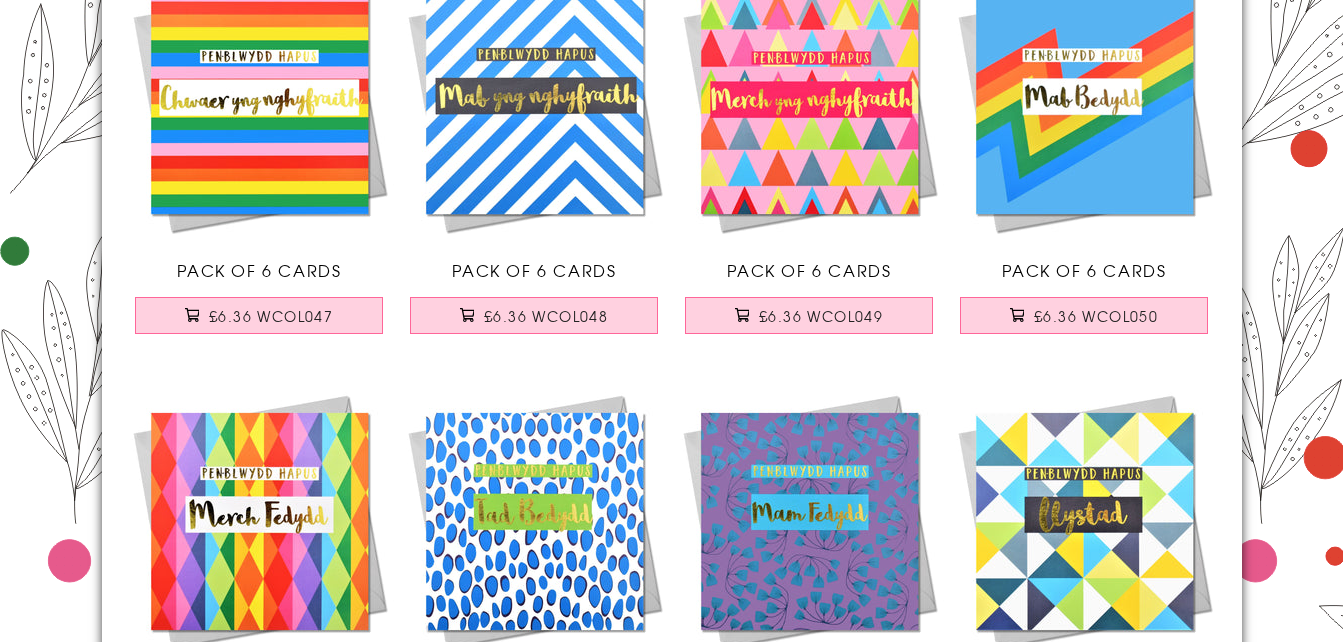 scroll, scrollTop: 1600, scrollLeft: 0, axis: vertical 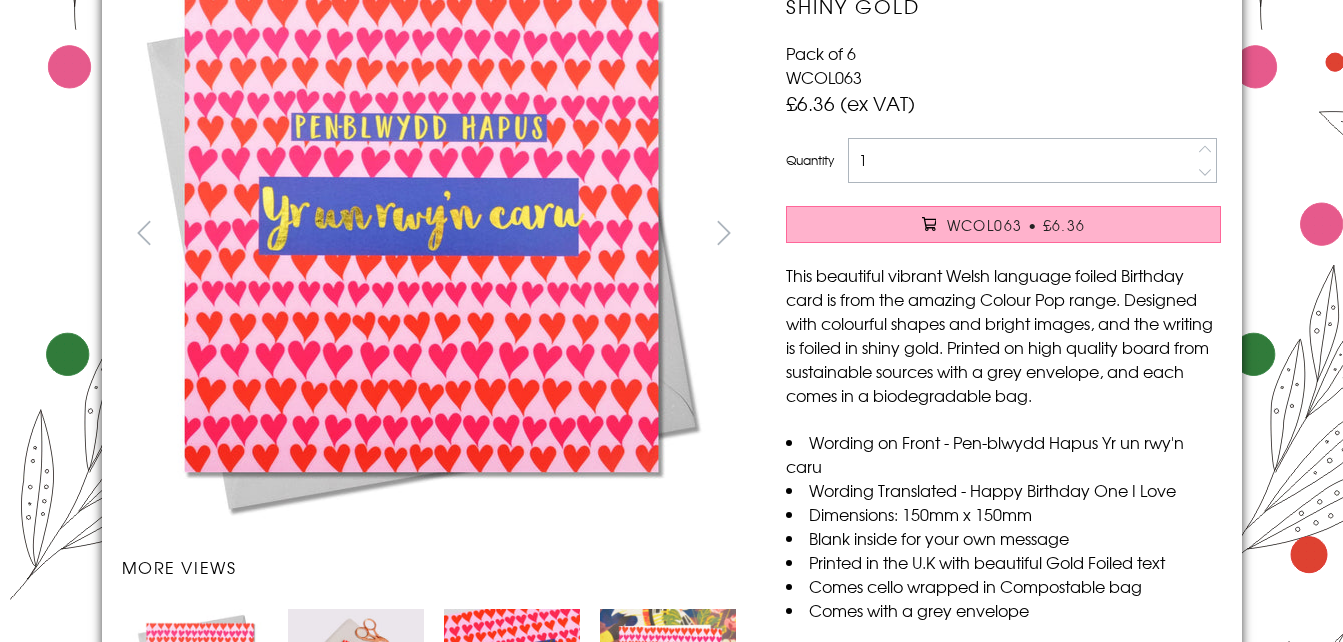 click on "WCOL063 • £6.36" at bounding box center [1016, 225] 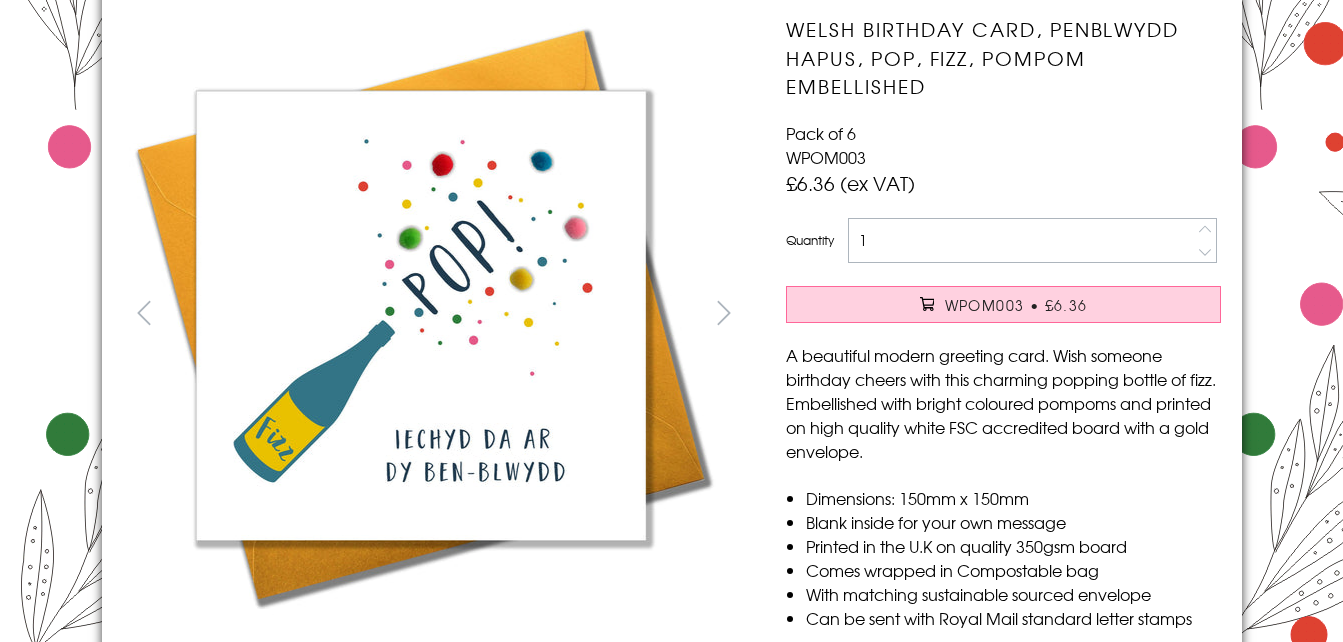 scroll, scrollTop: 300, scrollLeft: 0, axis: vertical 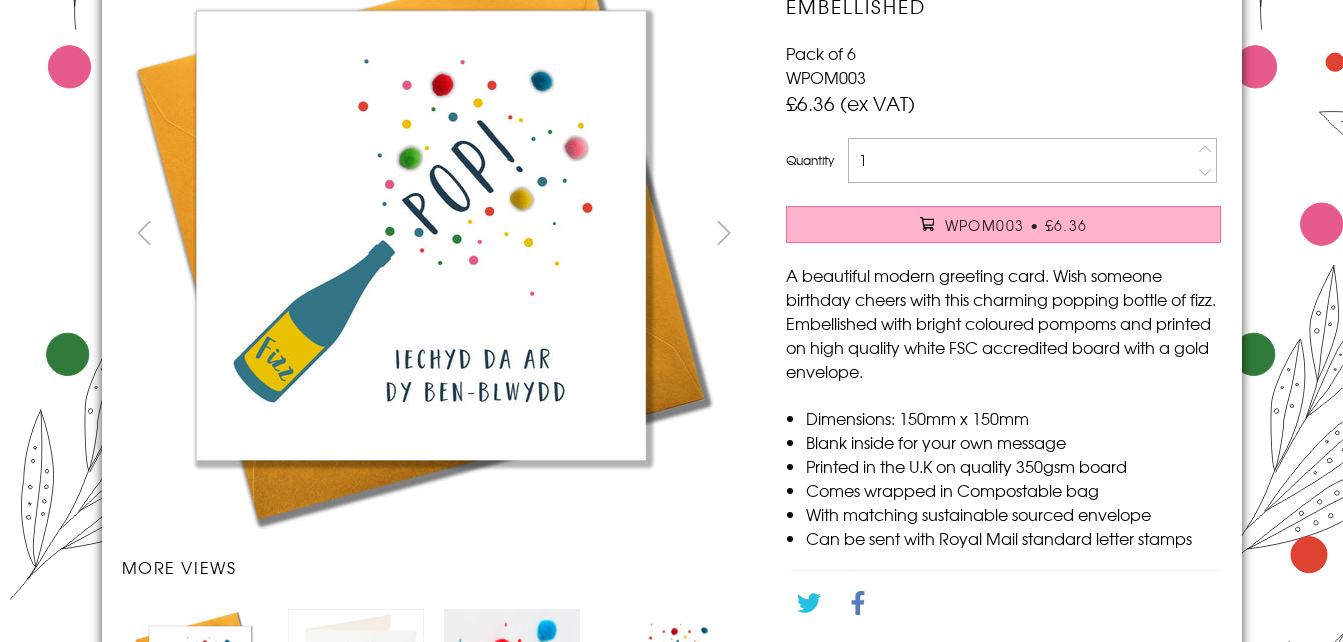 click on "WPOM003 • £6.36" at bounding box center [1016, 225] 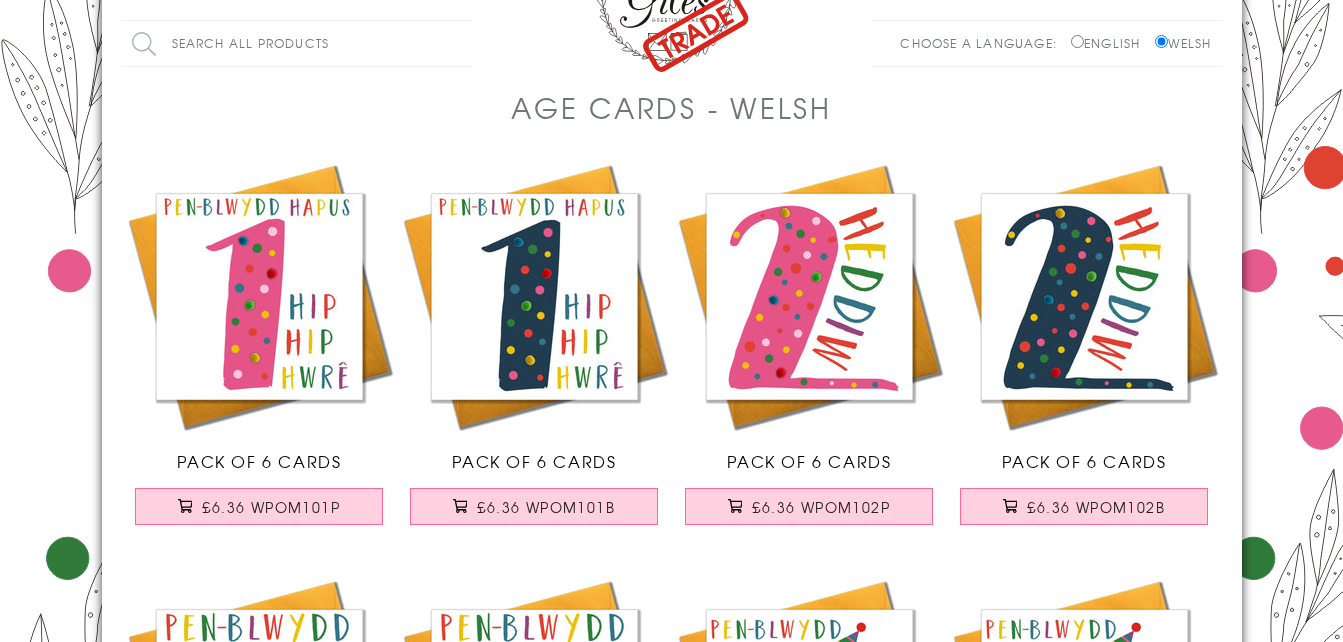 scroll, scrollTop: 200, scrollLeft: 0, axis: vertical 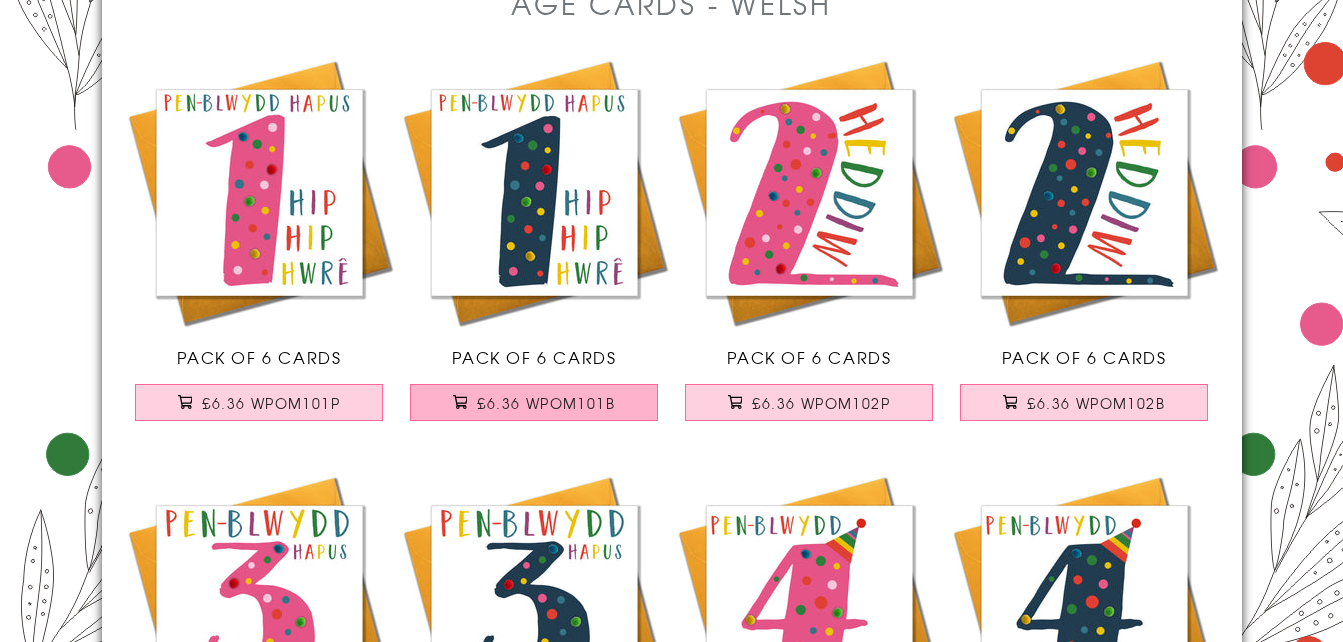 click on "£6.36  WPOM101B" at bounding box center (546, 403) 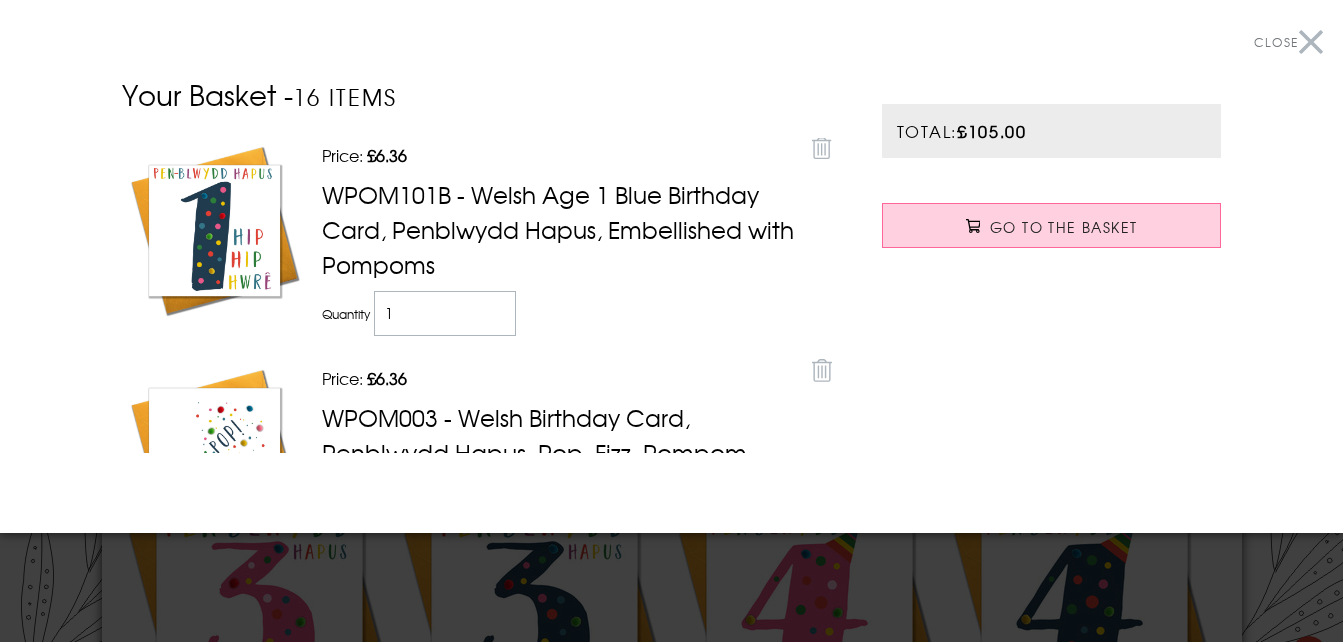 click on "Close" at bounding box center [1288, 42] 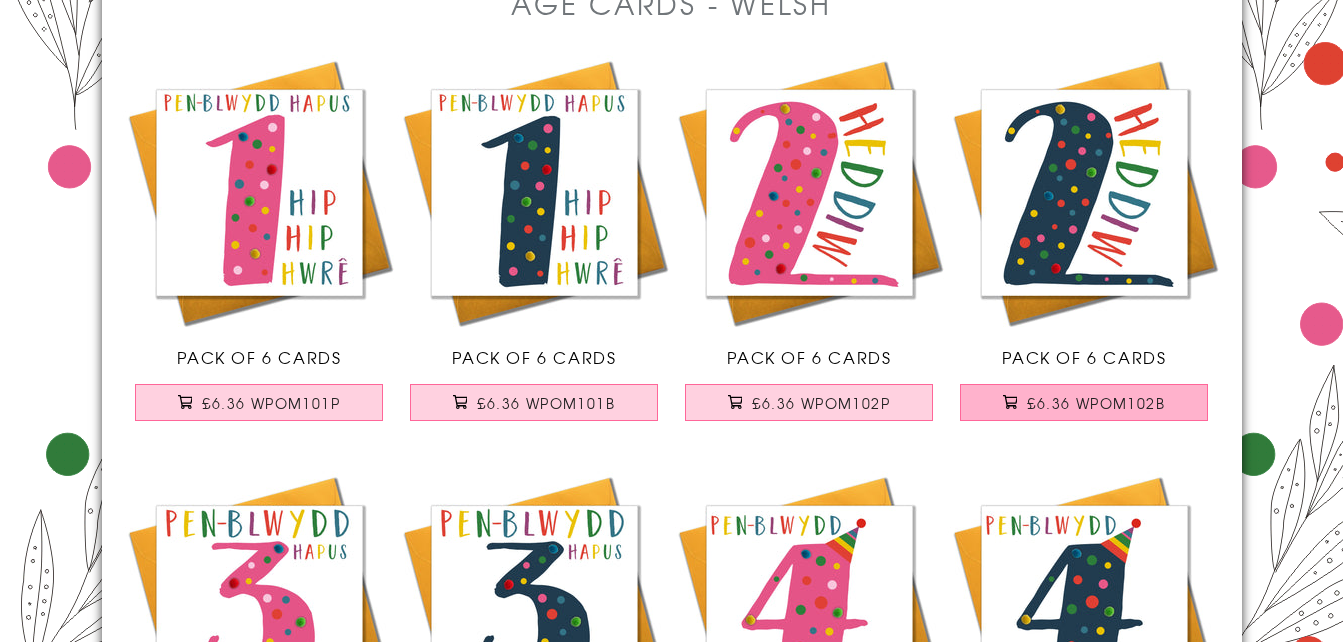 click on "£6.36  WPOM102B" at bounding box center [1096, 403] 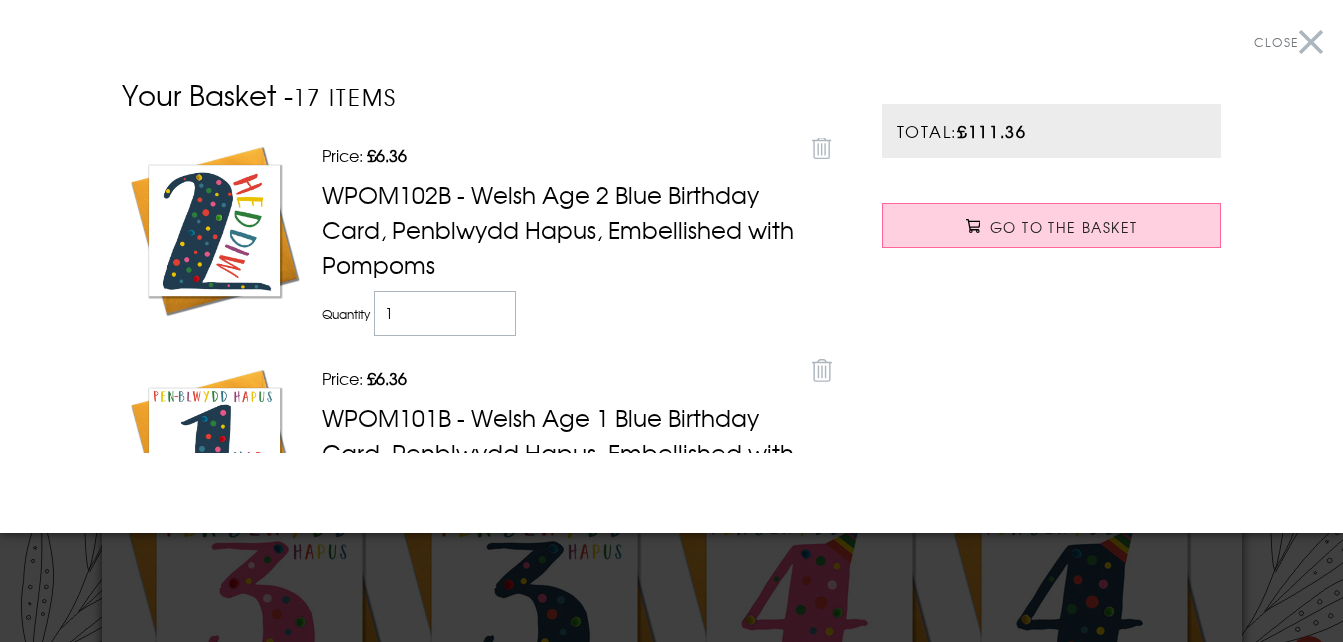 click on "Close" at bounding box center (1288, 42) 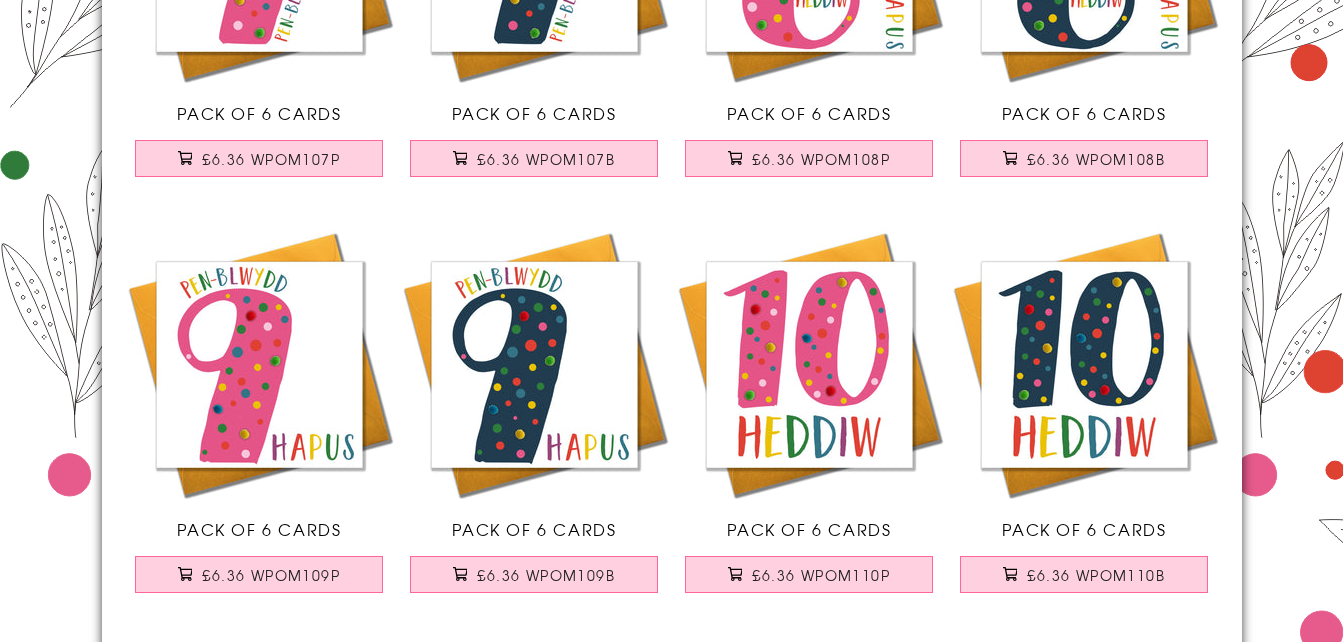scroll, scrollTop: 1800, scrollLeft: 0, axis: vertical 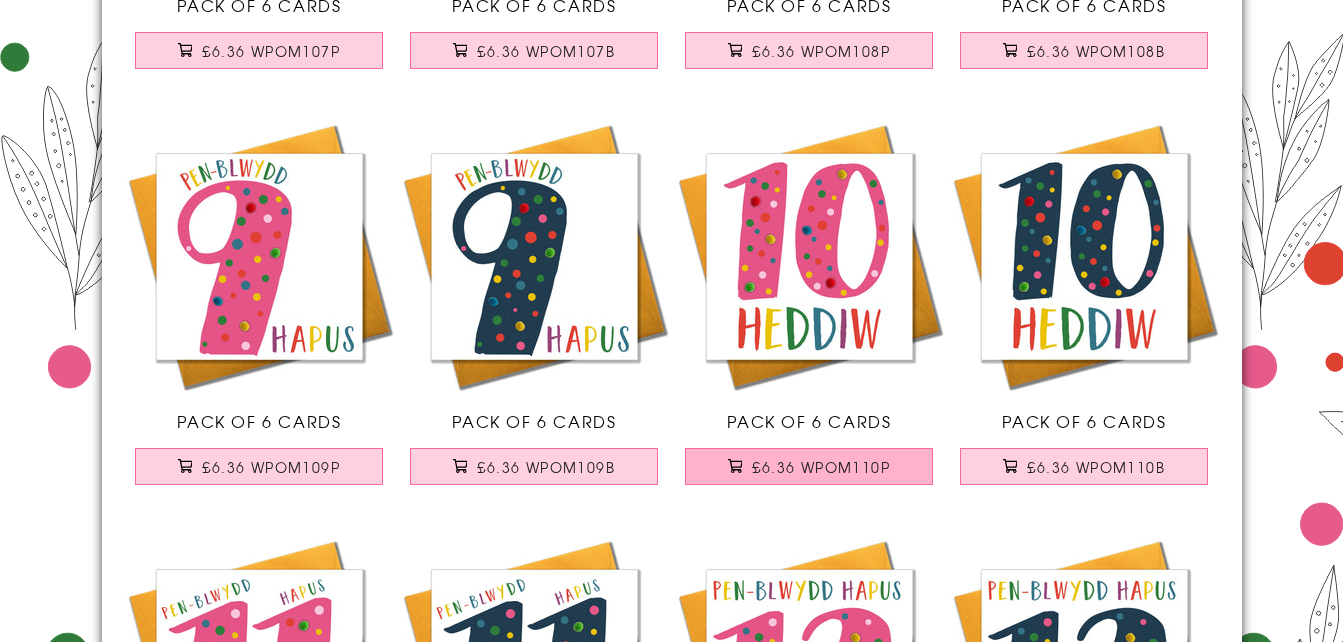 click on "£6.36  WPOM110P" at bounding box center (821, 467) 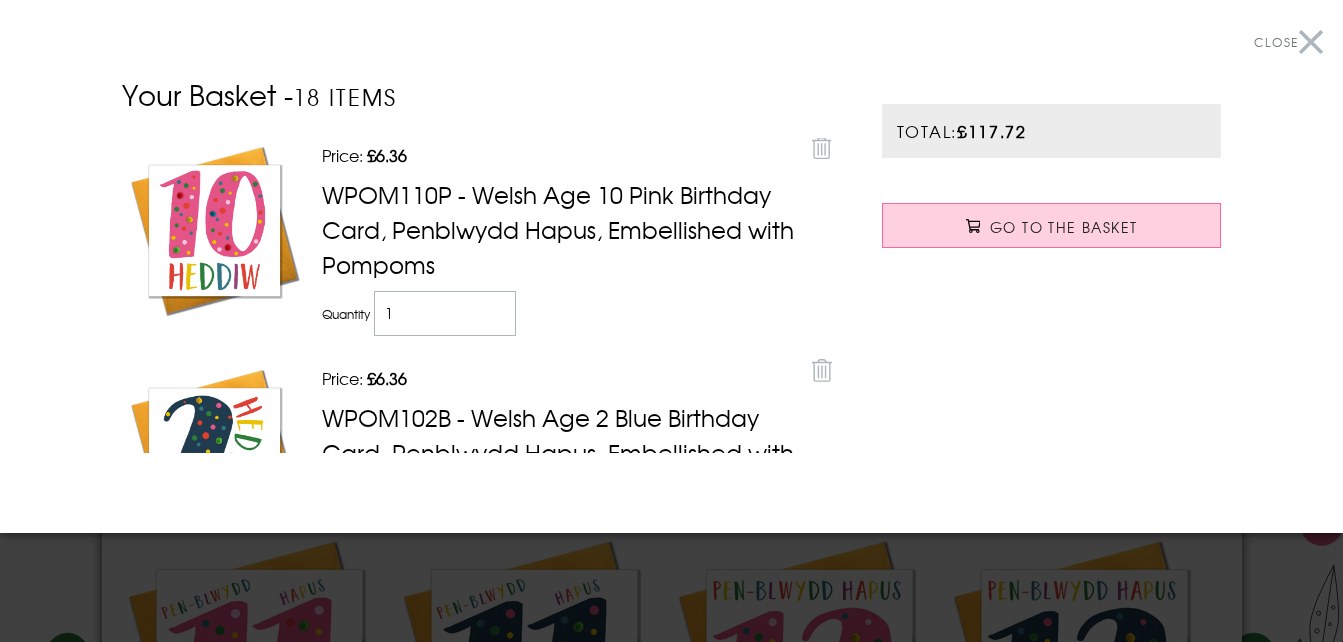 click on "Close" at bounding box center (1288, 42) 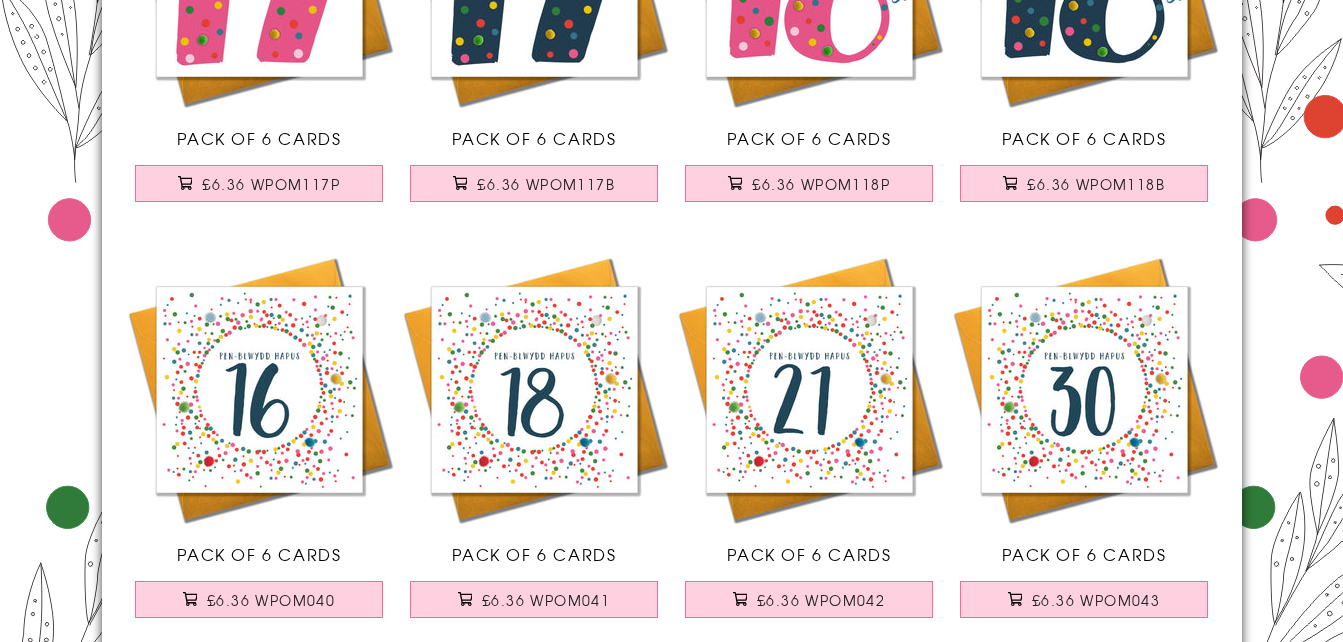 scroll, scrollTop: 3868, scrollLeft: 0, axis: vertical 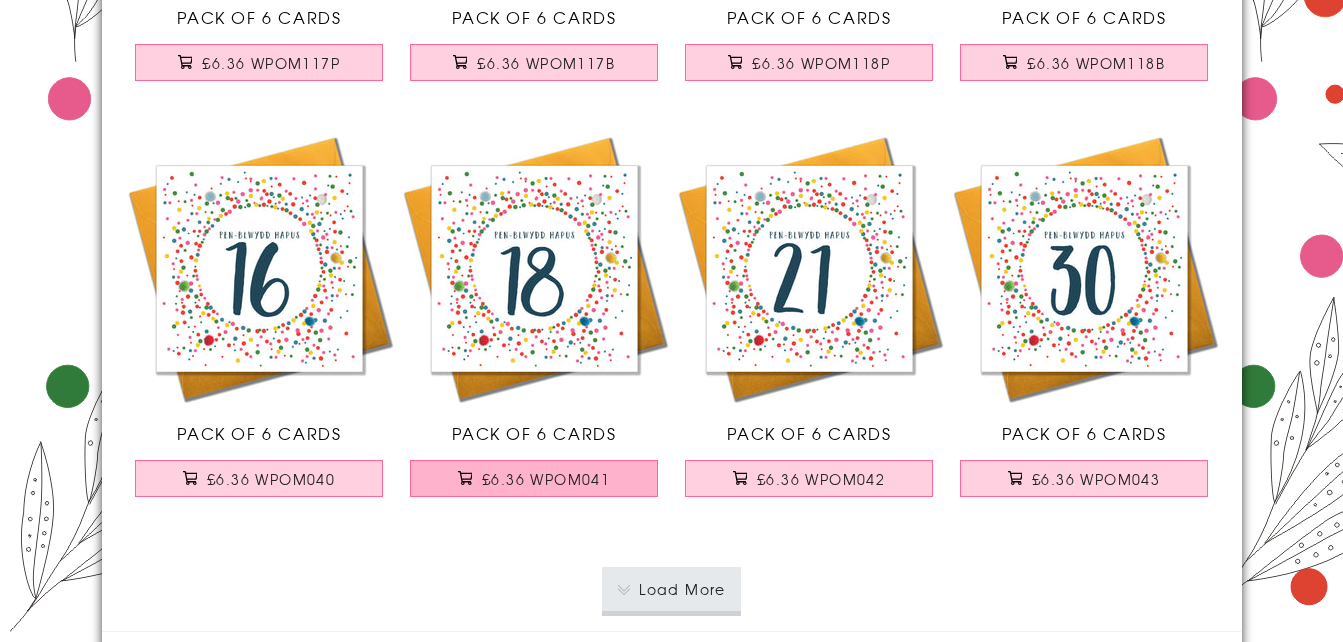 click on "£6.36  WPOM041" at bounding box center (546, 479) 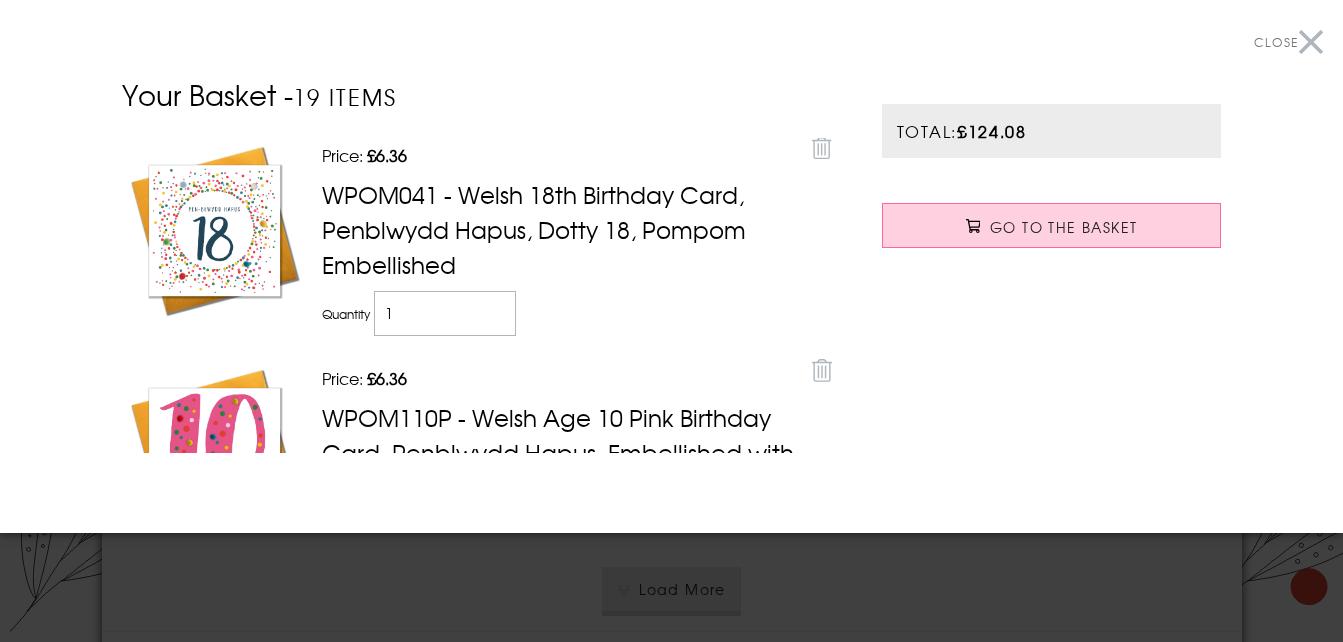 click on "Close" at bounding box center (1288, 42) 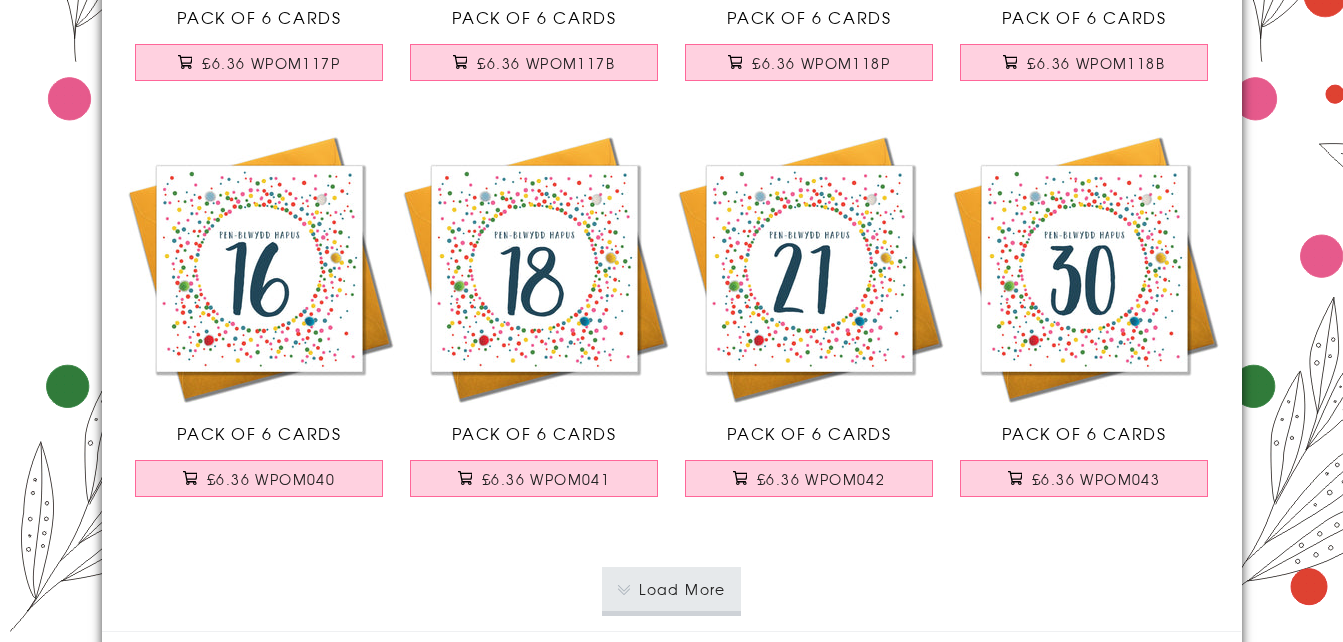 click on "Close
Dolenni Cyflym
Home
Your Account
Login
Your Basket
Contact Us
All Occasions Welsh
Academic
Age Cards
Anniversary
Baby Cards
Birthdays
Christmas
Communion and Confirmation
Congratulations
Easter" at bounding box center (671, -1363) 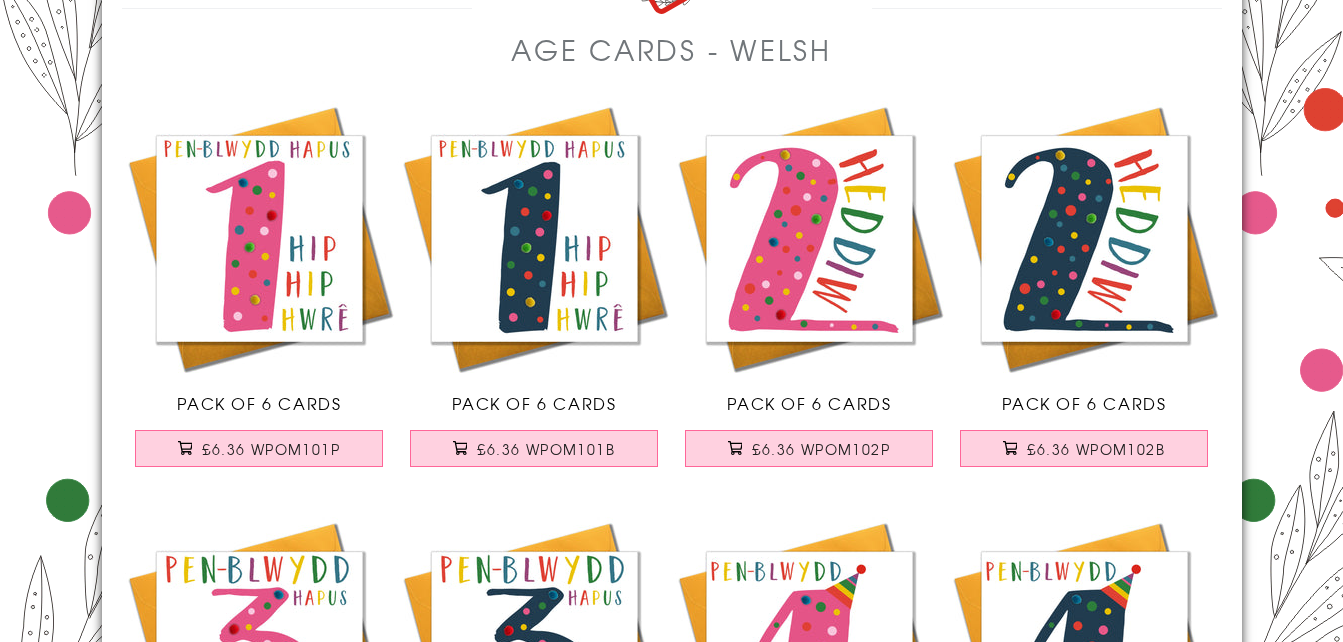 scroll, scrollTop: 0, scrollLeft: 0, axis: both 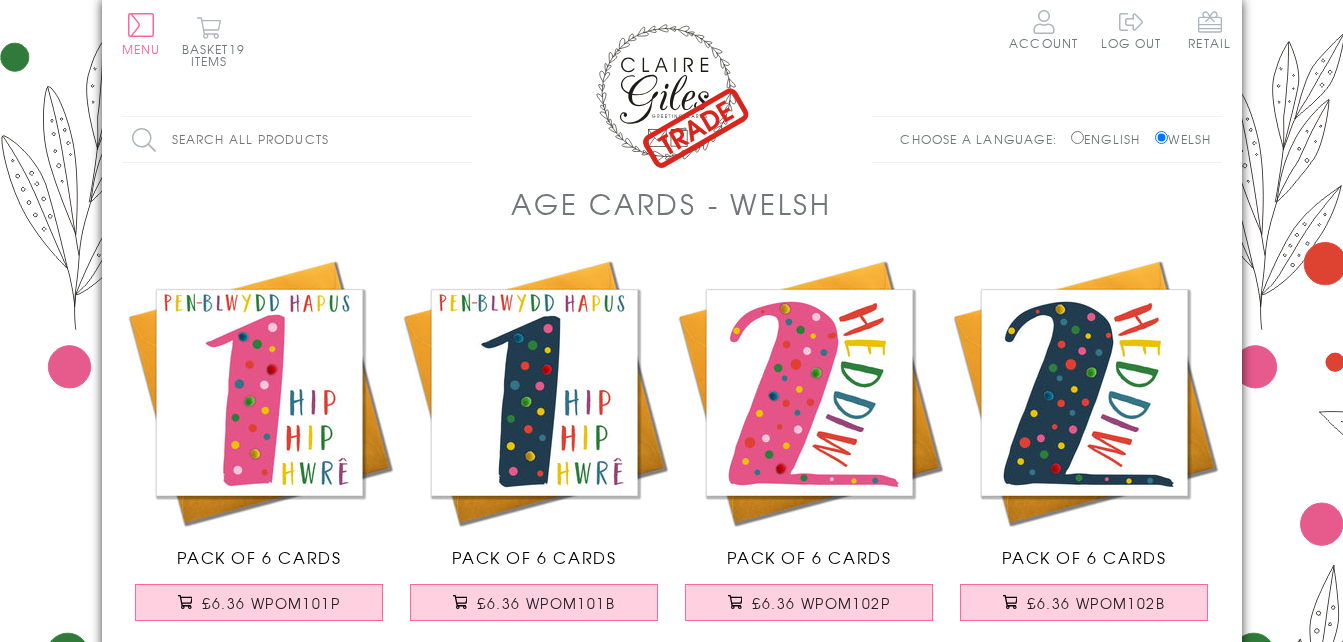 click on "Close
Dolenni Cyflym
Home
Your Account
Login
Your Basket
Contact Us
All Occasions Welsh
Academic
Age Cards
Anniversary
Baby Cards
Birthdays
Christmas
Communion and Confirmation
Congratulations
Easter" at bounding box center [671, 2505] 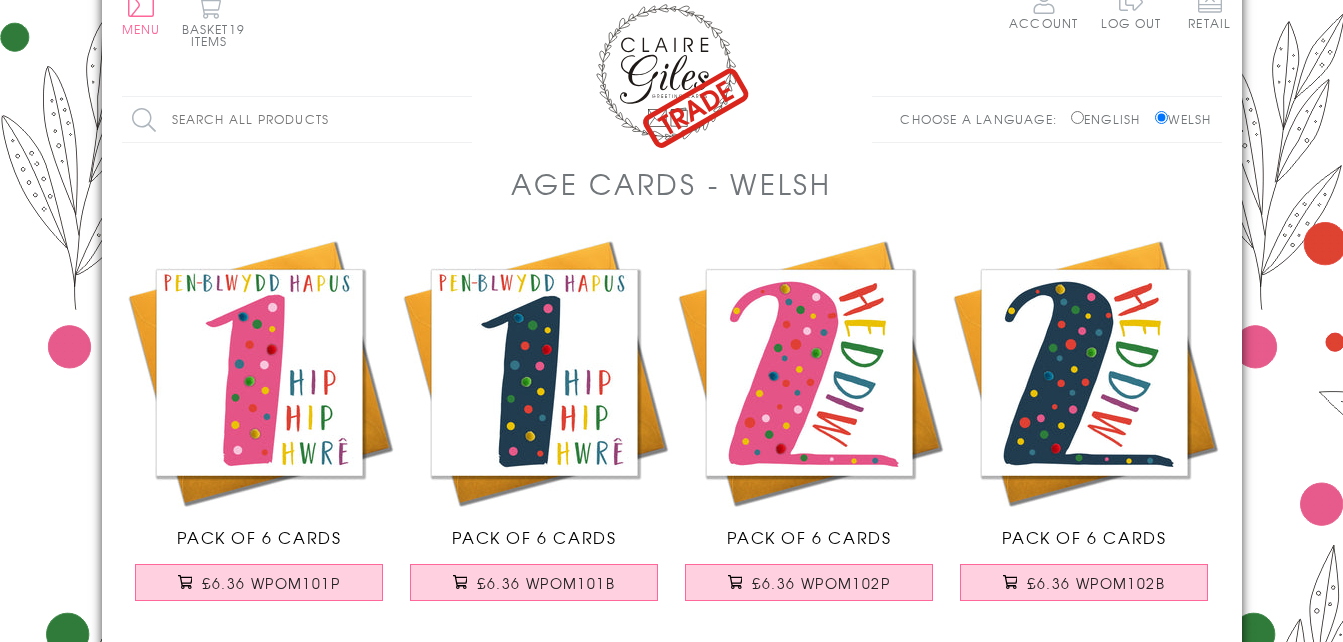 scroll, scrollTop: 0, scrollLeft: 0, axis: both 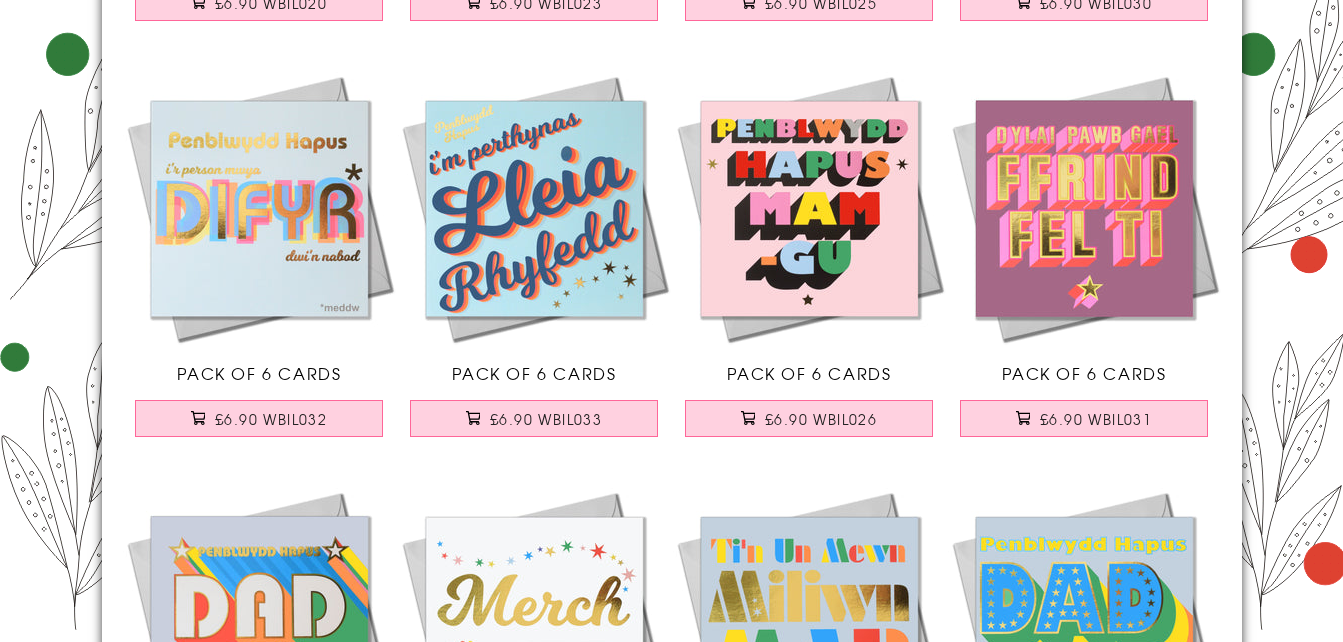 click at bounding box center (1084, 208) 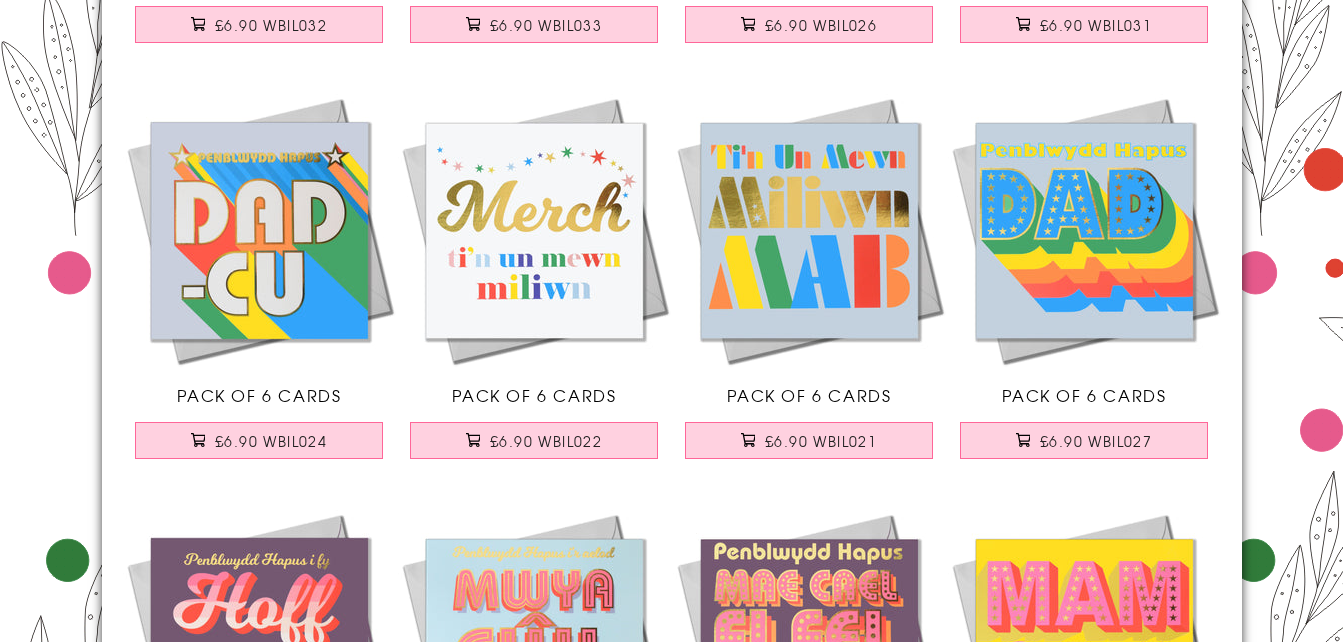 scroll, scrollTop: 1000, scrollLeft: 0, axis: vertical 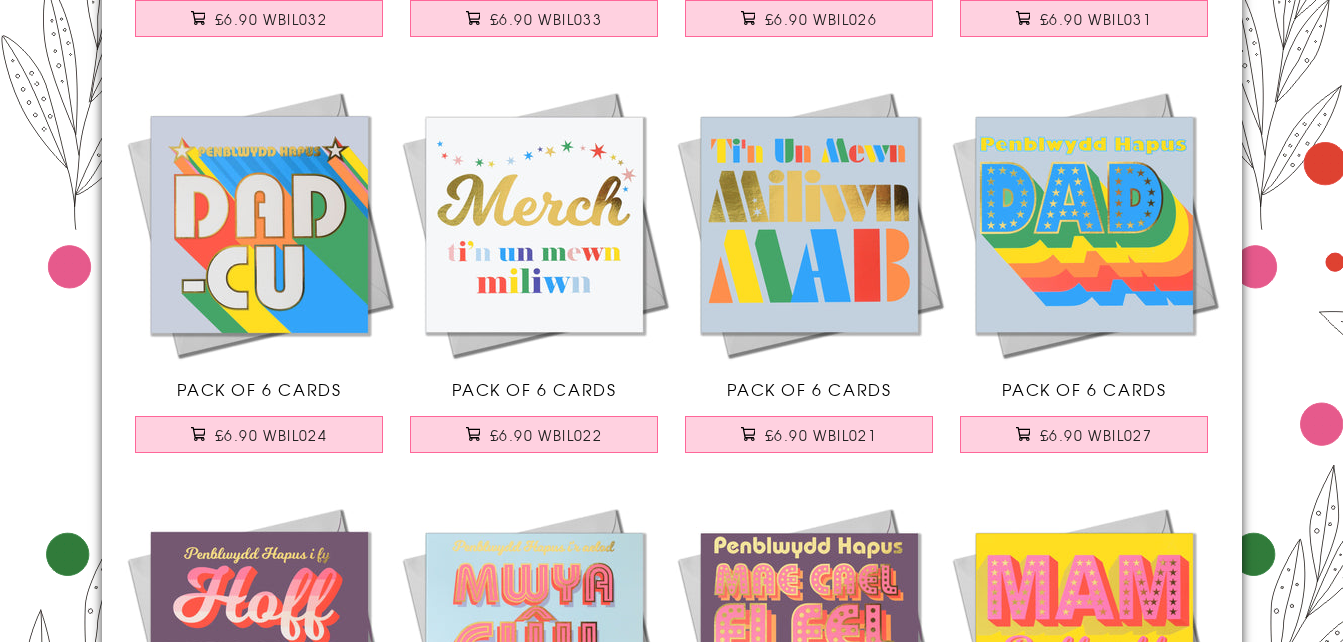click at bounding box center [534, 224] 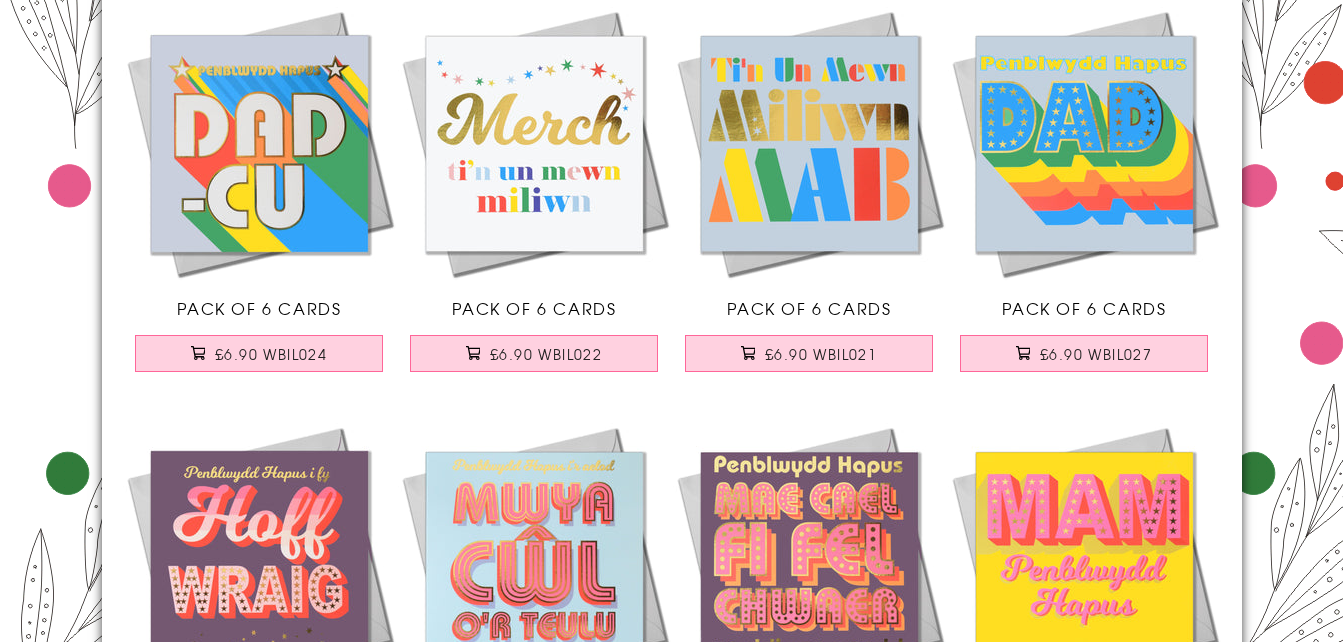scroll, scrollTop: 1300, scrollLeft: 0, axis: vertical 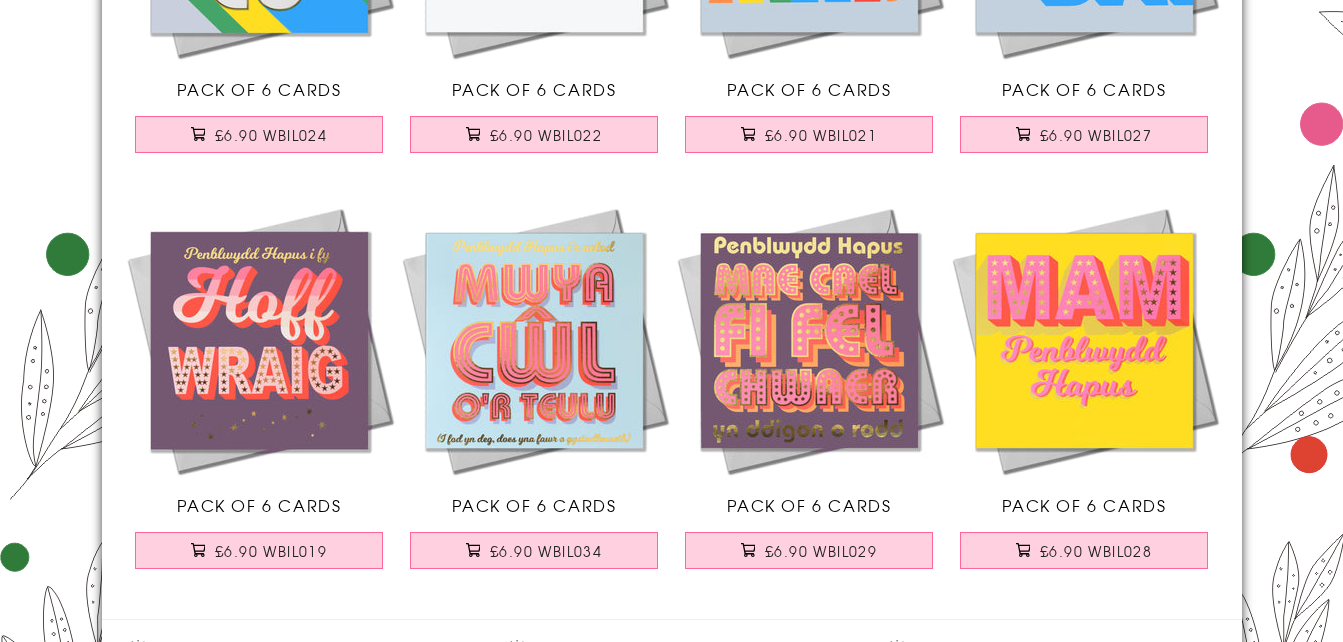click at bounding box center (1084, 340) 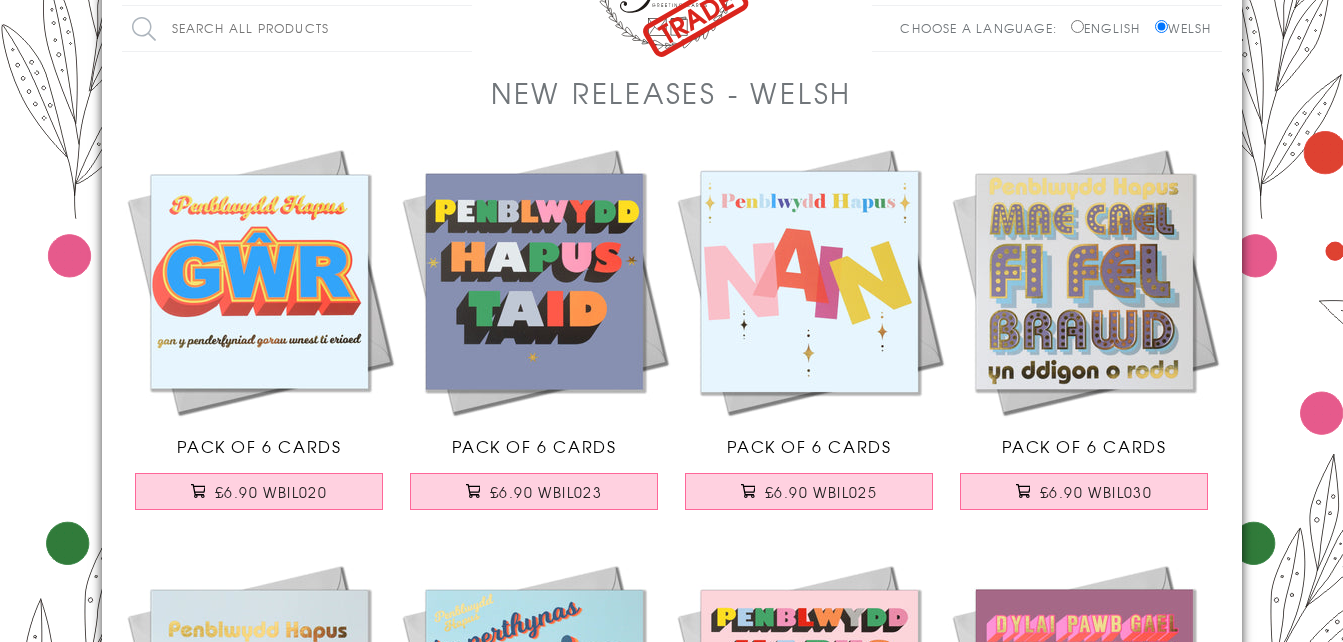scroll, scrollTop: 200, scrollLeft: 0, axis: vertical 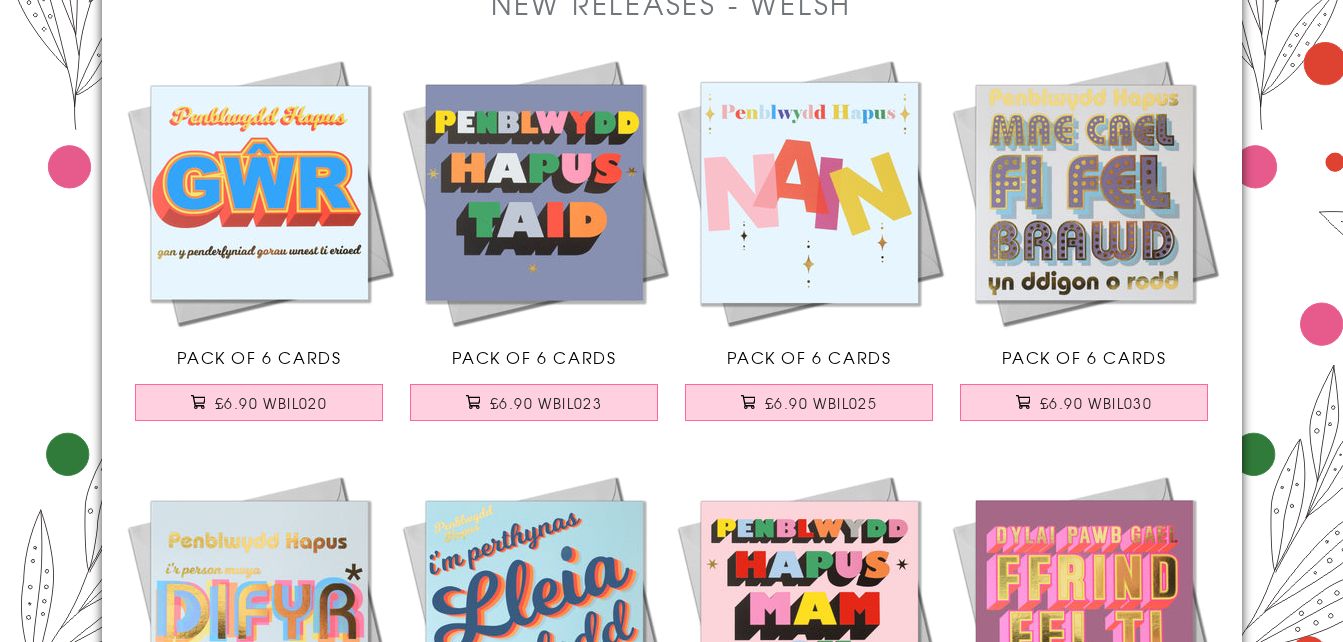 click at bounding box center [259, 192] 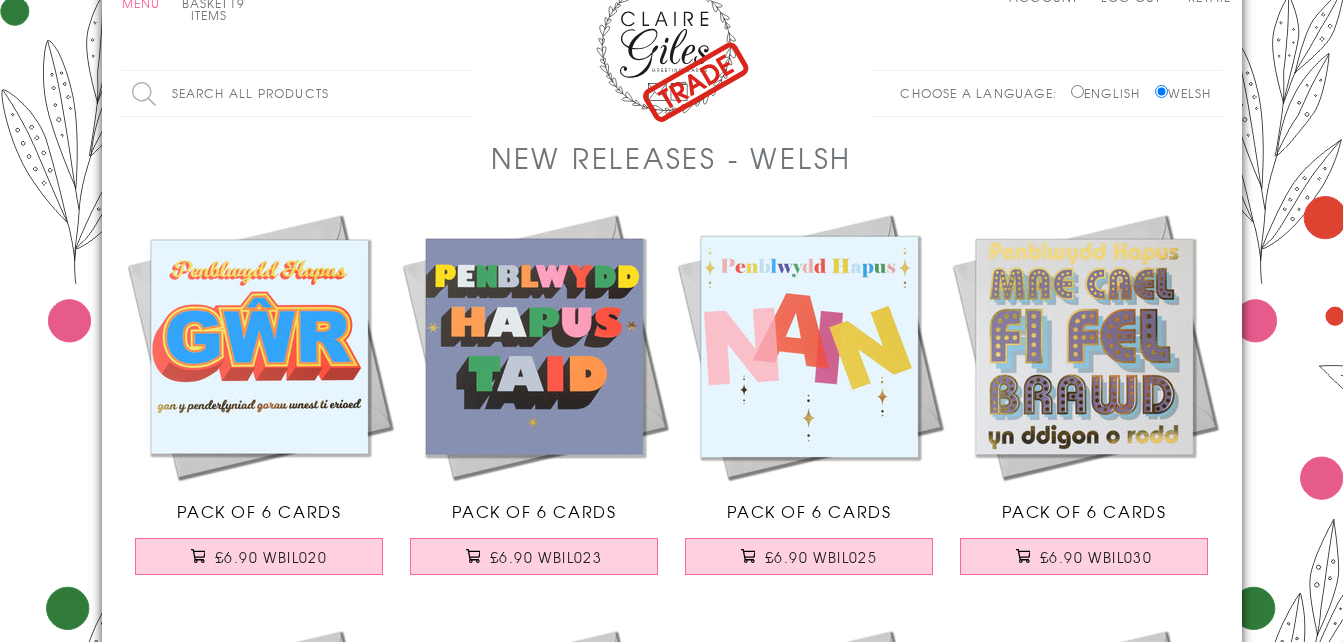 scroll, scrollTop: 0, scrollLeft: 0, axis: both 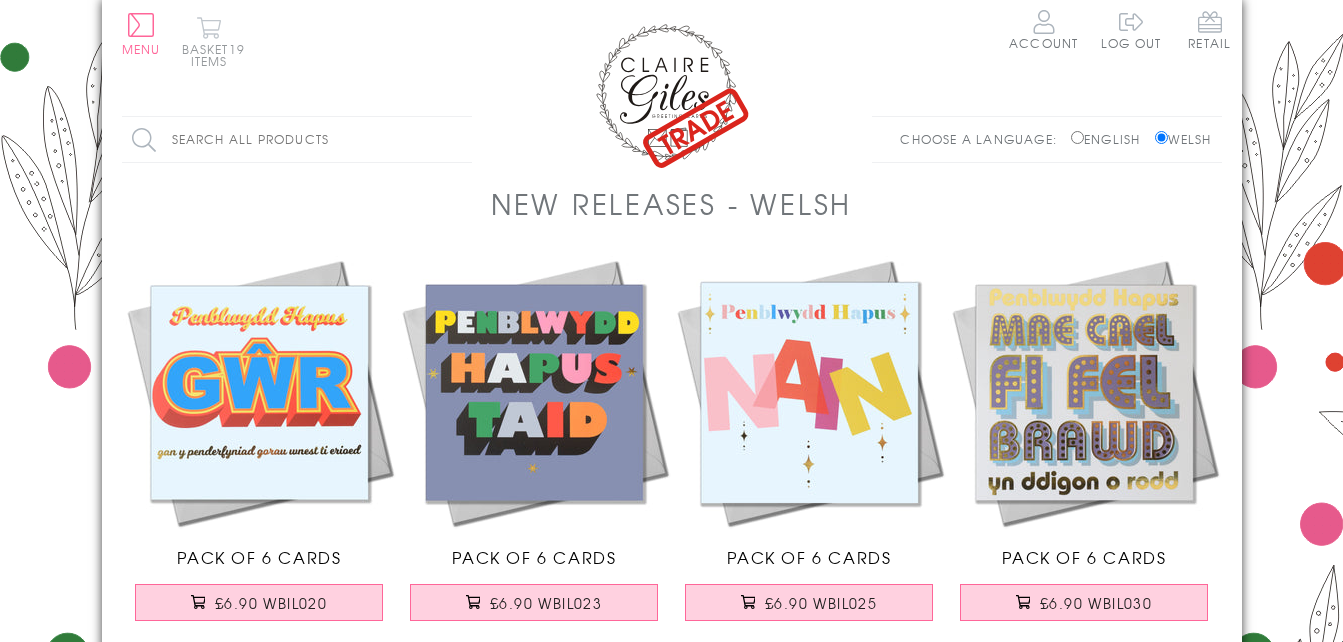 click on "Basket  19 items" at bounding box center (209, 41) 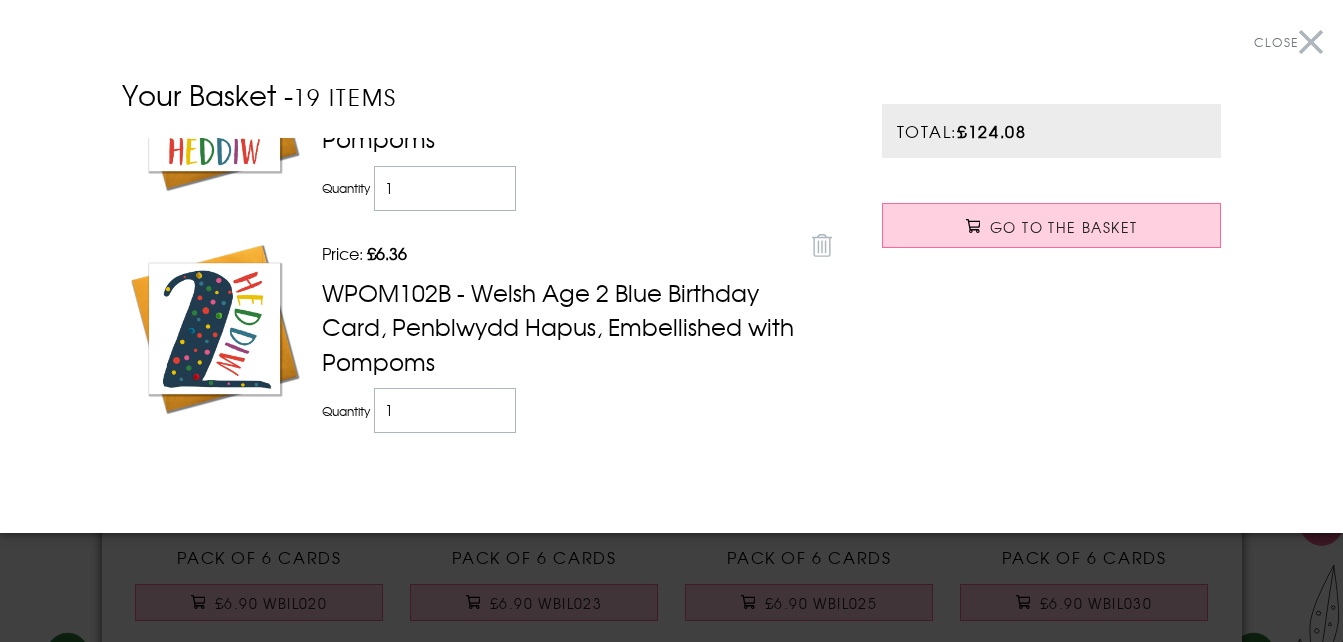scroll, scrollTop: 300, scrollLeft: 0, axis: vertical 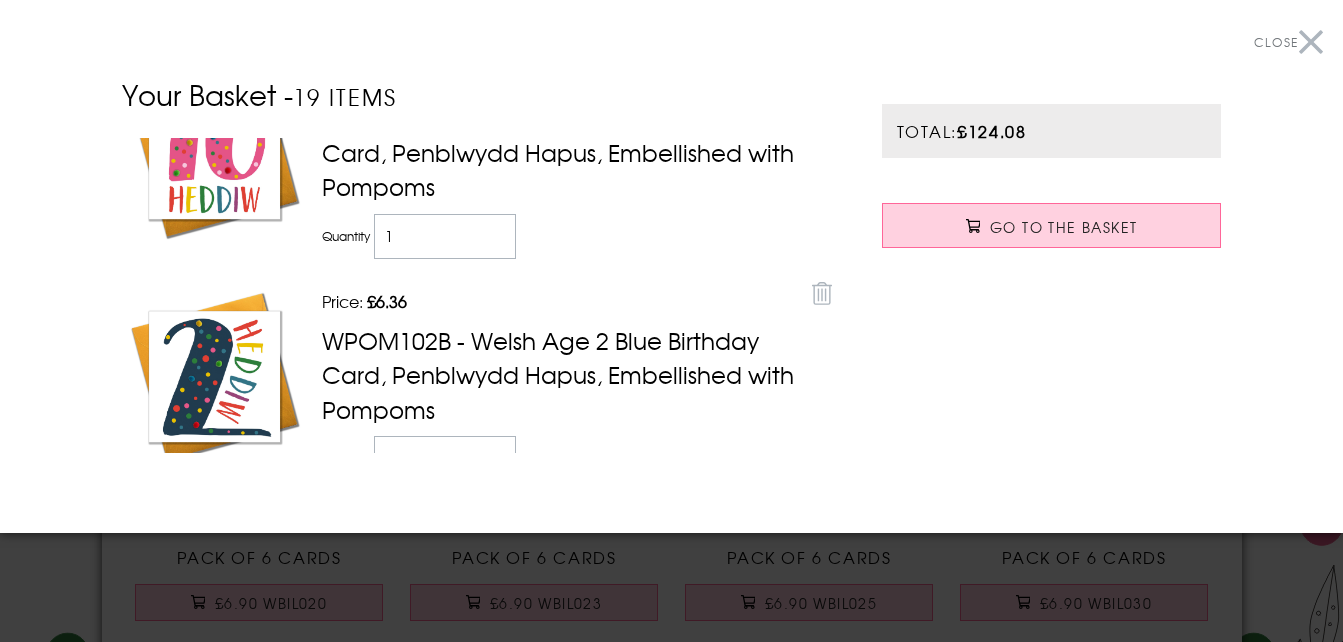 click 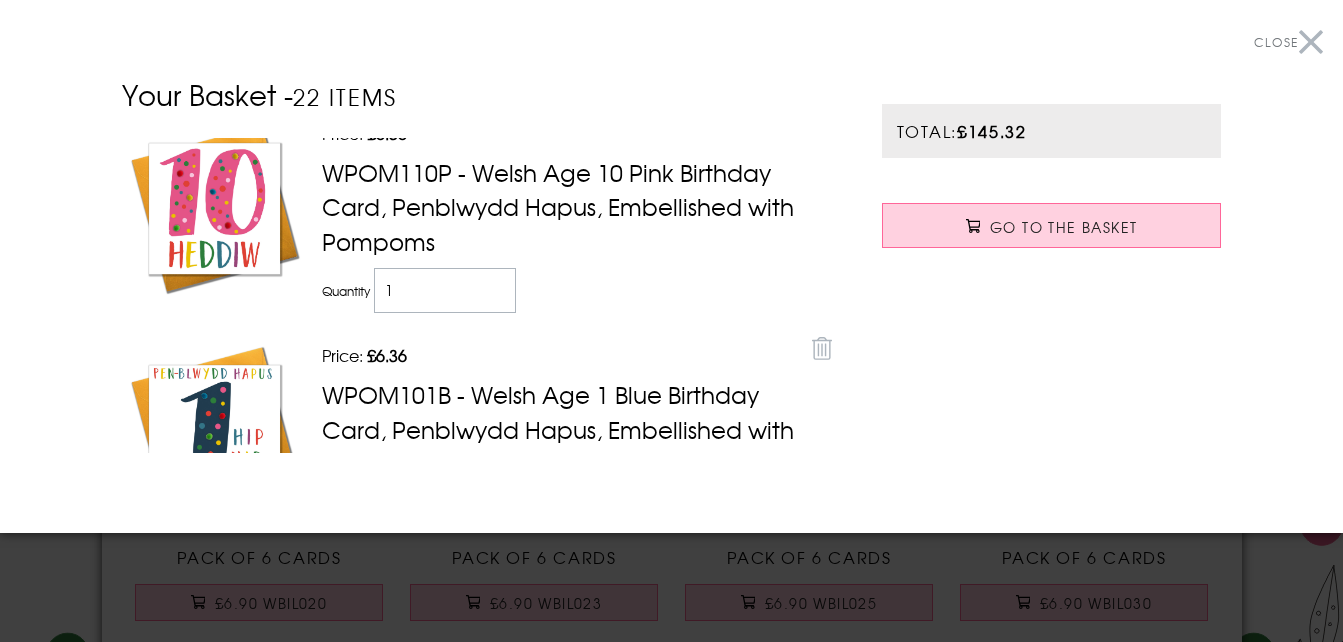 scroll, scrollTop: 800, scrollLeft: 0, axis: vertical 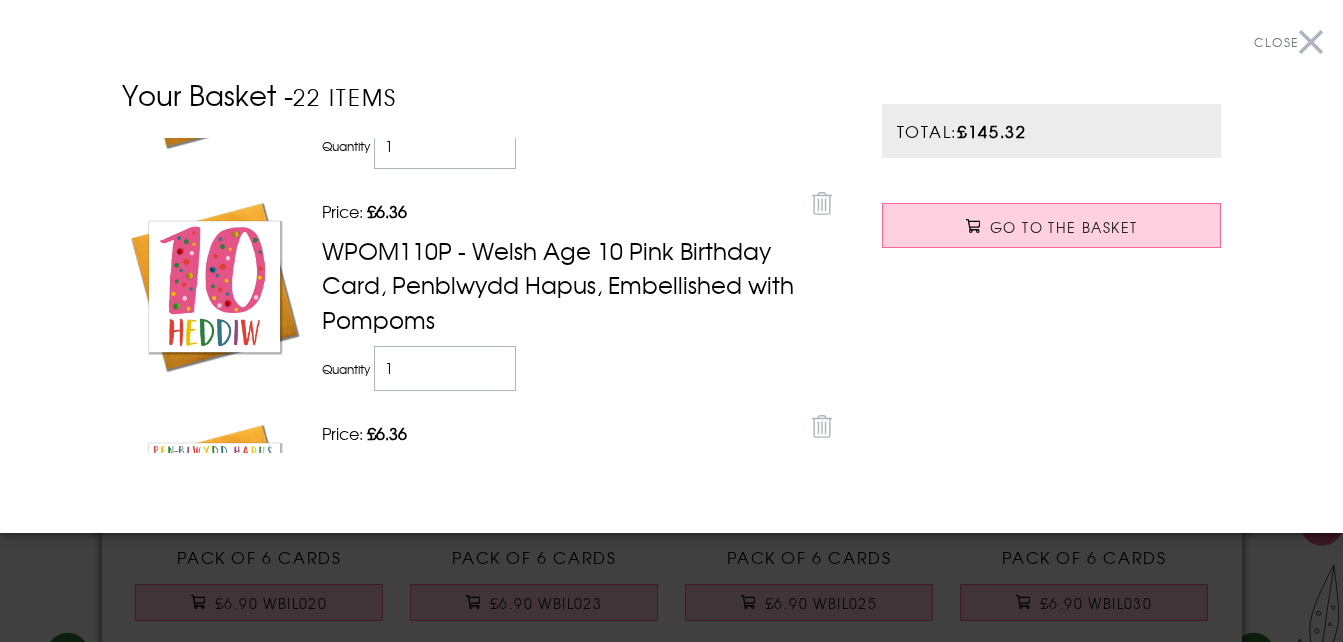 click 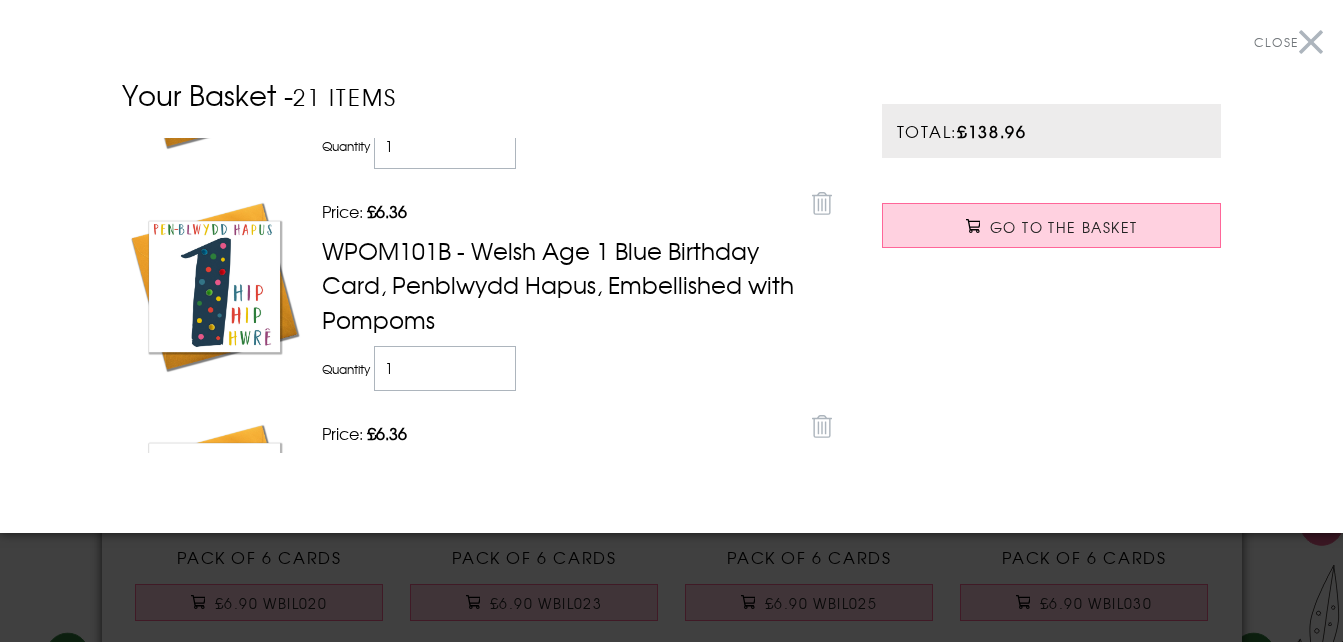 click 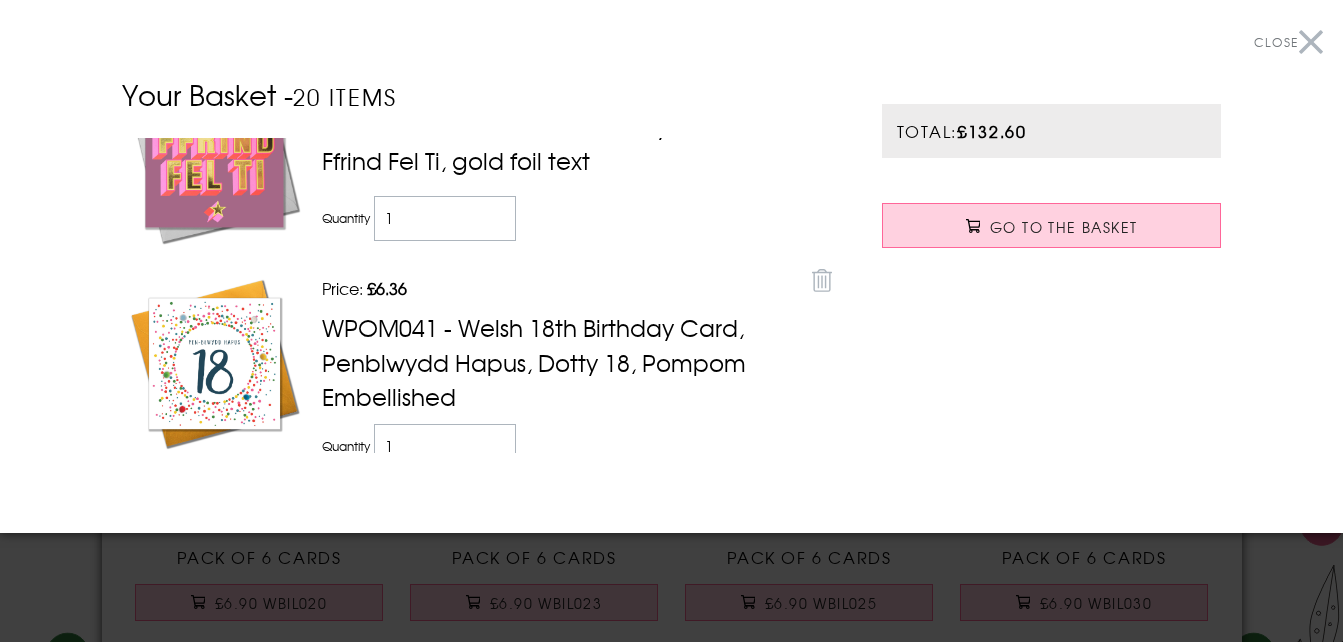 scroll, scrollTop: 600, scrollLeft: 0, axis: vertical 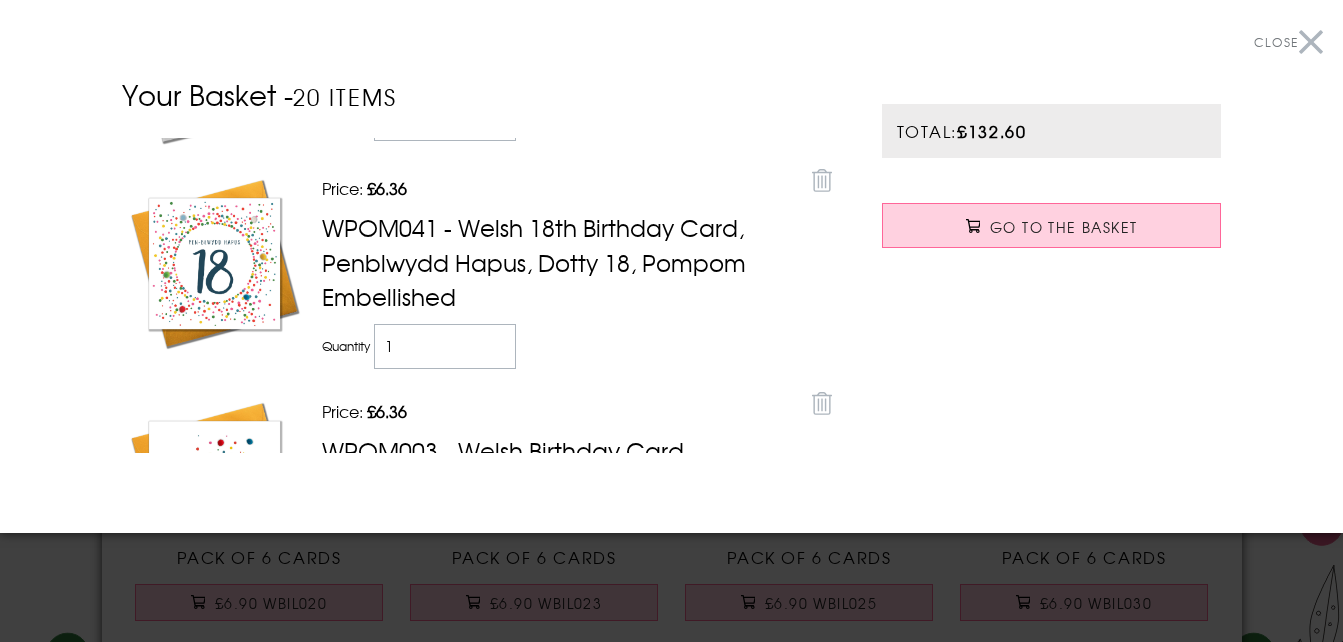 click on "Close
Your Basket -  20 items
Price:
Discounted price
£6.90
Remove
WBIL028 - Welsh Mam Birthday Card, Penblwydd Hapus, Pink on Yellow, gold foil
Quantity
2
Price:
Discounted price
£6.90" at bounding box center [671, 266] 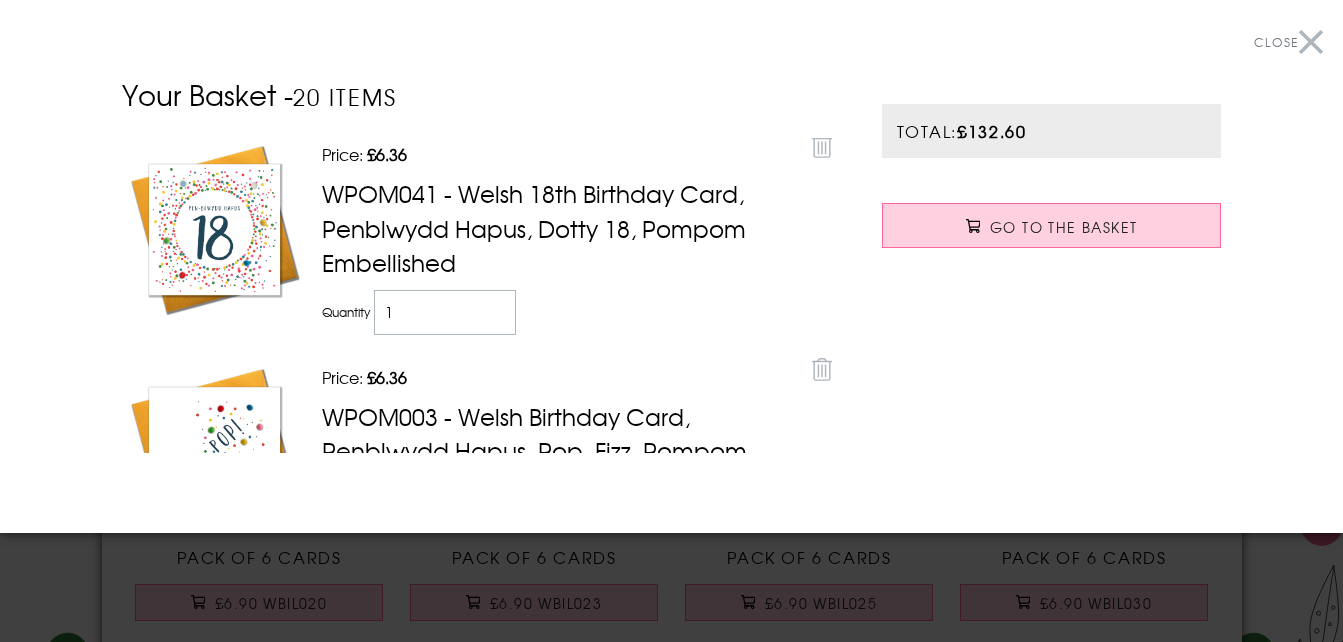 scroll, scrollTop: 600, scrollLeft: 0, axis: vertical 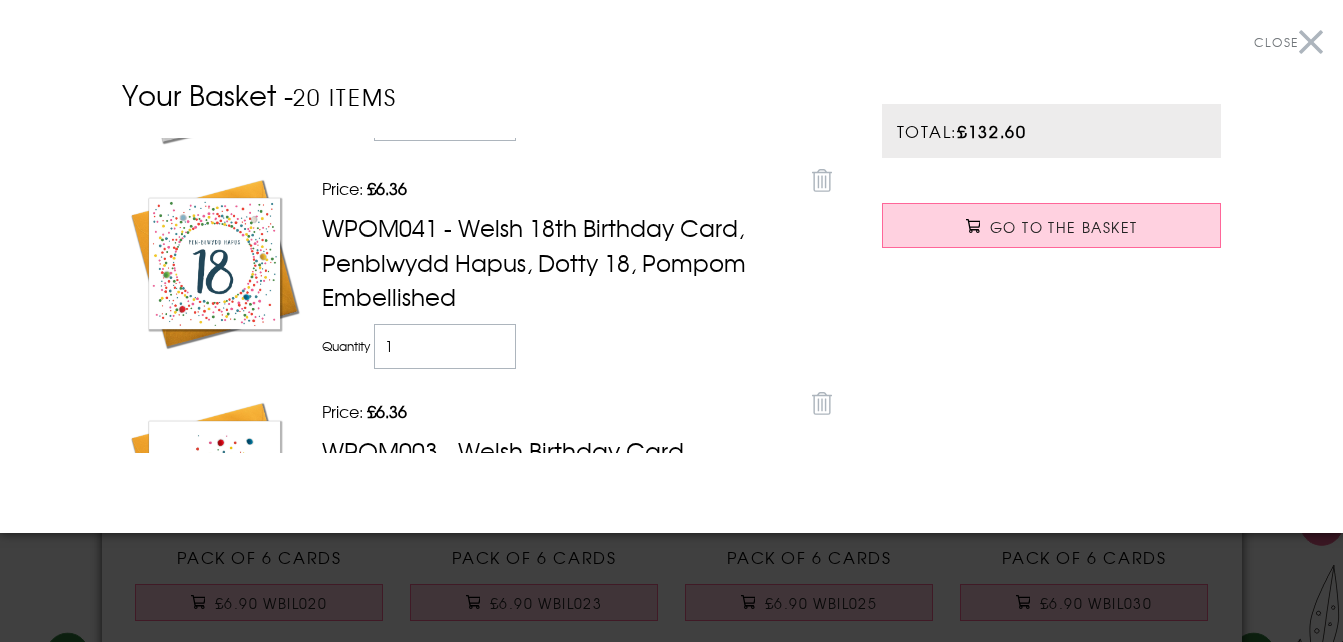 click 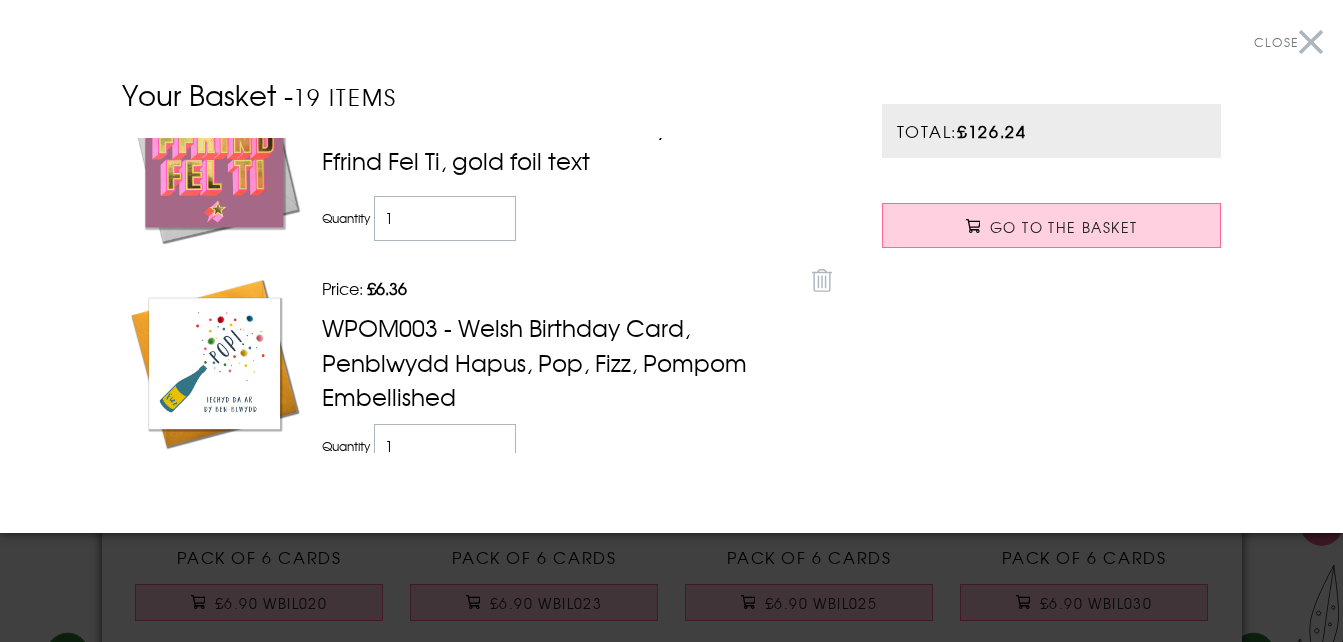 scroll, scrollTop: 1000, scrollLeft: 0, axis: vertical 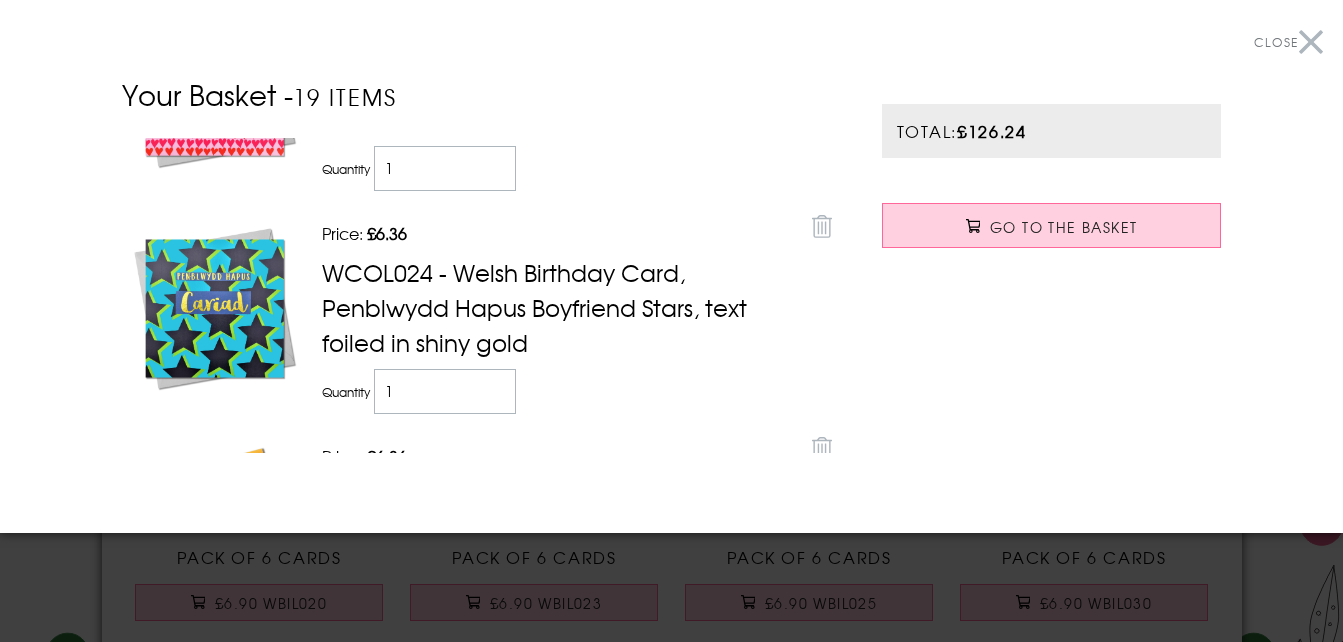 click on "Remove" at bounding box center (822, 224) 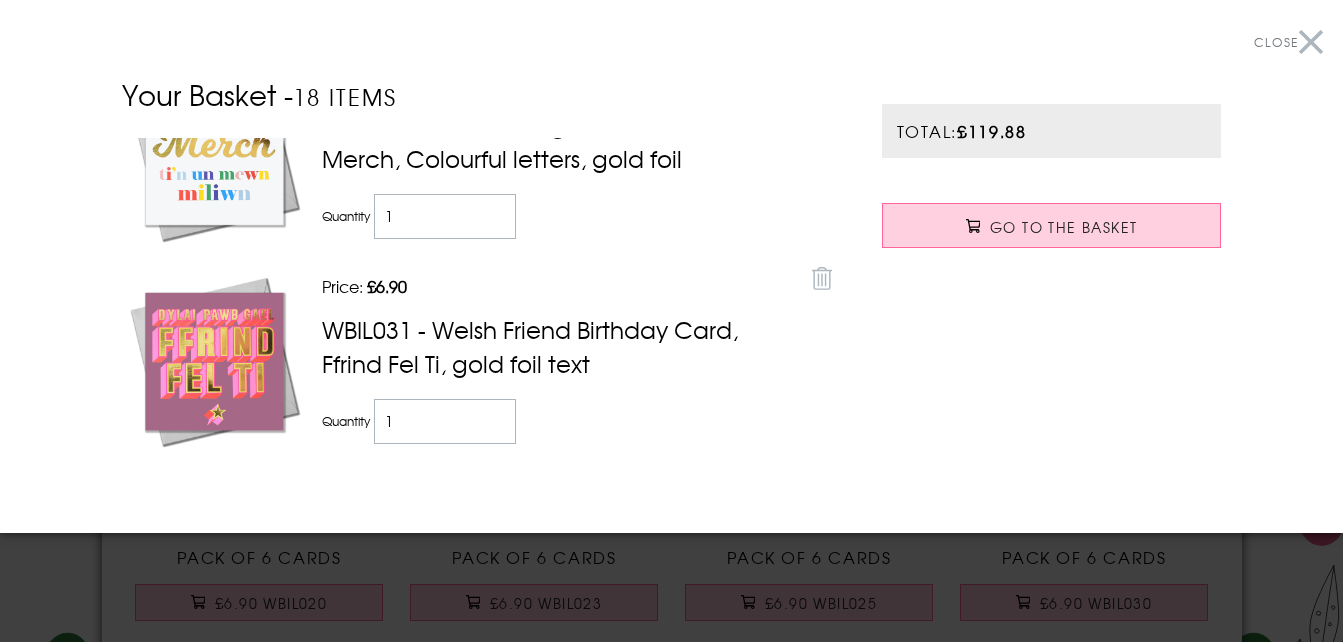 scroll, scrollTop: 0, scrollLeft: 0, axis: both 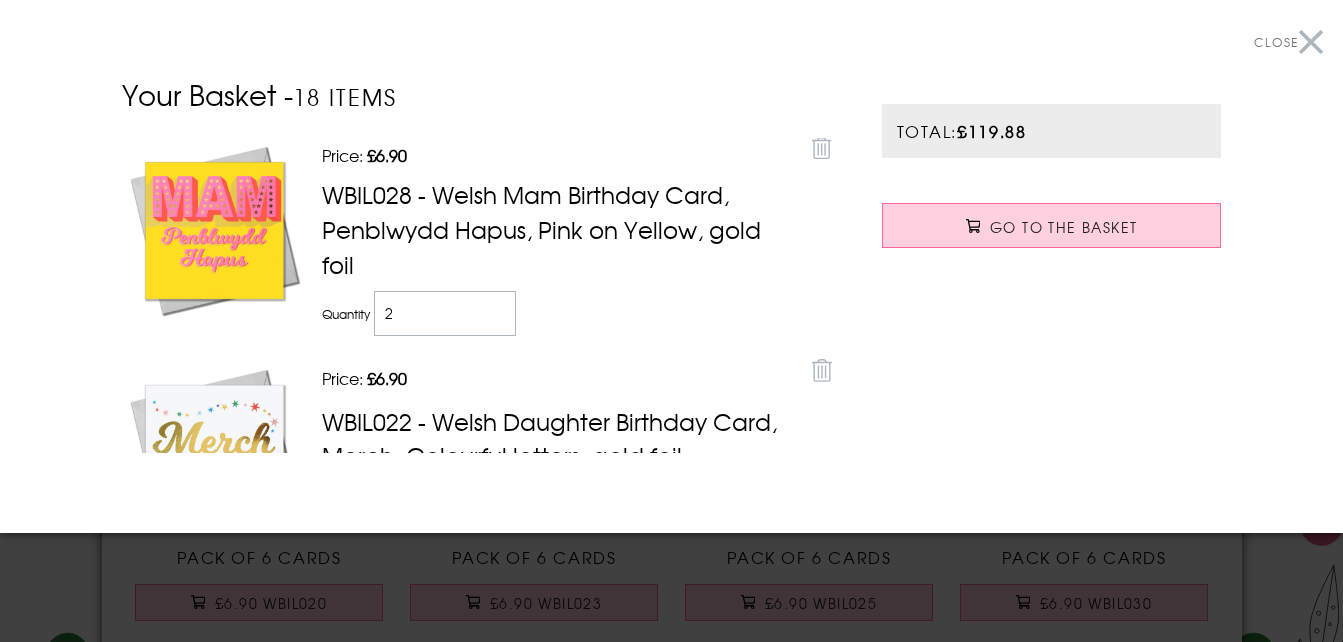 click on "Close" at bounding box center [1288, 42] 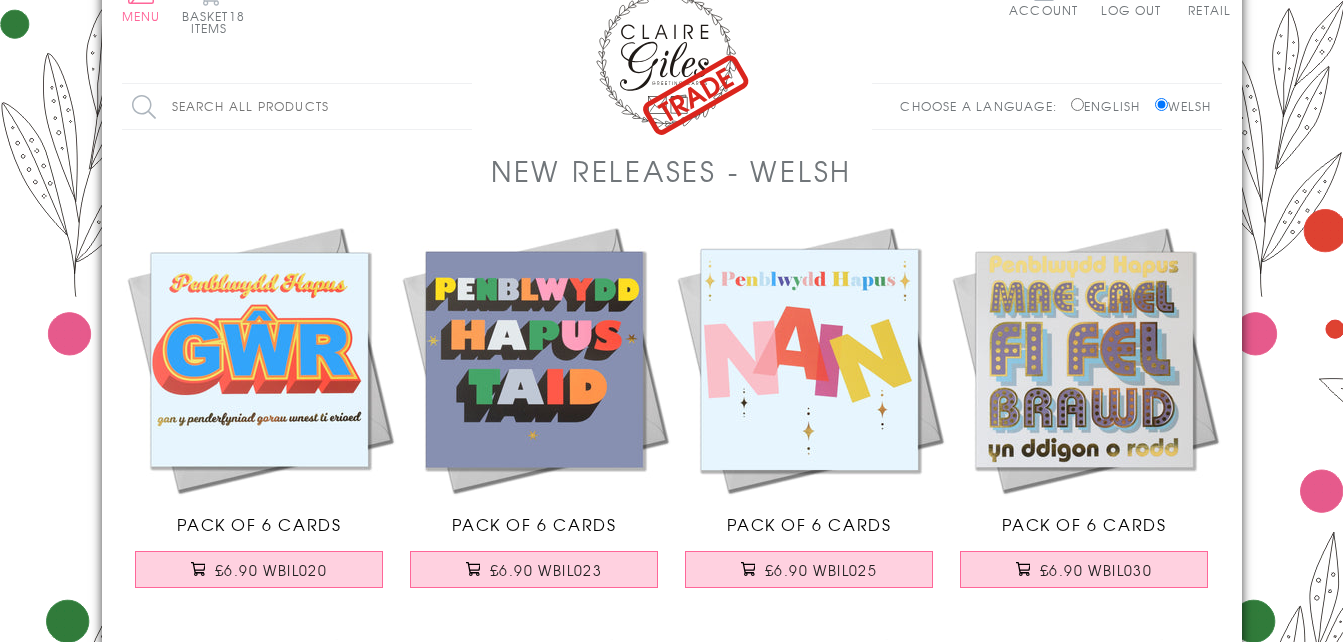scroll, scrollTop: 0, scrollLeft: 0, axis: both 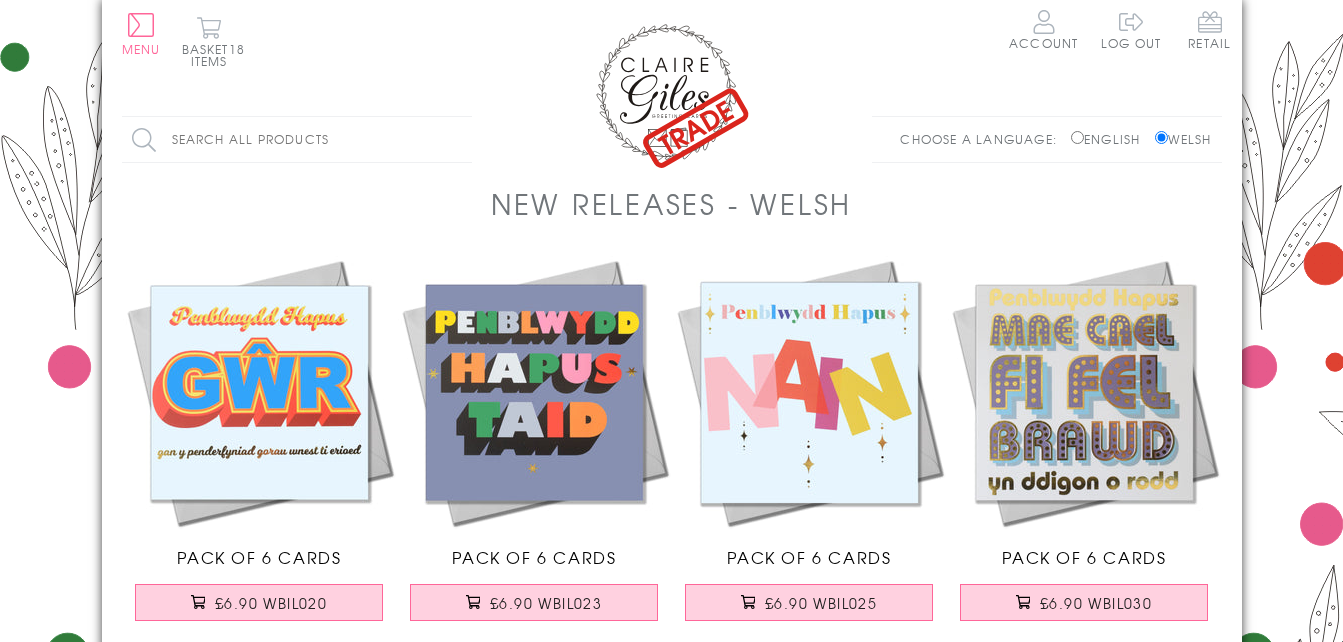 click on "Welsh" at bounding box center [1183, 139] 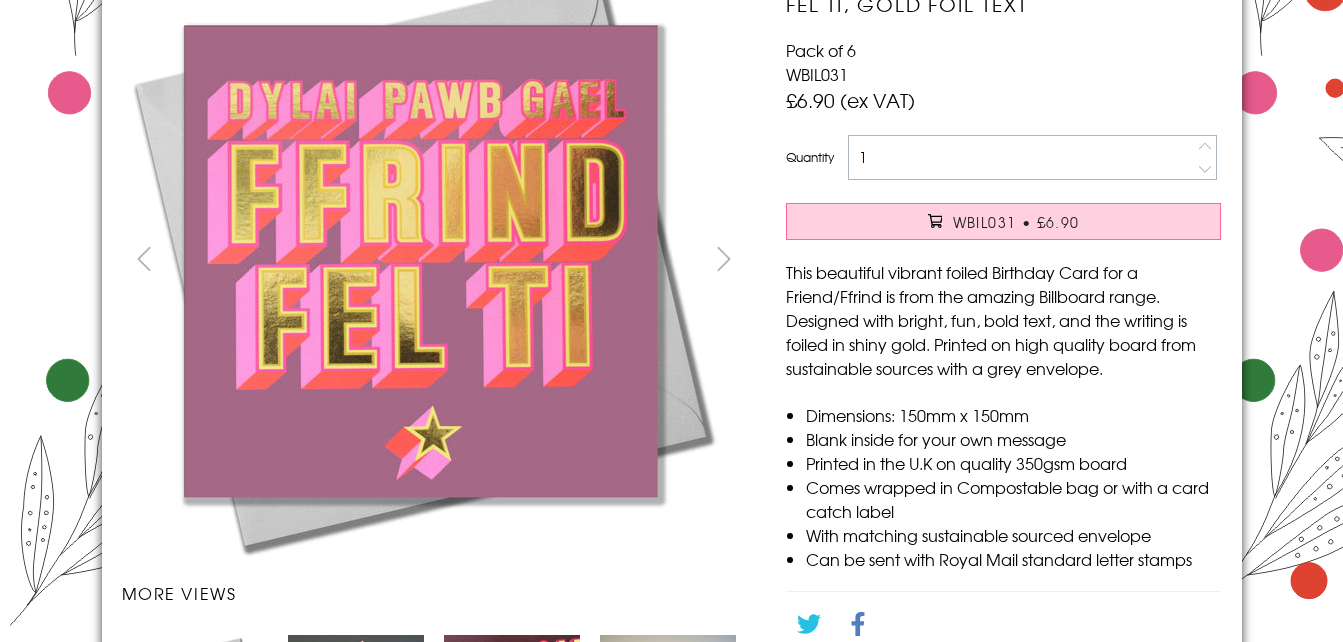 scroll, scrollTop: 300, scrollLeft: 0, axis: vertical 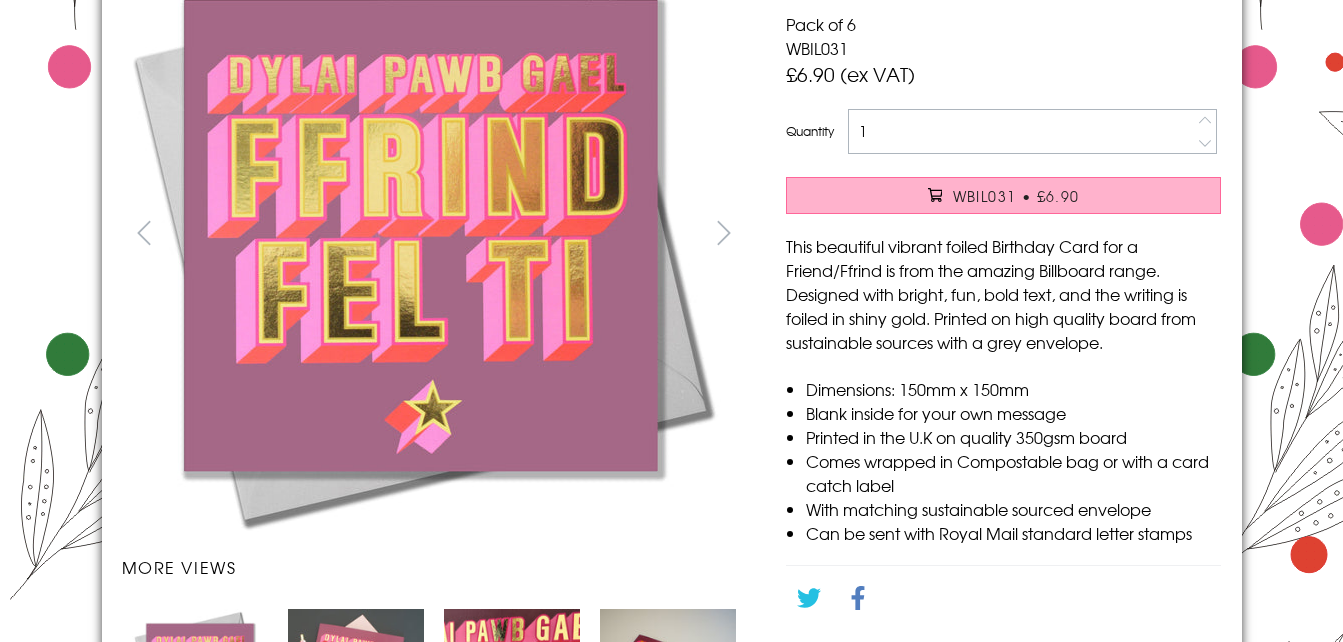 click on "WBIL031 • £6.90" at bounding box center [1003, 195] 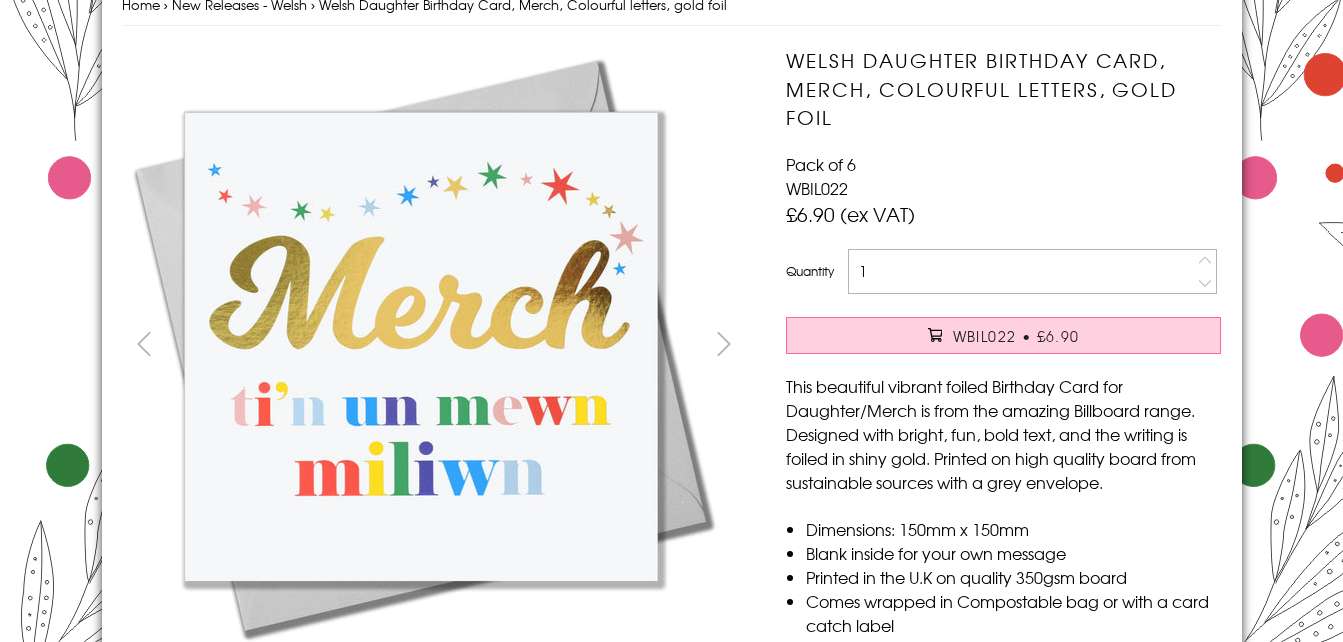 scroll, scrollTop: 200, scrollLeft: 0, axis: vertical 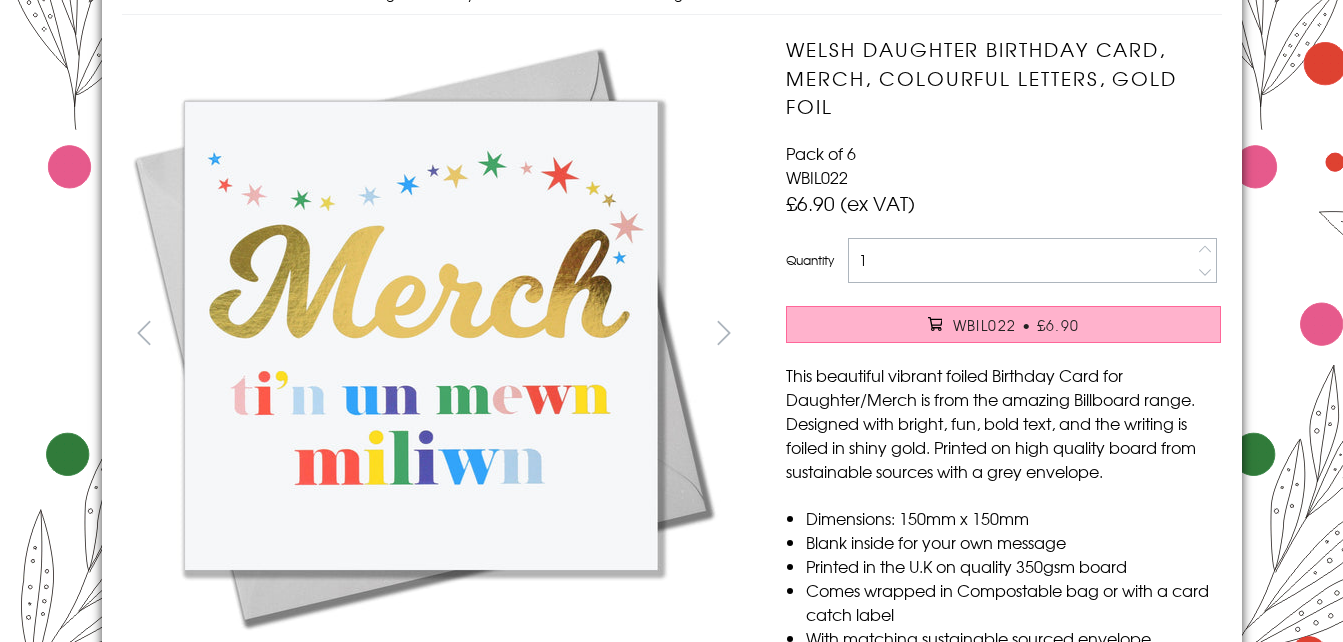 click on "WBIL022 • £6.90" at bounding box center [1016, 325] 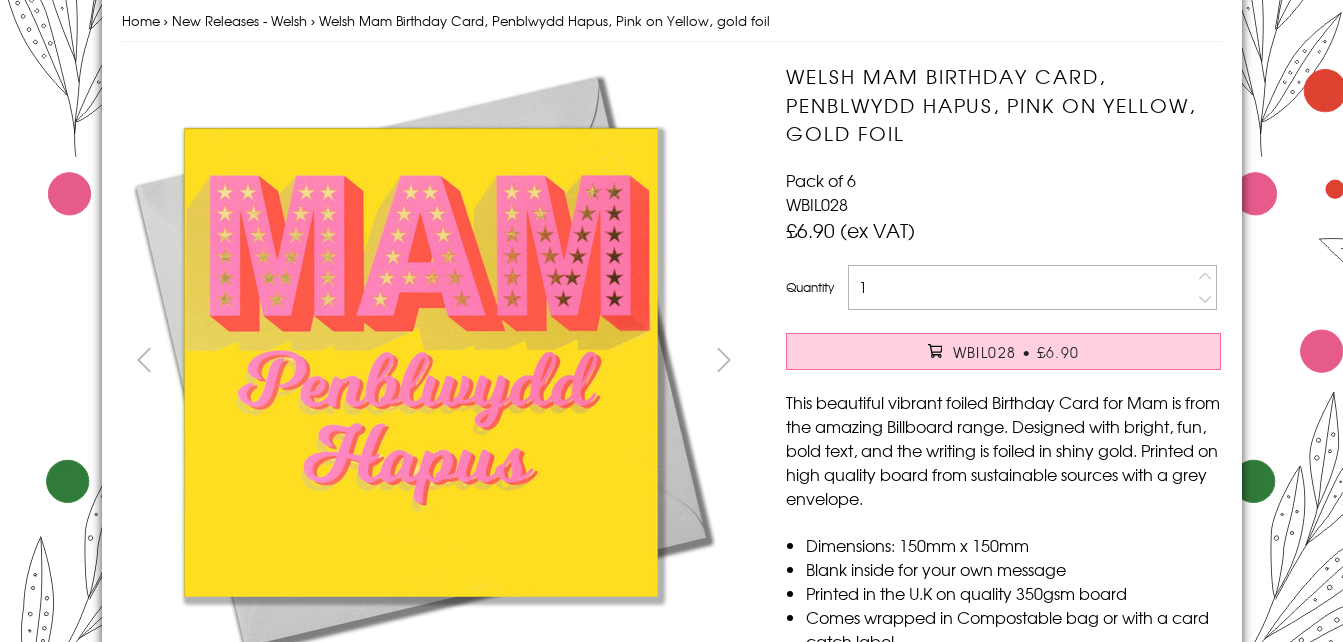 scroll, scrollTop: 200, scrollLeft: 0, axis: vertical 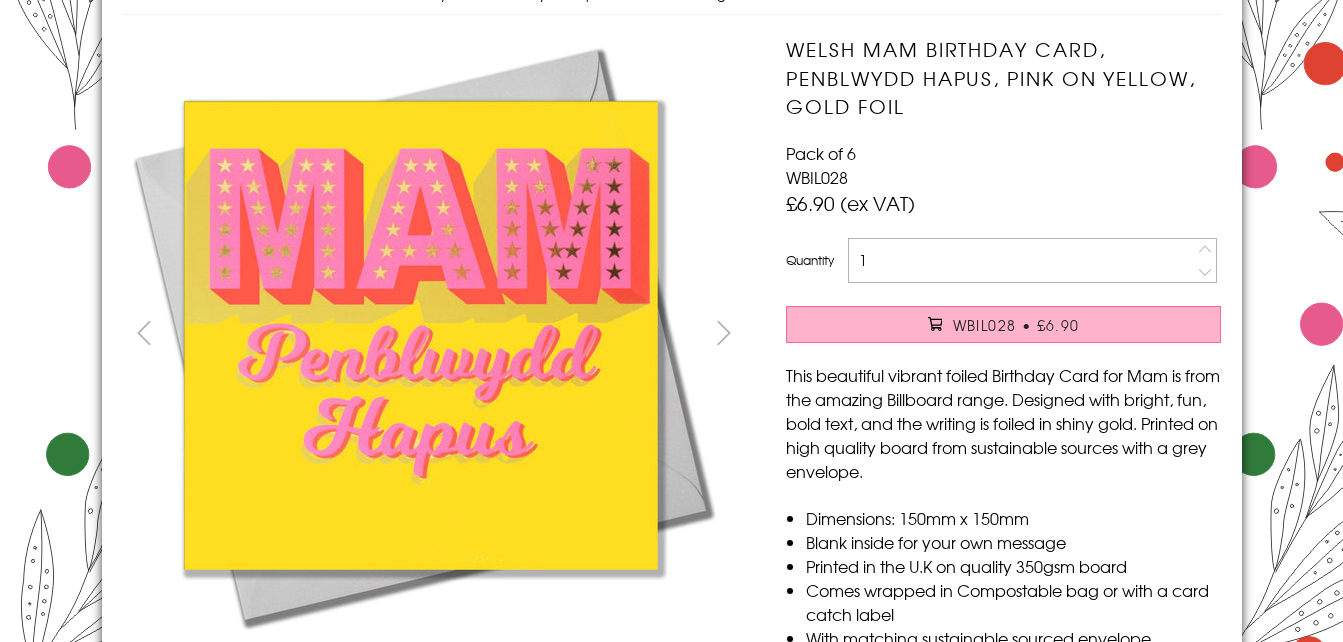 click on "WBIL028 • £6.90" at bounding box center [1016, 325] 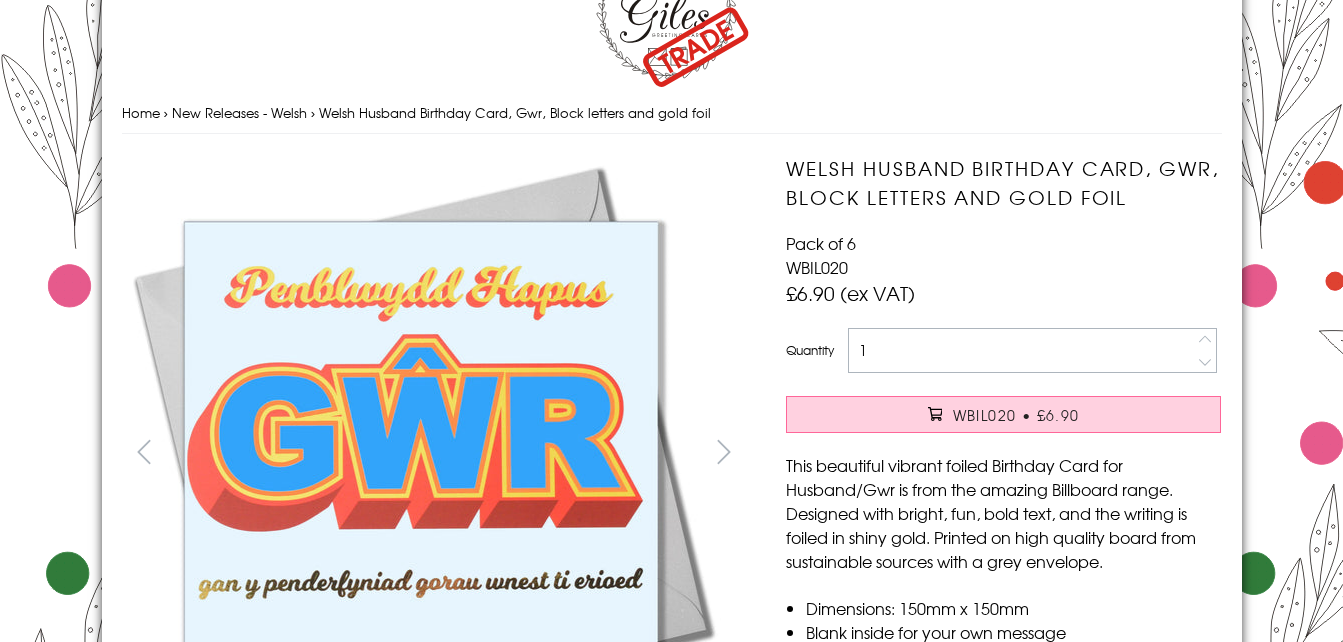 scroll, scrollTop: 0, scrollLeft: 0, axis: both 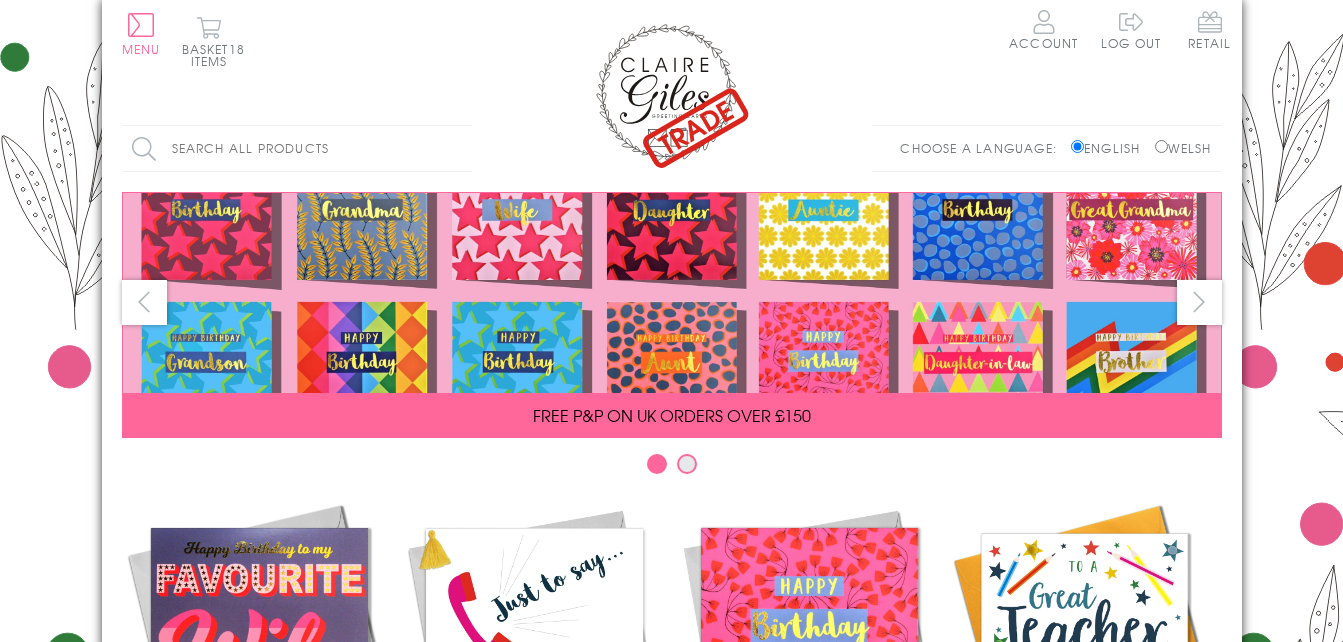 click on "Welsh" at bounding box center (1161, 146) 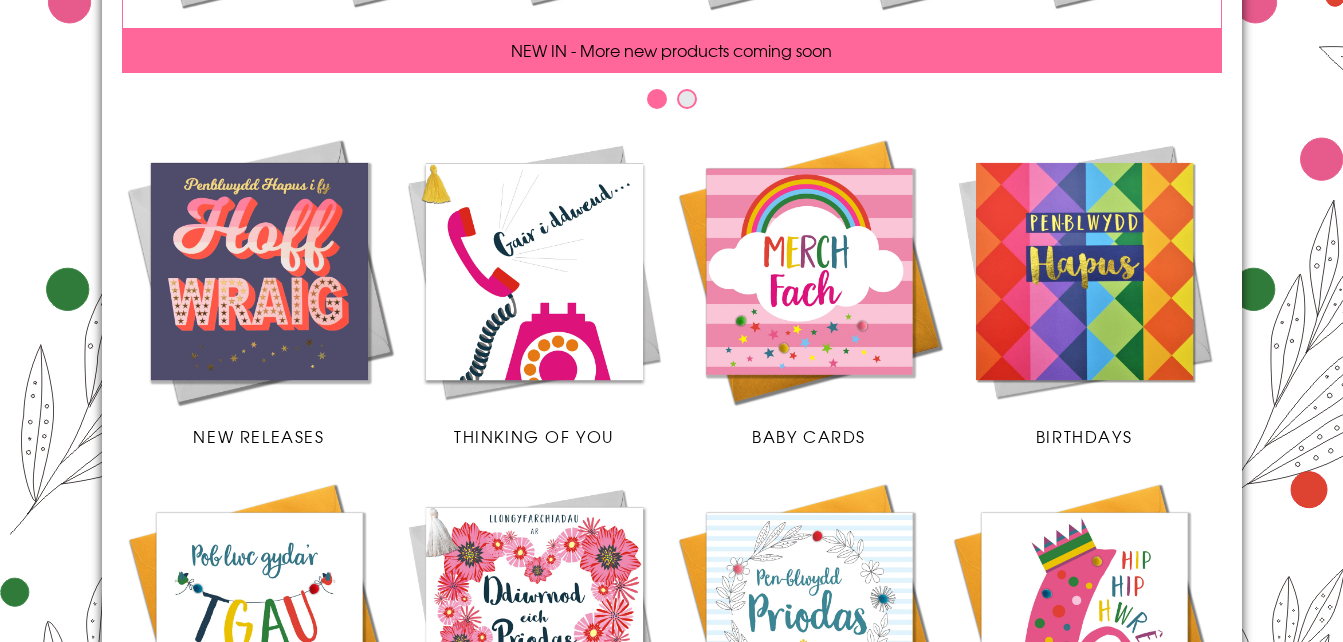 scroll, scrollTop: 400, scrollLeft: 0, axis: vertical 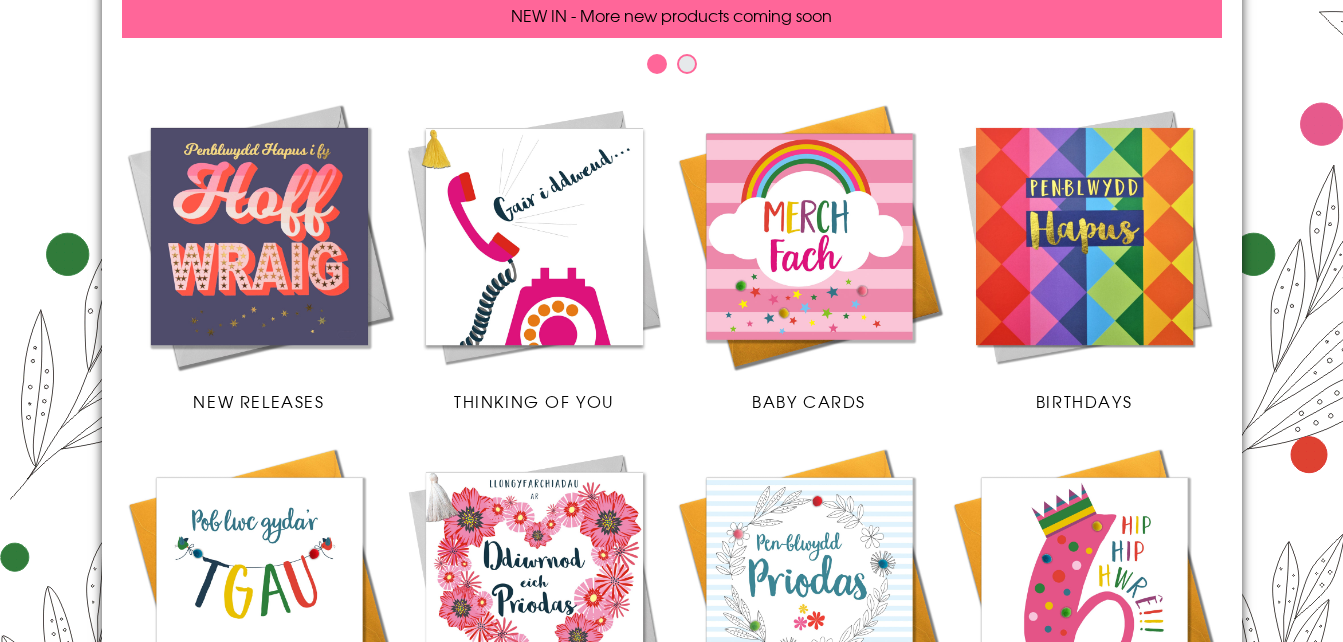 click at bounding box center [809, 236] 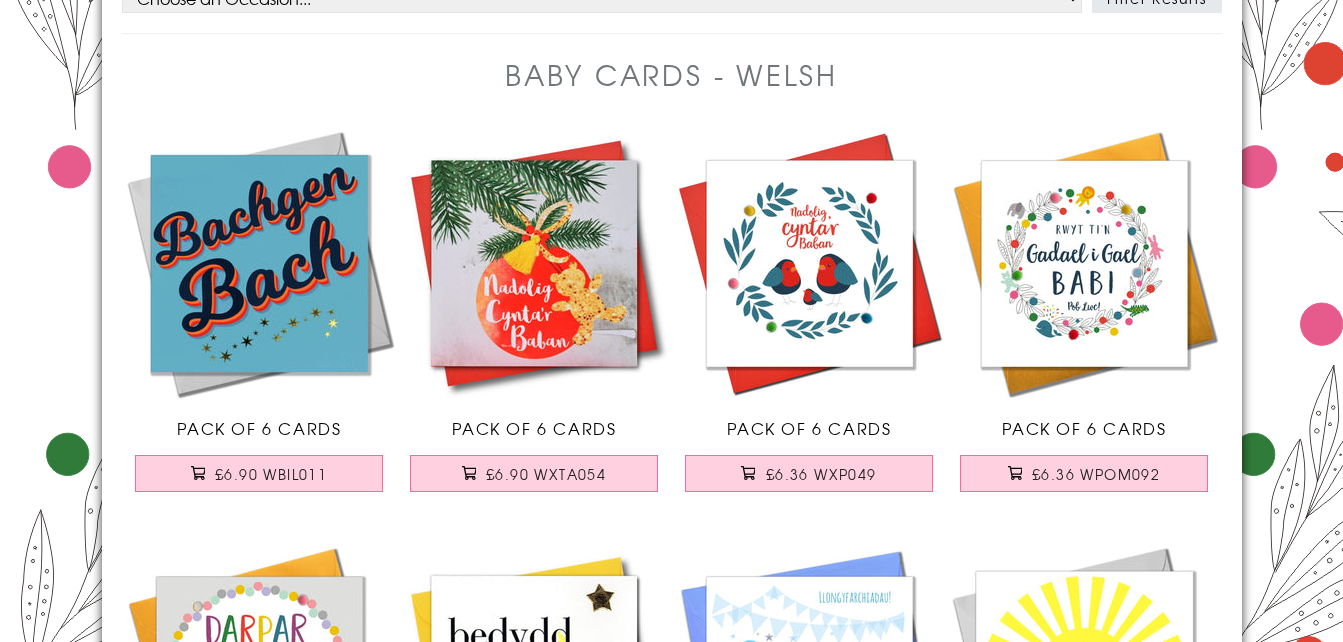 scroll, scrollTop: 300, scrollLeft: 0, axis: vertical 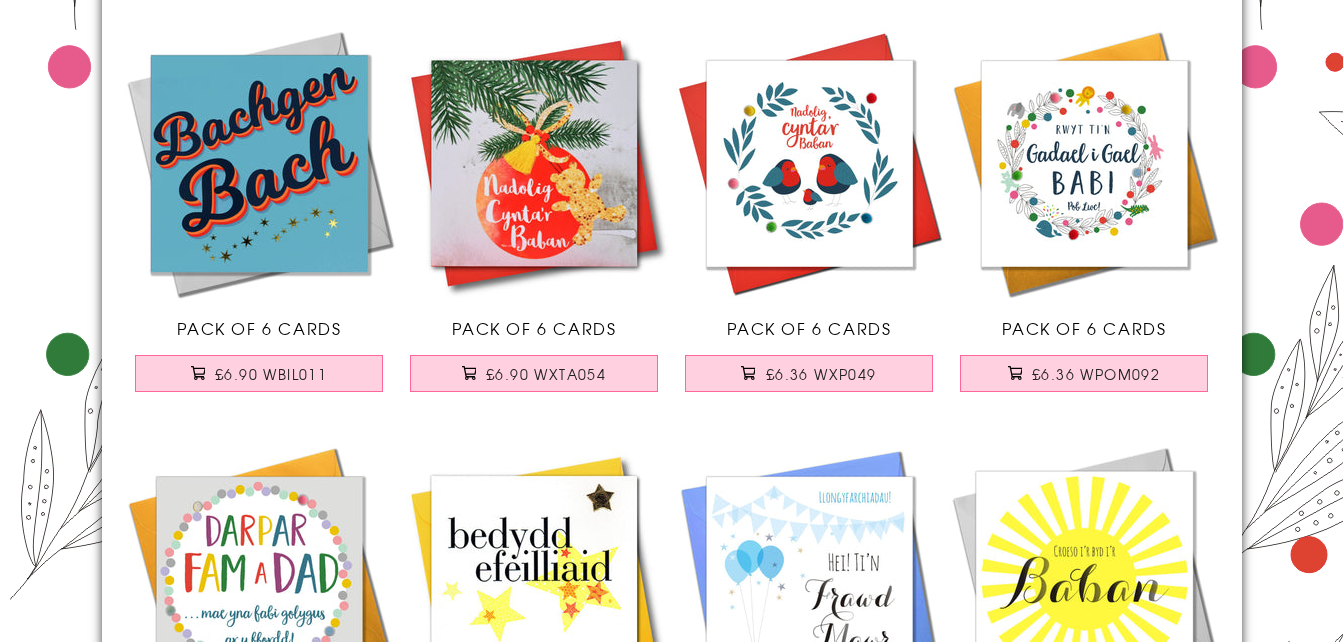click at bounding box center [1084, 163] 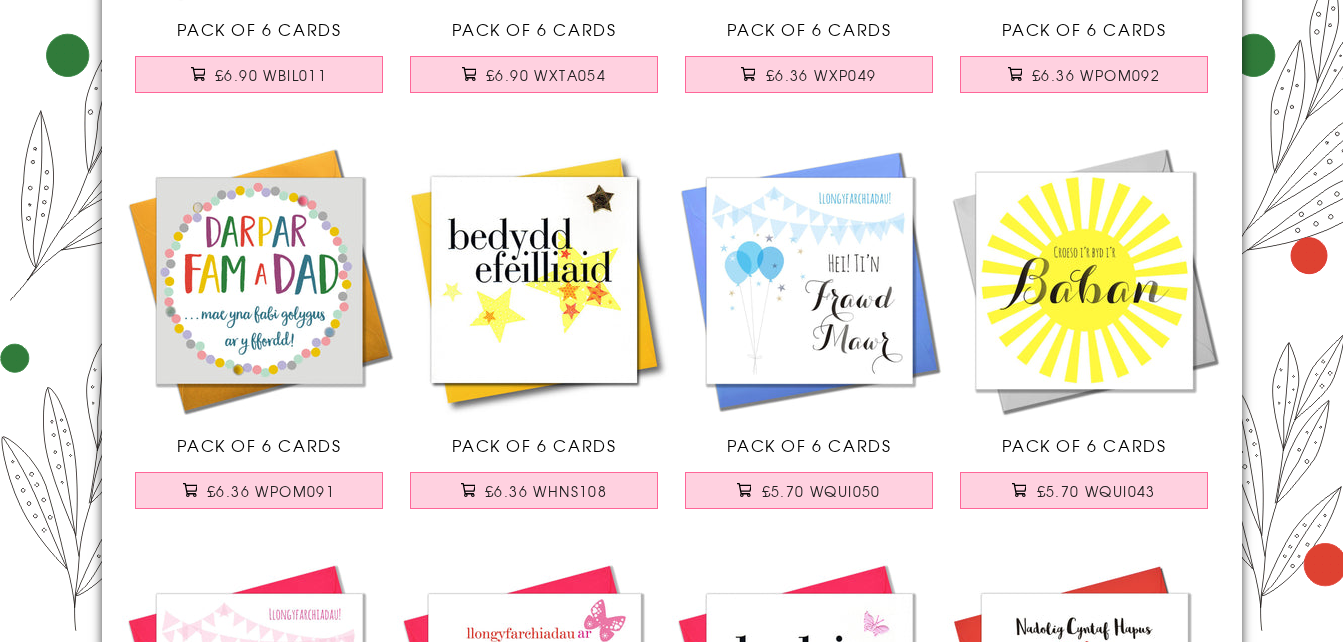 scroll, scrollTop: 600, scrollLeft: 0, axis: vertical 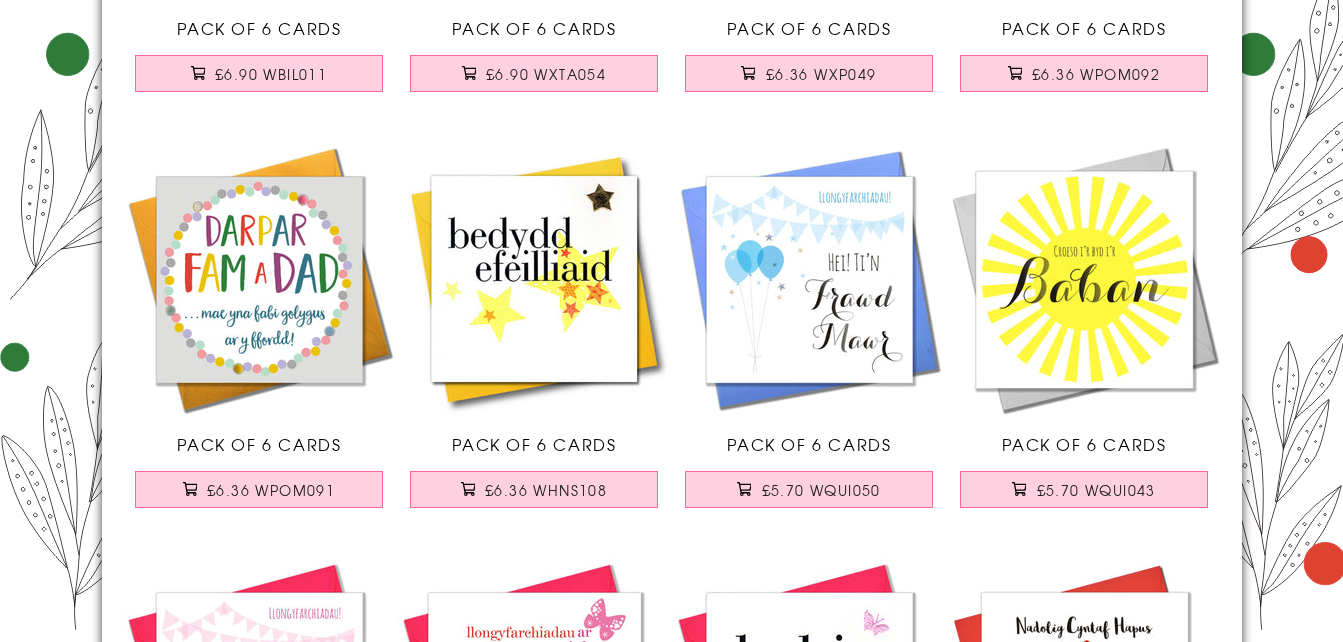 click at bounding box center (534, 279) 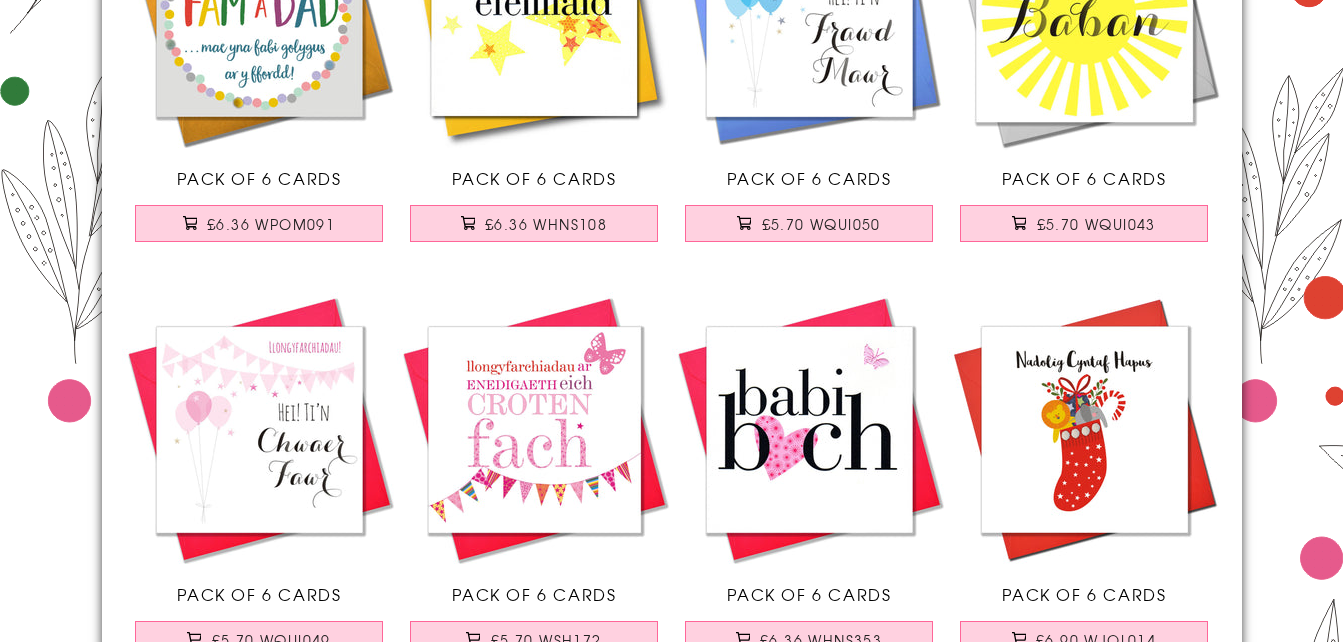 scroll, scrollTop: 900, scrollLeft: 0, axis: vertical 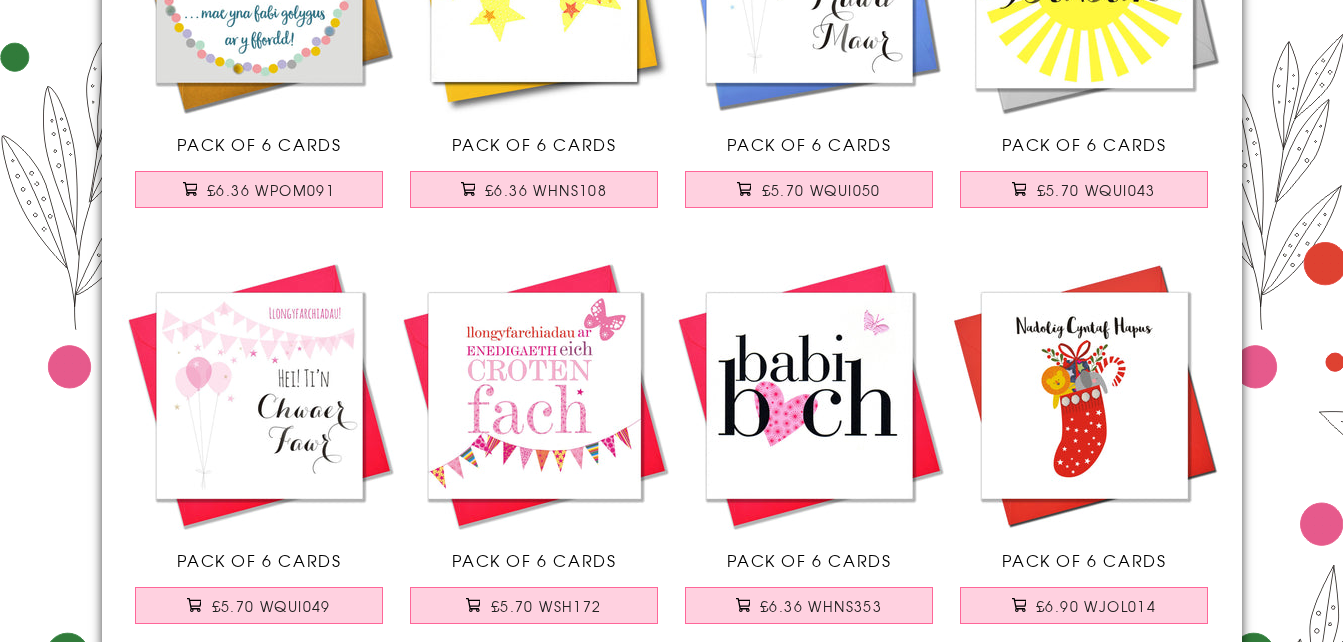 click at bounding box center [809, 395] 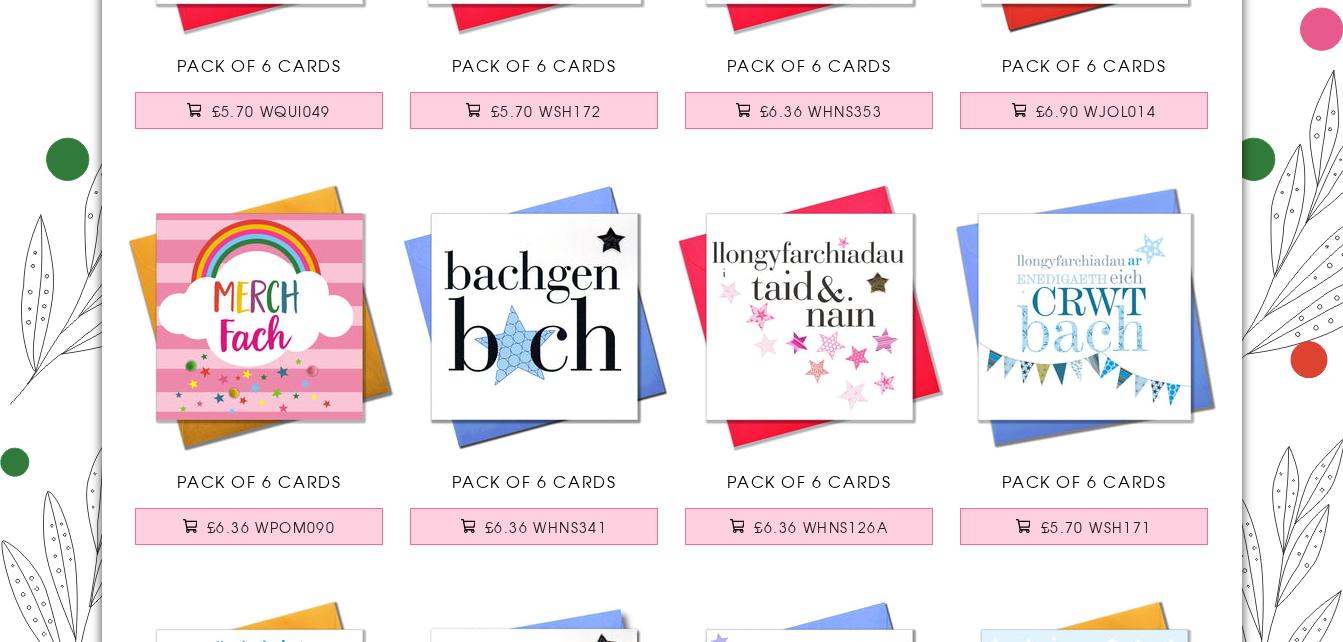 scroll, scrollTop: 1400, scrollLeft: 0, axis: vertical 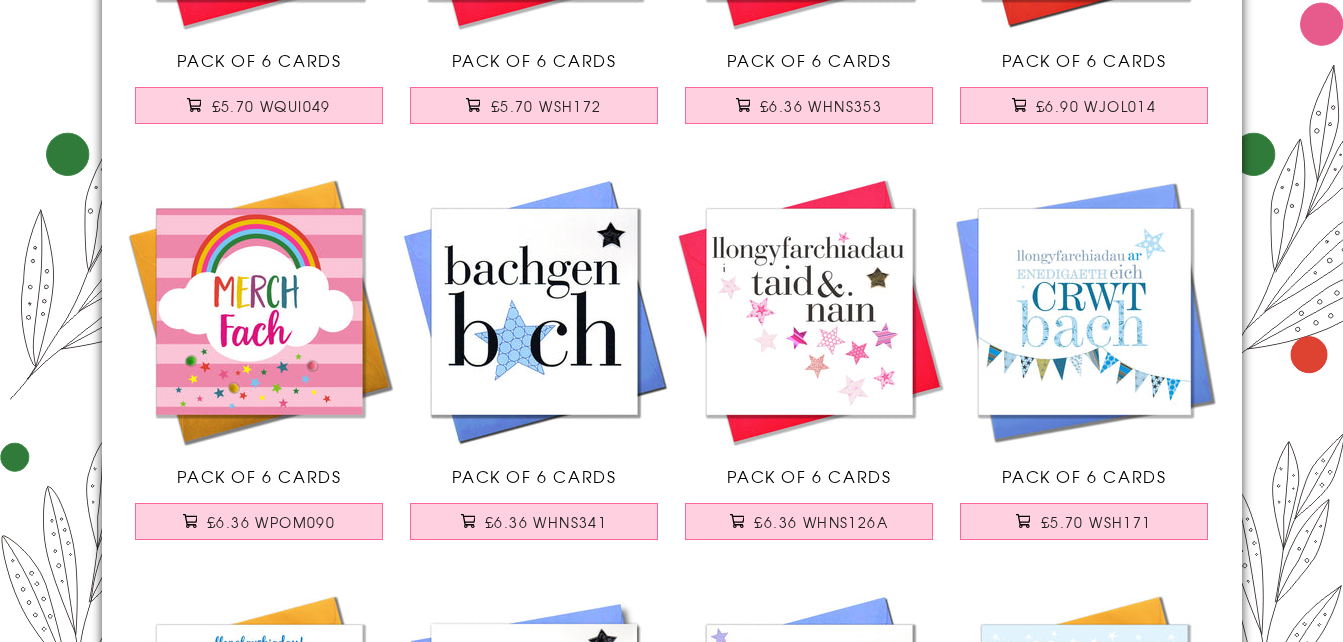 click at bounding box center [534, 311] 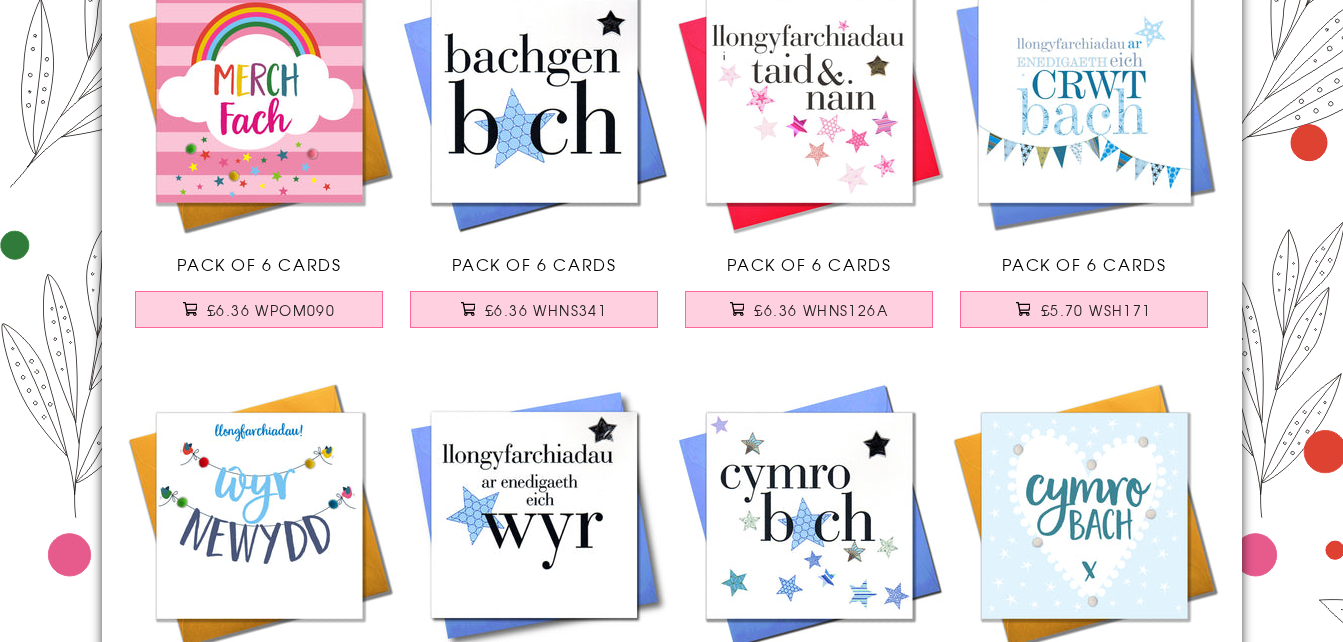 scroll, scrollTop: 1700, scrollLeft: 0, axis: vertical 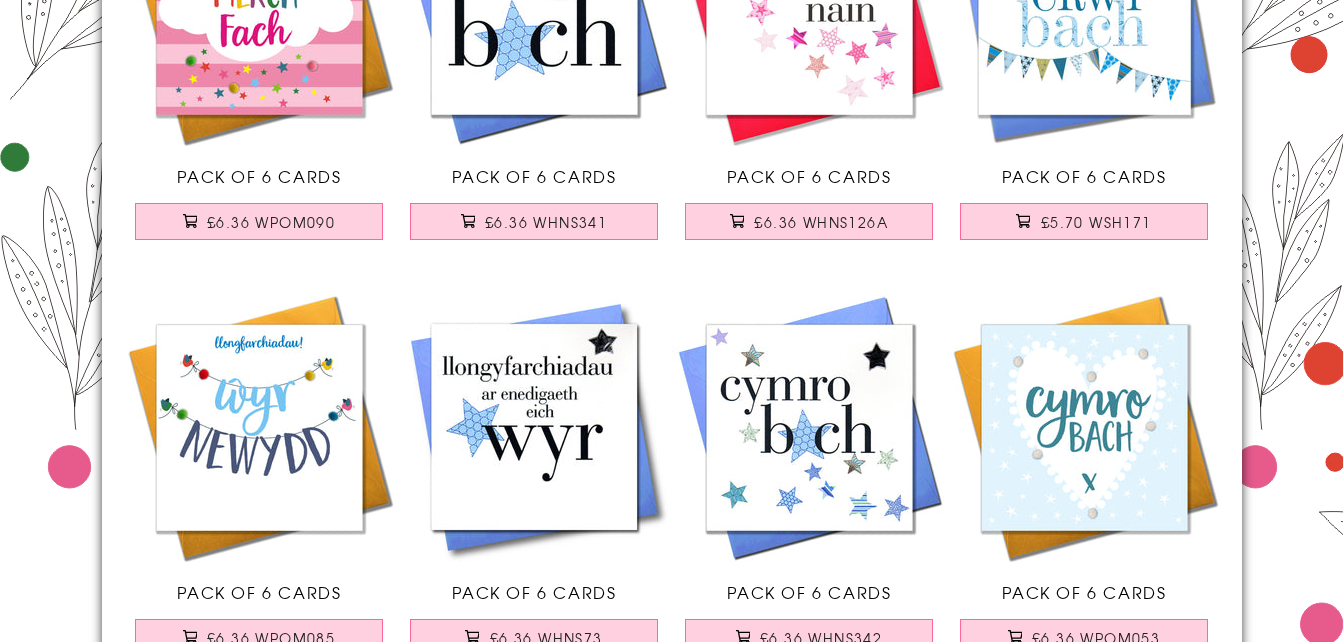 click at bounding box center (259, 427) 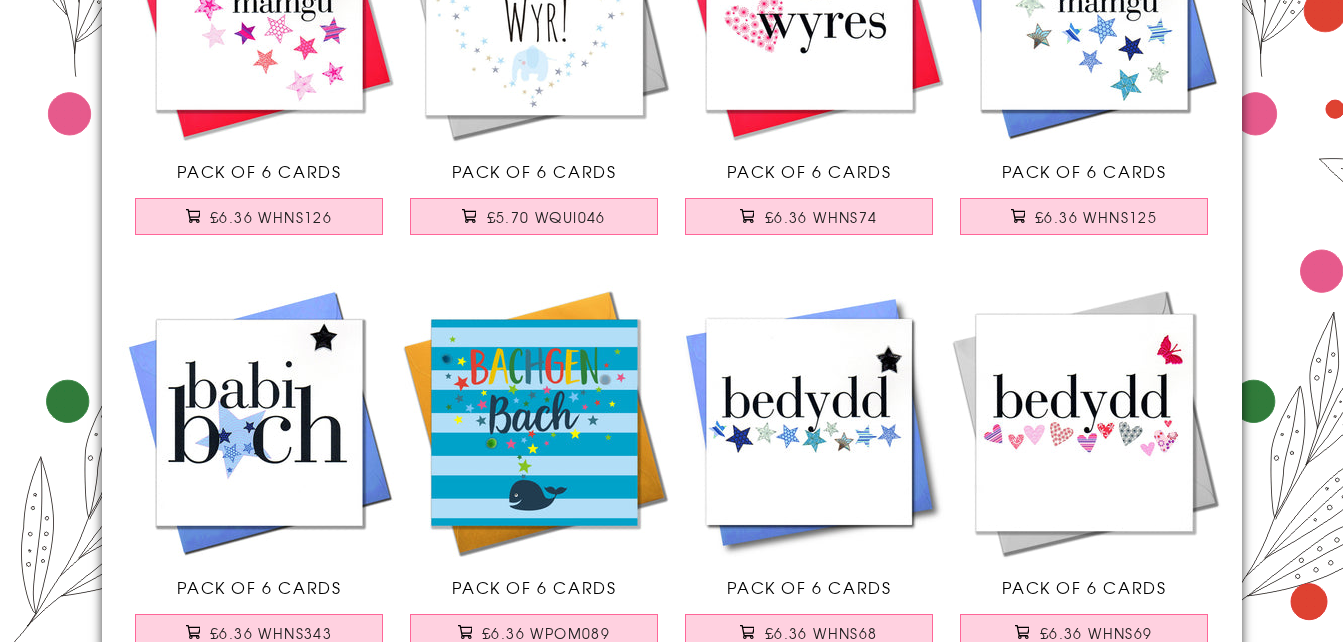 scroll, scrollTop: 3000, scrollLeft: 0, axis: vertical 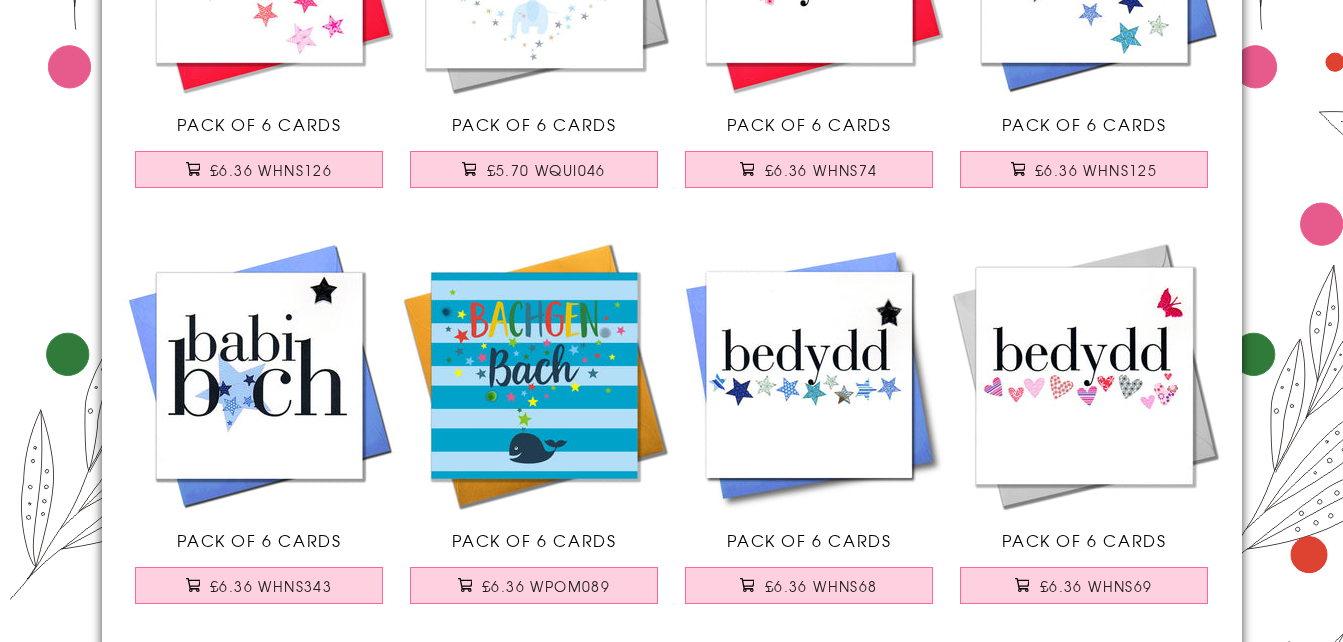 click at bounding box center (534, 375) 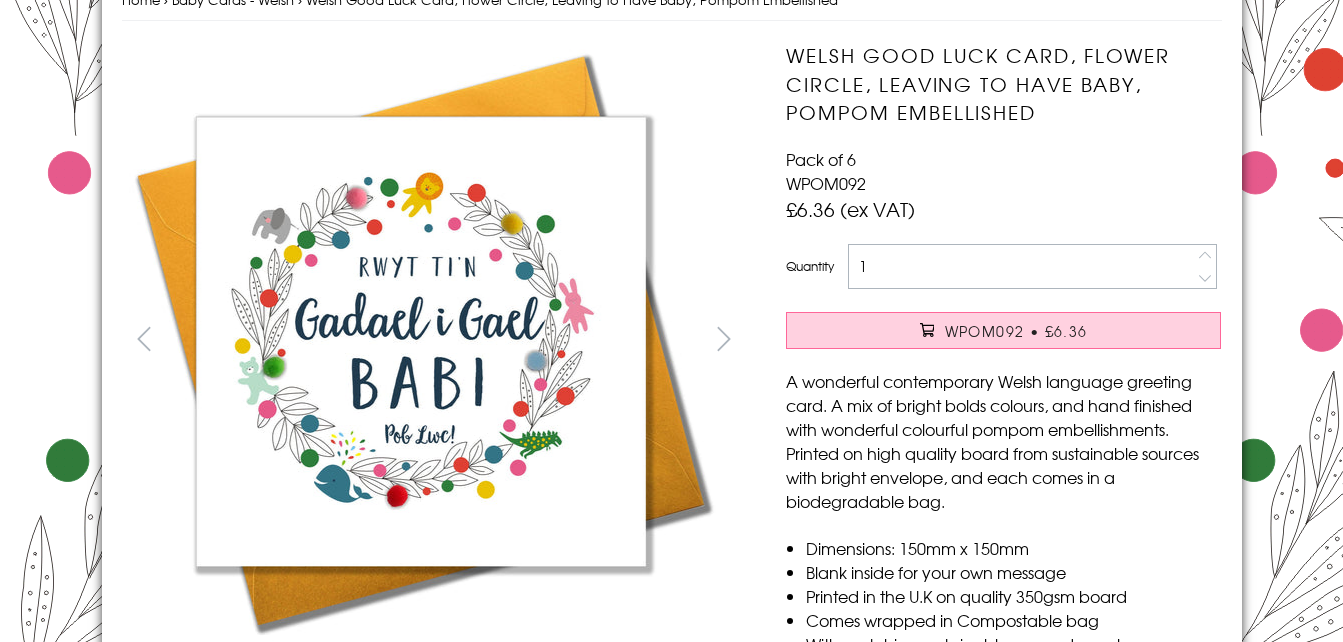 scroll, scrollTop: 0, scrollLeft: 0, axis: both 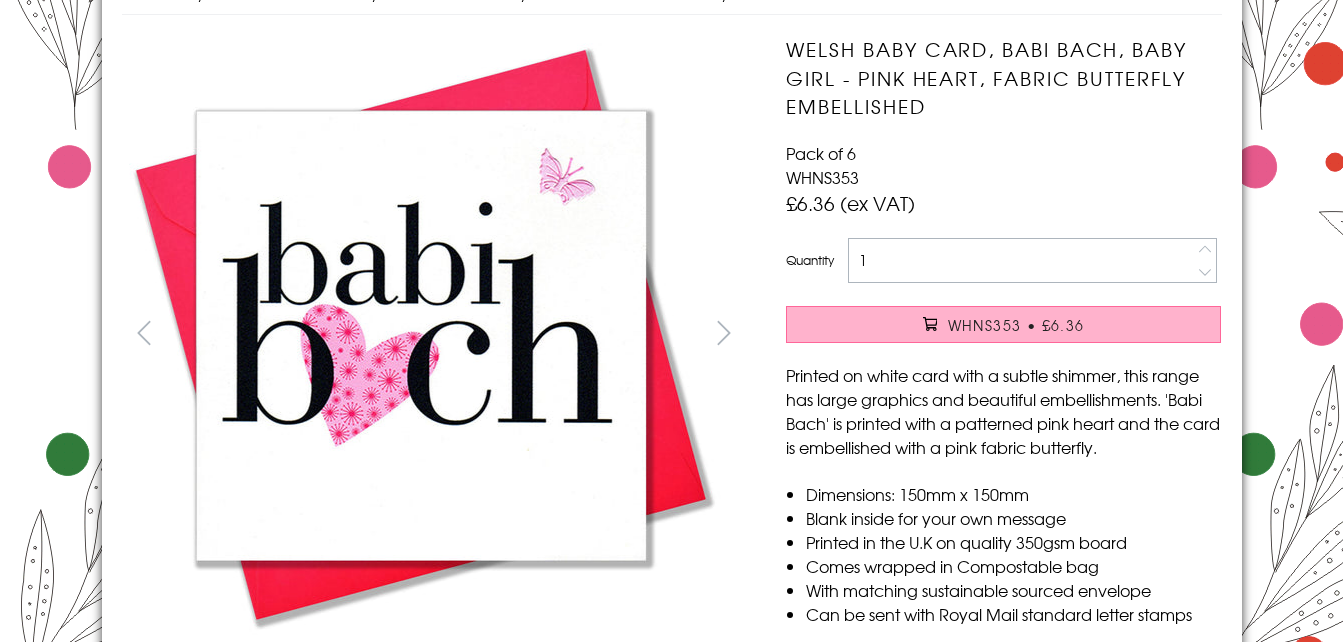 click on "WHNS353 • £6.36" at bounding box center [1016, 325] 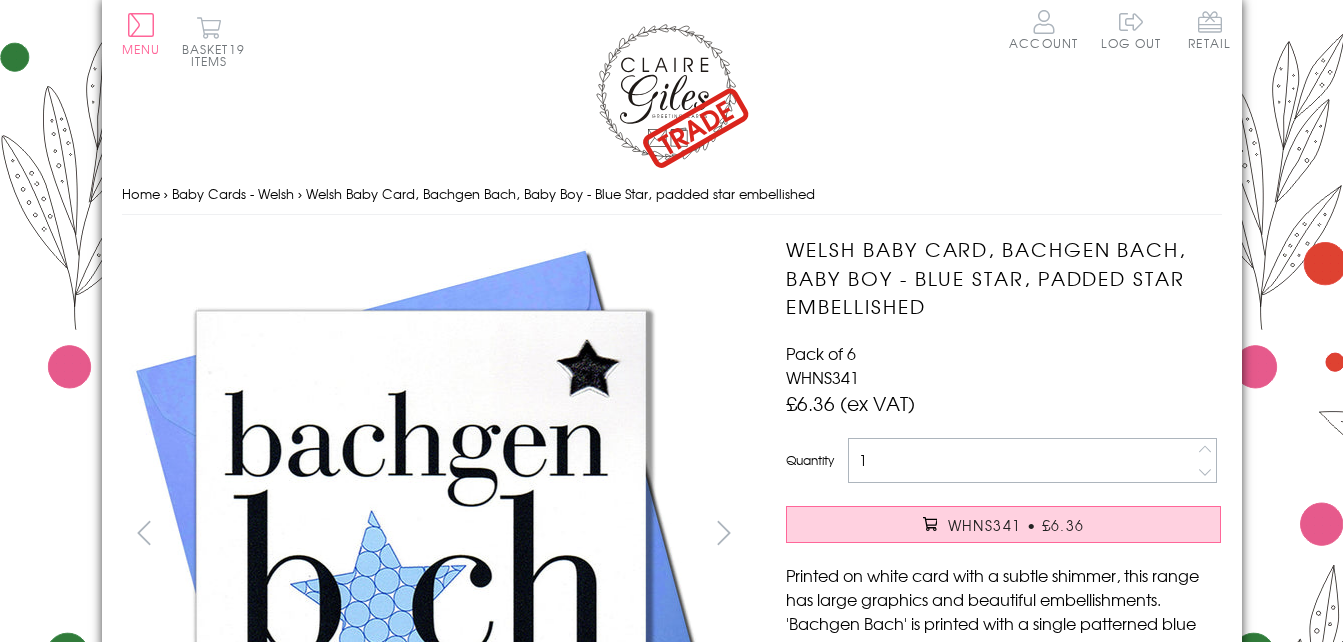 scroll, scrollTop: 0, scrollLeft: 0, axis: both 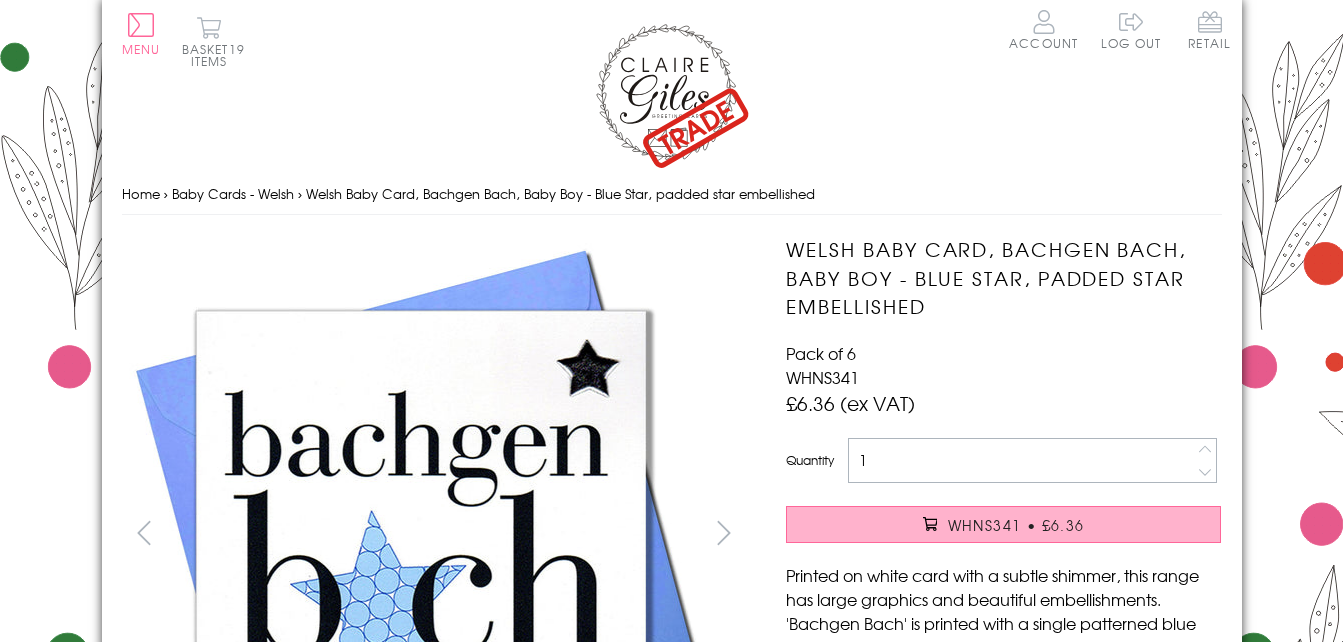click on "WHNS341 • £6.36" at bounding box center (1016, 525) 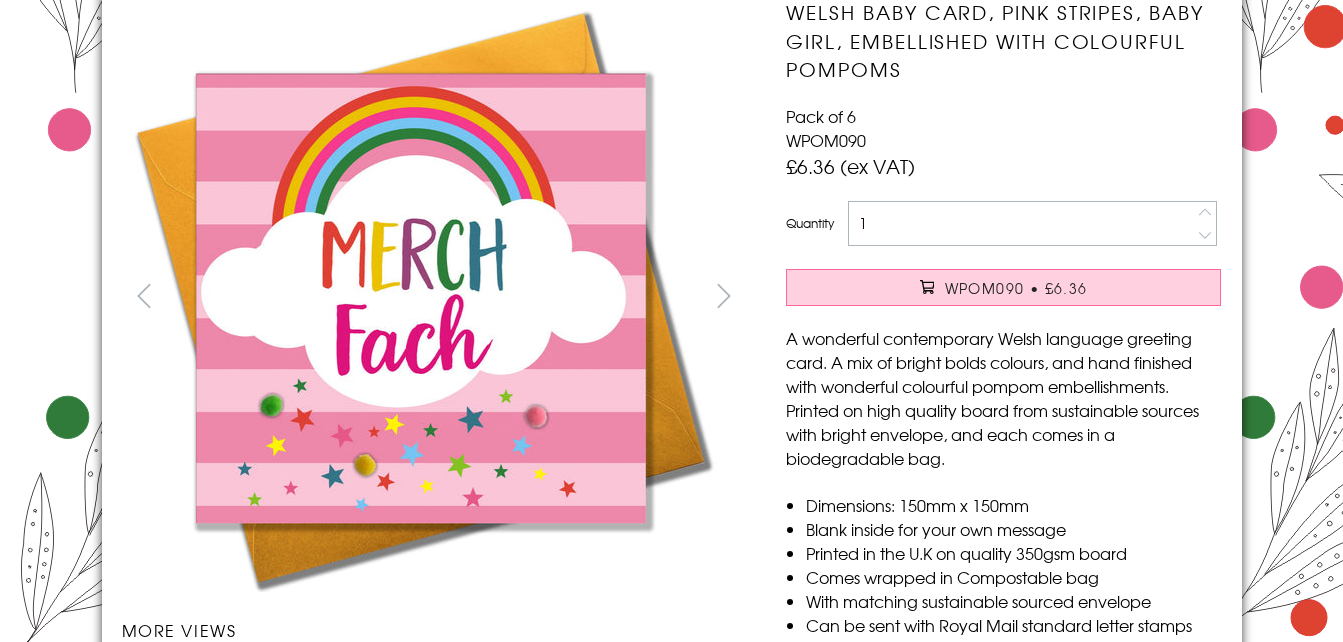 scroll, scrollTop: 300, scrollLeft: 0, axis: vertical 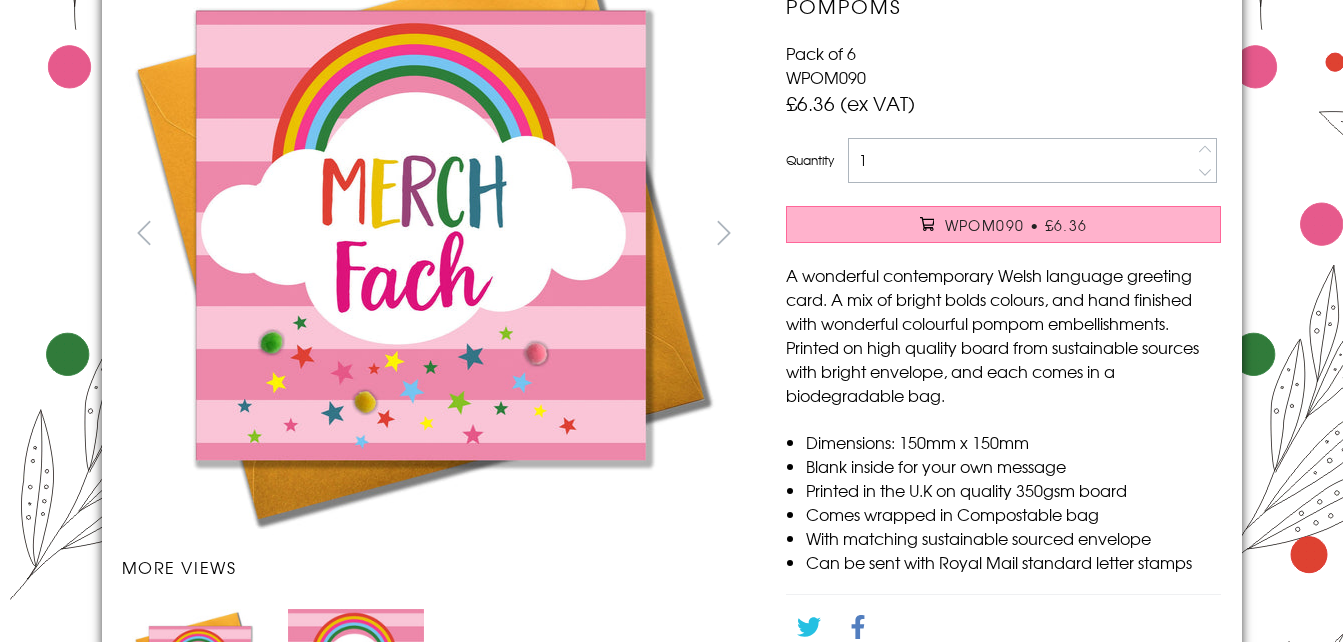 click on "WPOM090 • £6.36" at bounding box center (1016, 225) 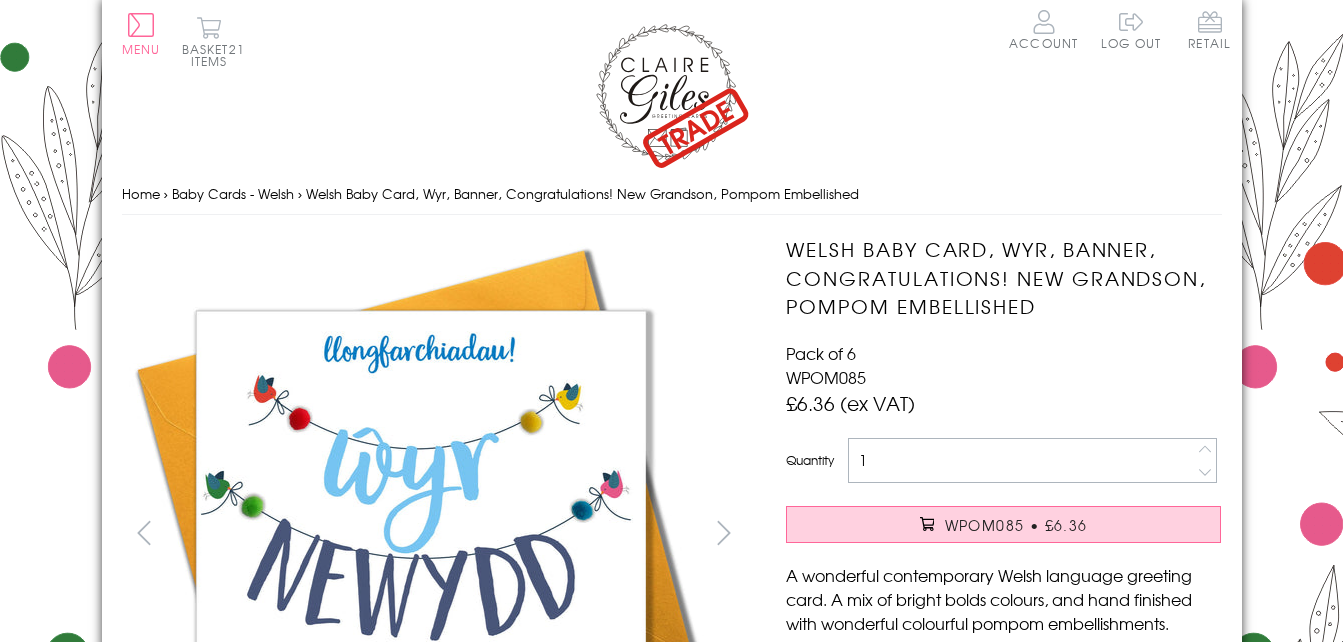 scroll, scrollTop: 0, scrollLeft: 0, axis: both 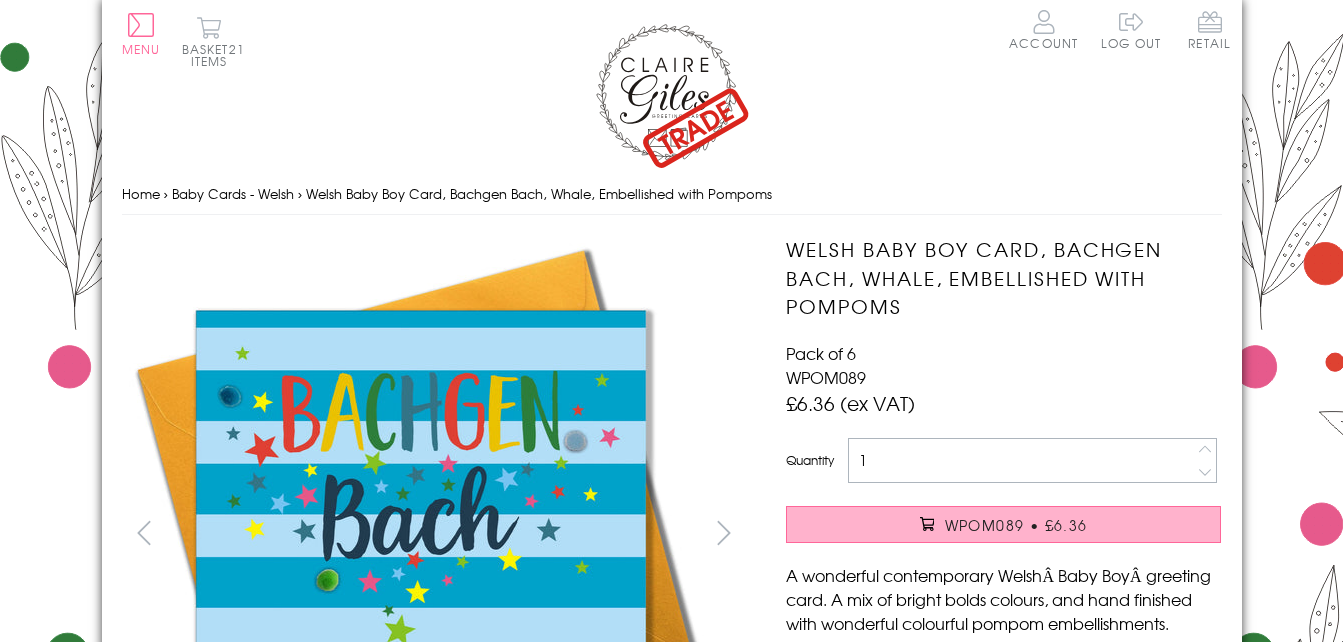 click on "WPOM089 • £6.36" at bounding box center [1016, 525] 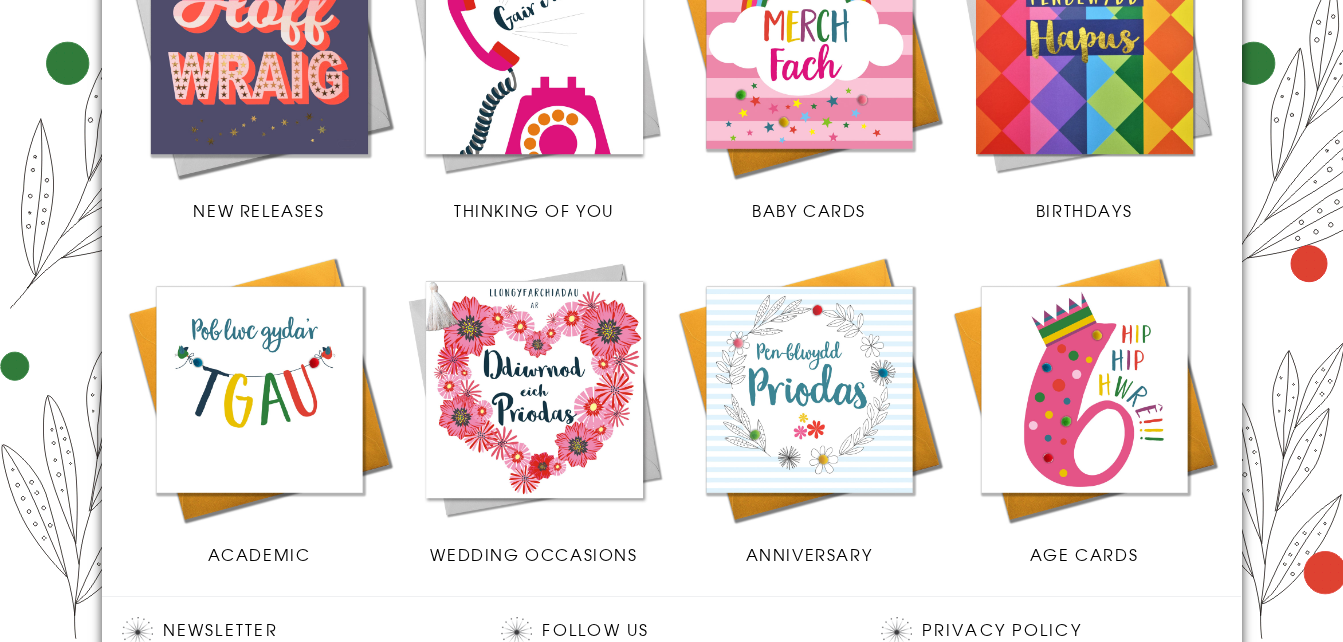 scroll, scrollTop: 700, scrollLeft: 0, axis: vertical 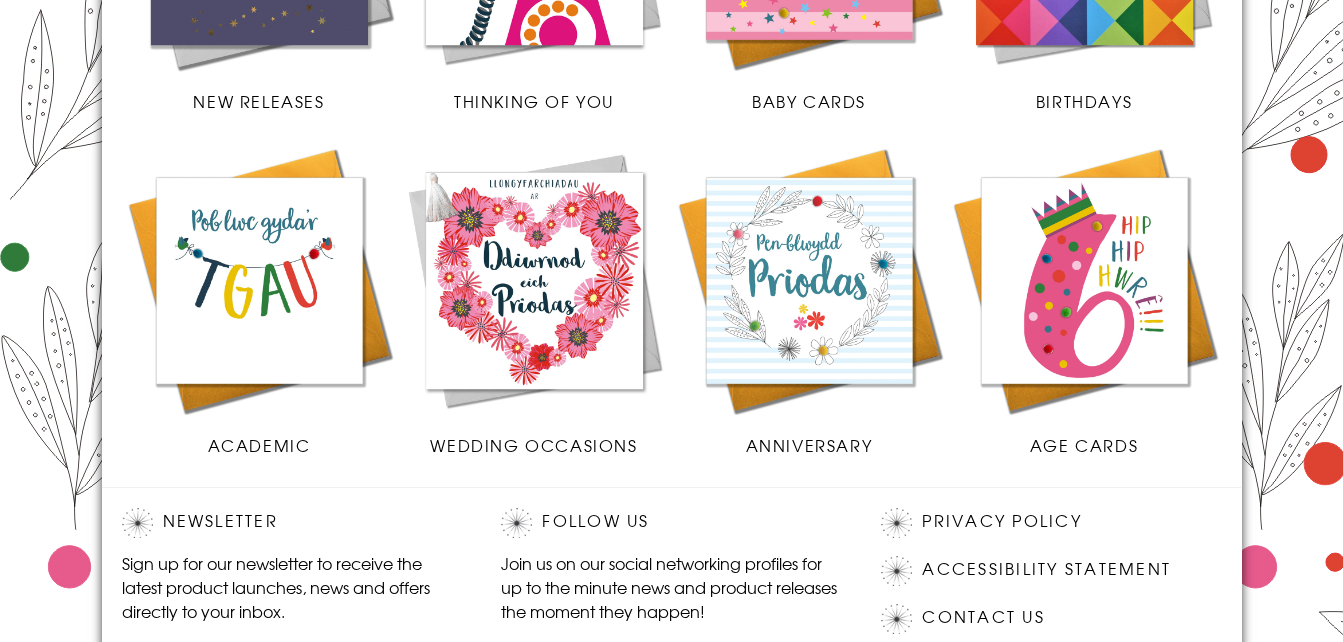 click at bounding box center (809, 280) 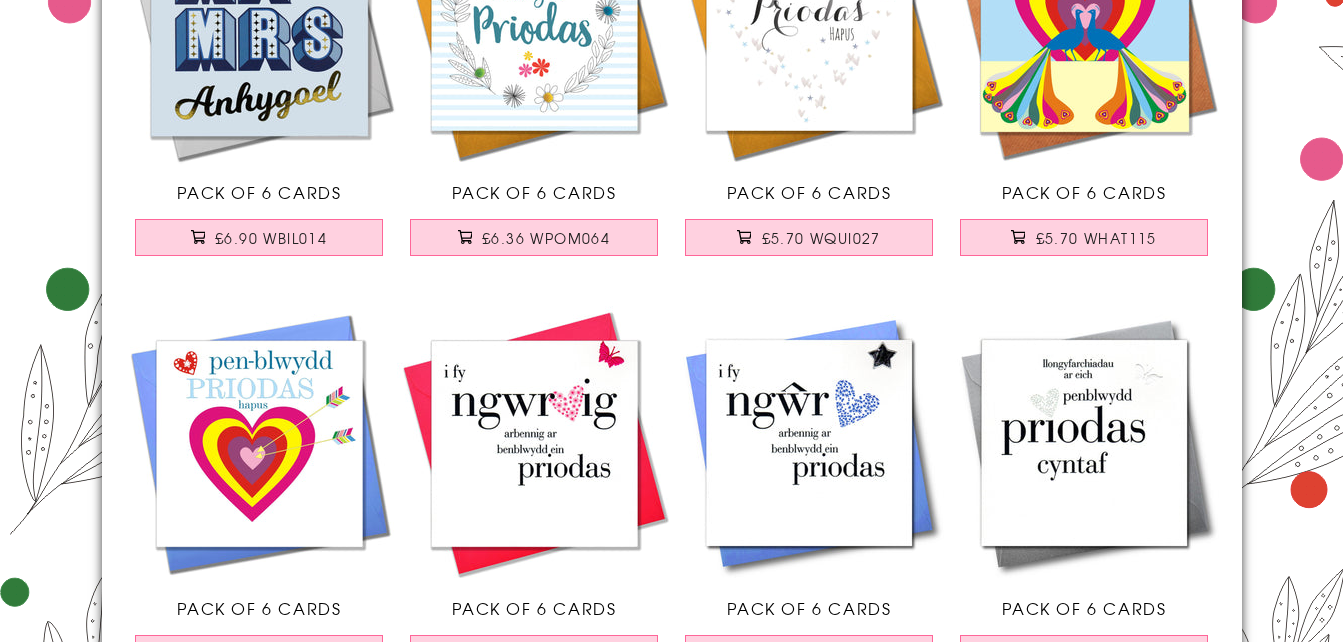 scroll, scrollTop: 400, scrollLeft: 0, axis: vertical 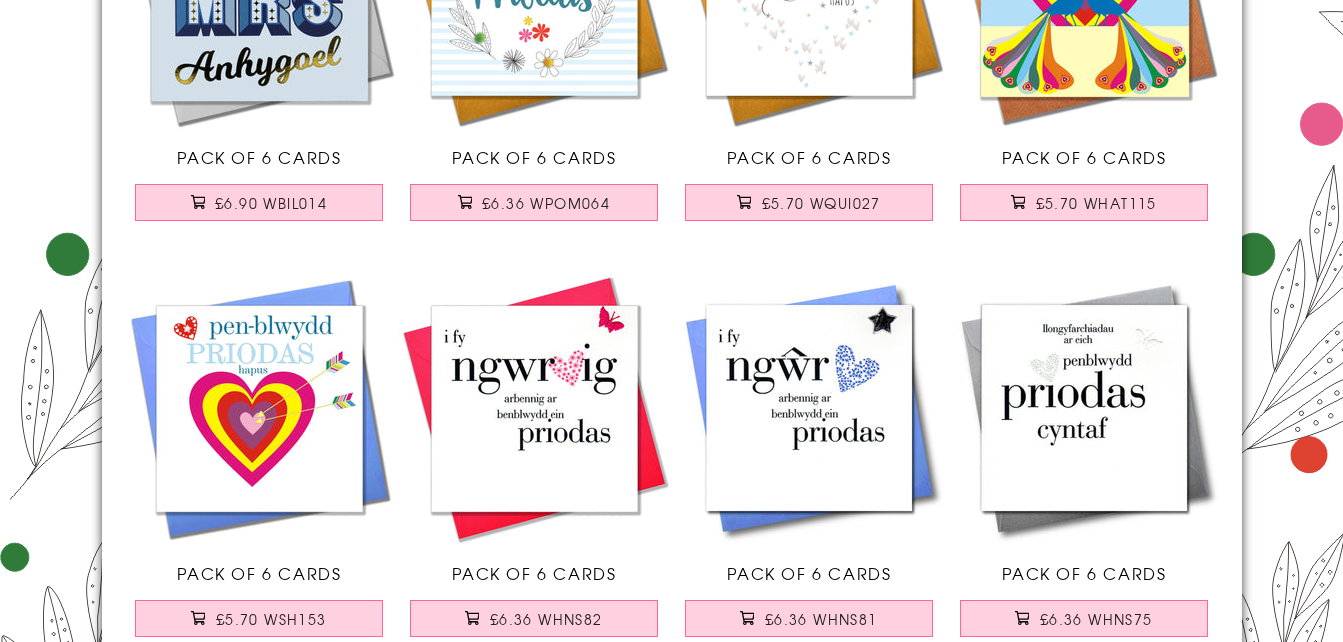click at bounding box center (809, 408) 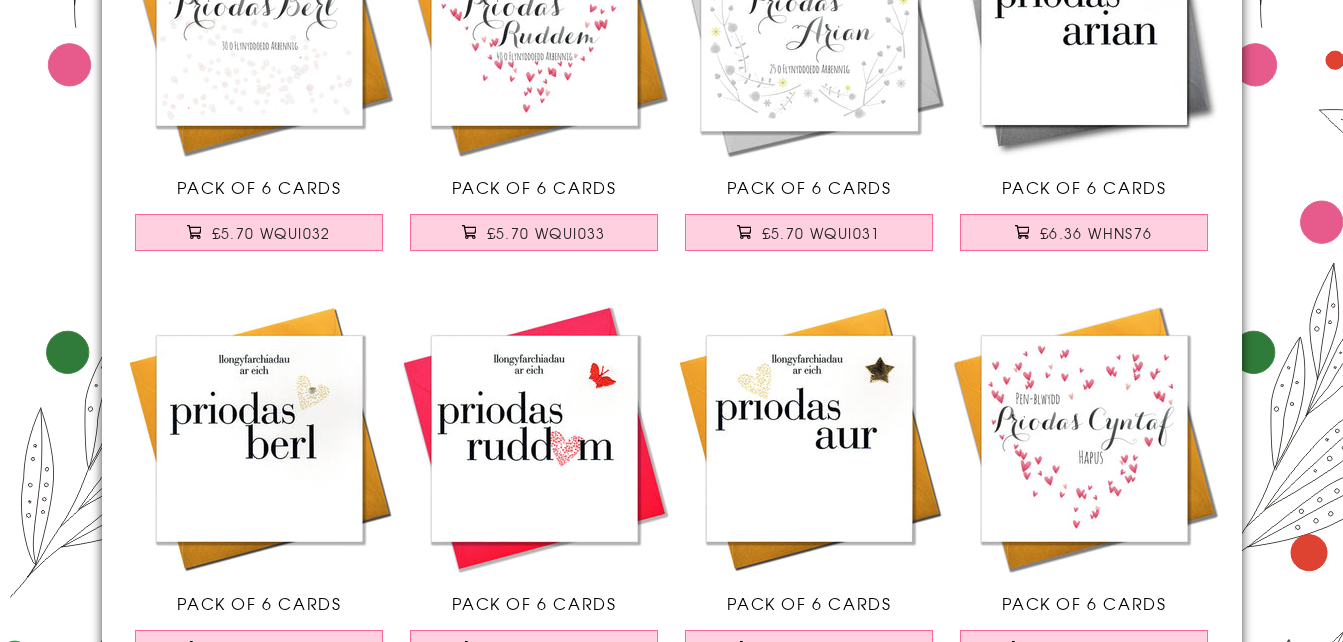 scroll, scrollTop: 1300, scrollLeft: 0, axis: vertical 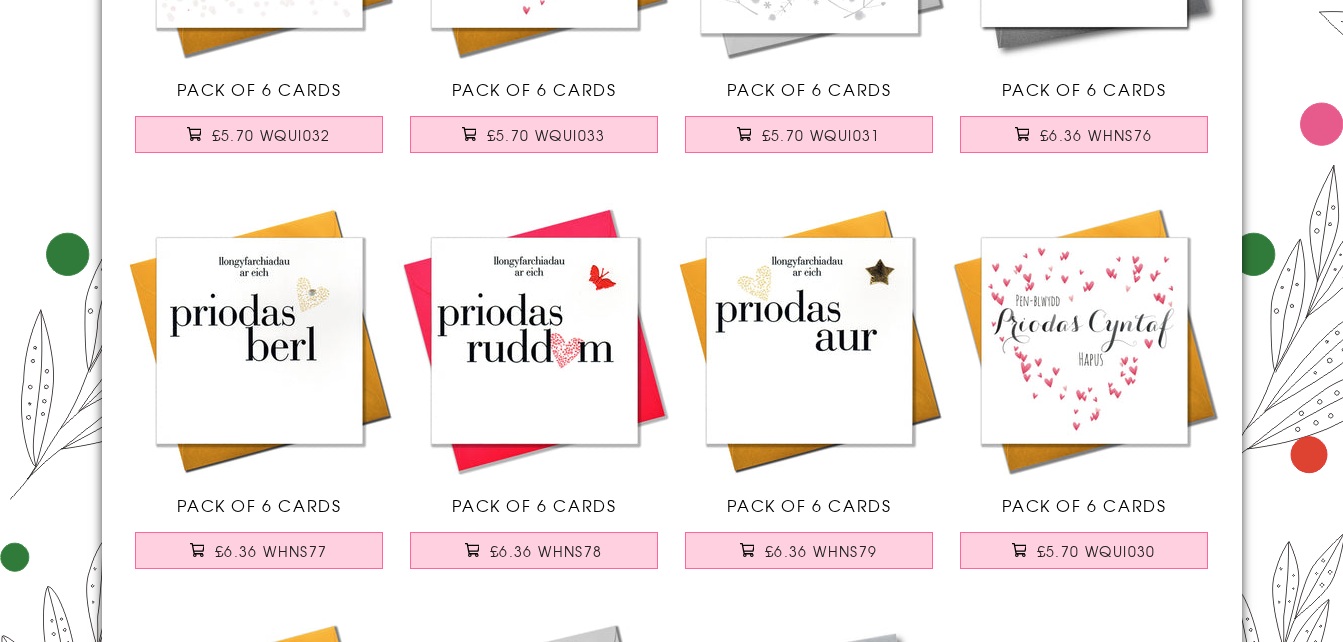 click at bounding box center (1084, 340) 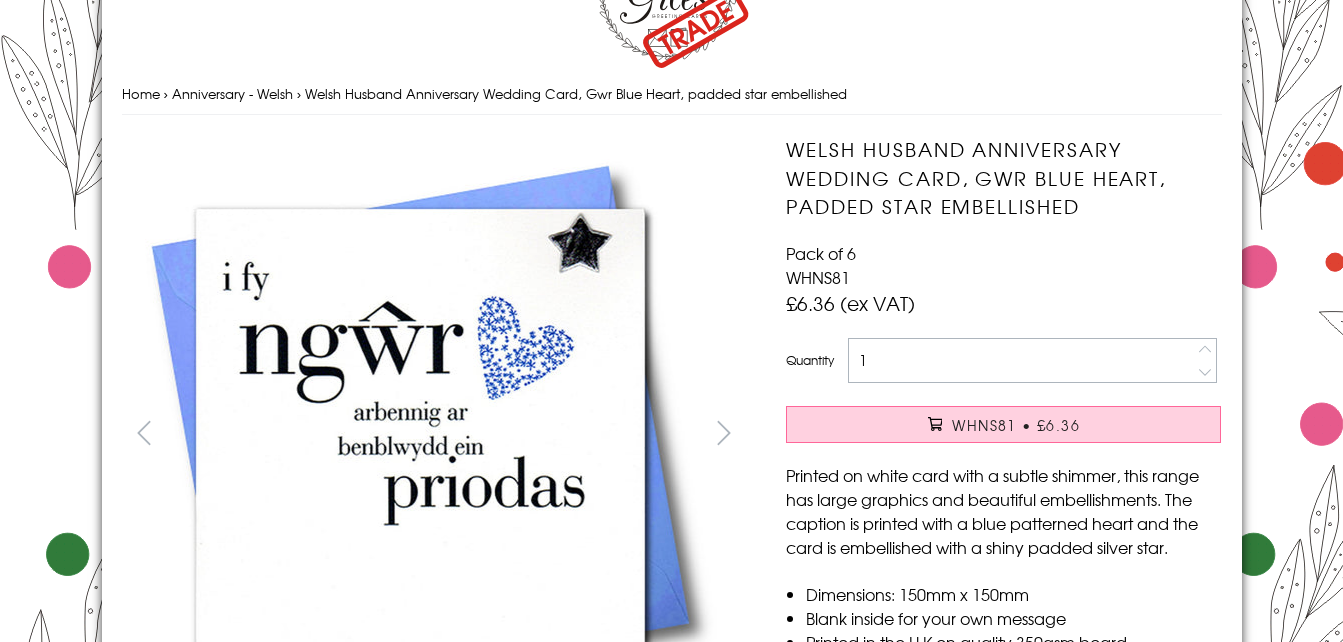 scroll, scrollTop: 200, scrollLeft: 0, axis: vertical 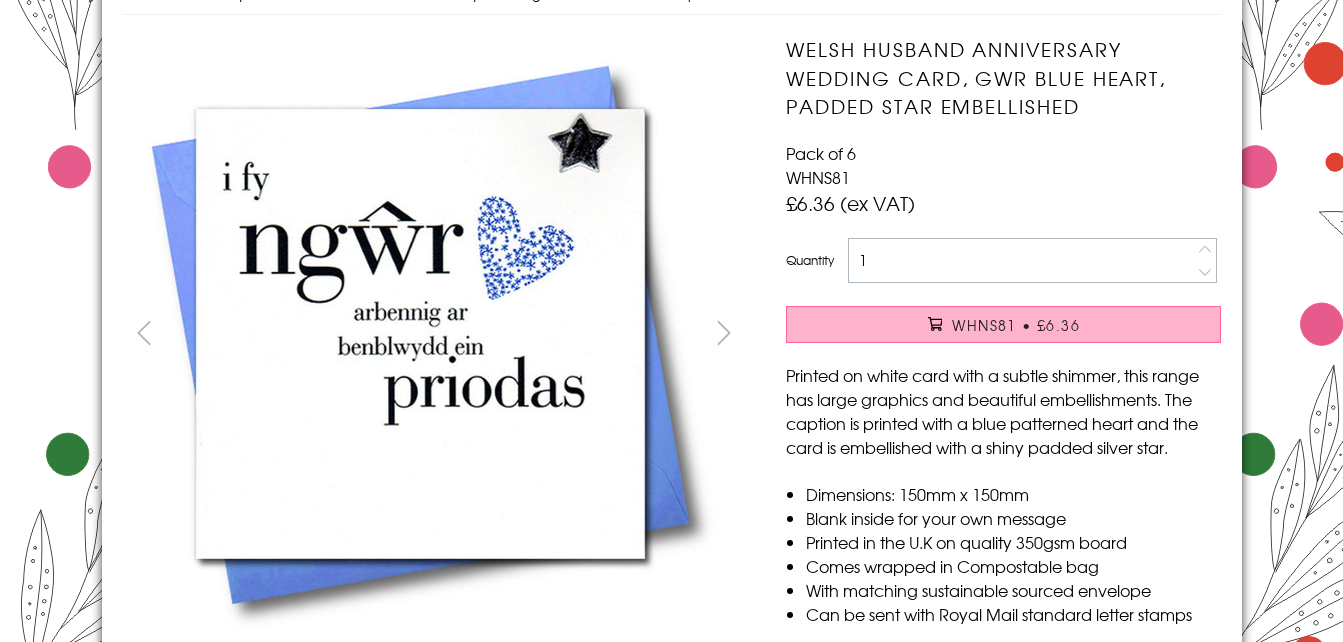click on "WHNS81 • £6.36" at bounding box center [1003, 324] 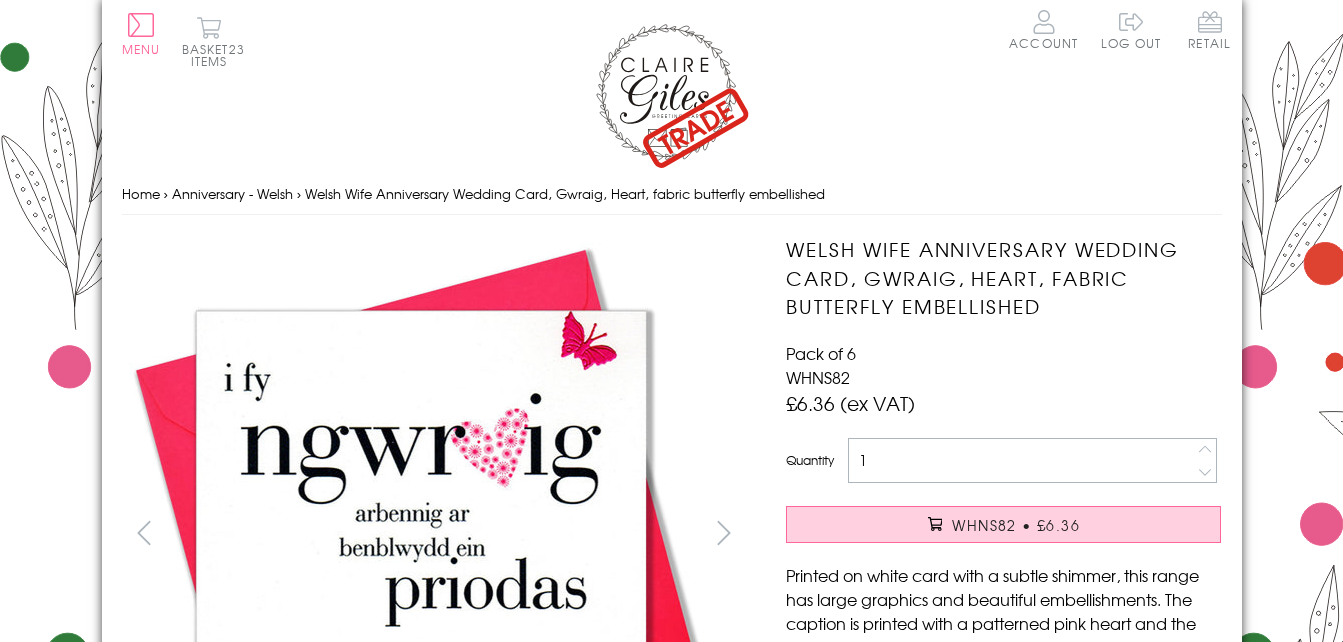 scroll, scrollTop: 0, scrollLeft: 0, axis: both 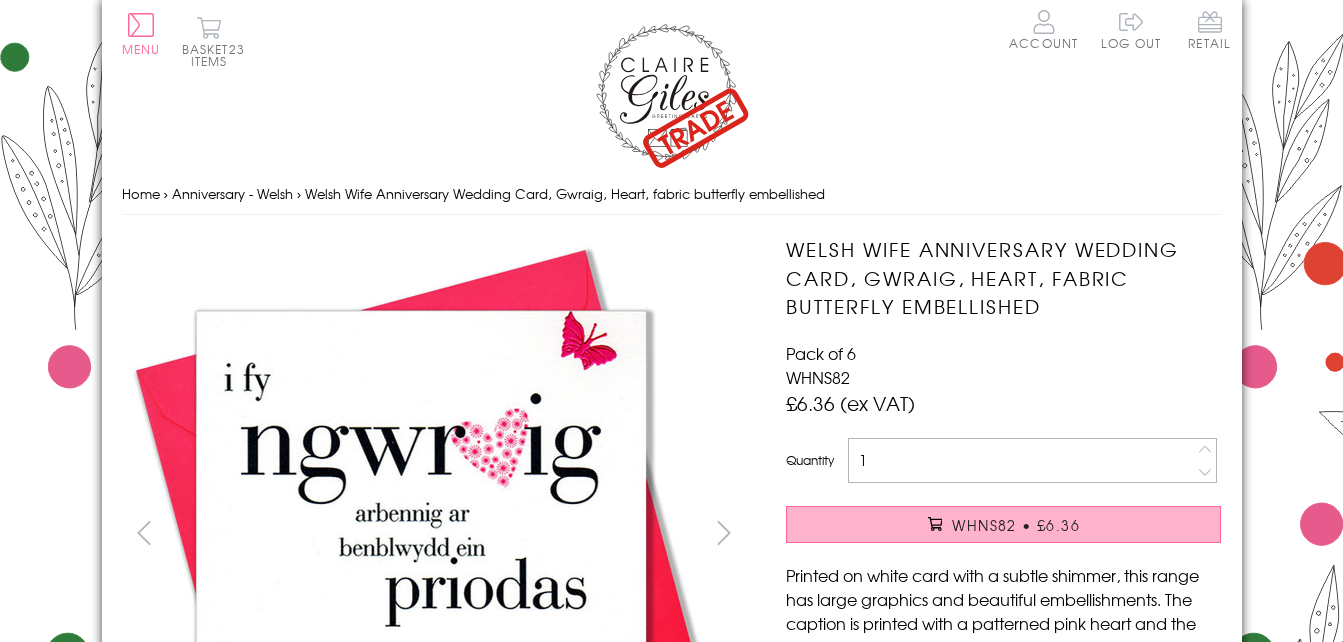 click on "WHNS82 • £6.36" at bounding box center (1016, 525) 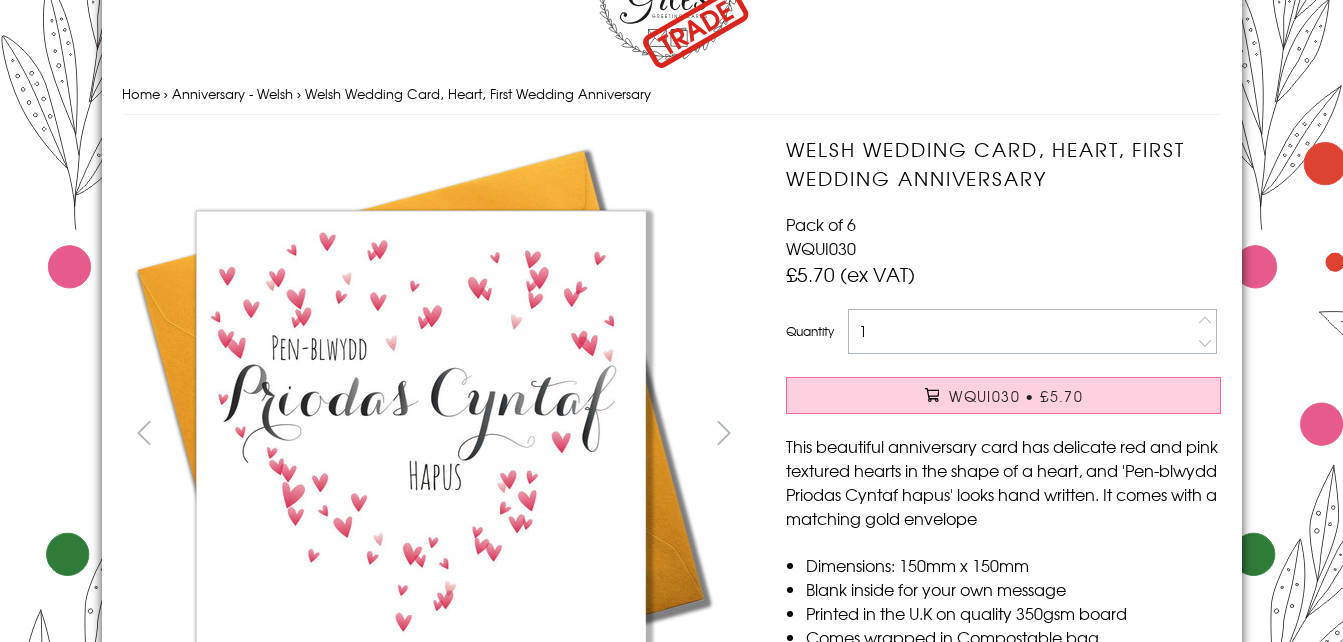 scroll, scrollTop: 200, scrollLeft: 0, axis: vertical 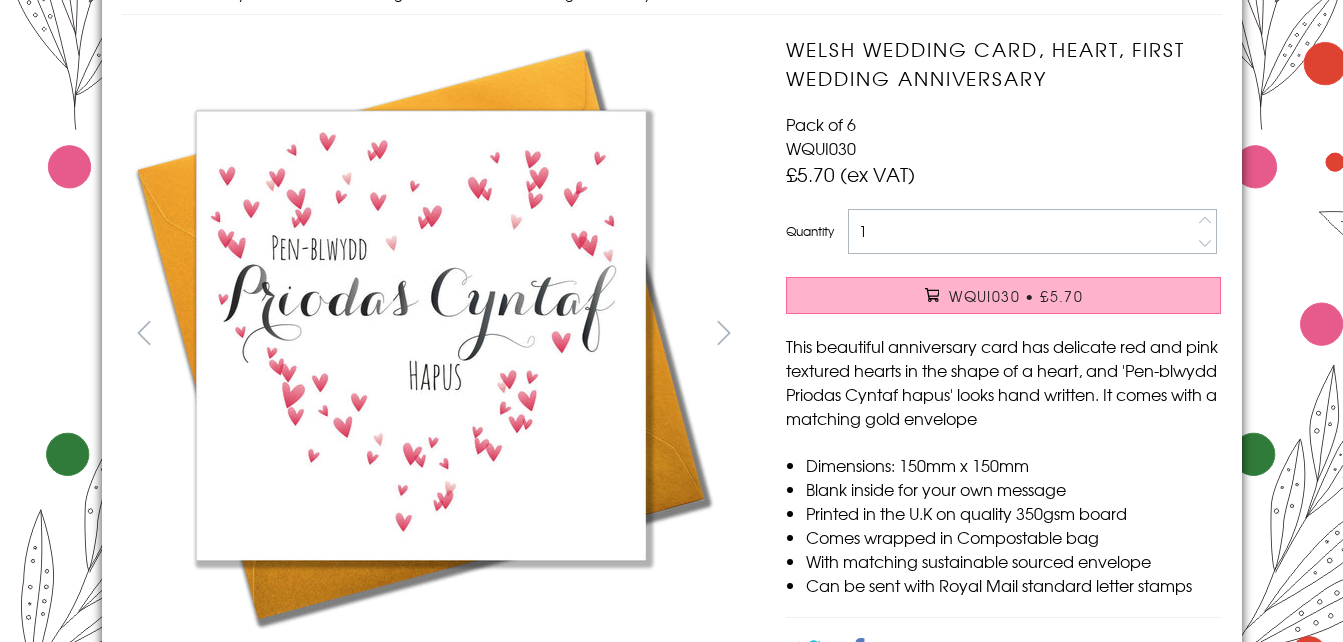click on "WQUI030 • £5.70" at bounding box center [1016, 296] 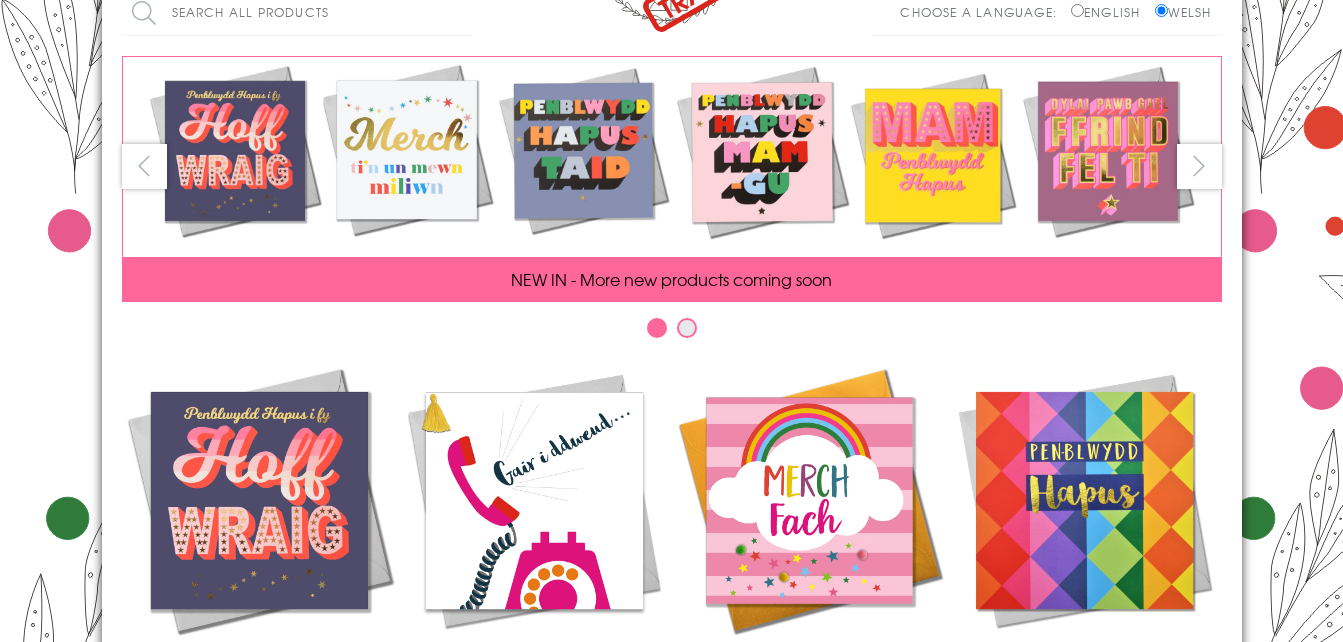 scroll, scrollTop: 0, scrollLeft: 0, axis: both 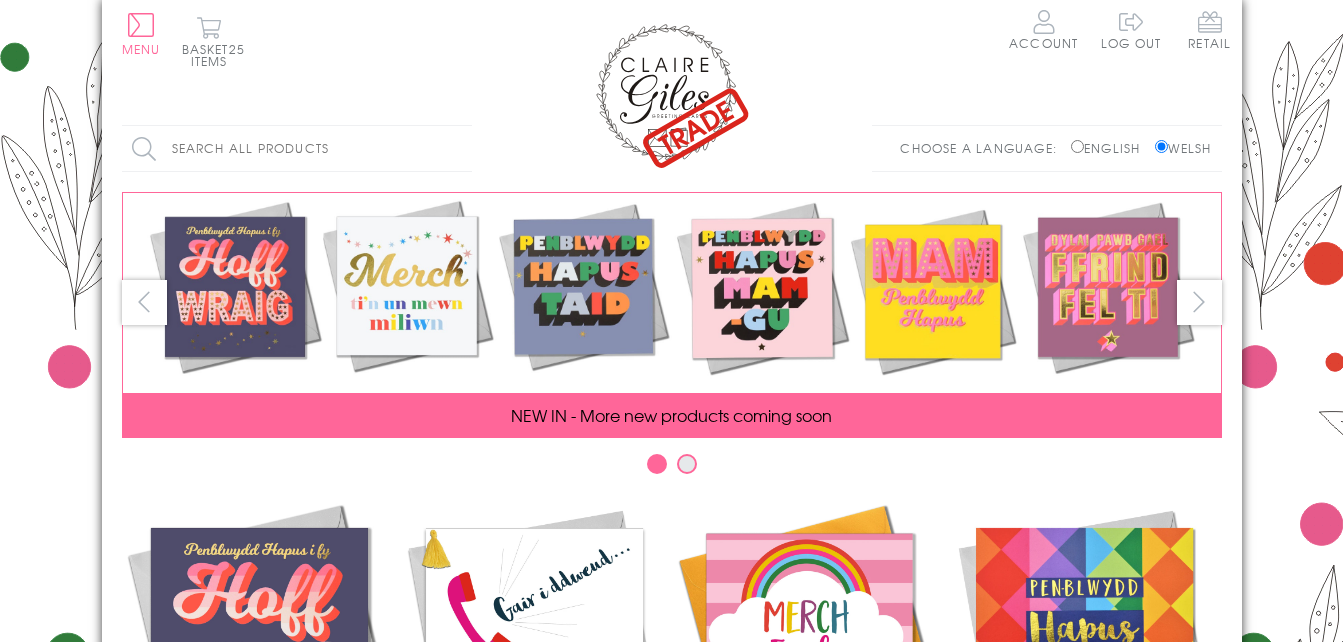 click on "English" at bounding box center [1077, 146] 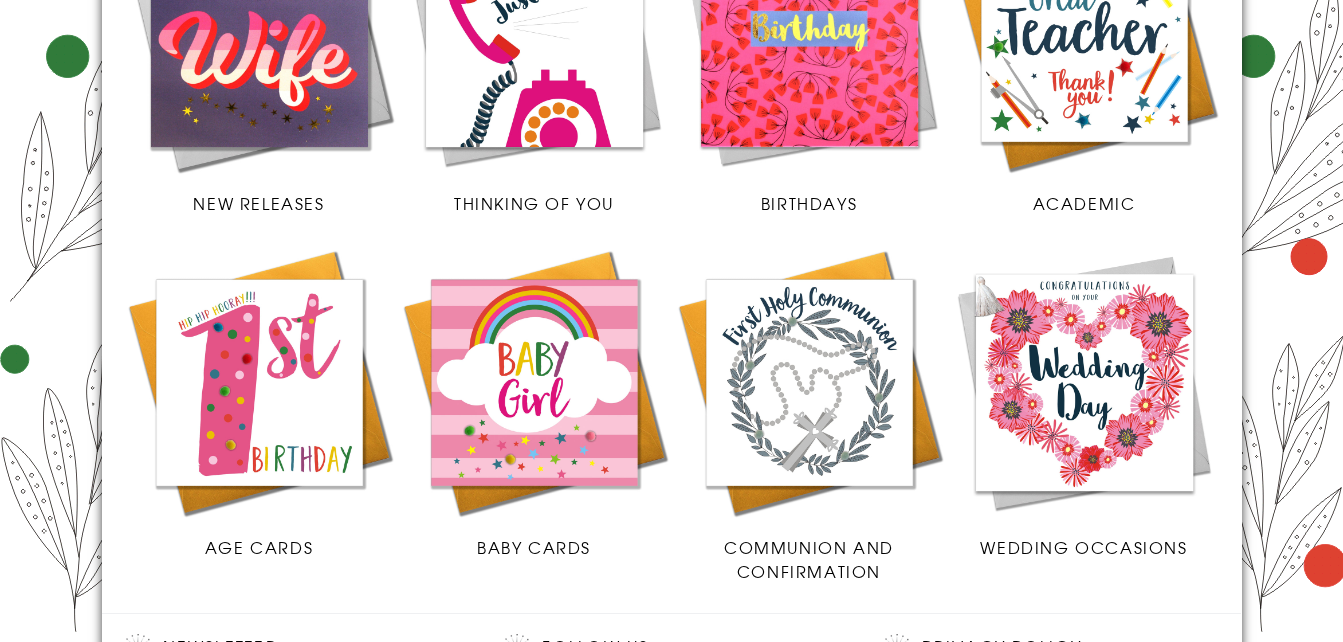 scroll, scrollTop: 600, scrollLeft: 0, axis: vertical 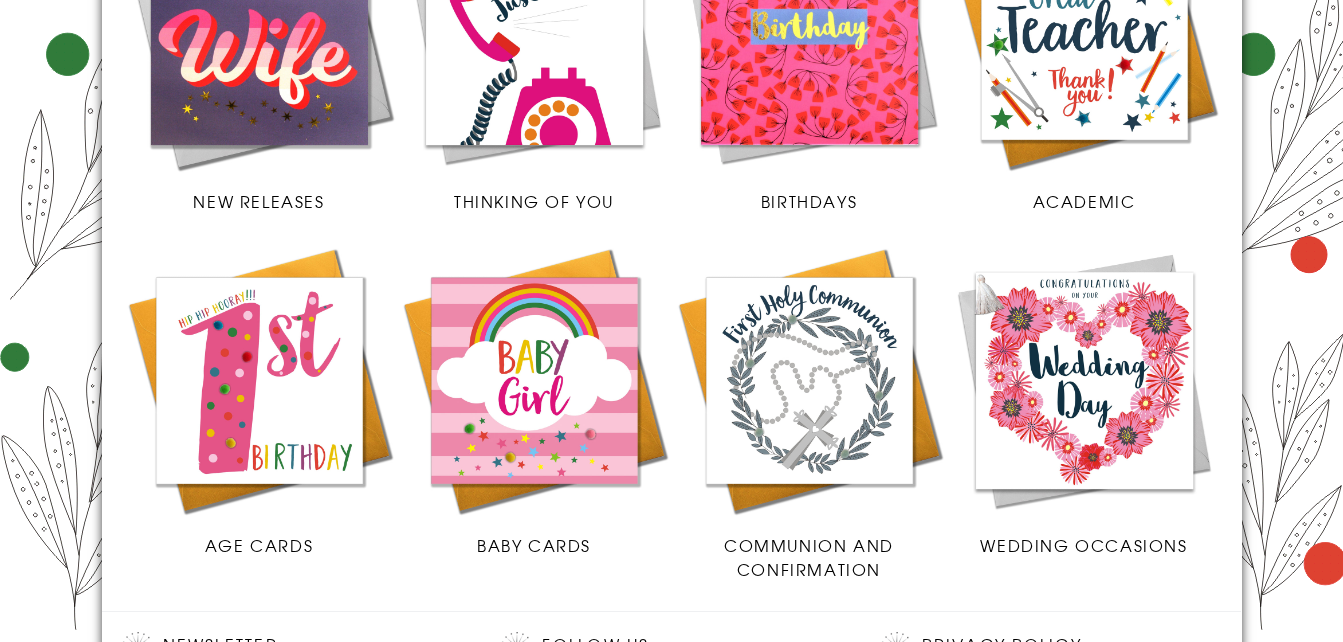 click at bounding box center [1084, 380] 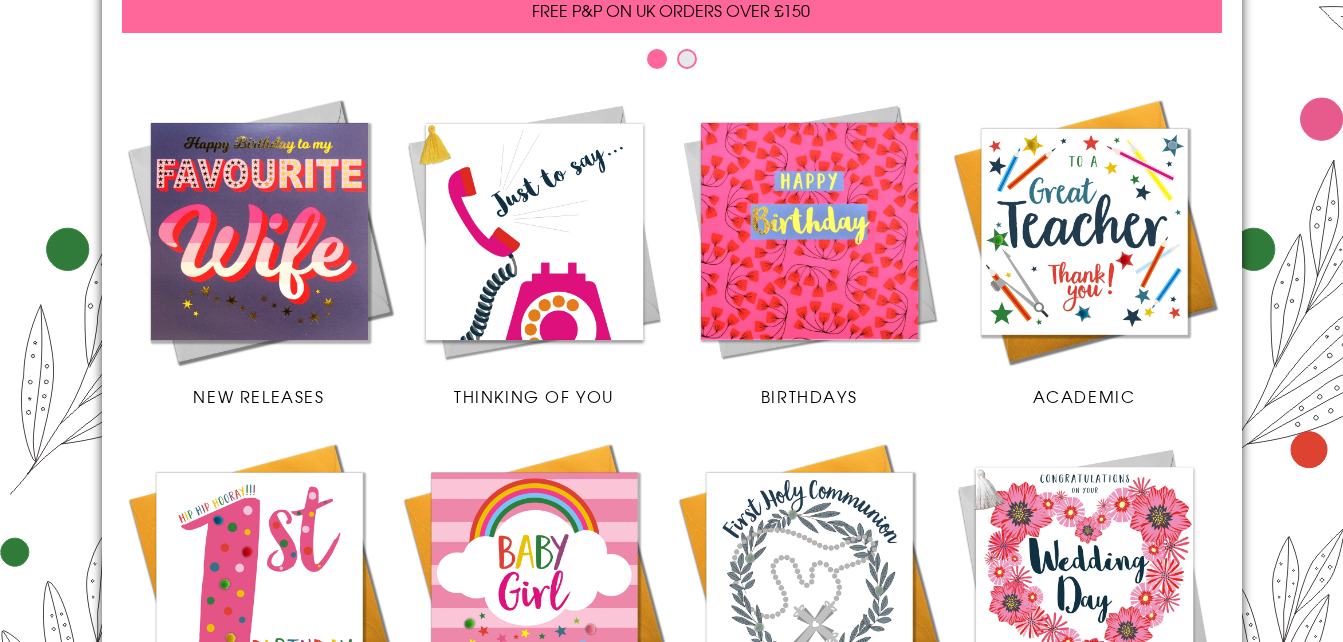 scroll, scrollTop: 400, scrollLeft: 0, axis: vertical 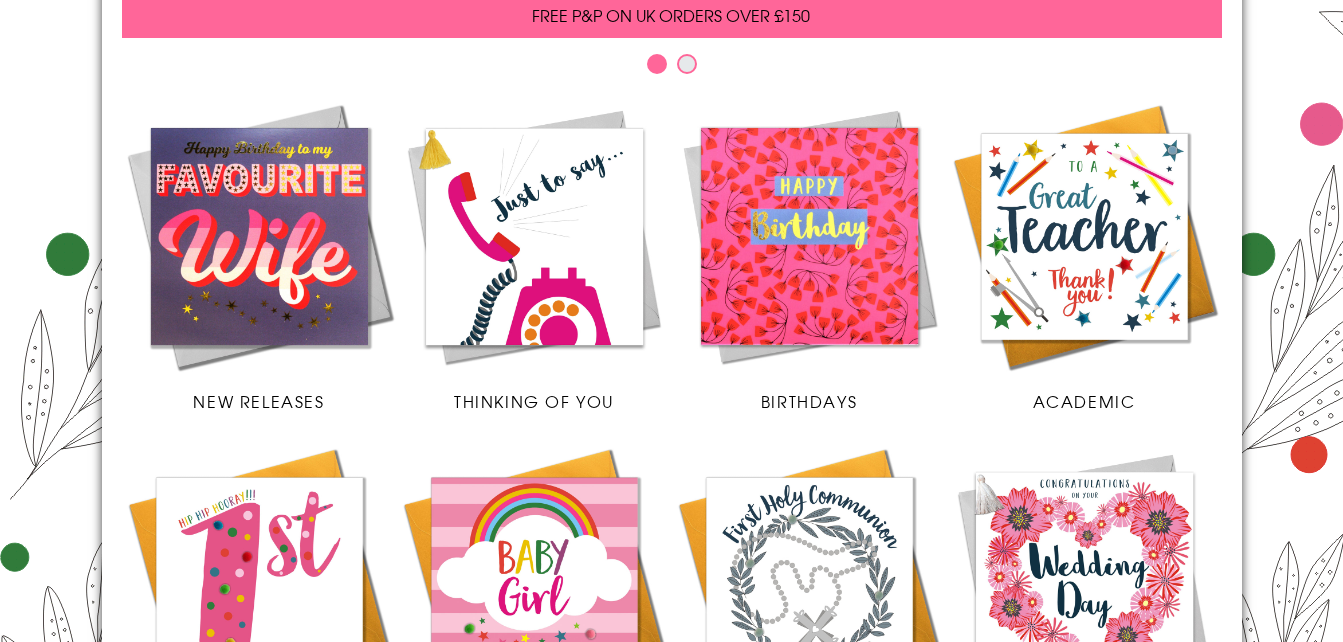 click at bounding box center (259, 236) 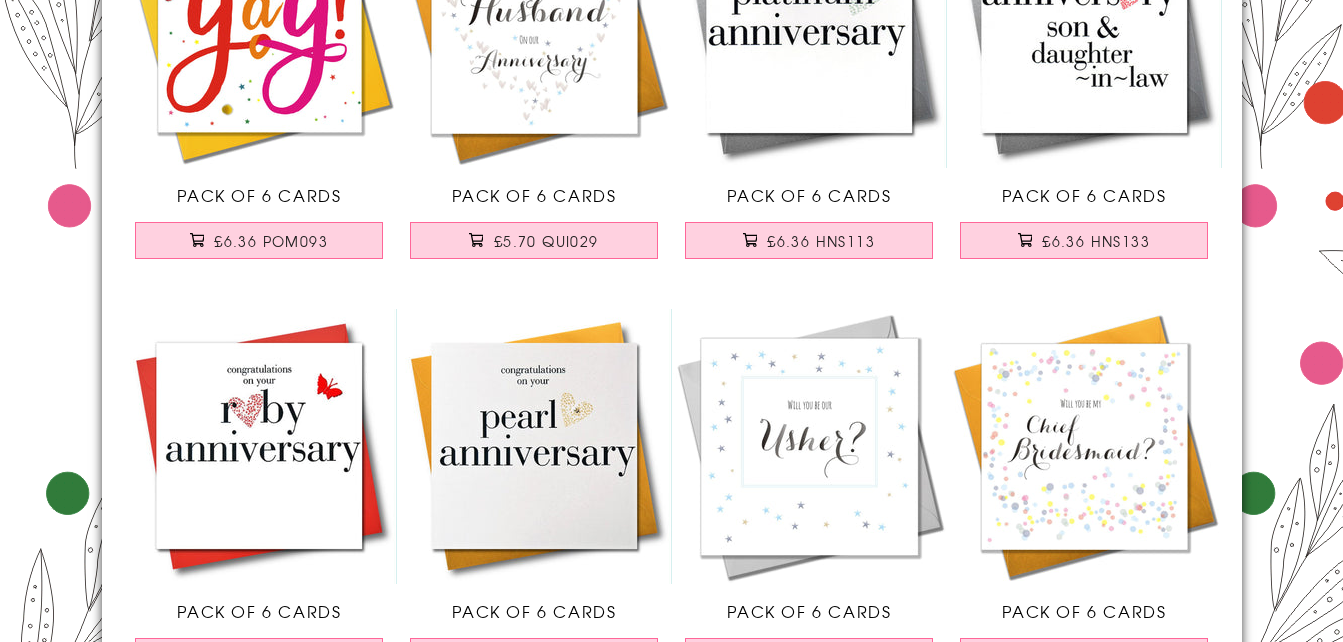 scroll, scrollTop: 3700, scrollLeft: 0, axis: vertical 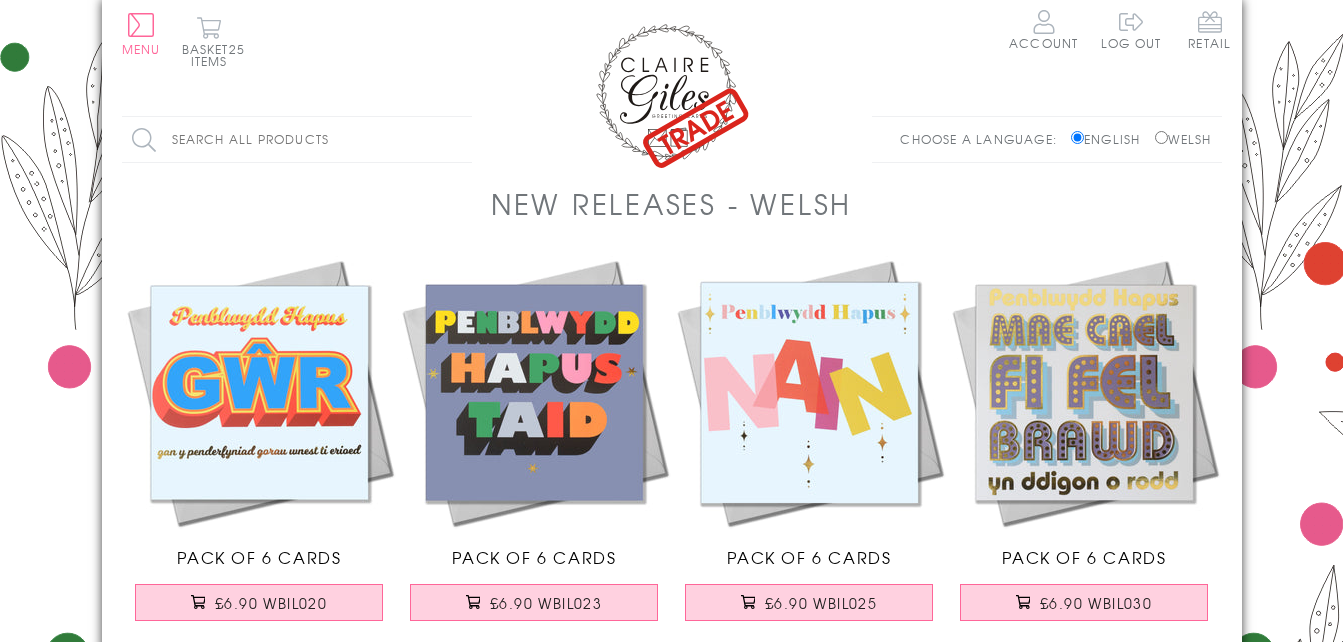 click on "25 items" at bounding box center [218, 55] 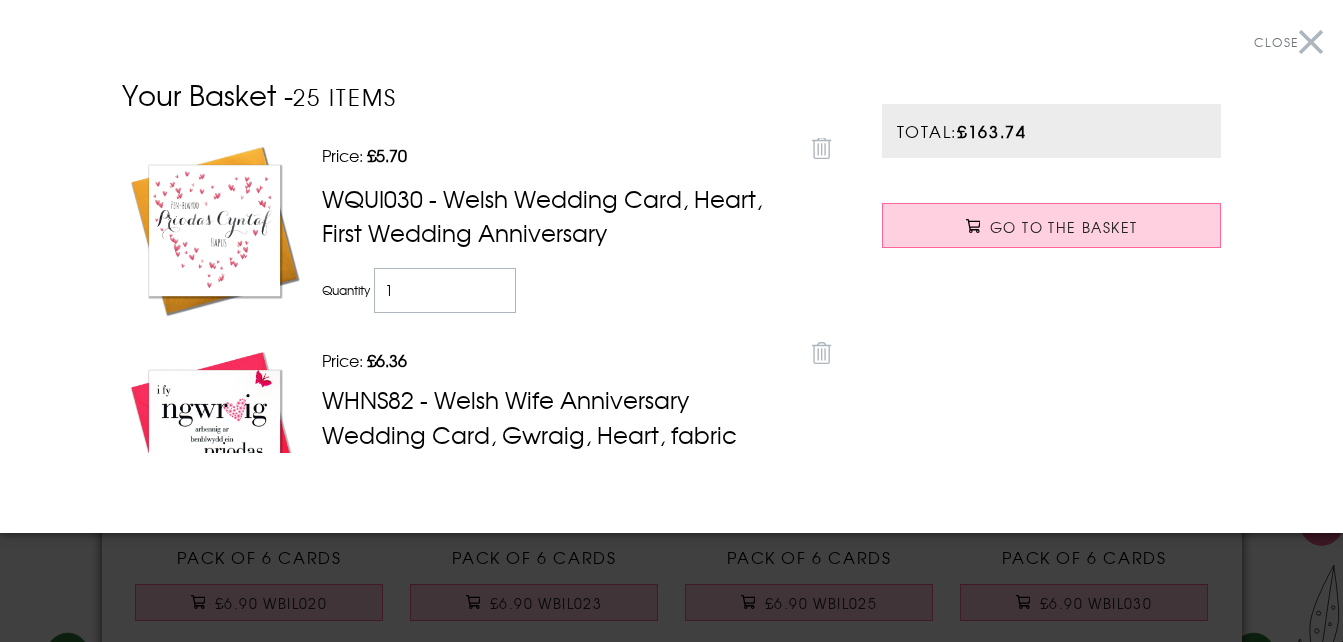 click 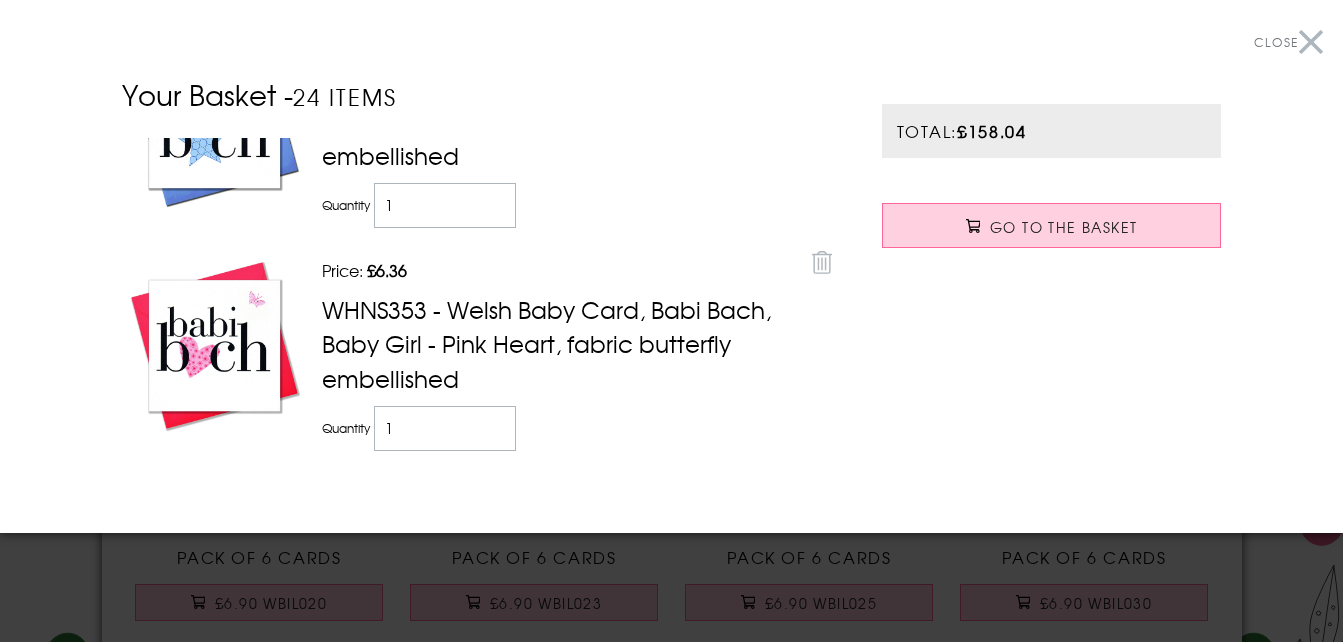 scroll, scrollTop: 1000, scrollLeft: 0, axis: vertical 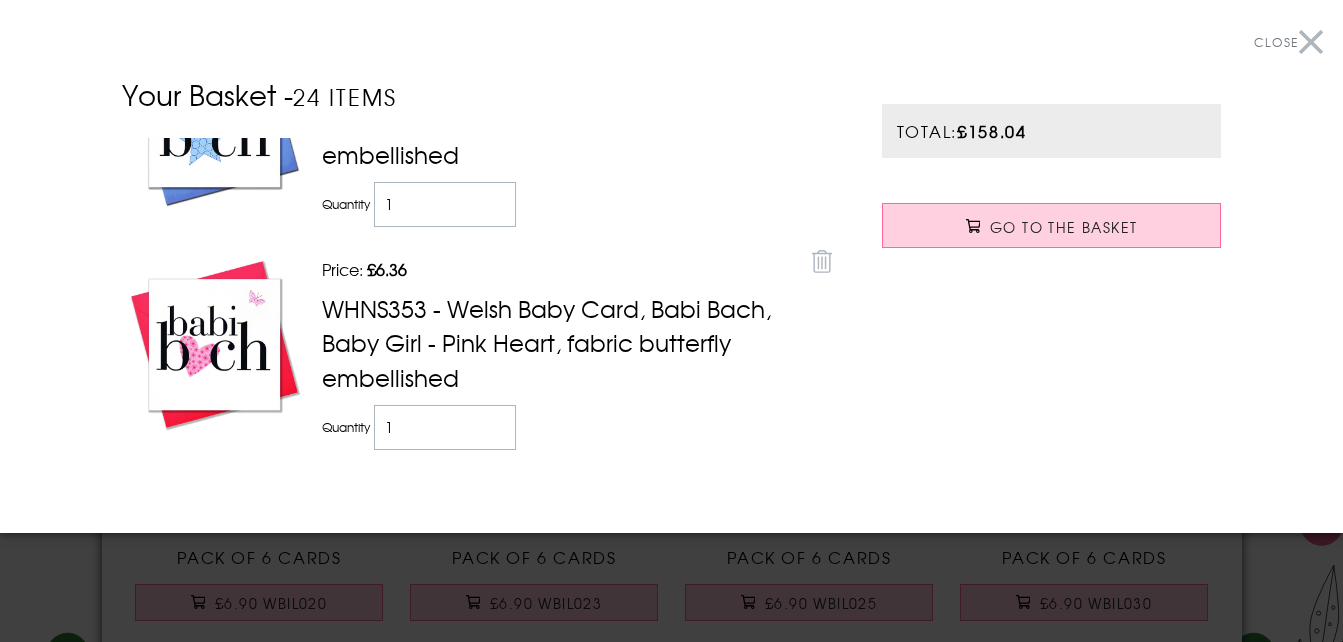 click 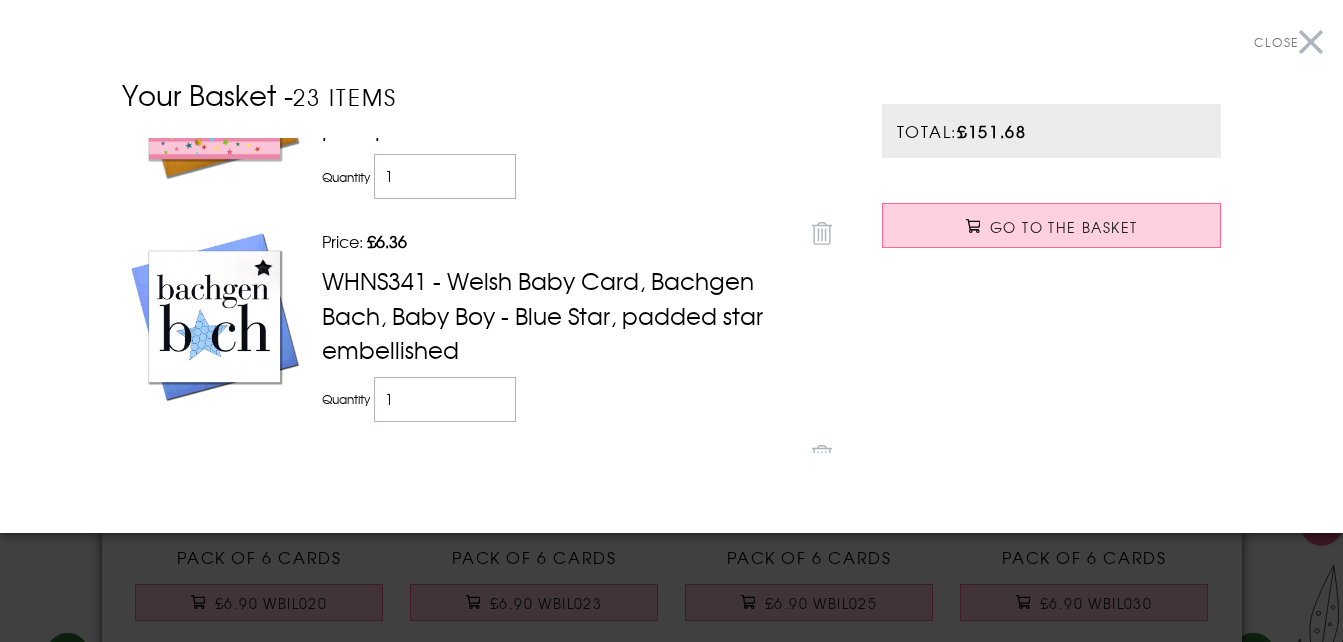 scroll, scrollTop: 800, scrollLeft: 0, axis: vertical 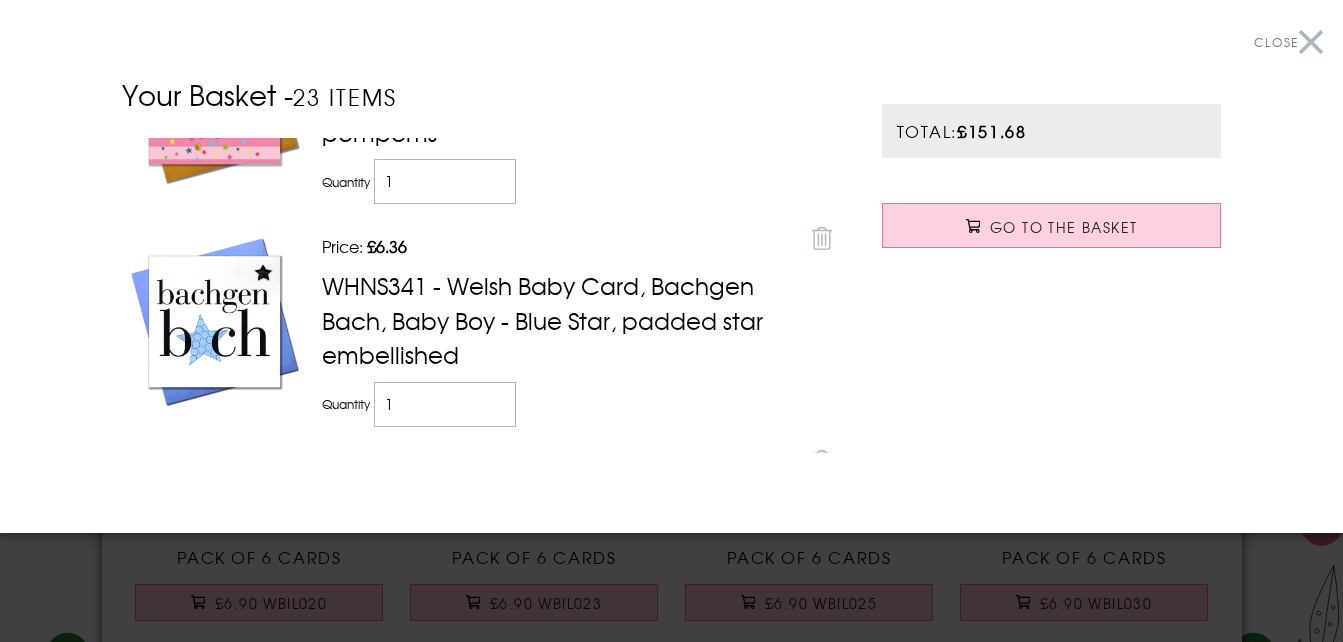 click on "Remove" at bounding box center [822, 237] 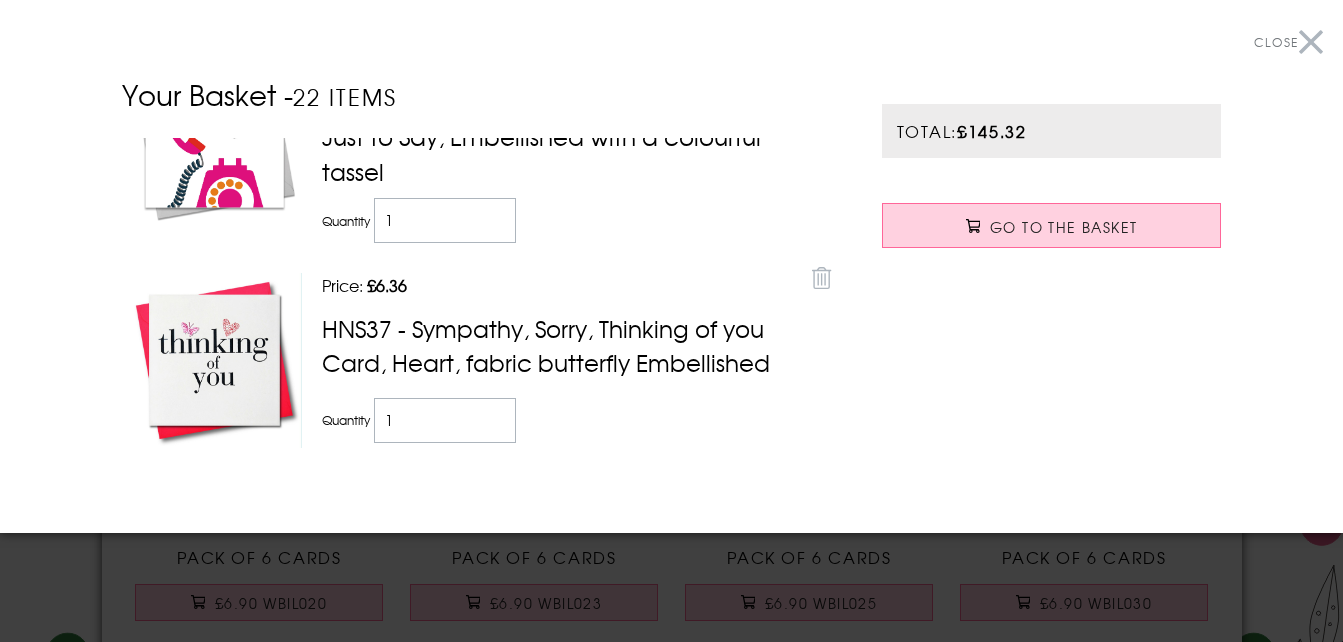 scroll, scrollTop: 4220, scrollLeft: 0, axis: vertical 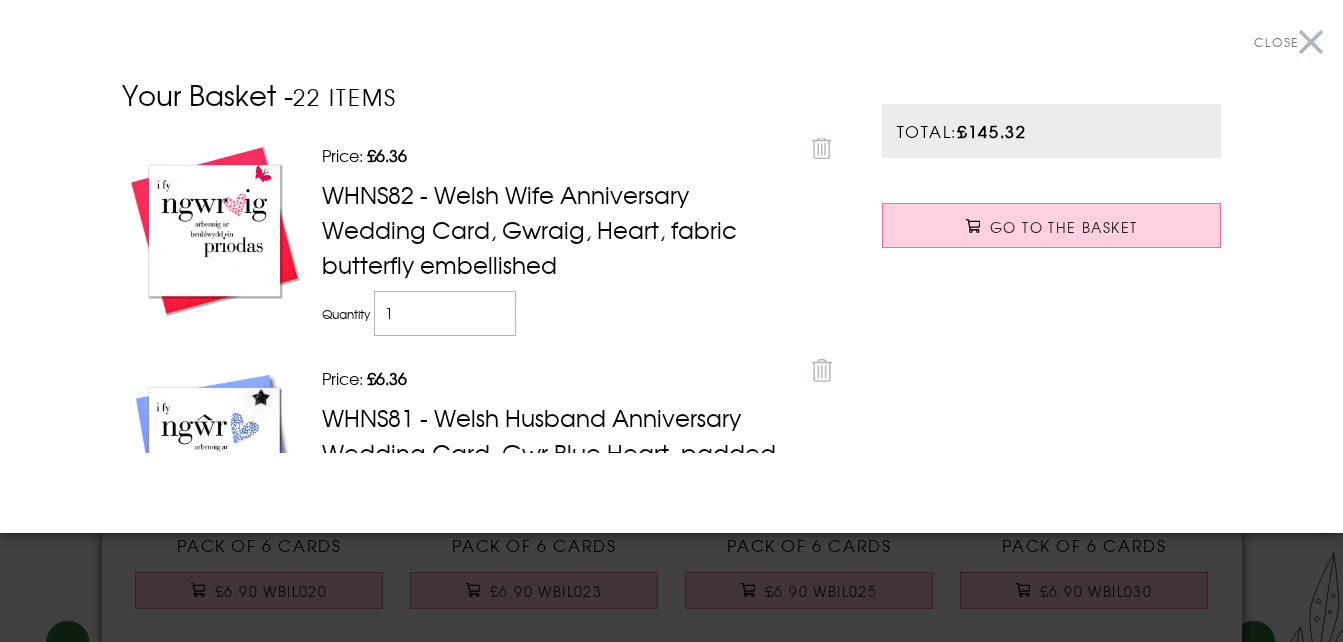 click on "Close" at bounding box center [1288, 42] 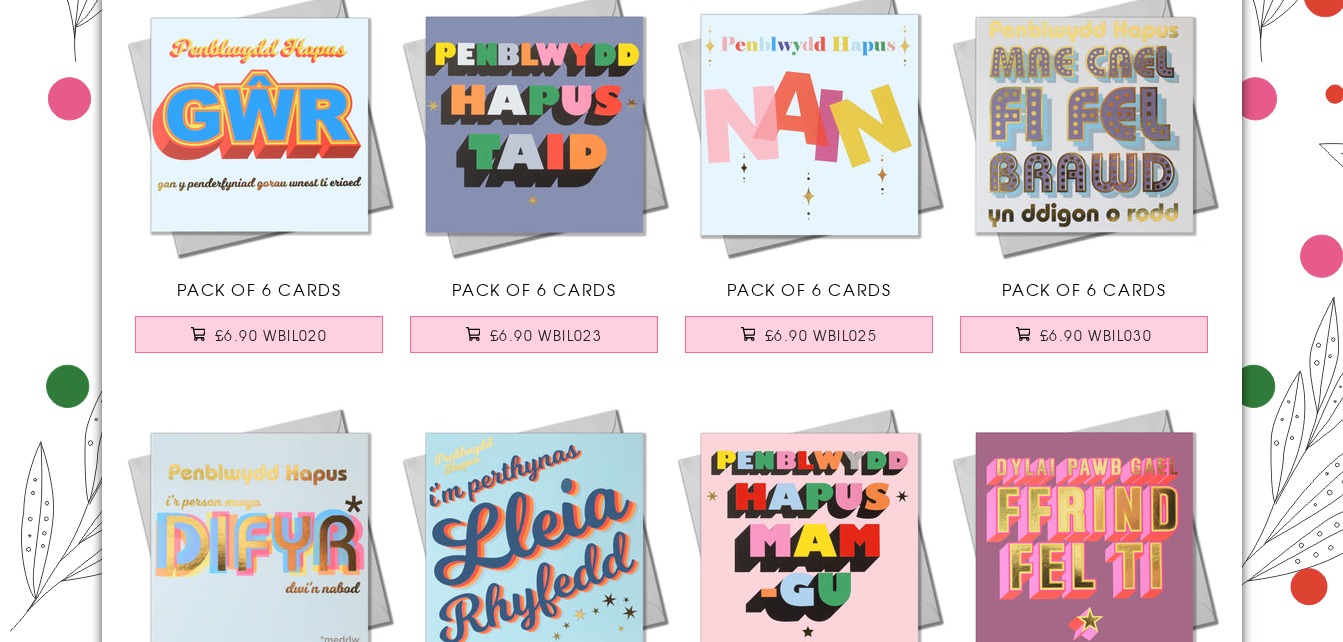 scroll, scrollTop: 0, scrollLeft: 0, axis: both 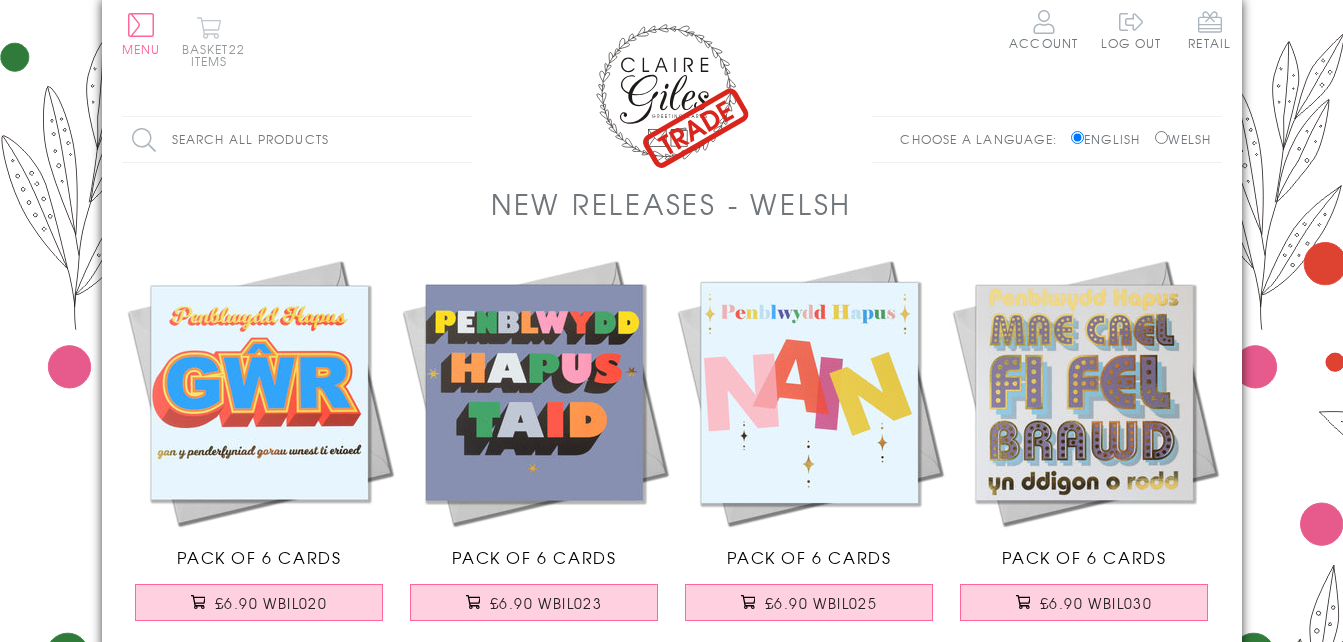 click on "Basket  22 items" at bounding box center (209, 41) 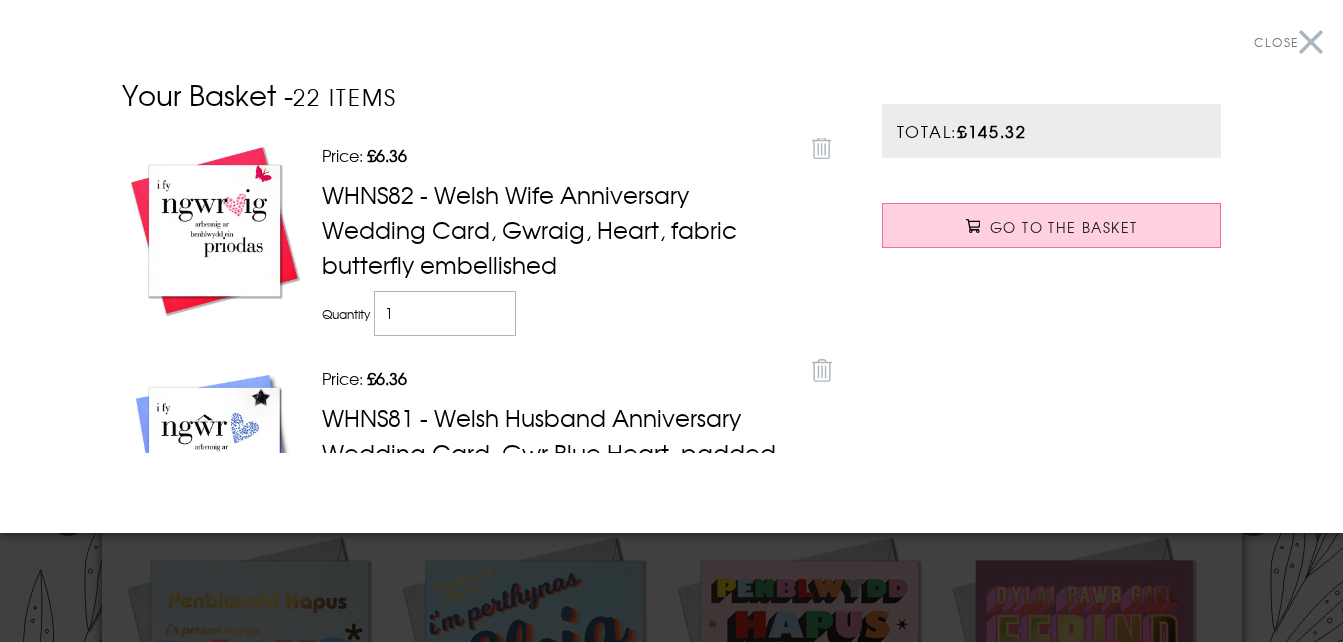 scroll, scrollTop: 200, scrollLeft: 0, axis: vertical 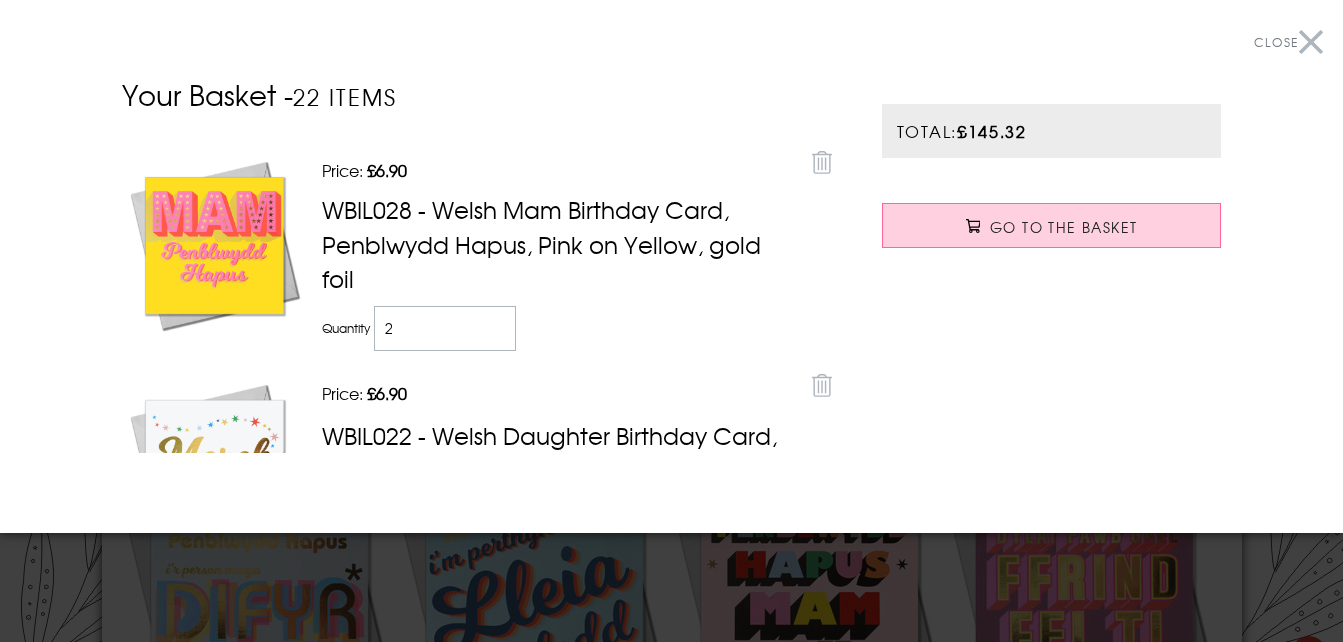 drag, startPoint x: 1133, startPoint y: 351, endPoint x: 1185, endPoint y: 454, distance: 115.38197 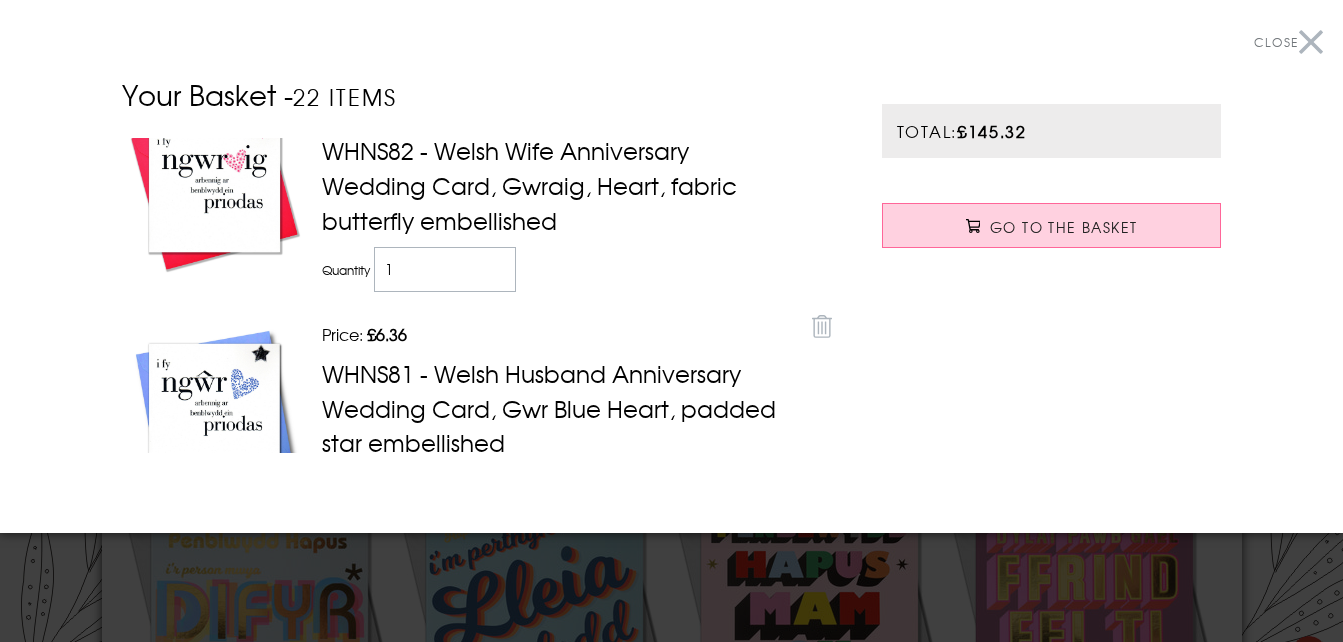 scroll, scrollTop: 0, scrollLeft: 0, axis: both 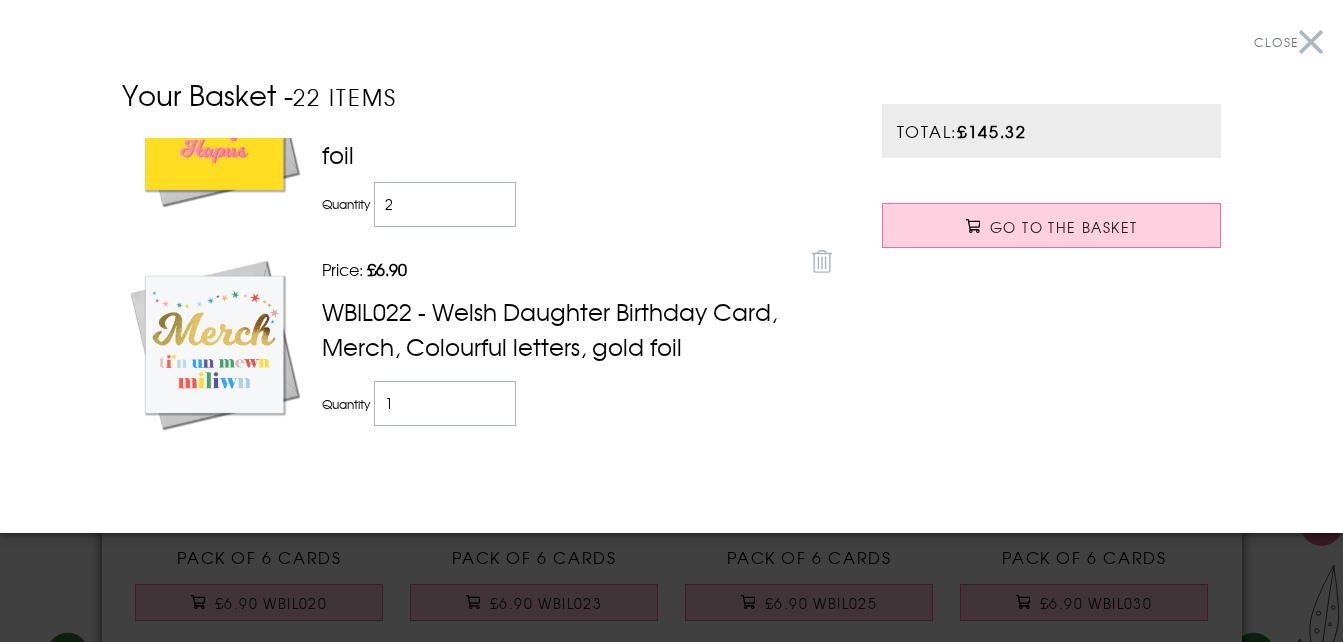 click 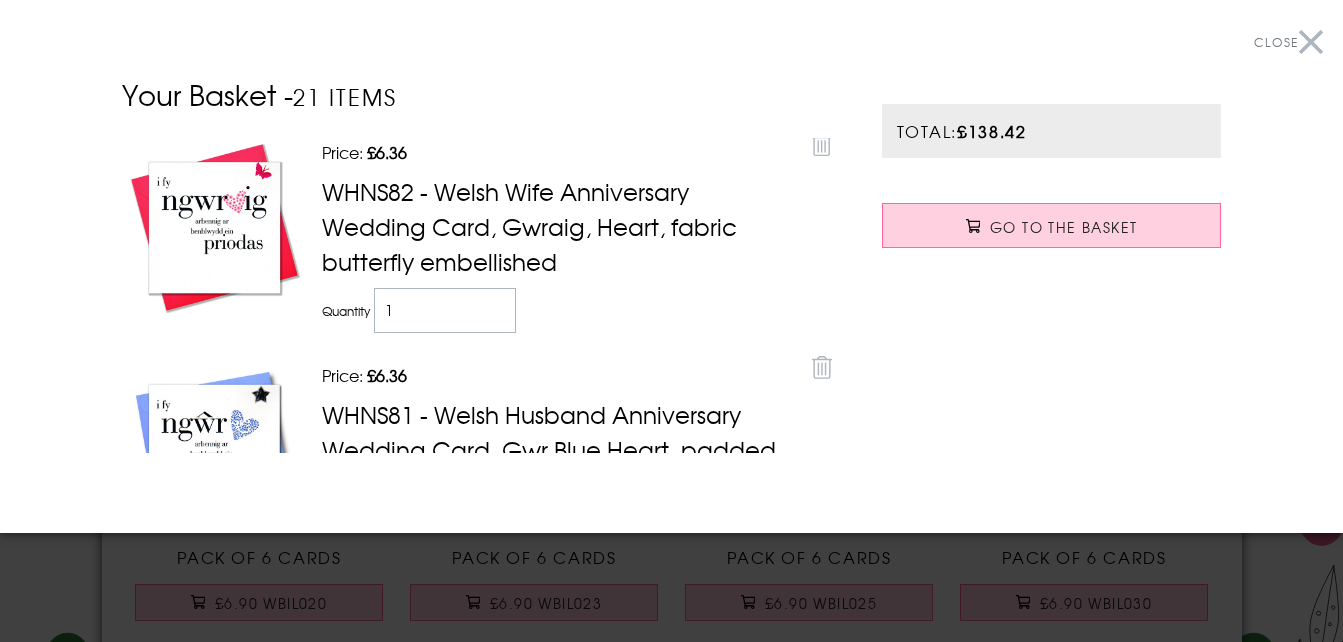 scroll, scrollTop: 0, scrollLeft: 0, axis: both 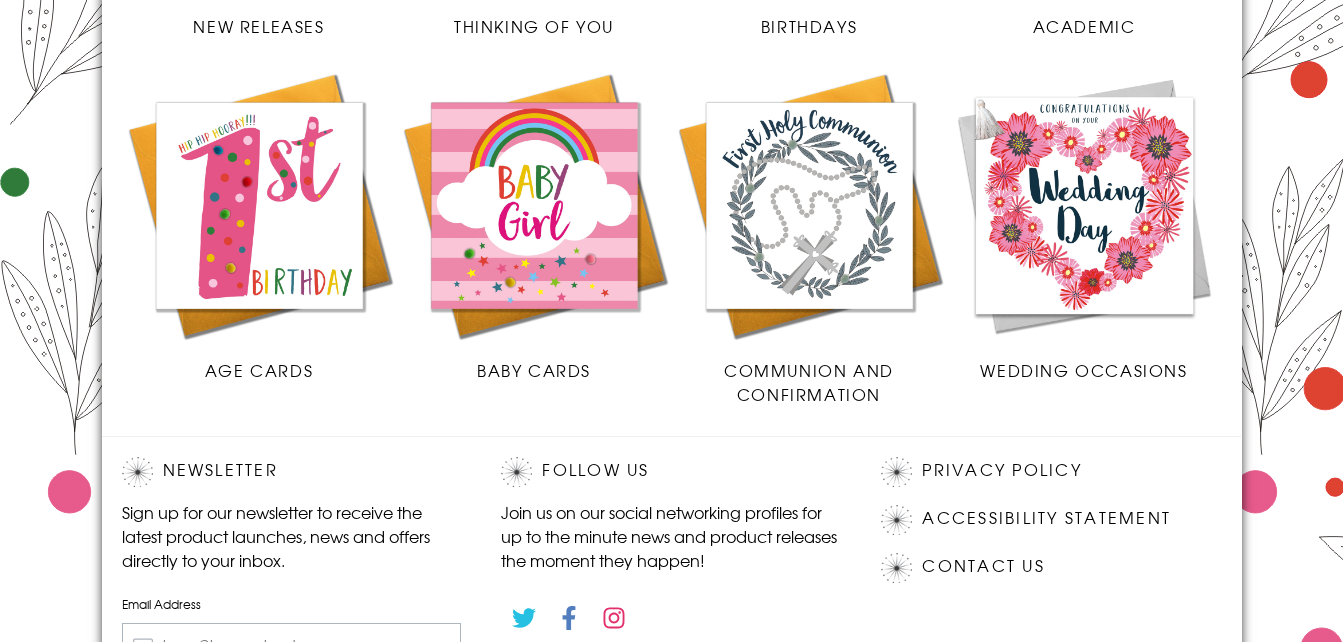 click at bounding box center [1084, 205] 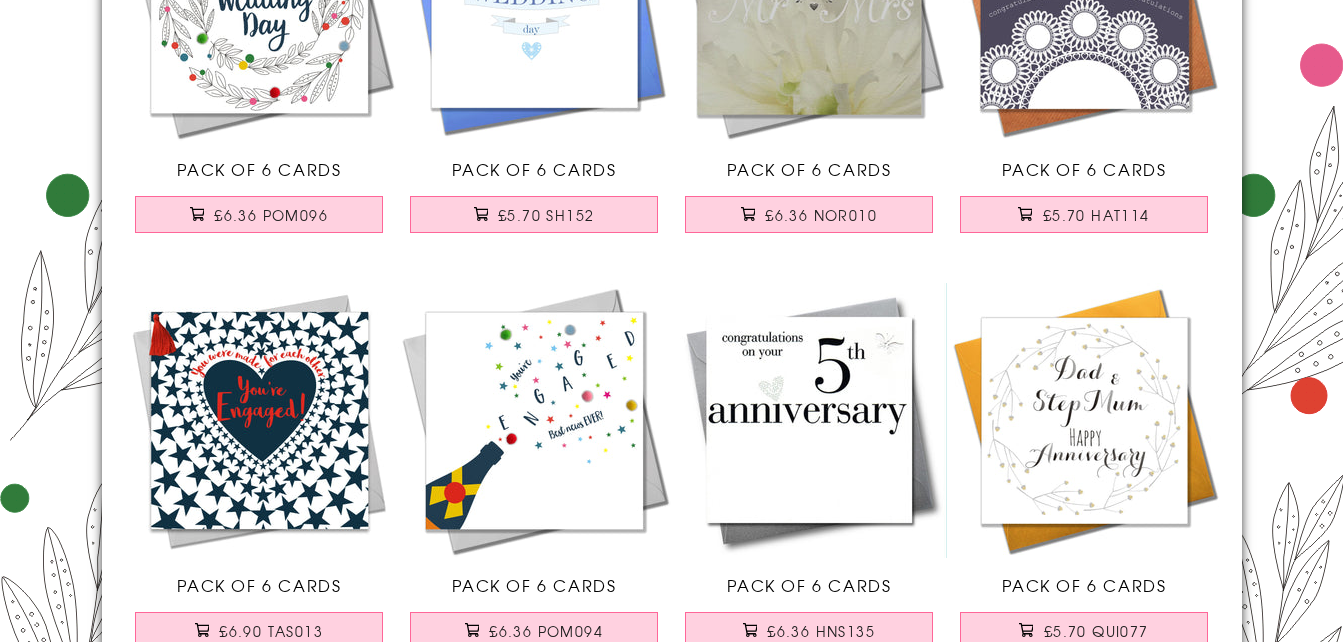 scroll, scrollTop: 500, scrollLeft: 0, axis: vertical 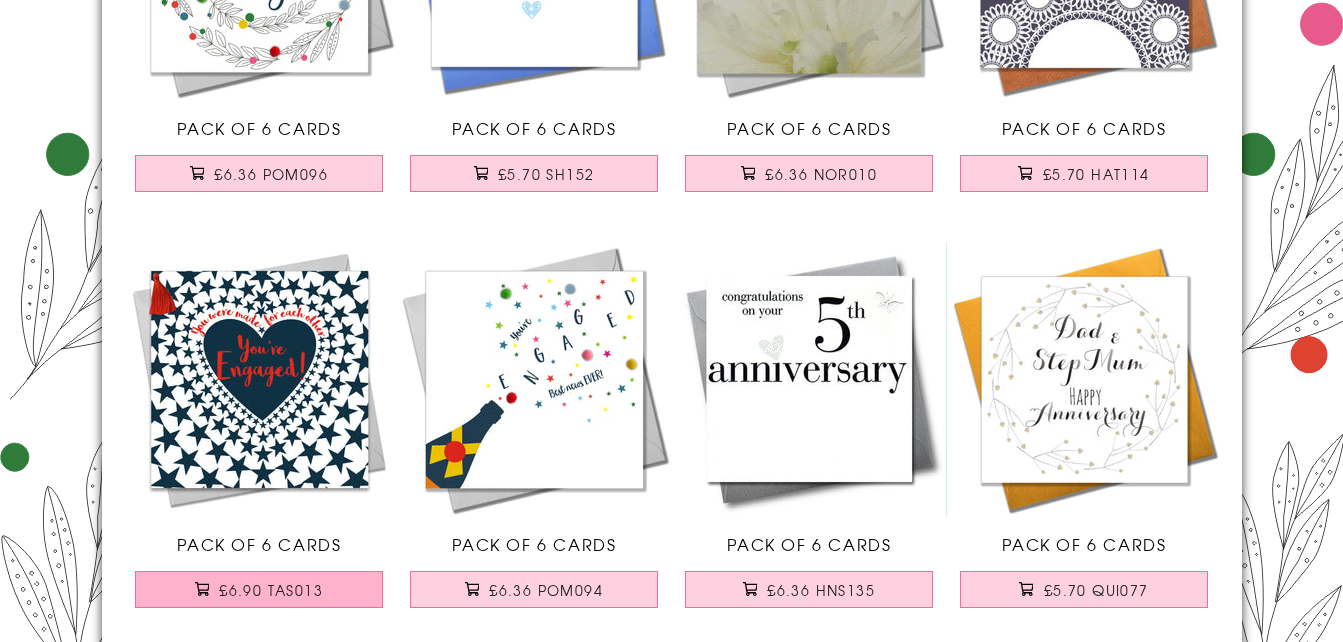 click on "£6.90  TAS013" at bounding box center (271, 590) 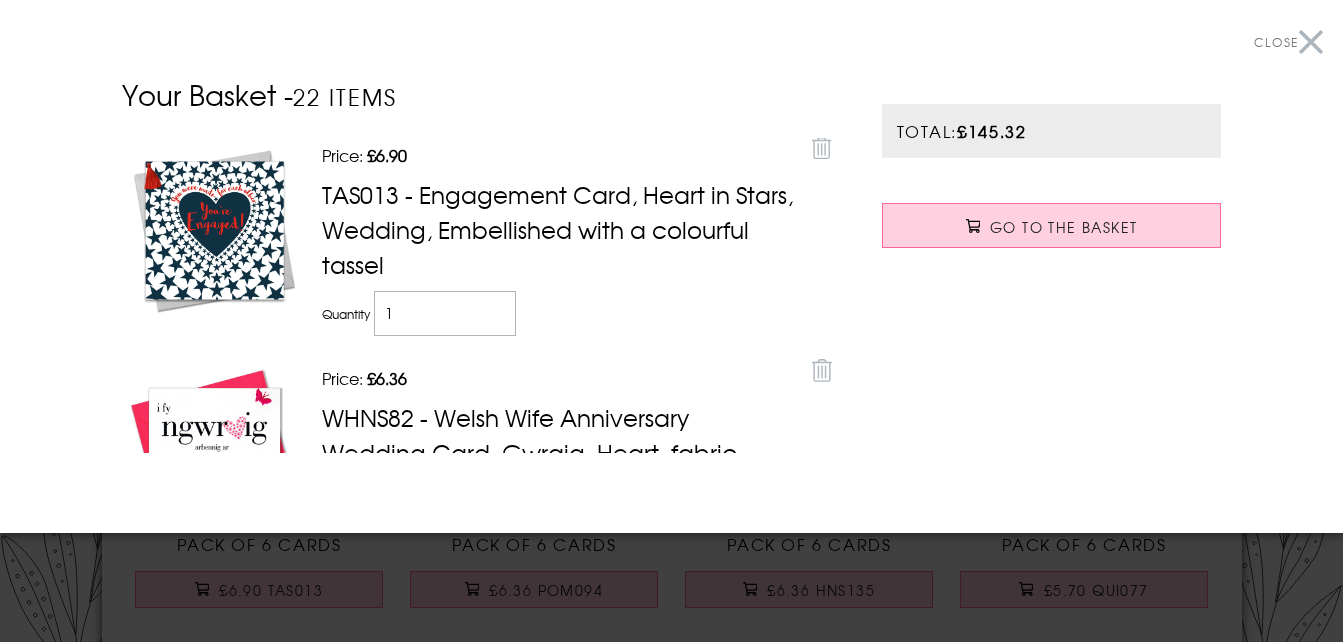 click on "Close" at bounding box center (1288, 42) 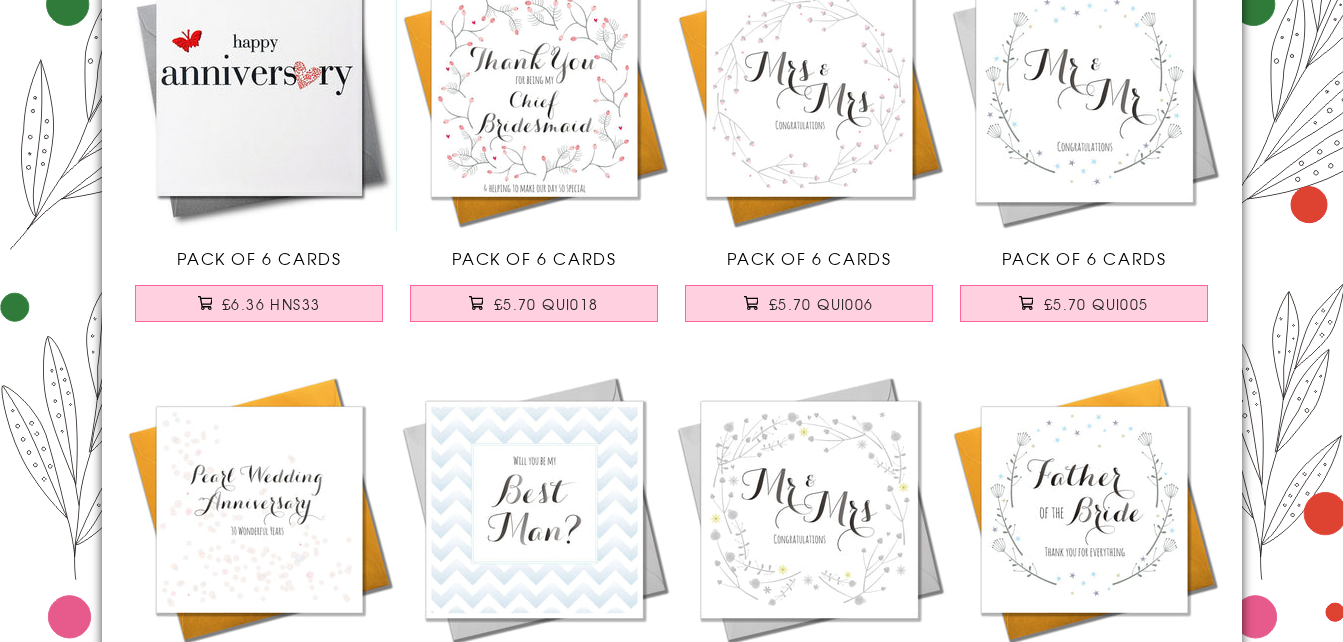 scroll, scrollTop: 2400, scrollLeft: 0, axis: vertical 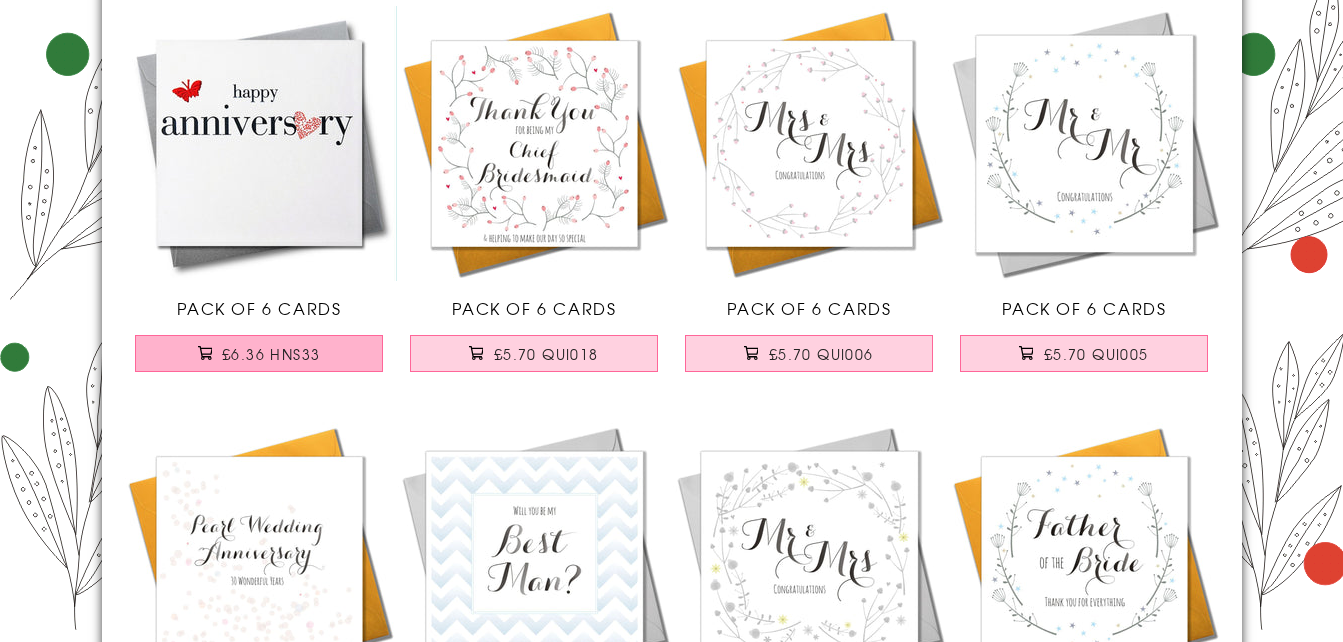 click on "£6.36  HNS33" at bounding box center (271, 354) 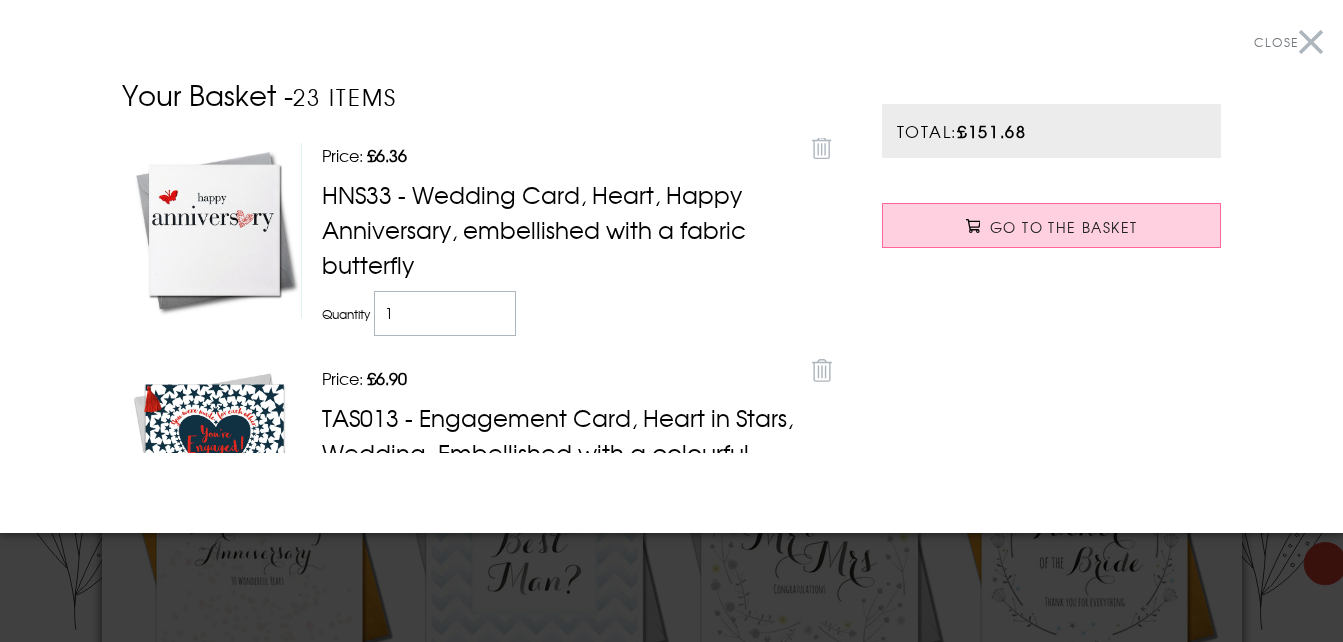 click on "Close" at bounding box center [1288, 42] 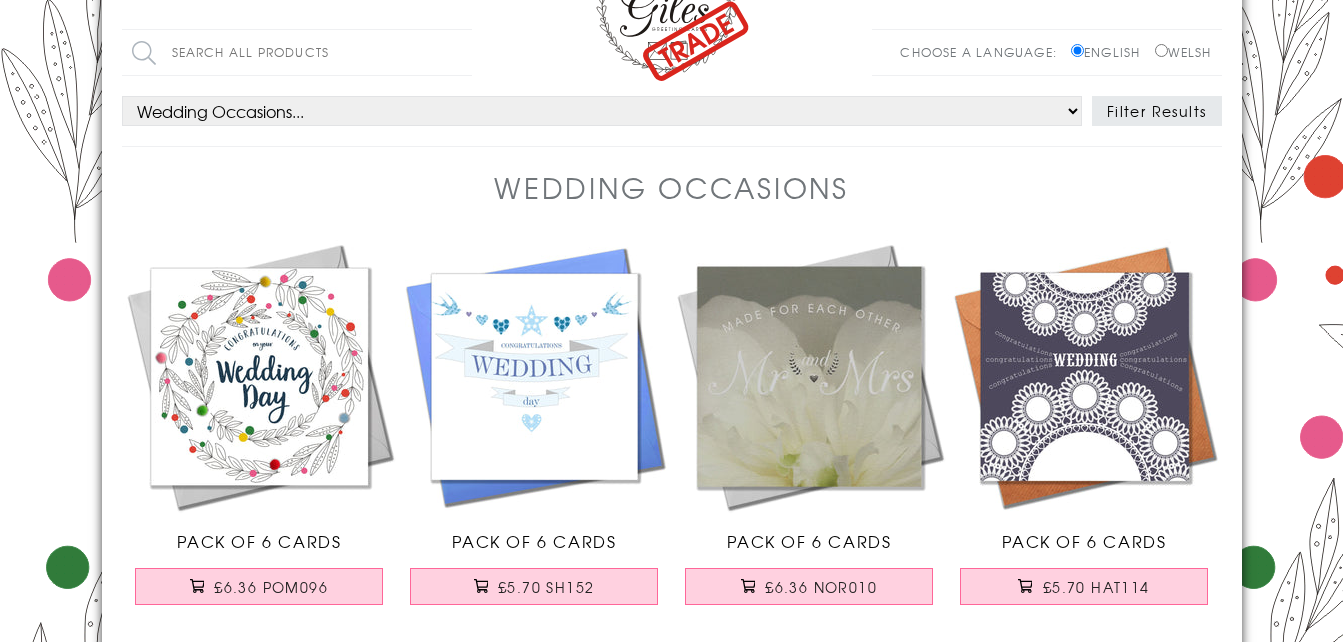 scroll, scrollTop: 0, scrollLeft: 0, axis: both 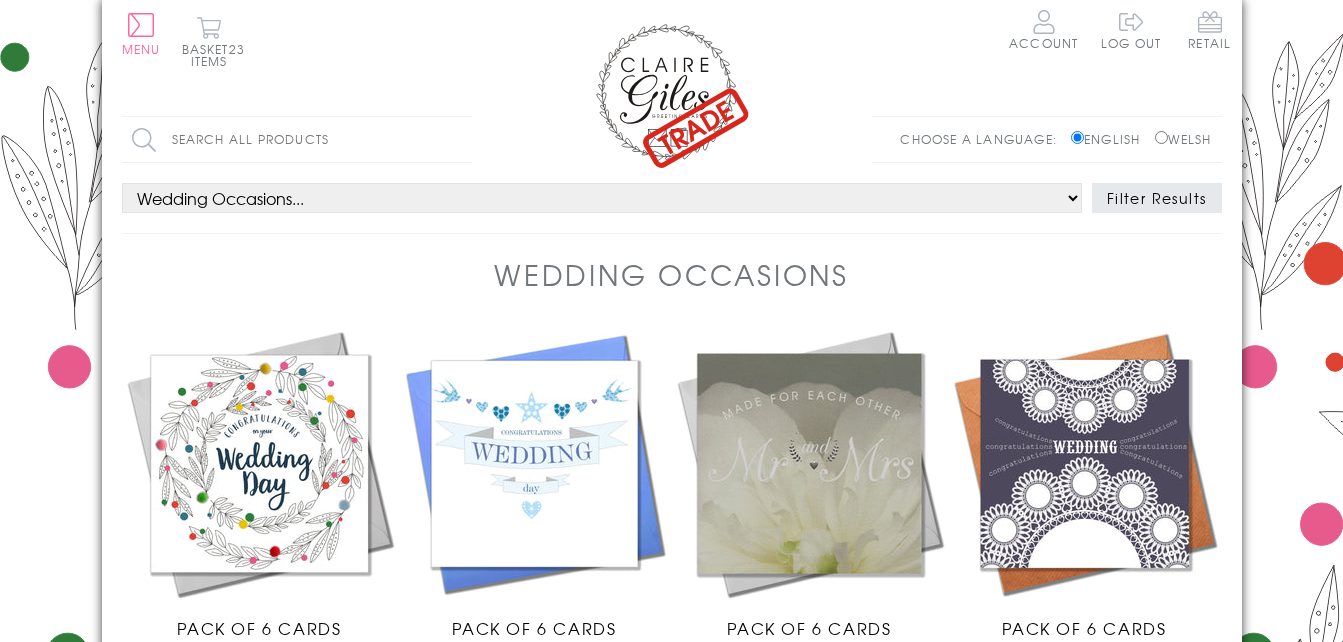 click on "Welsh" at bounding box center [1161, 137] 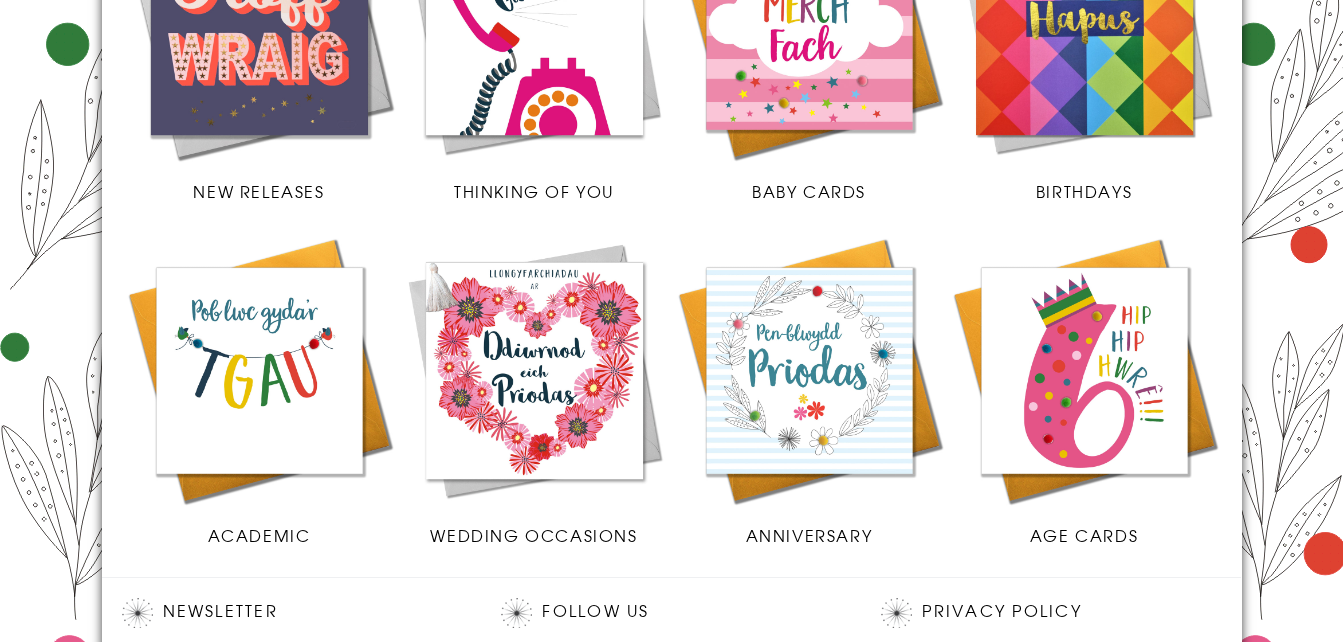 scroll, scrollTop: 656, scrollLeft: 0, axis: vertical 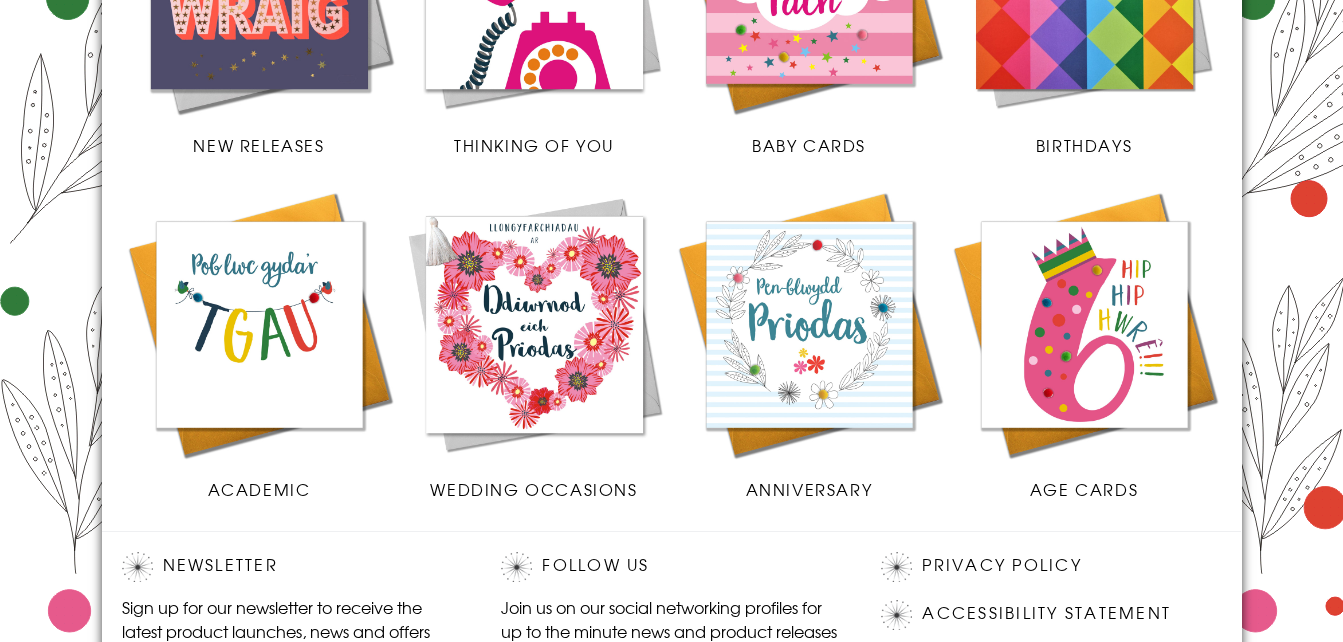 click at bounding box center (809, 324) 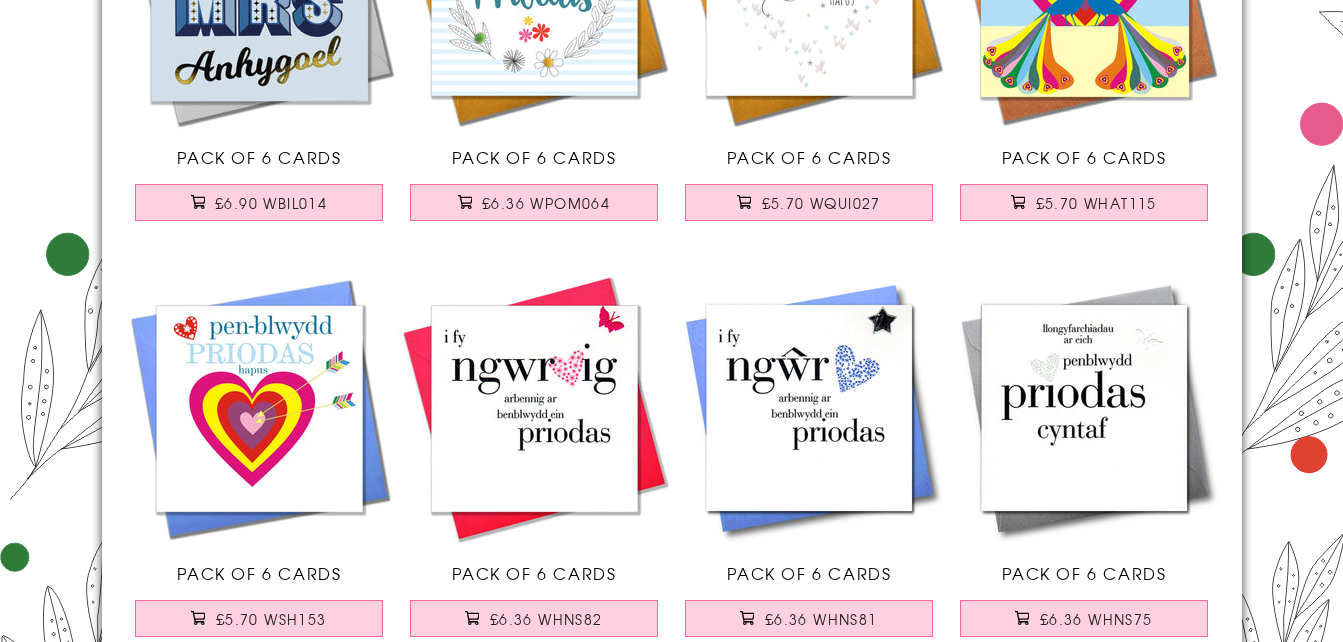 scroll, scrollTop: 0, scrollLeft: 0, axis: both 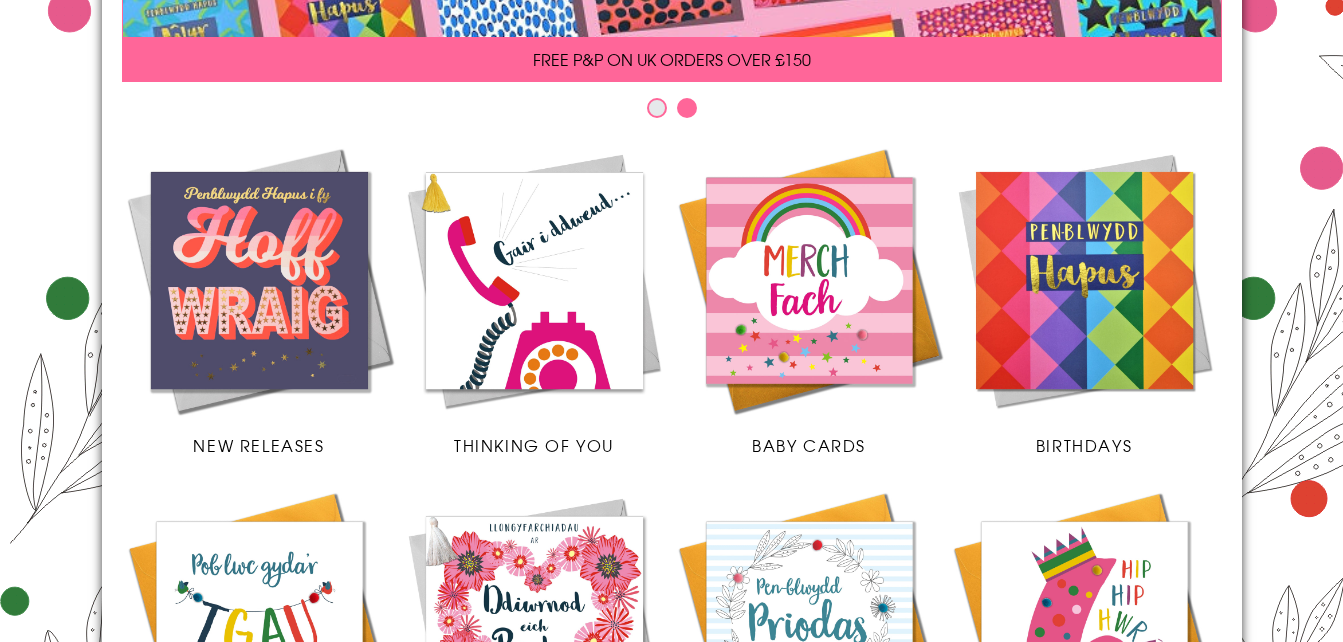 click at bounding box center [1084, 280] 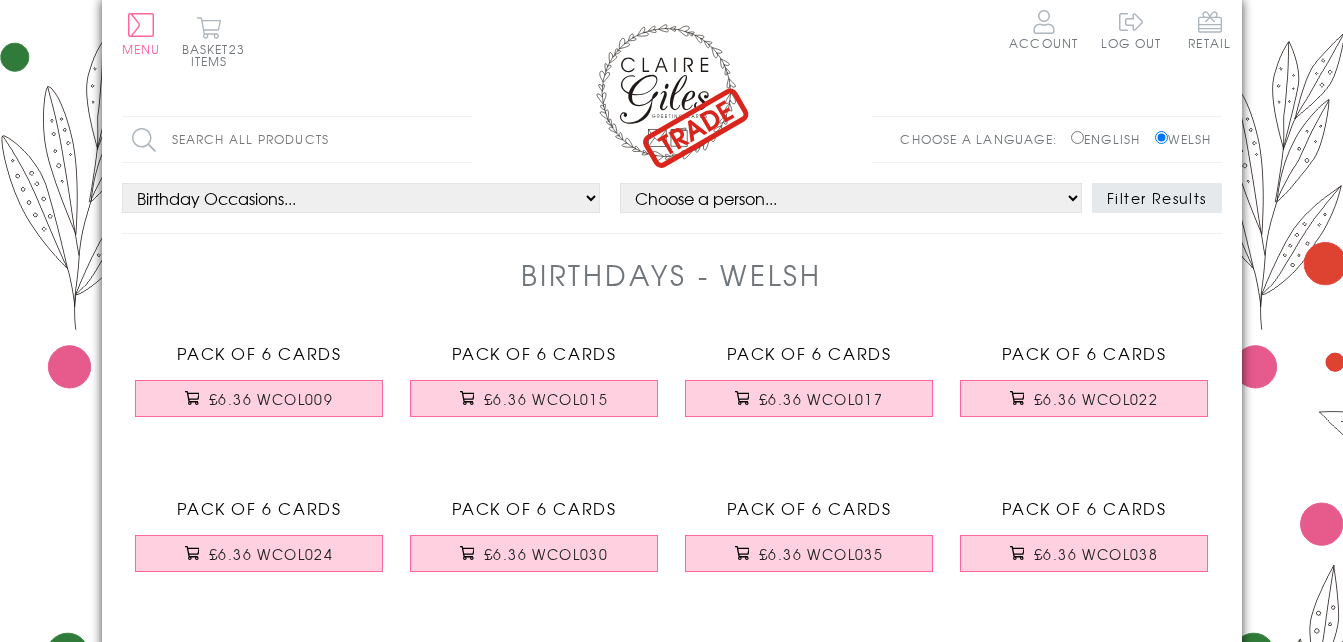 scroll, scrollTop: 0, scrollLeft: 0, axis: both 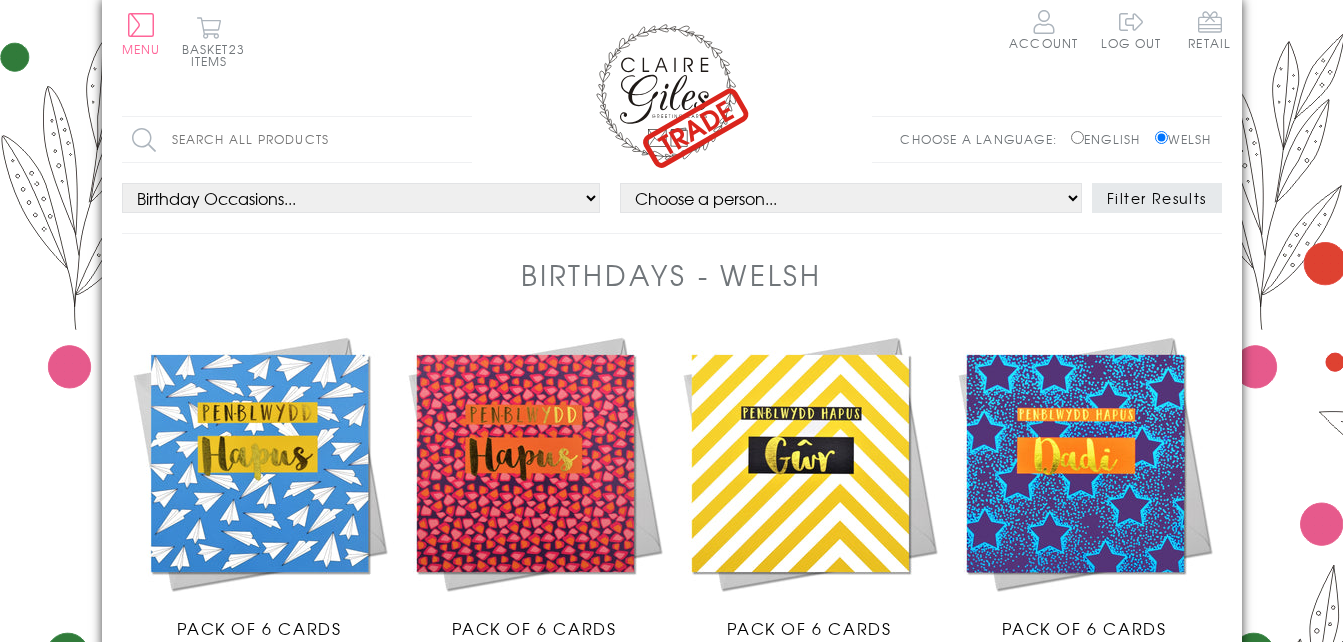 click at bounding box center (1084, 463) 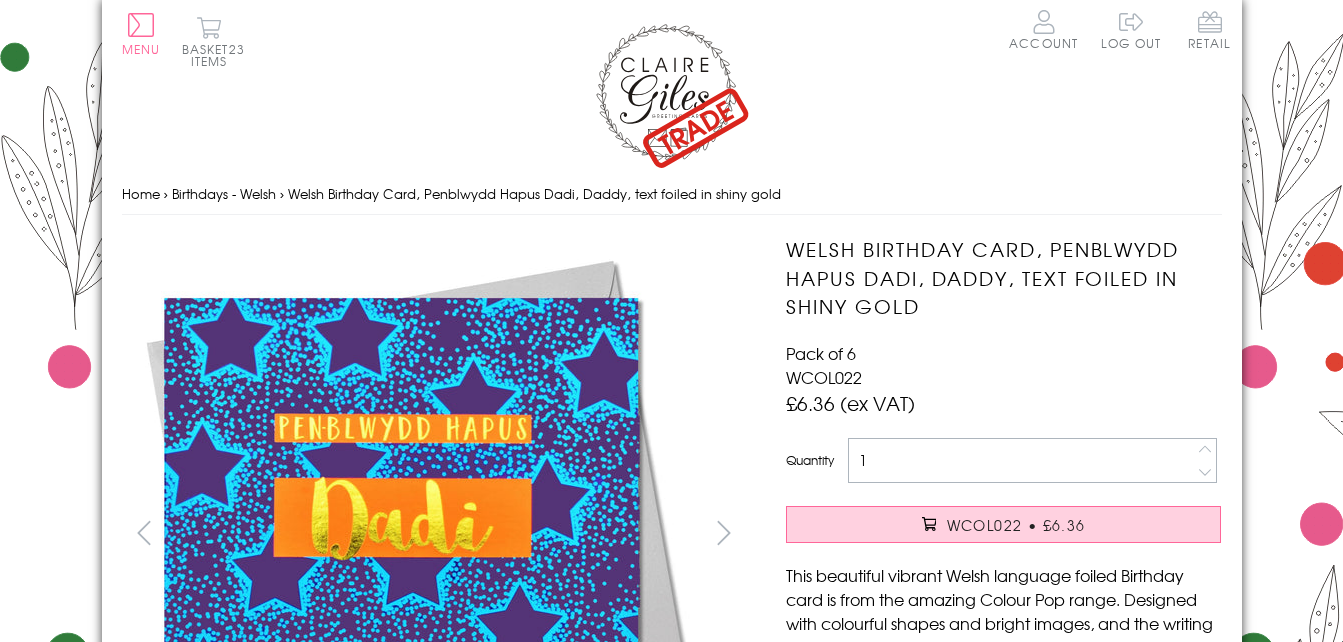 scroll, scrollTop: 100, scrollLeft: 0, axis: vertical 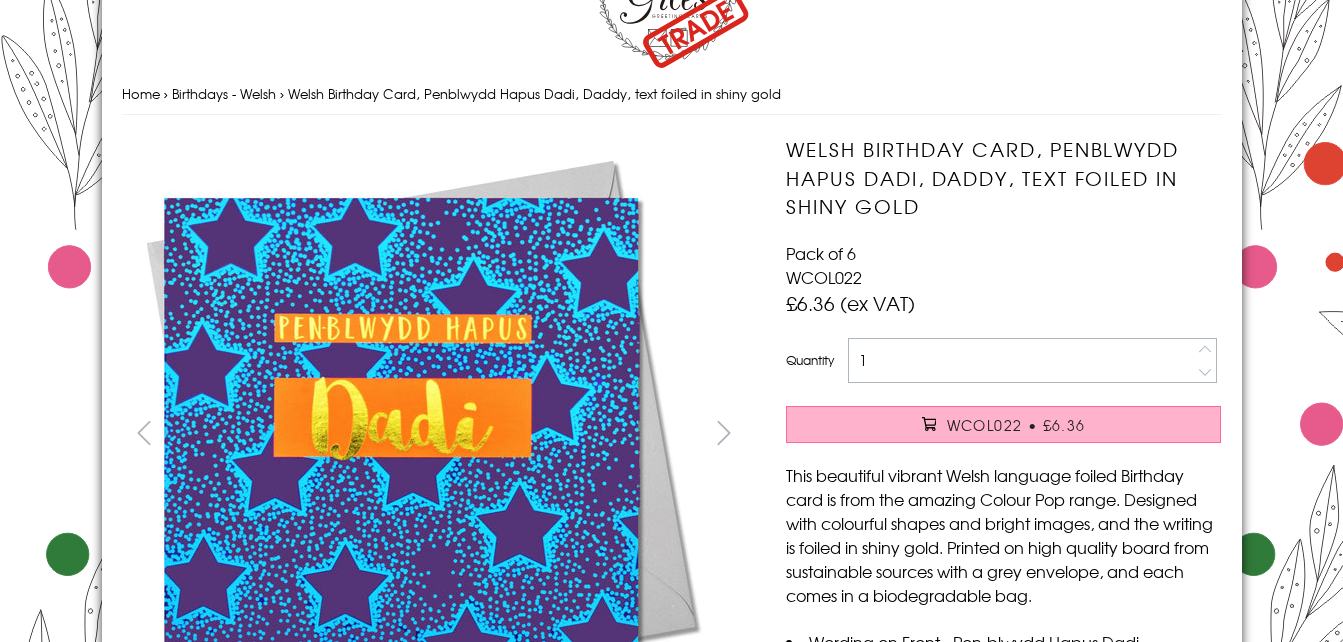 click on "WCOL022 • £6.36" at bounding box center (1016, 425) 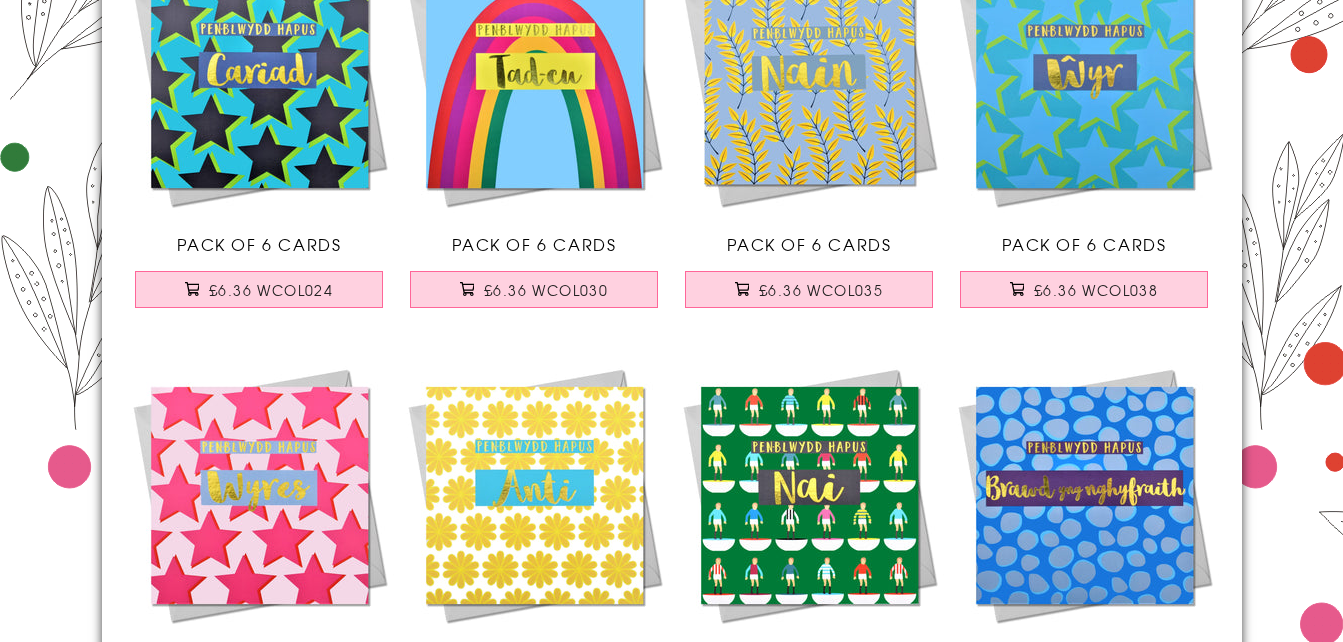 scroll, scrollTop: 900, scrollLeft: 0, axis: vertical 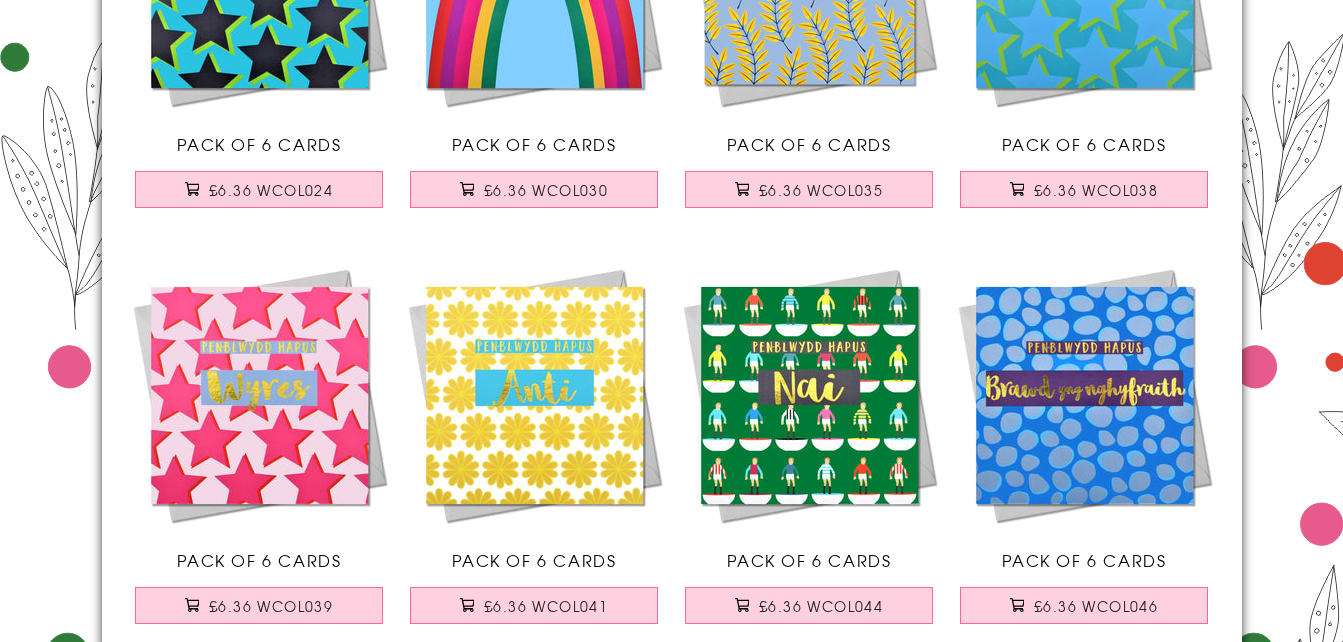 click at bounding box center (259, 395) 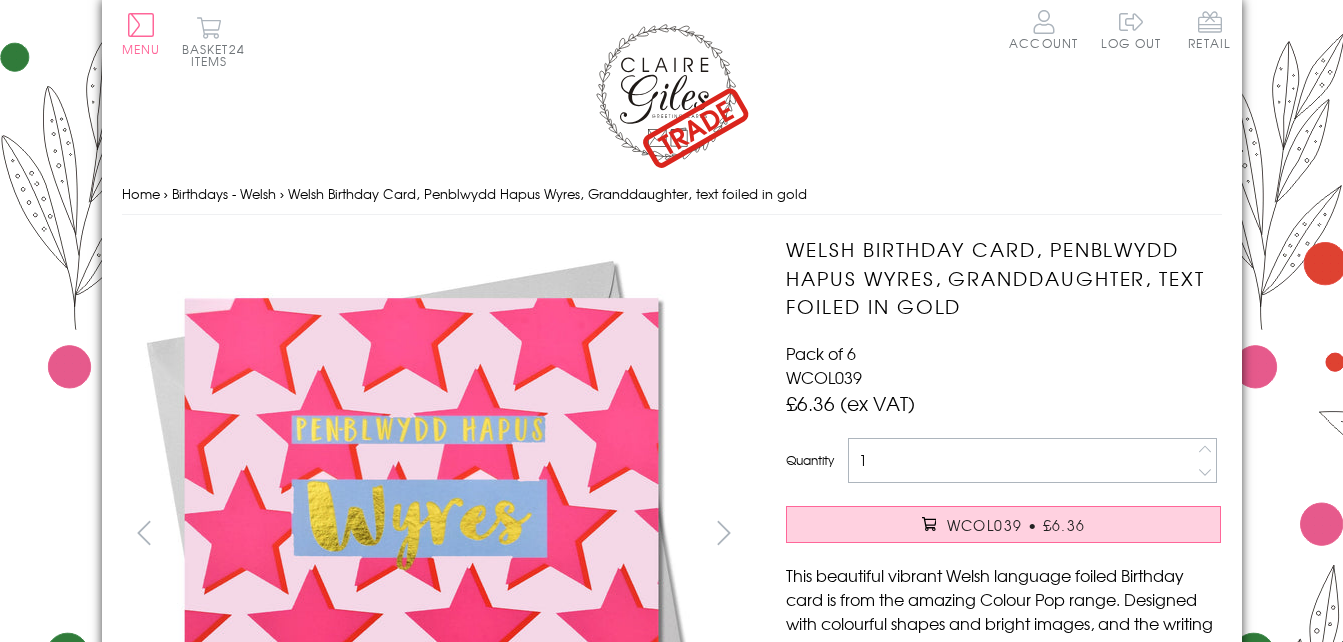 scroll, scrollTop: 0, scrollLeft: 0, axis: both 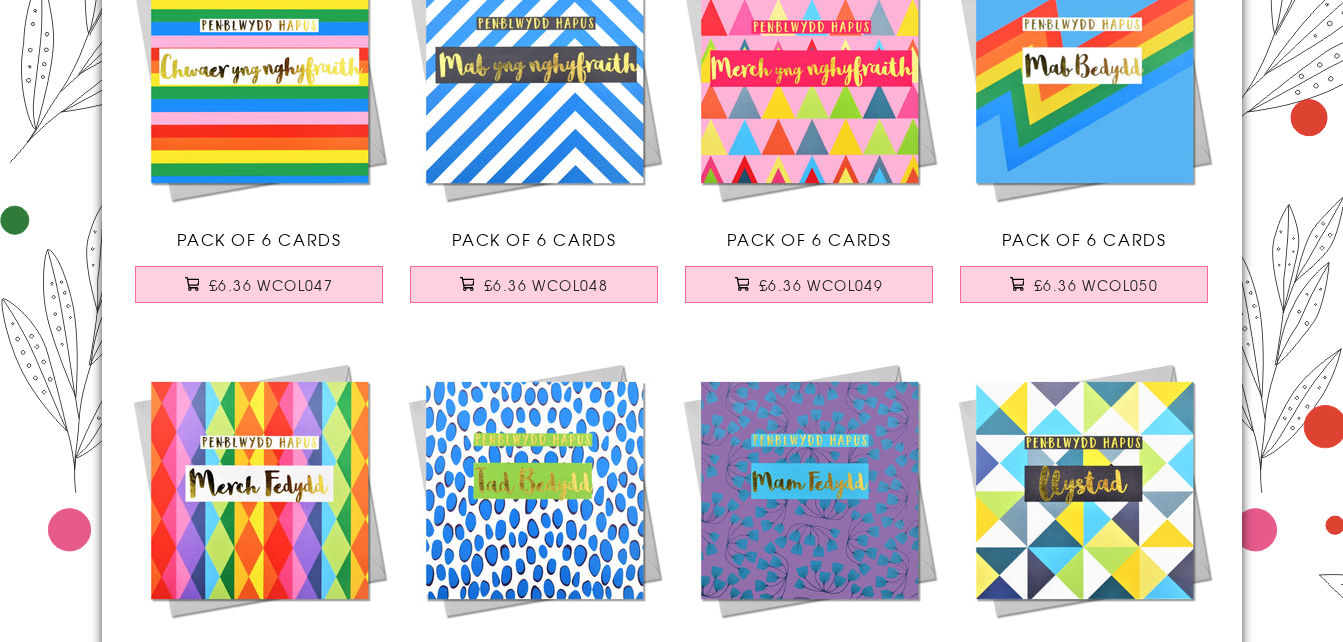 click at bounding box center [809, 490] 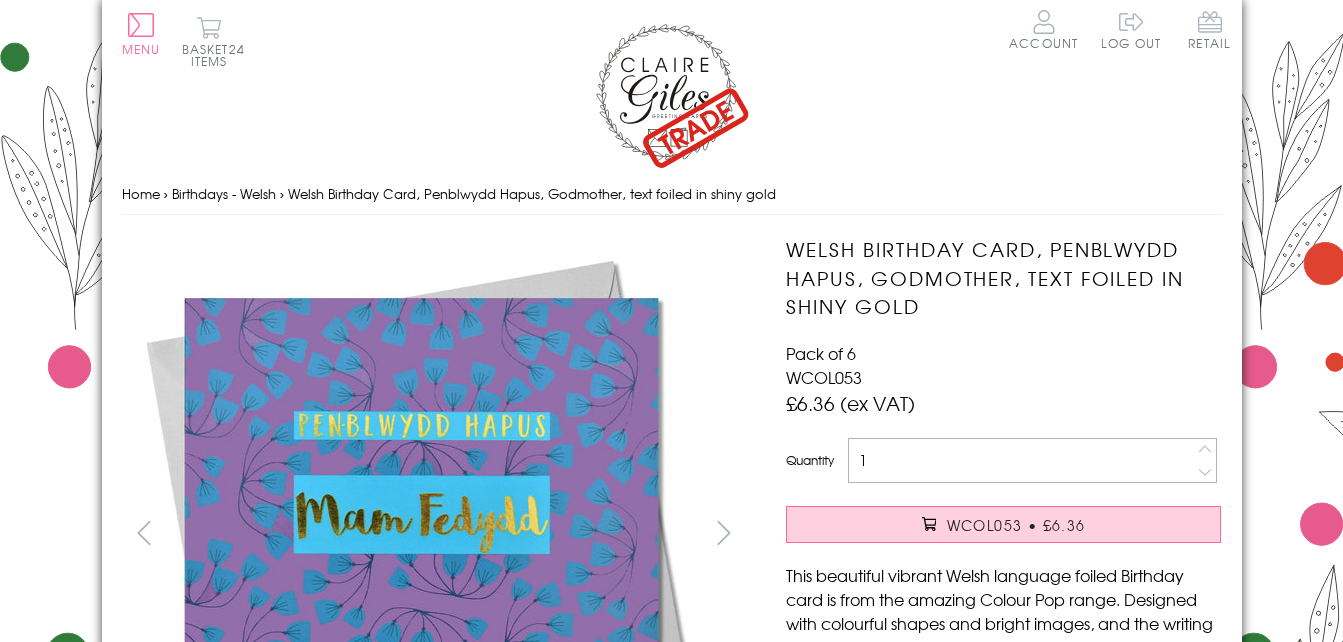 scroll, scrollTop: 0, scrollLeft: 0, axis: both 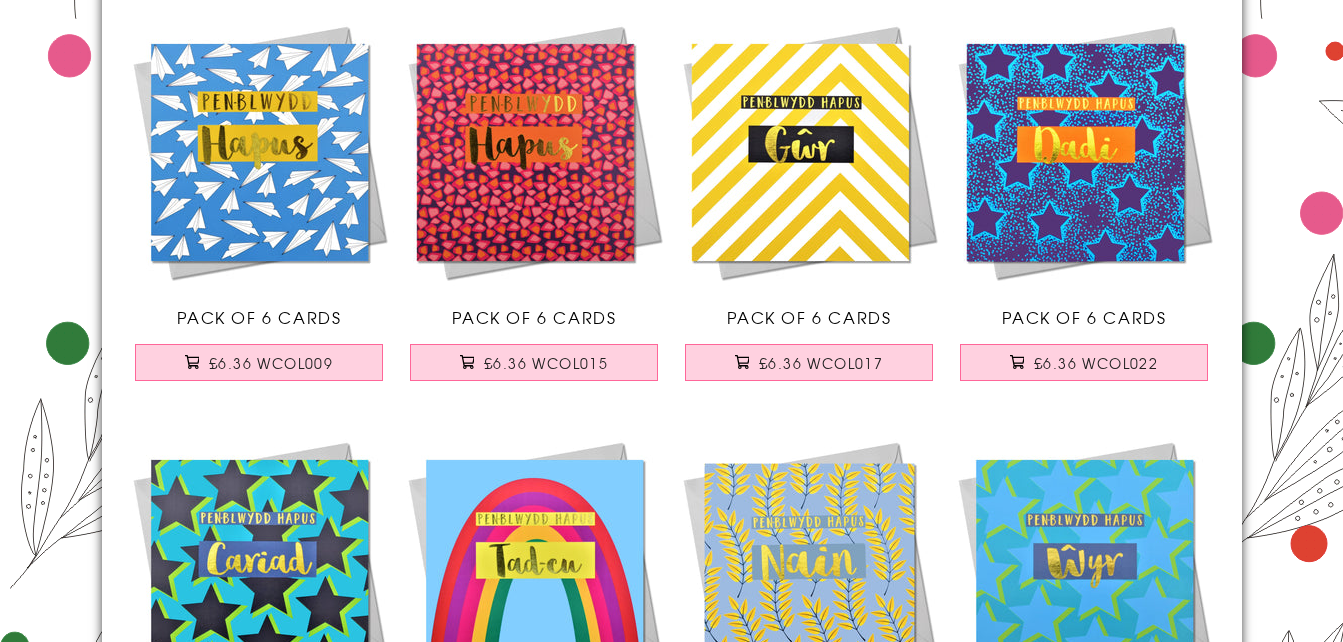click at bounding box center (809, 152) 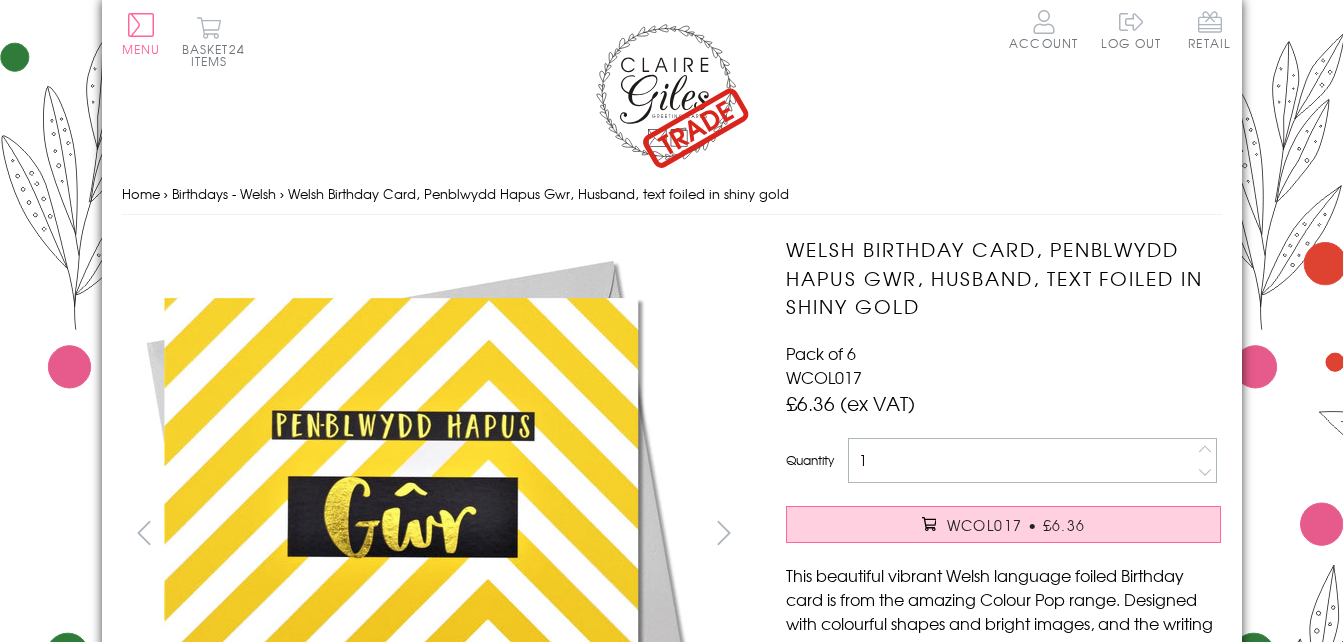 scroll, scrollTop: 0, scrollLeft: 0, axis: both 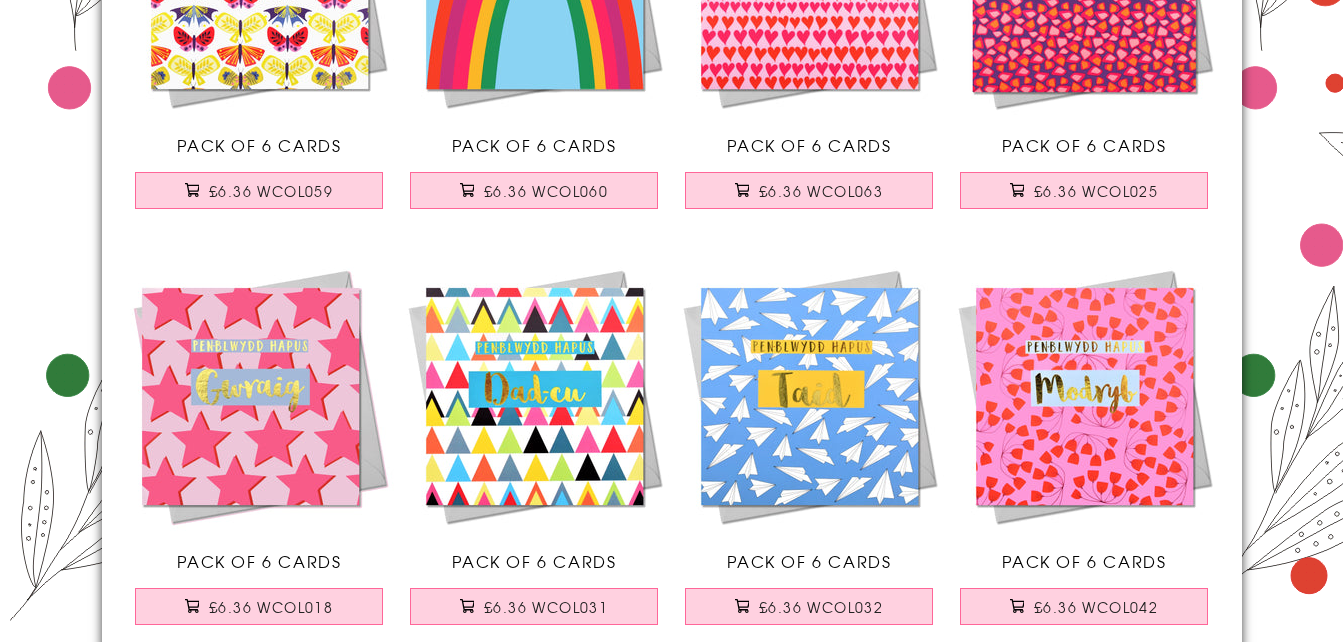 click at bounding box center [1084, 396] 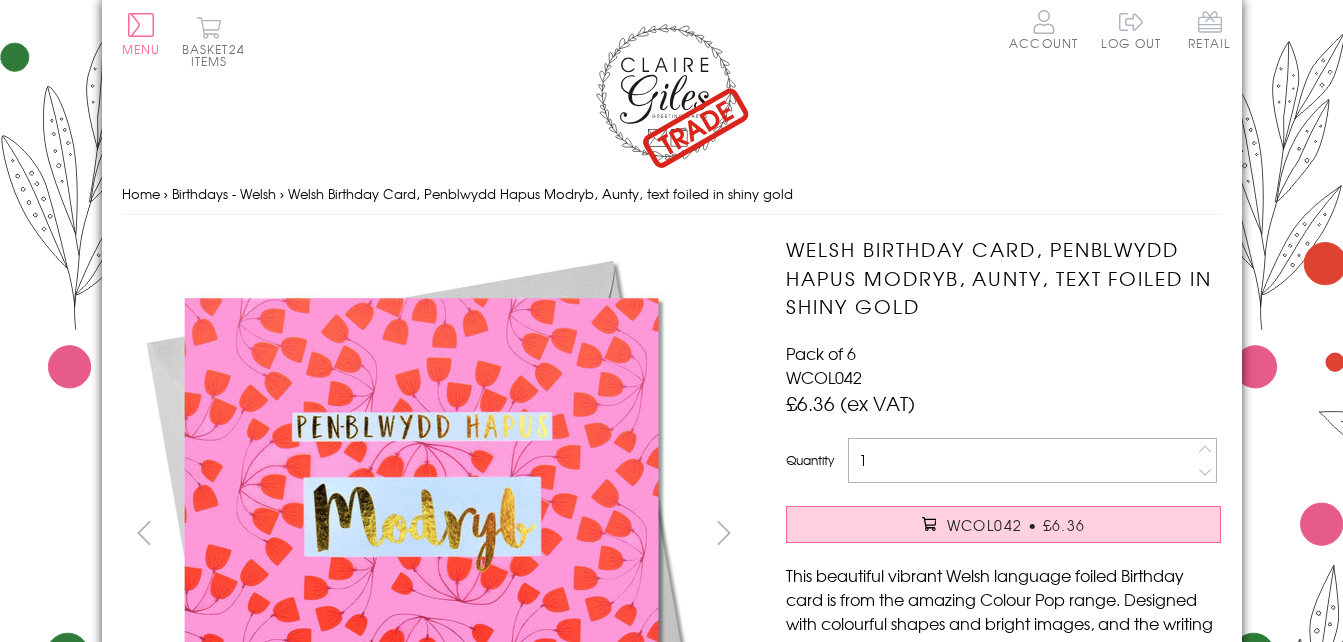 scroll, scrollTop: 0, scrollLeft: 0, axis: both 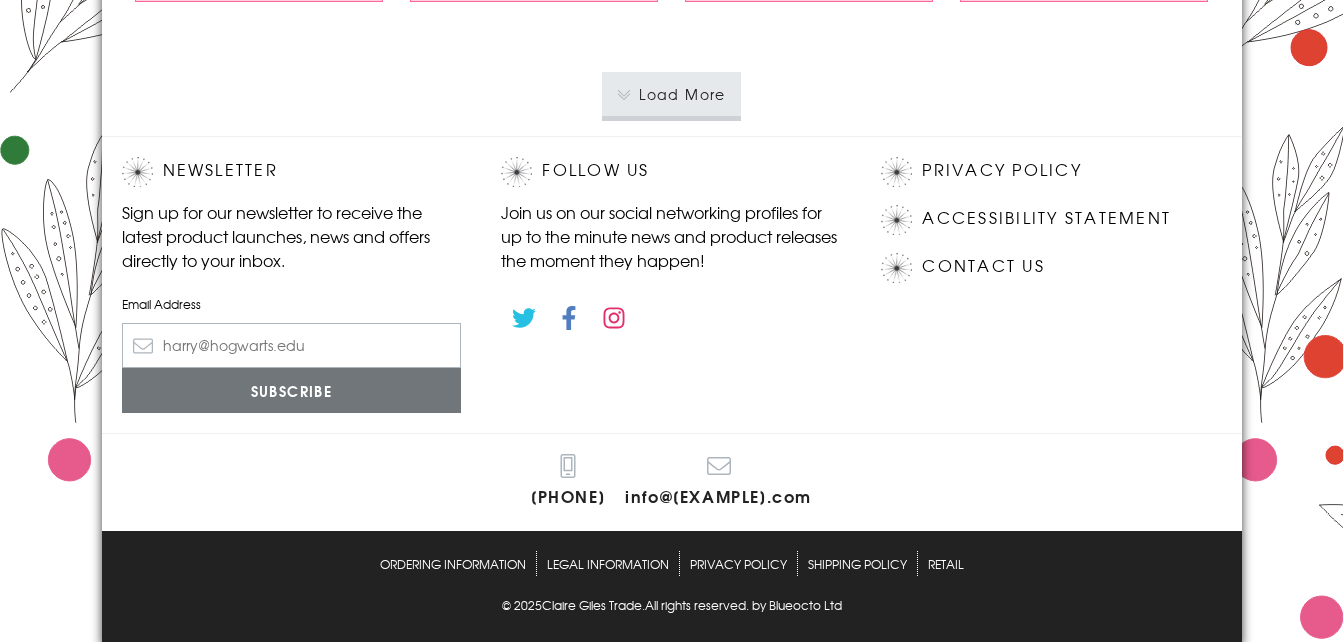 click at bounding box center (534, -227) 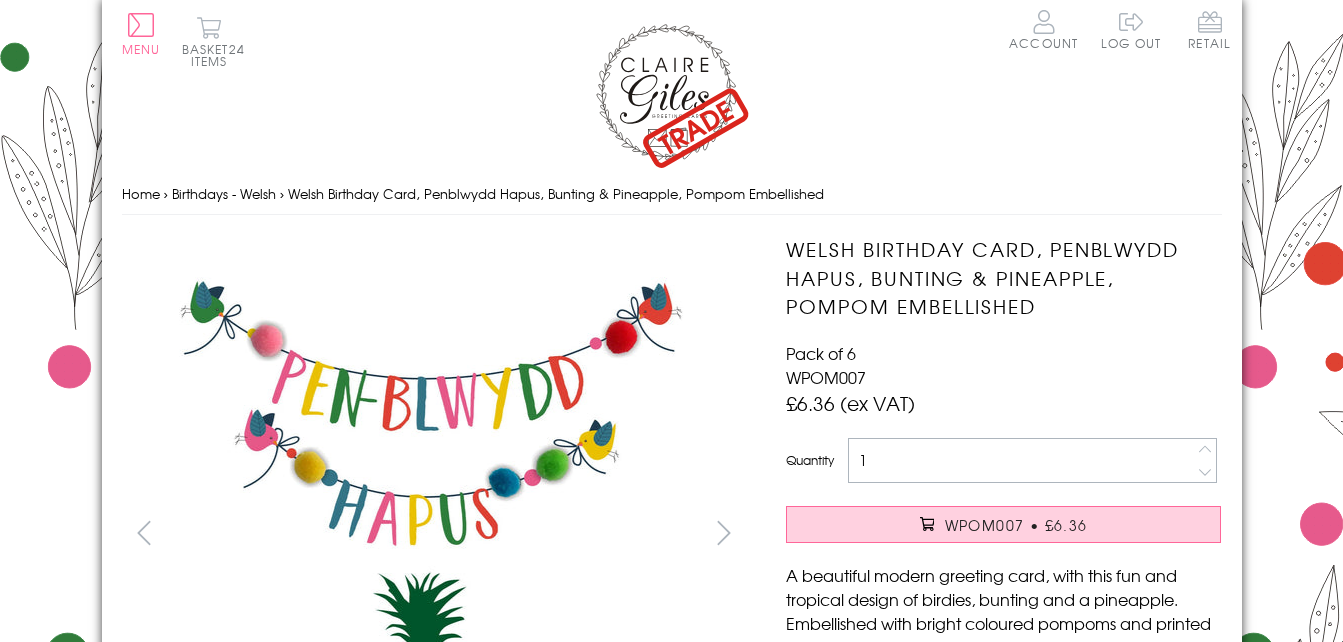 scroll, scrollTop: 0, scrollLeft: 0, axis: both 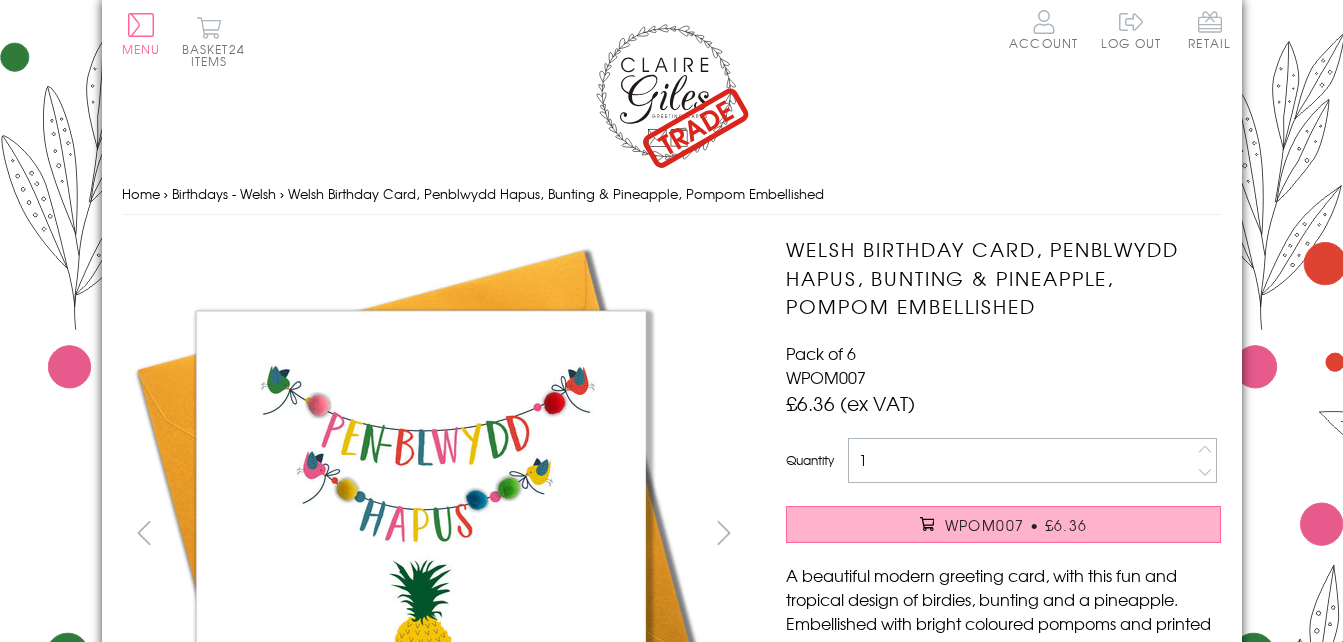 click on "WPOM007 • £6.36" at bounding box center (1003, 524) 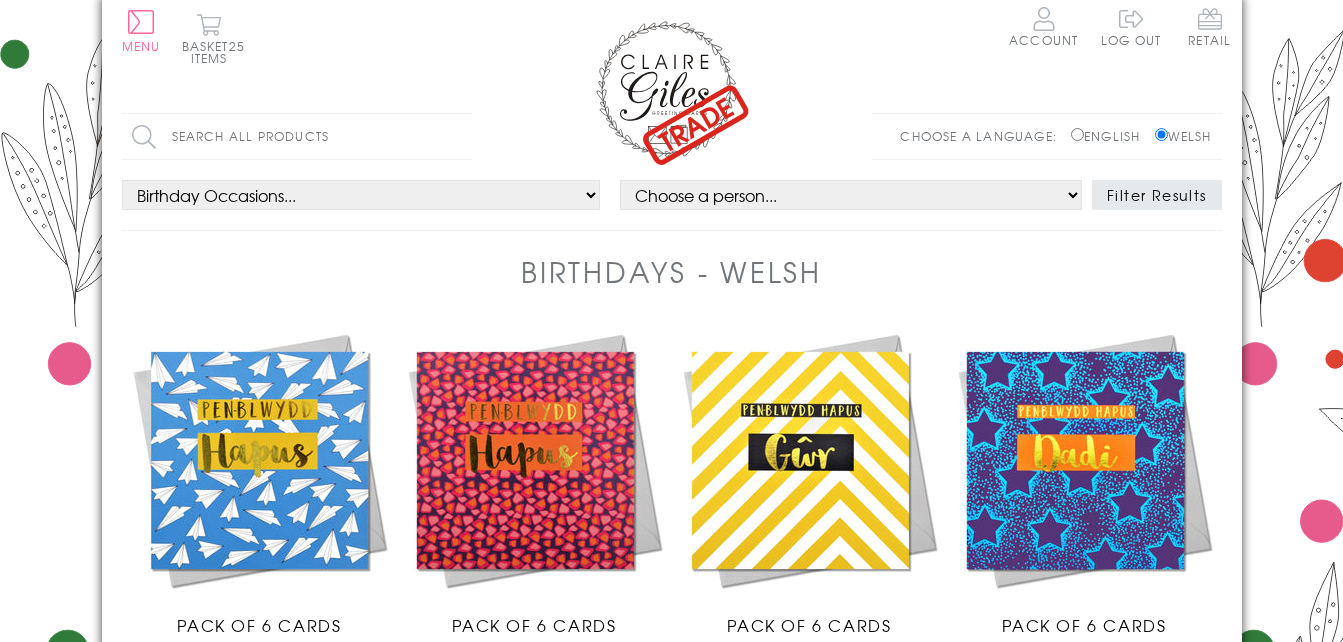 scroll, scrollTop: 0, scrollLeft: 0, axis: both 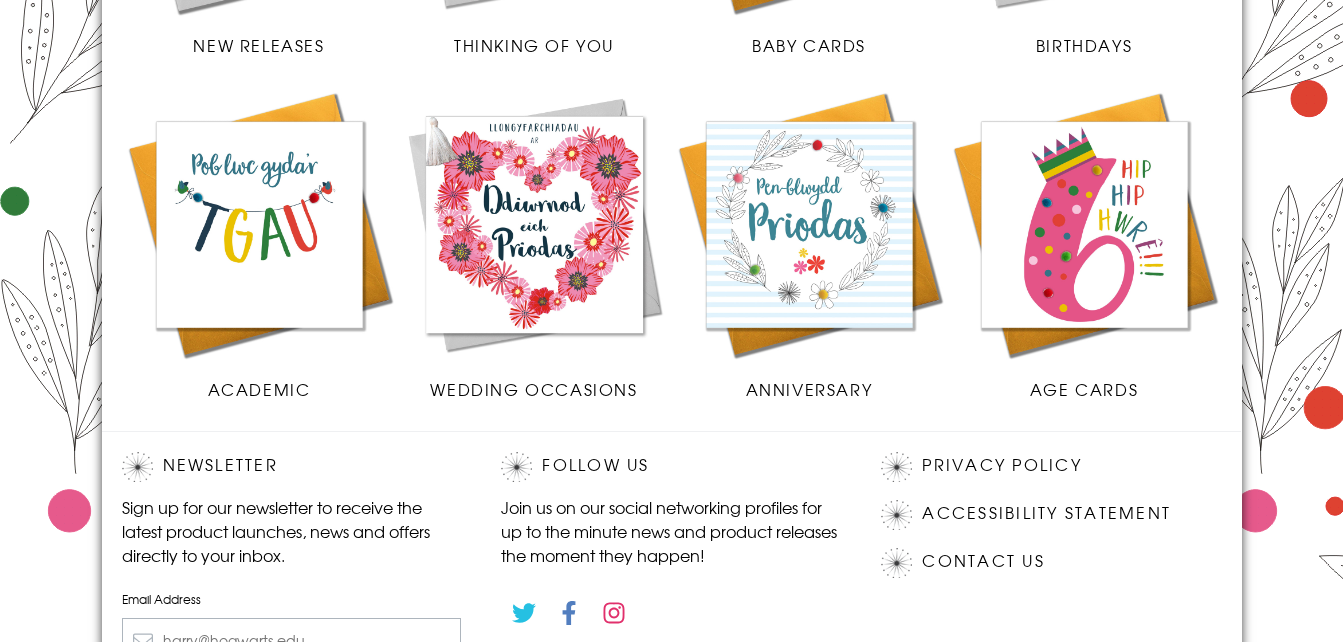 click at bounding box center [259, 224] 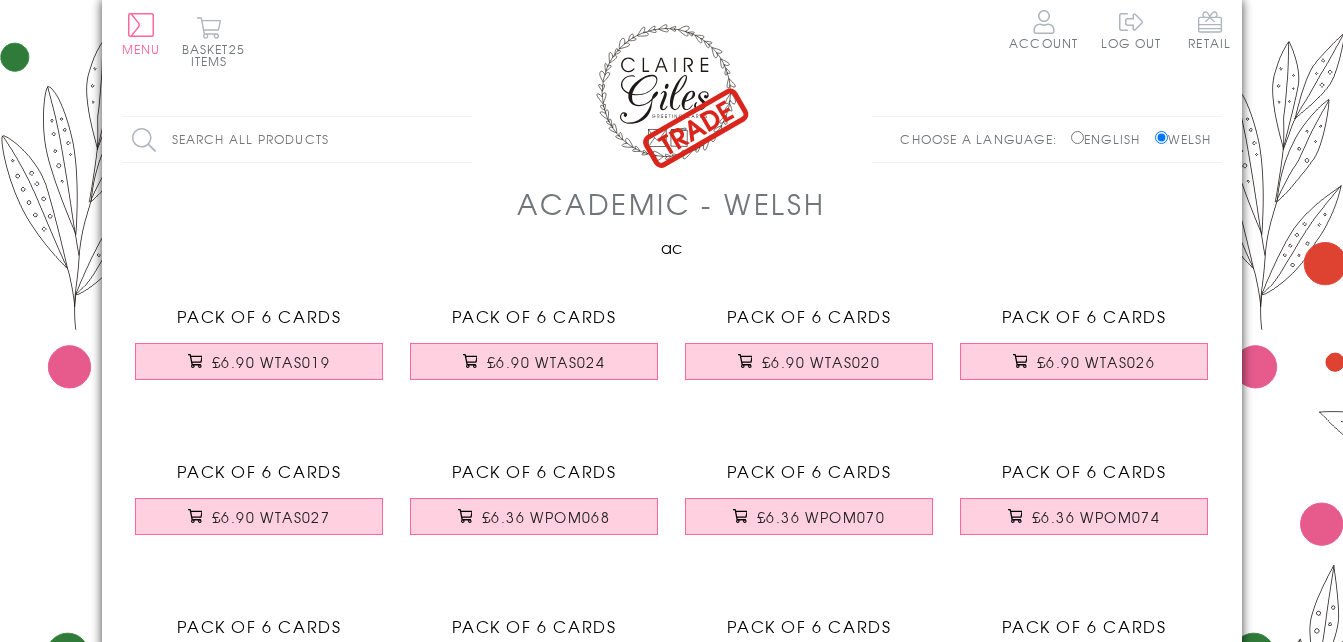 scroll, scrollTop: 0, scrollLeft: 0, axis: both 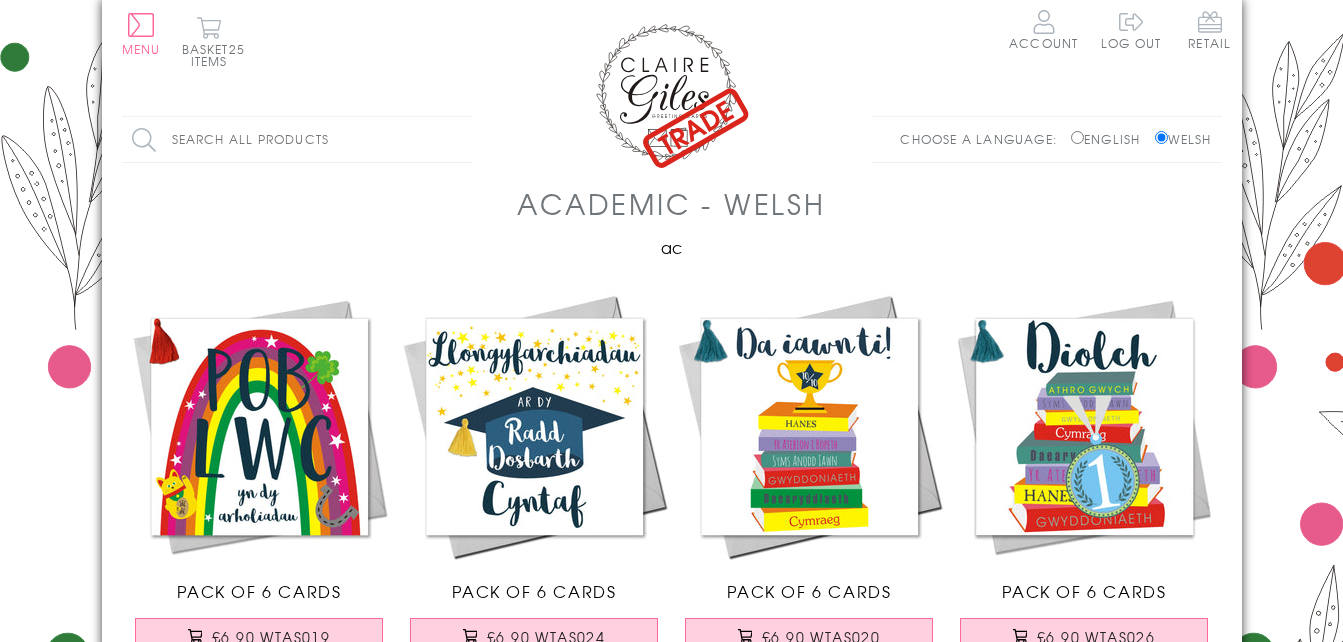 click at bounding box center [259, 426] 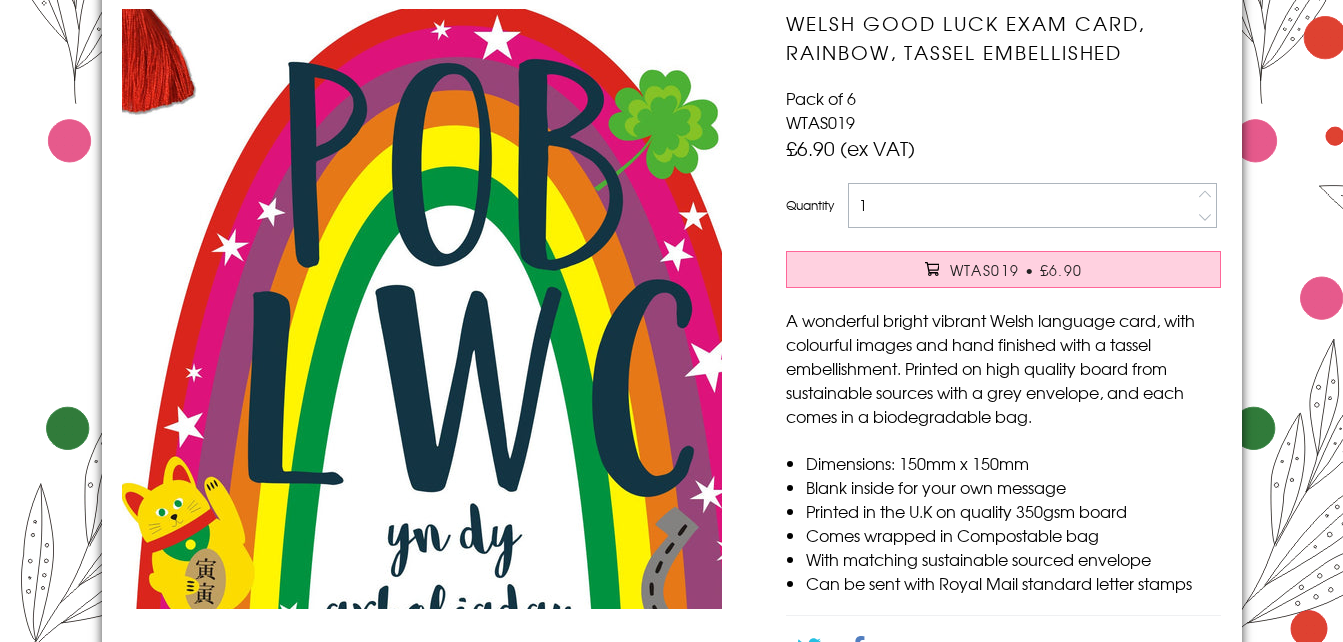 scroll, scrollTop: 300, scrollLeft: 0, axis: vertical 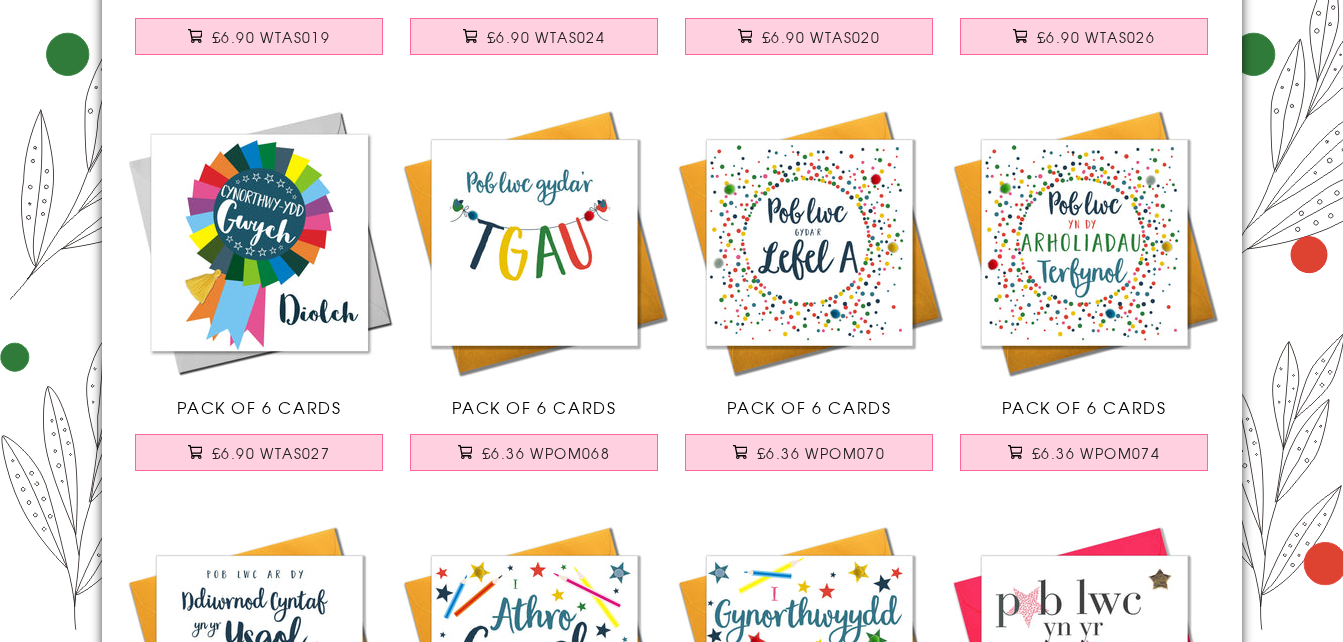 click at bounding box center (534, 242) 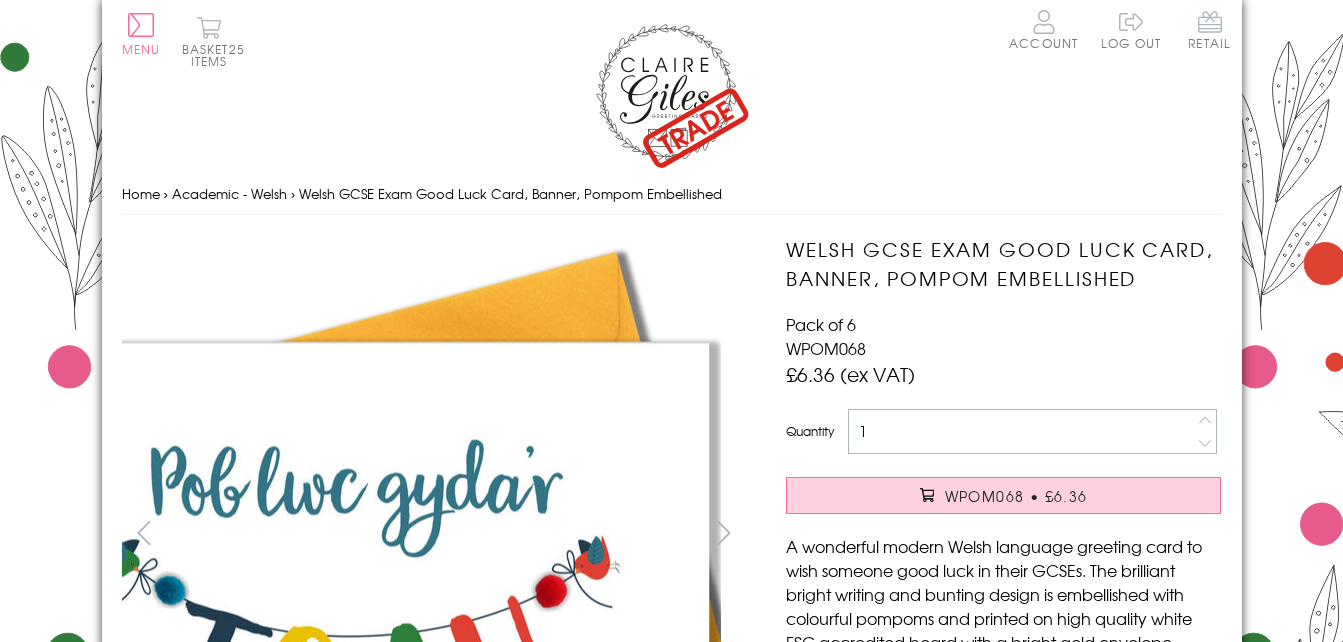 scroll, scrollTop: 0, scrollLeft: 0, axis: both 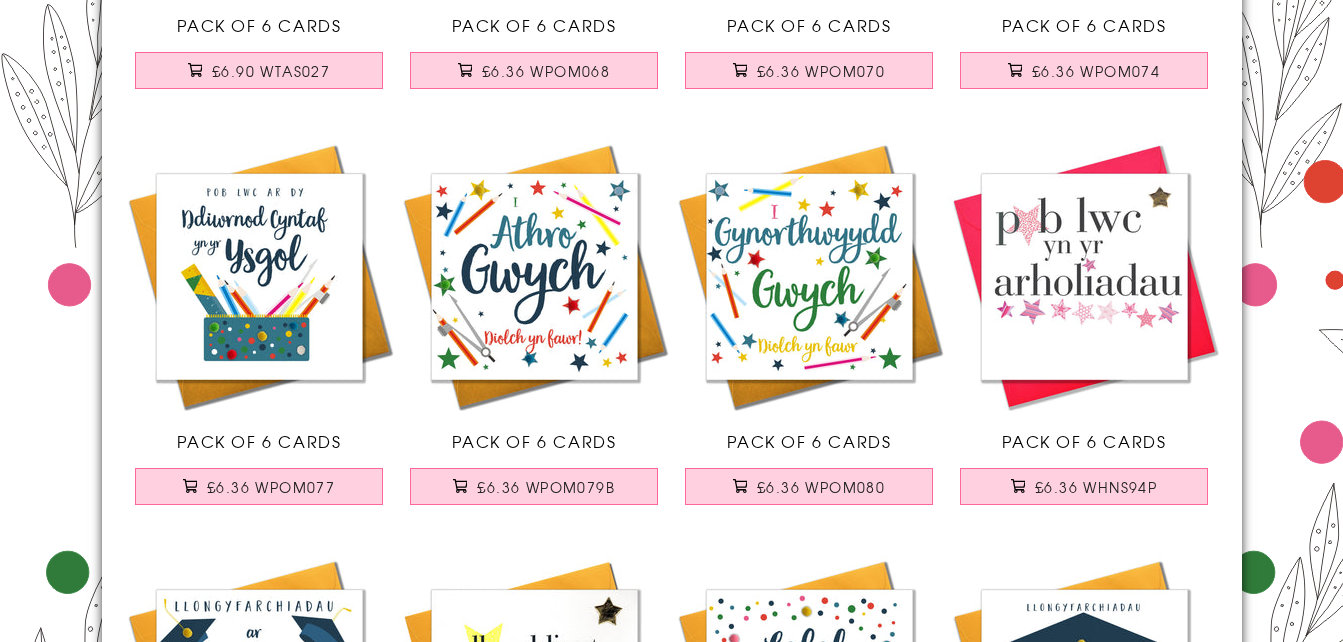 click at bounding box center (1084, 276) 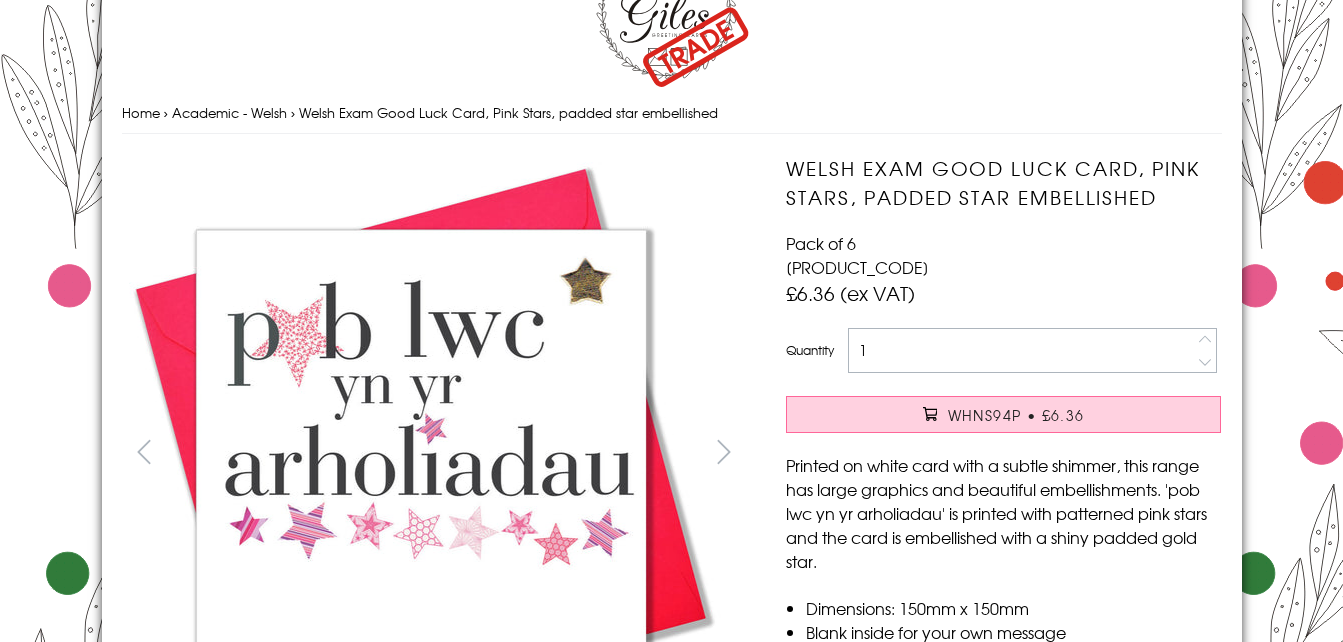 scroll, scrollTop: 200, scrollLeft: 0, axis: vertical 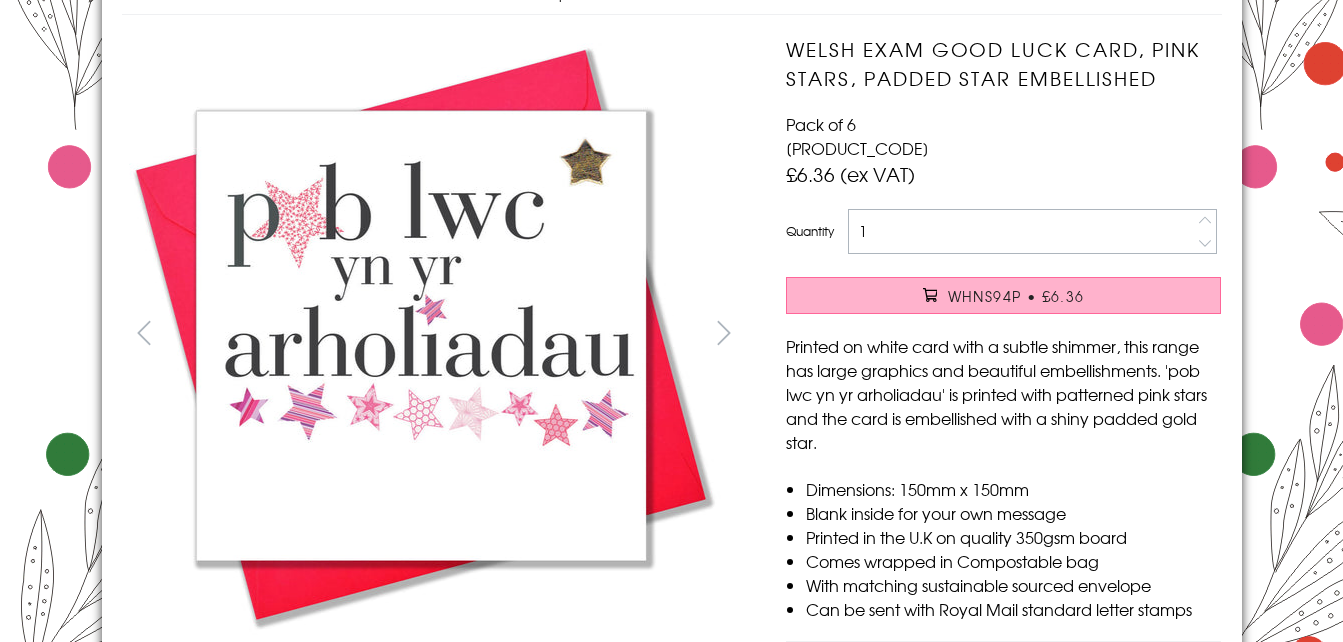 click on "WHNS94P • £6.36" at bounding box center [1003, 295] 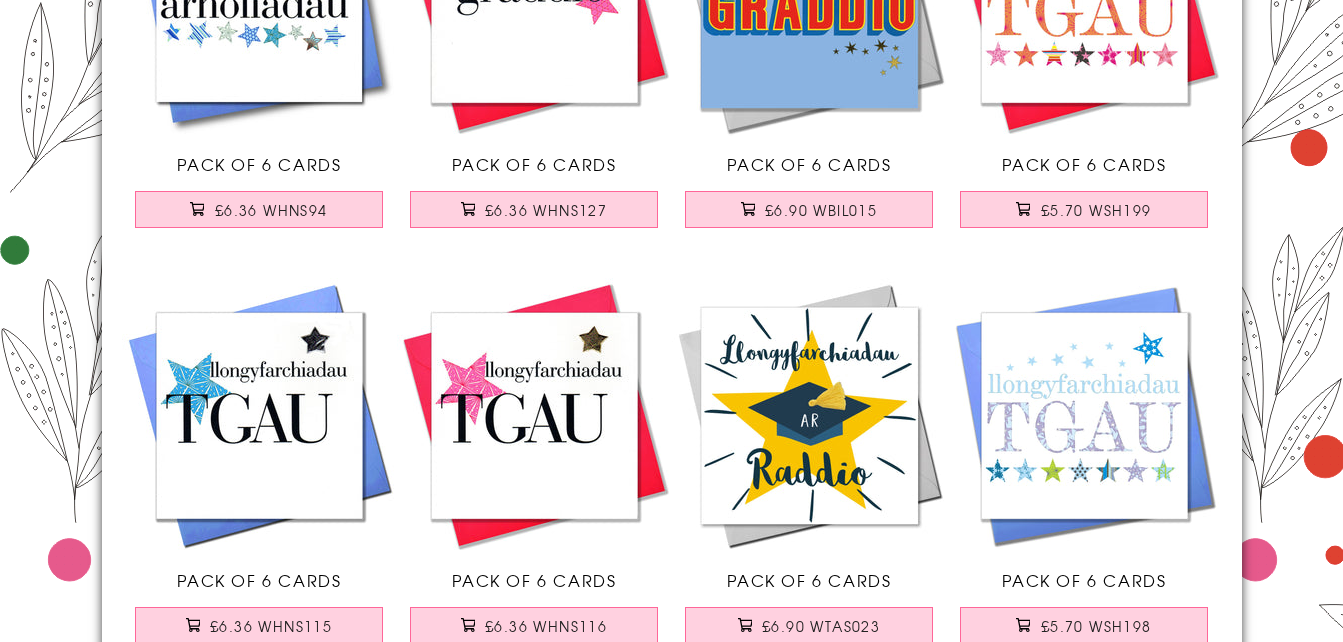 scroll, scrollTop: 2542, scrollLeft: 0, axis: vertical 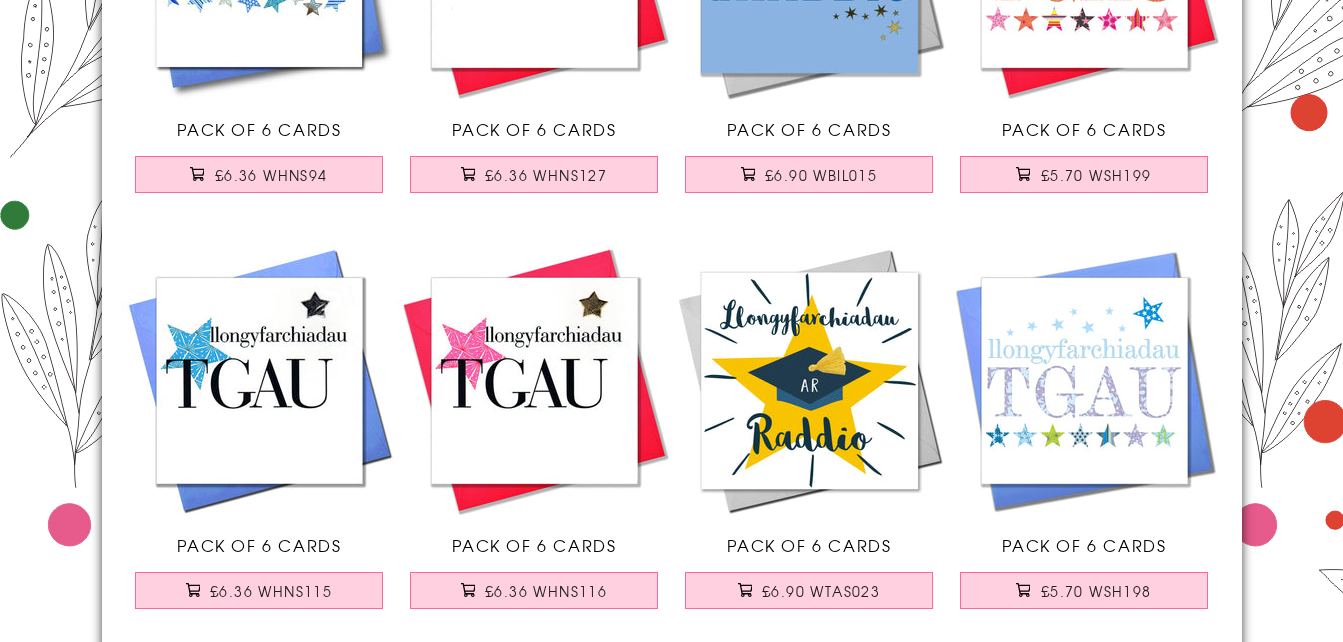 click at bounding box center (809, 380) 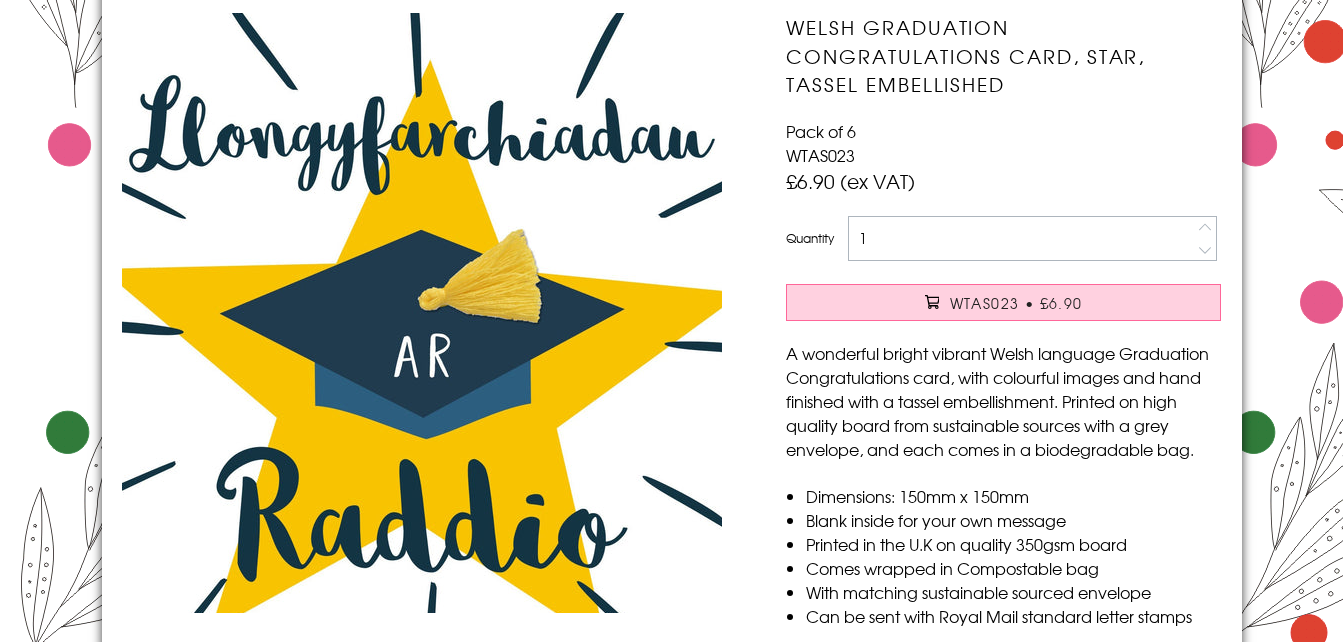 scroll, scrollTop: 200, scrollLeft: 0, axis: vertical 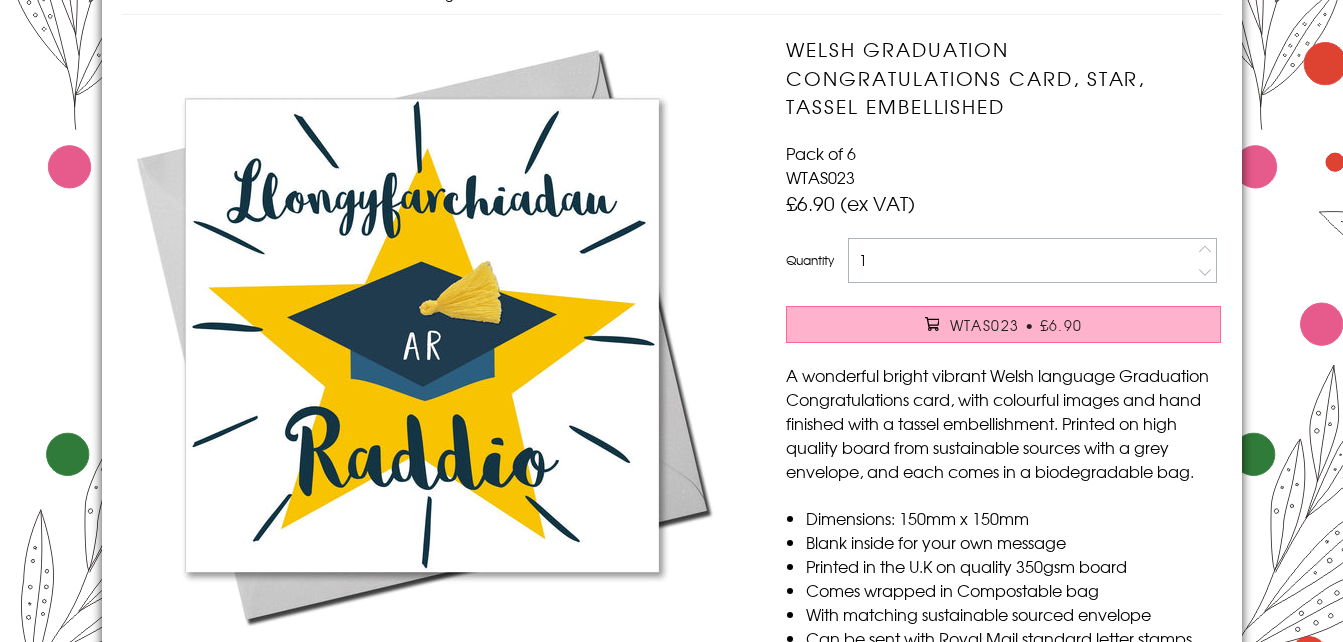click on "WTAS023 • £6.90" at bounding box center (1016, 325) 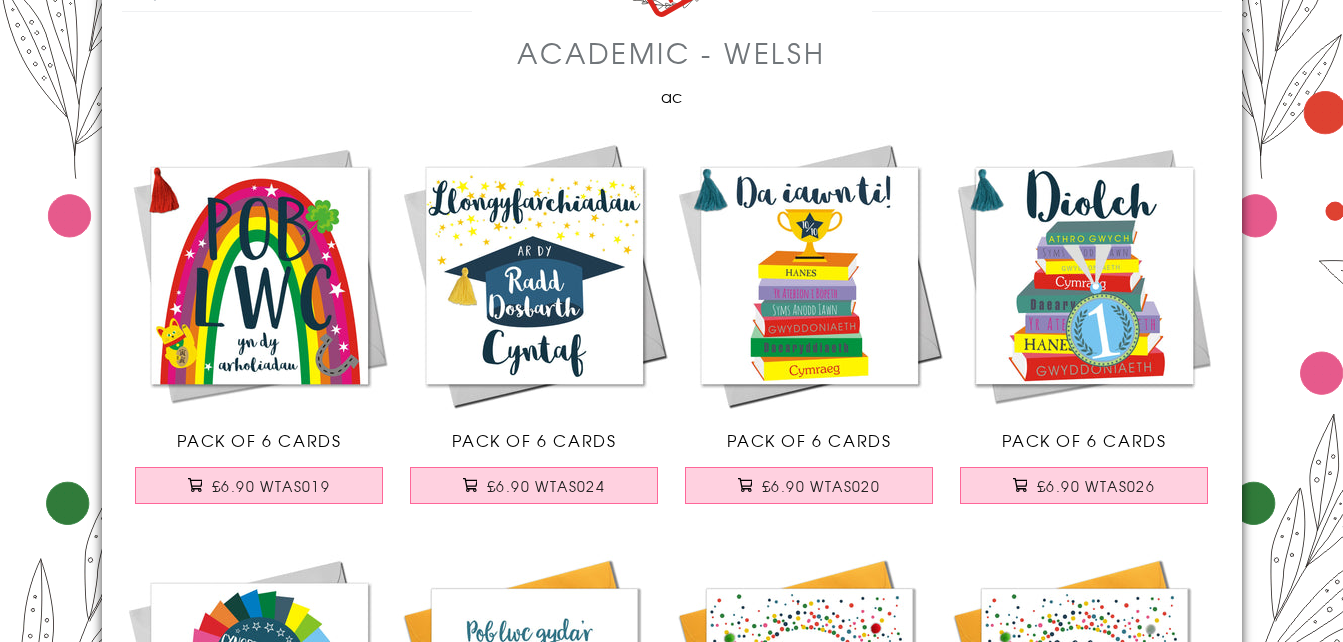 scroll, scrollTop: 0, scrollLeft: 0, axis: both 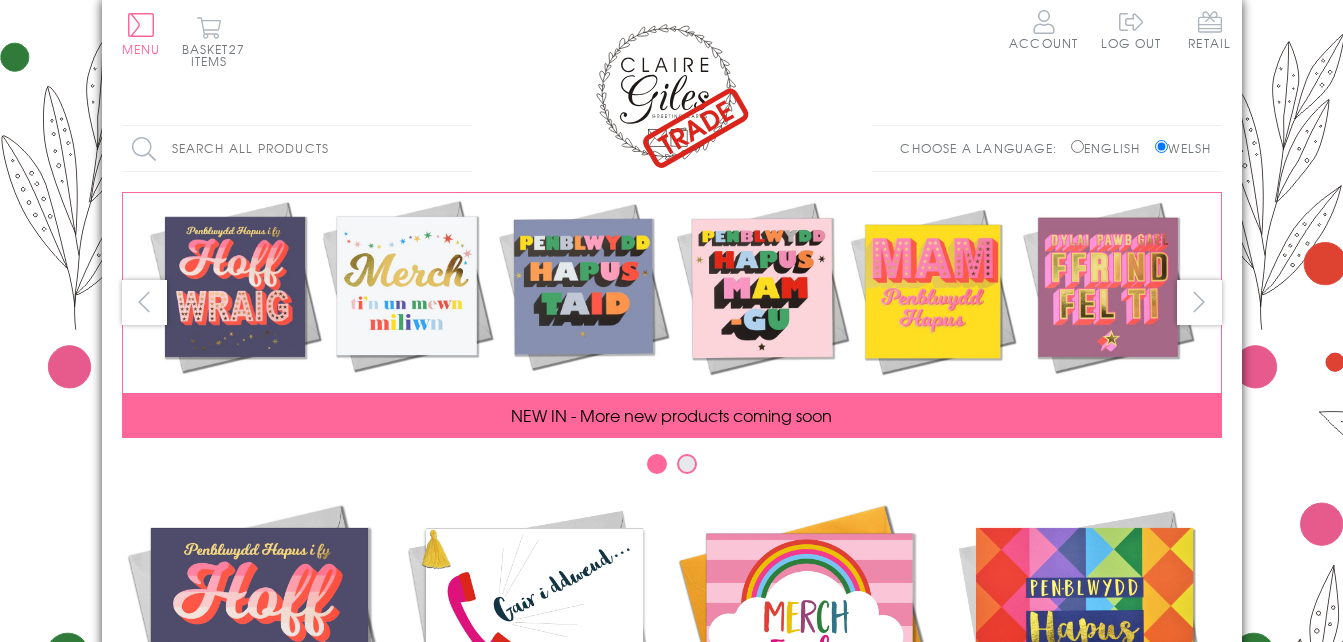 click on "English" at bounding box center (1077, 146) 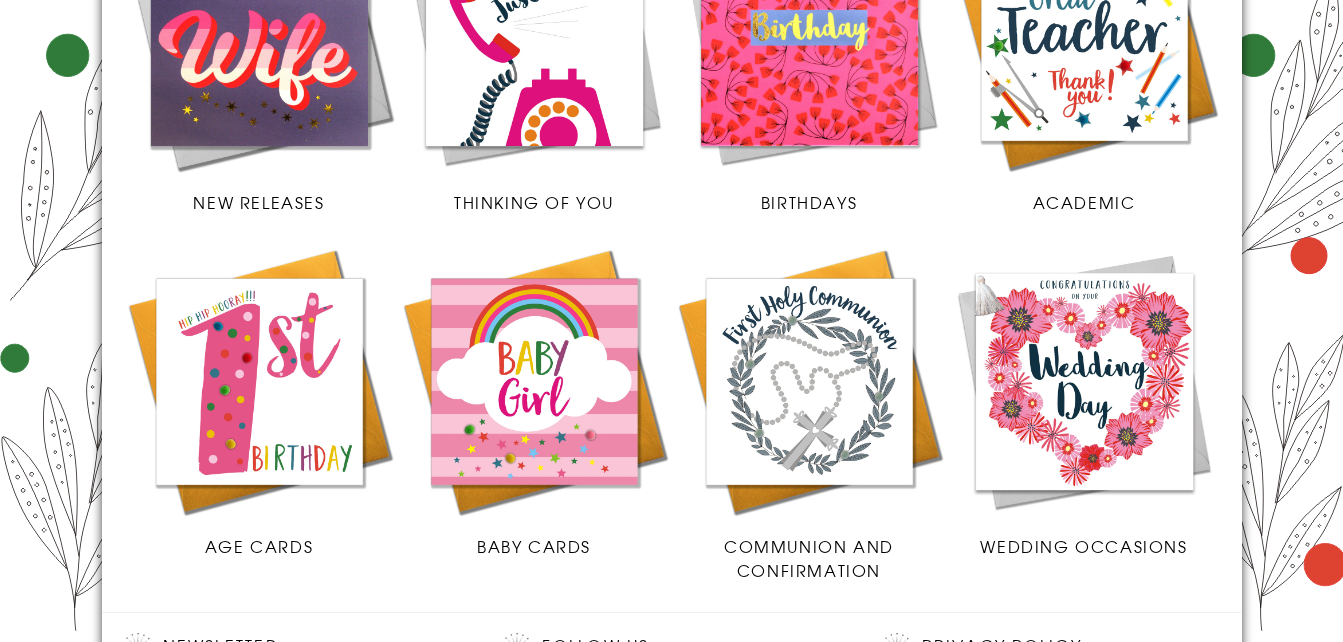 scroll, scrollTop: 600, scrollLeft: 0, axis: vertical 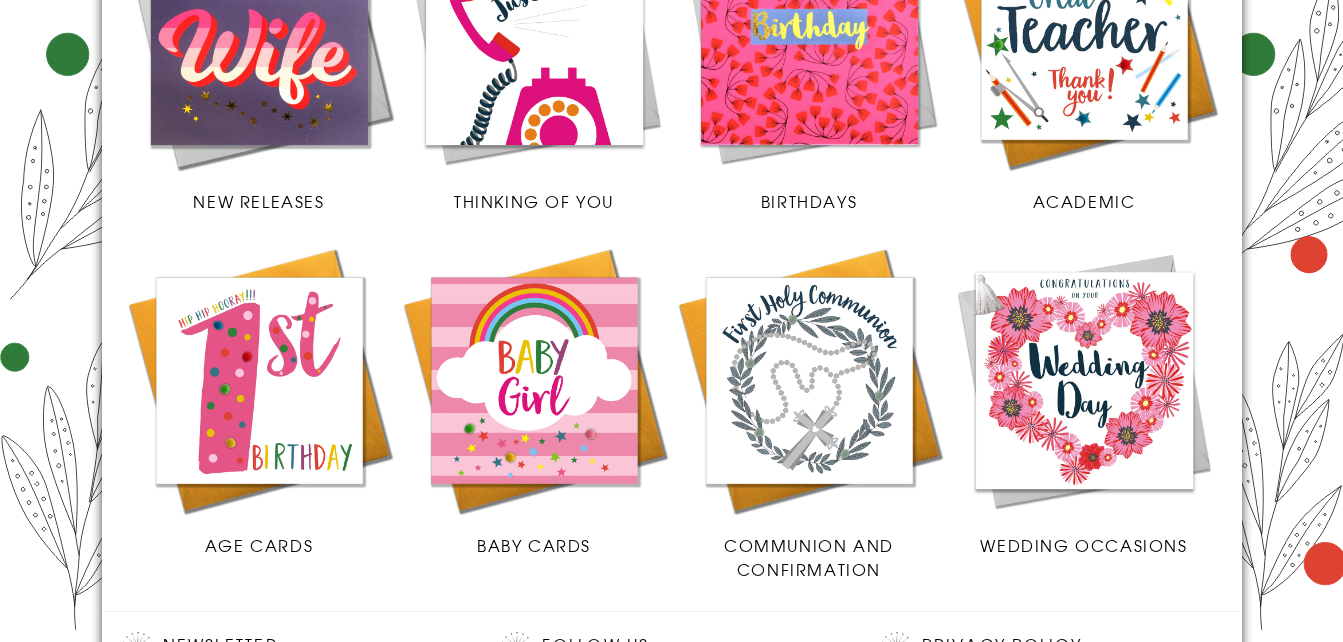 click at bounding box center (1084, 36) 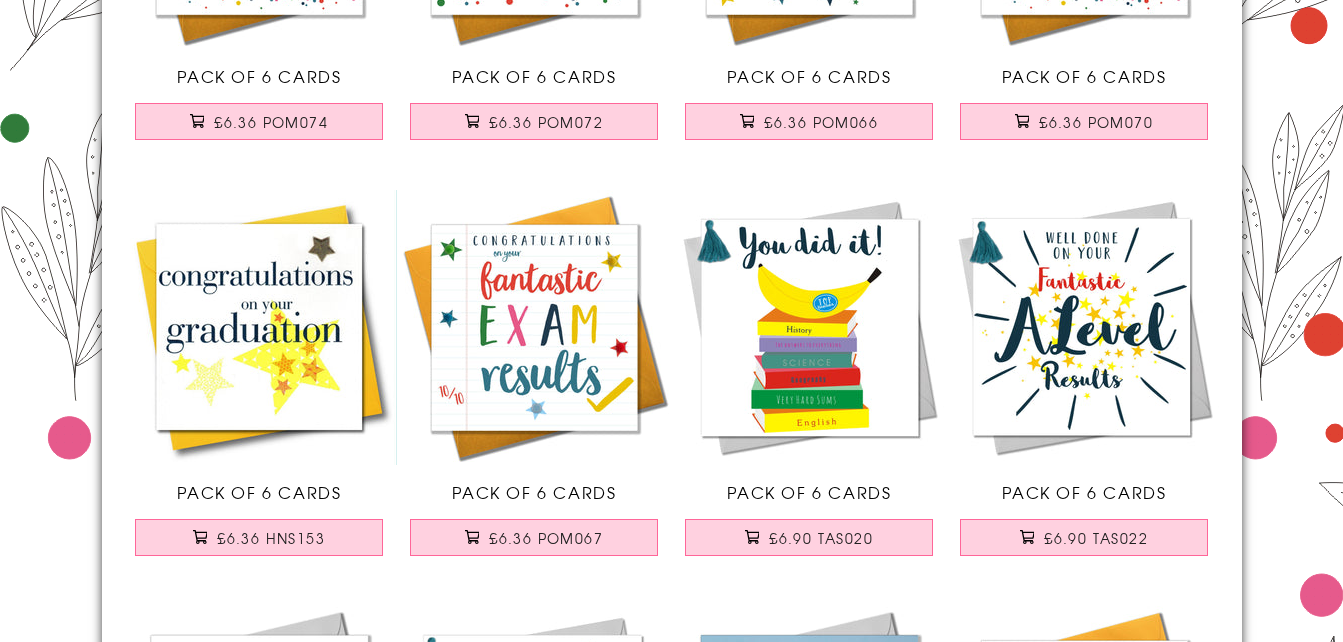 scroll, scrollTop: 1800, scrollLeft: 0, axis: vertical 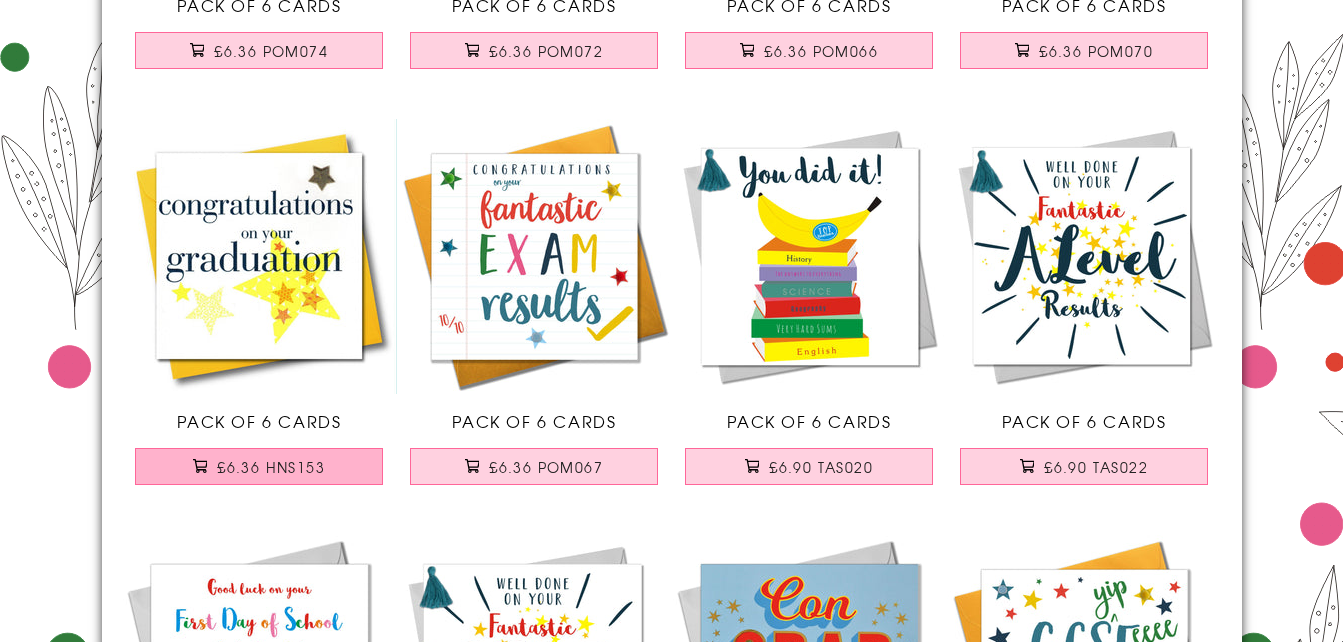 click on "£6.36  HNS153" at bounding box center [259, 466] 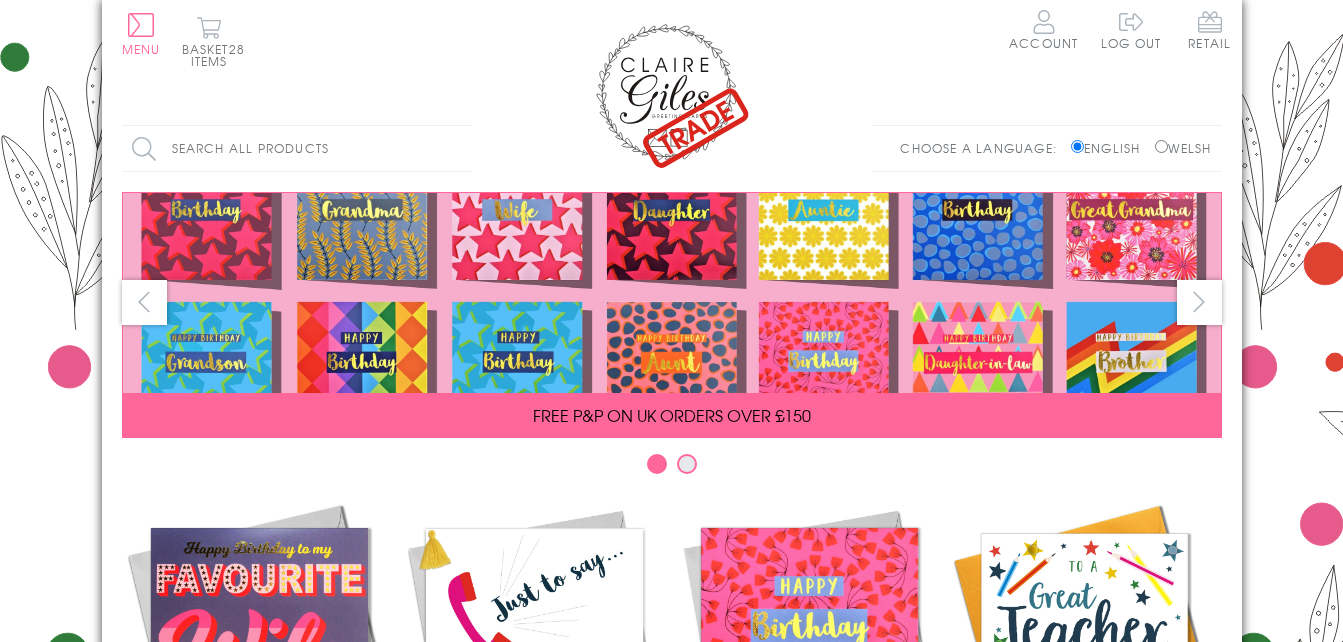 scroll, scrollTop: 600, scrollLeft: 0, axis: vertical 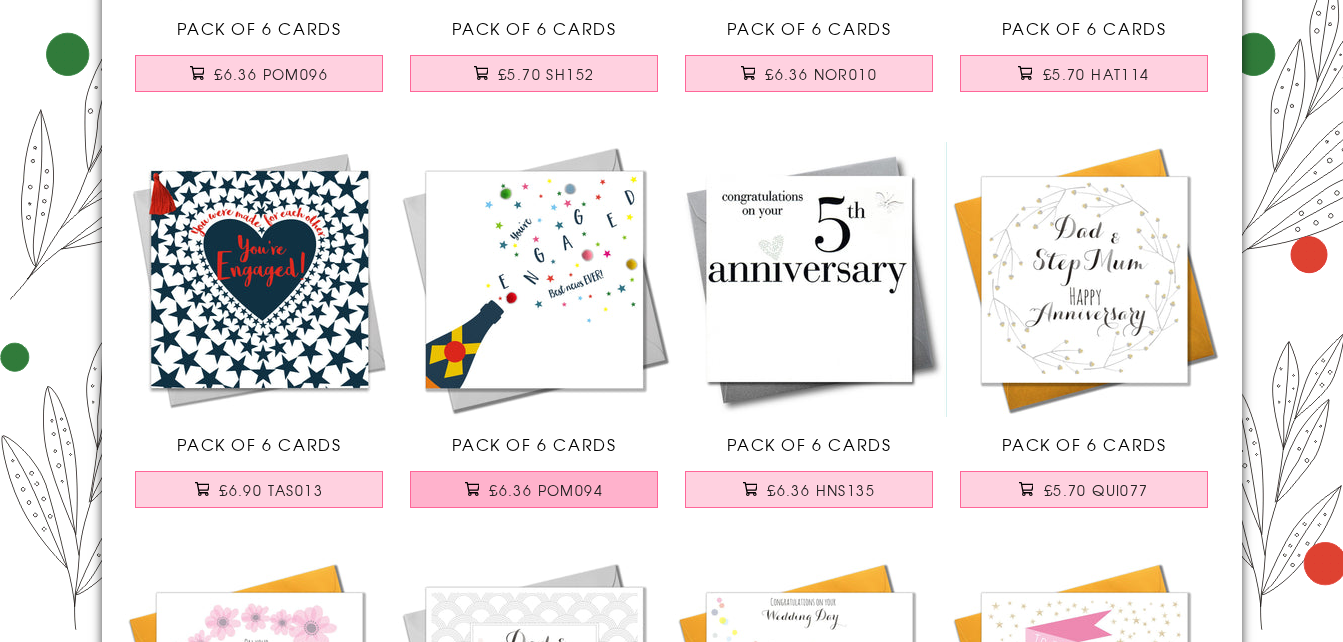 click on "£6.36  POM094" at bounding box center [546, 490] 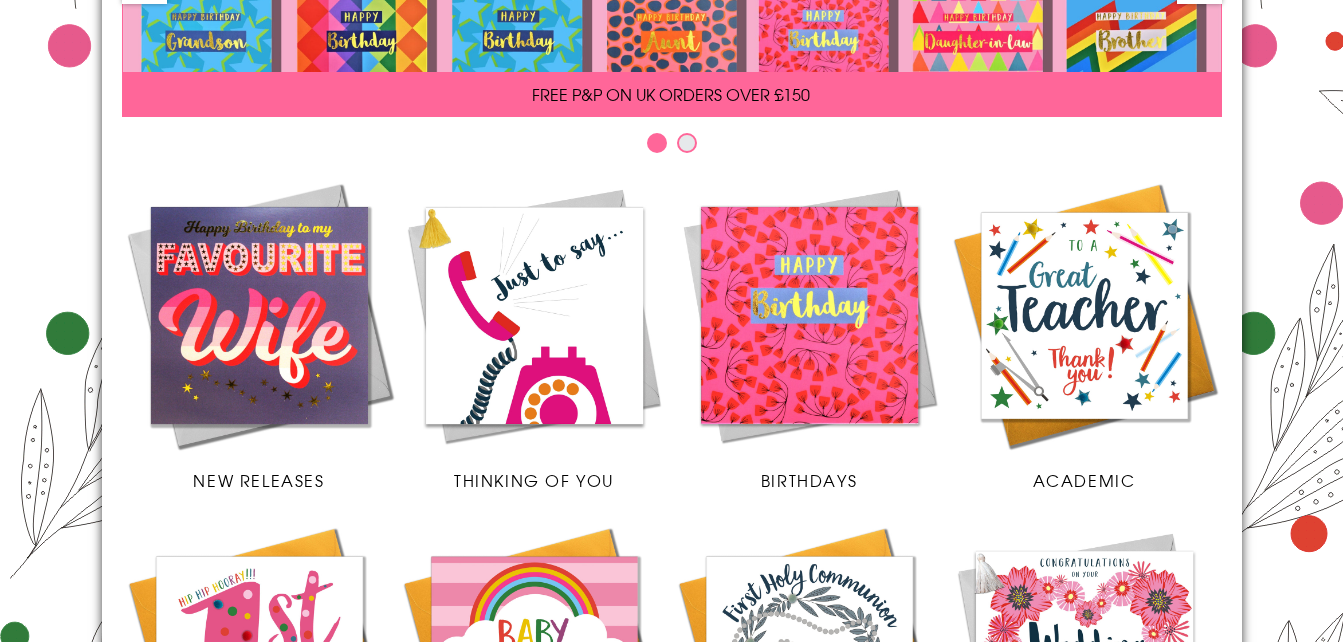scroll, scrollTop: 100, scrollLeft: 0, axis: vertical 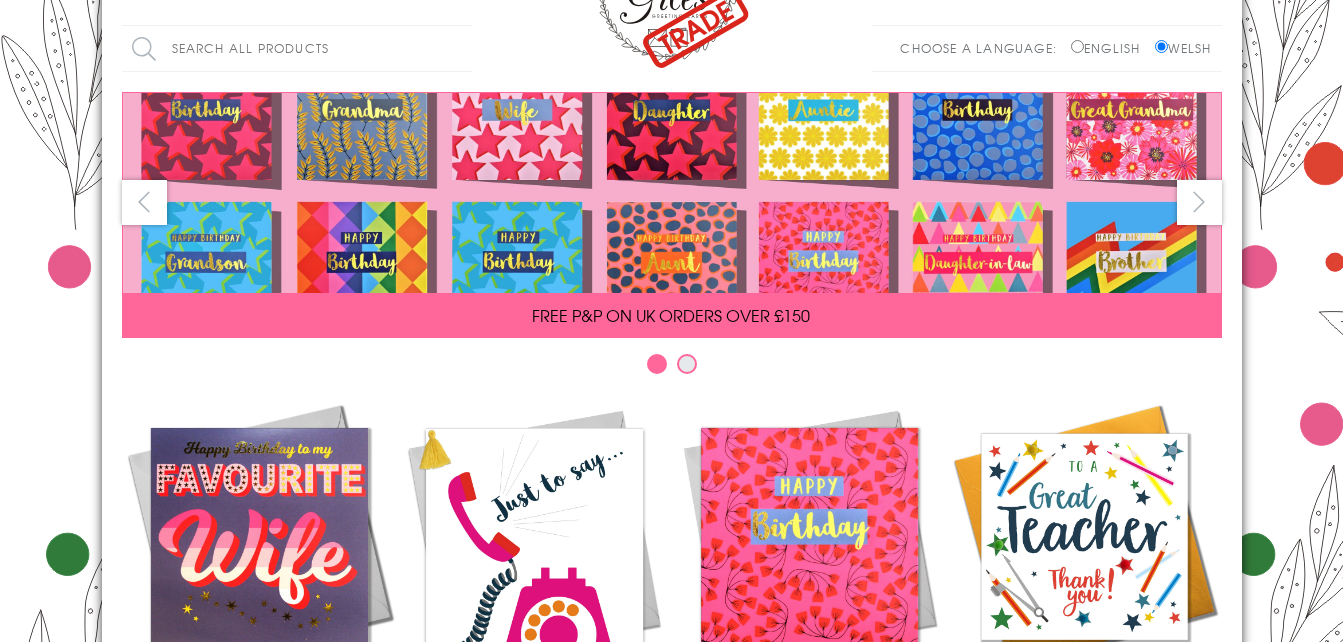 click on "English" at bounding box center [1077, 46] 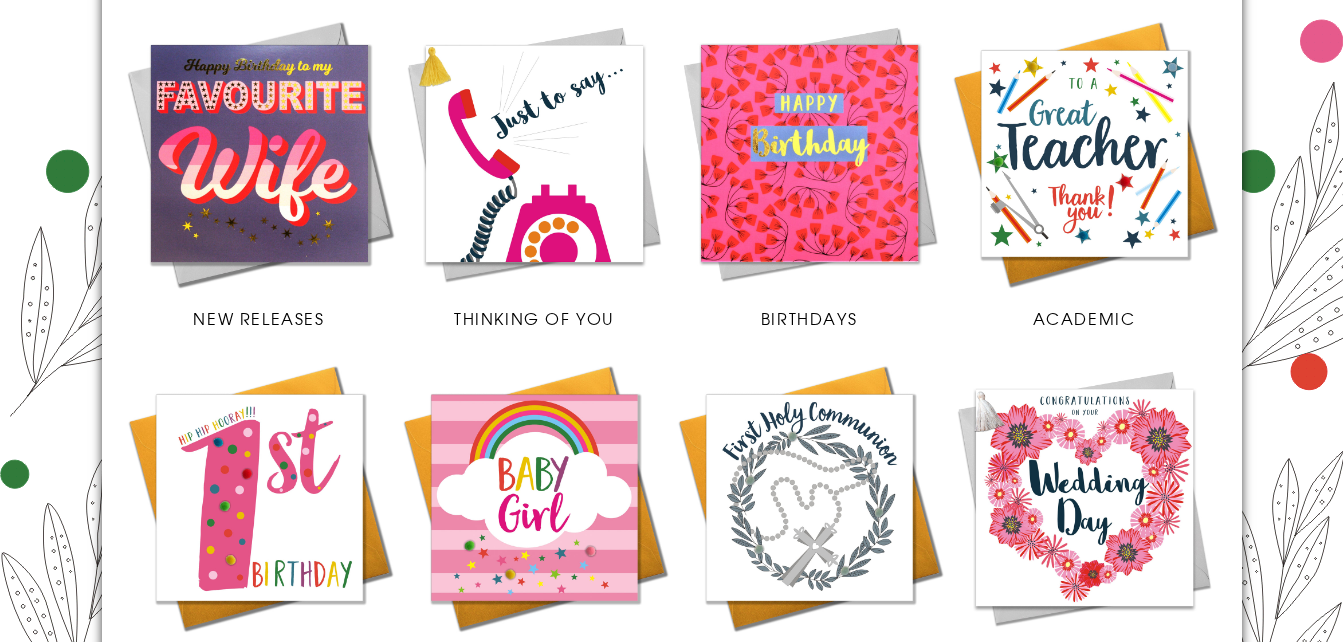 scroll, scrollTop: 100, scrollLeft: 0, axis: vertical 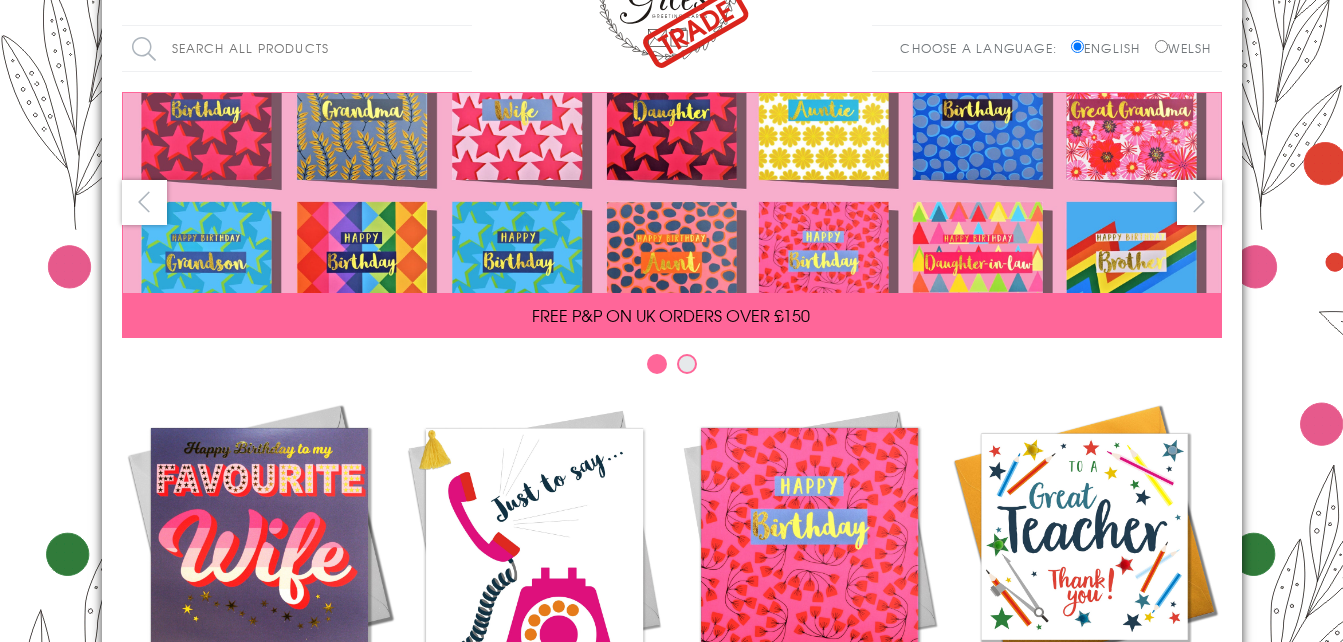 click on "Welsh" at bounding box center (1161, 46) 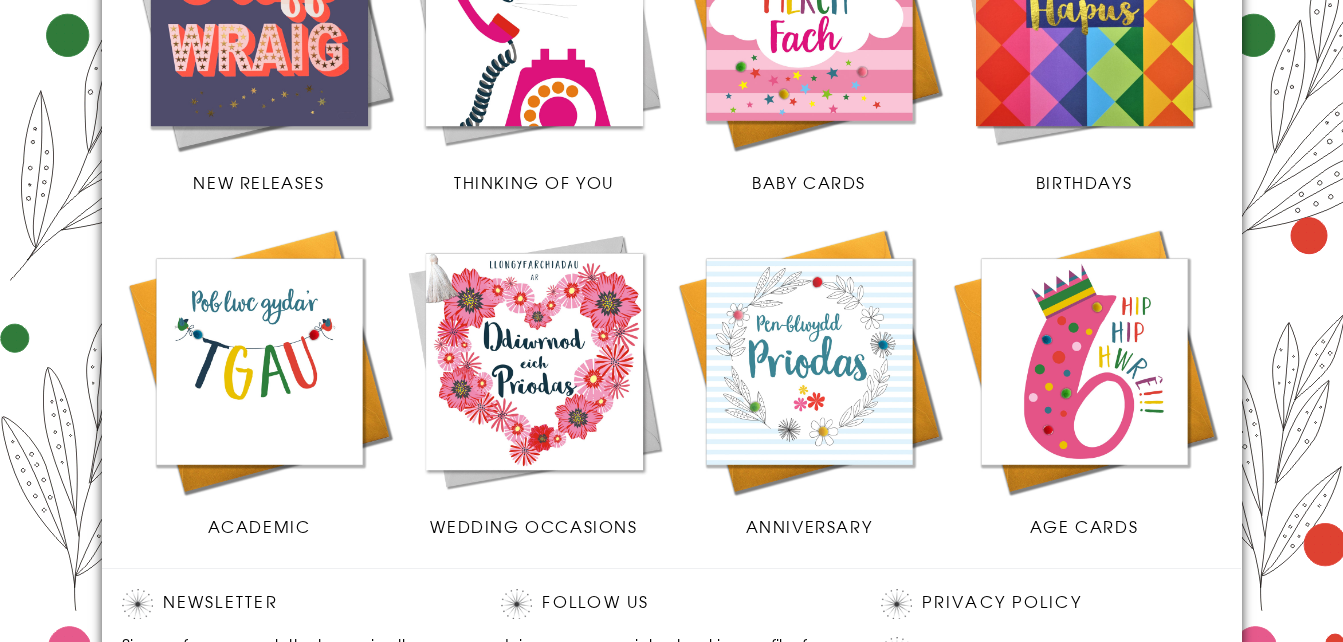 scroll, scrollTop: 500, scrollLeft: 0, axis: vertical 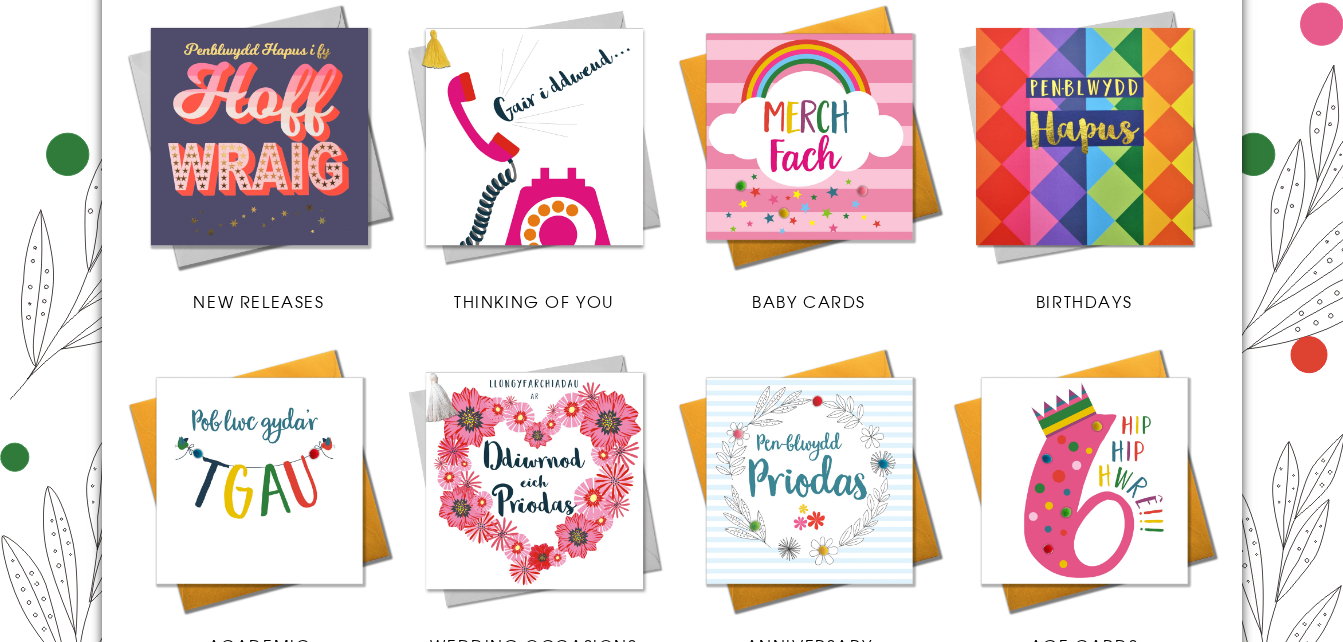 click at bounding box center (259, 136) 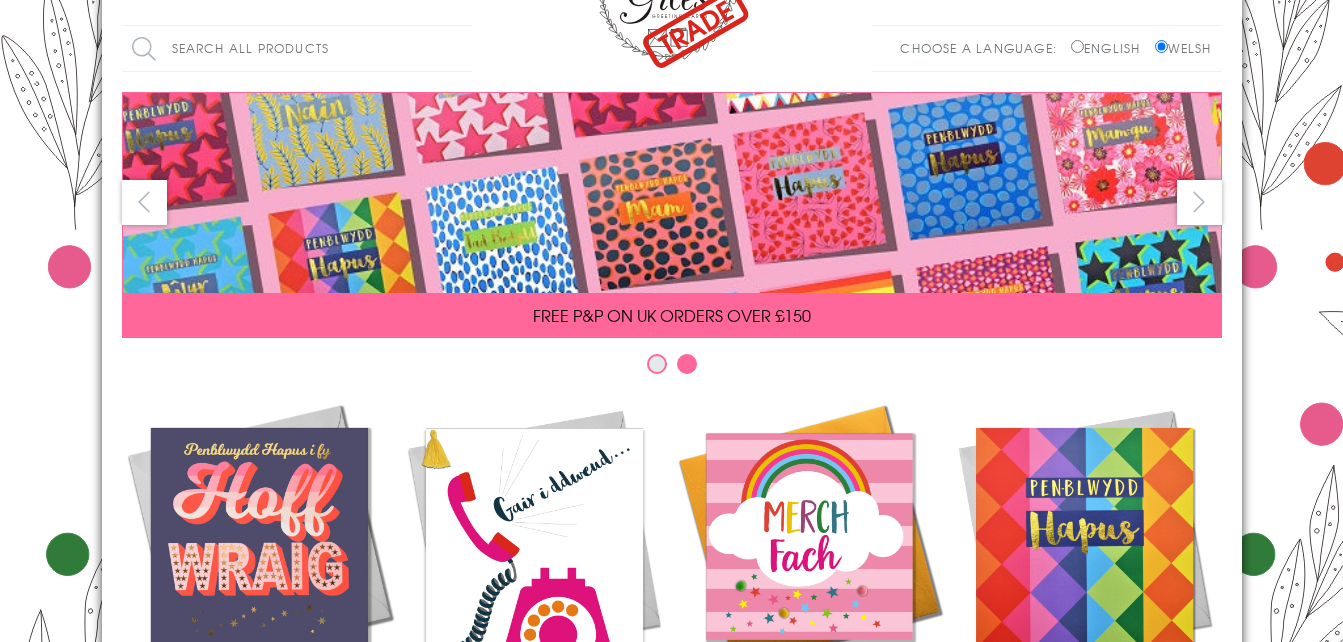 scroll, scrollTop: 0, scrollLeft: 0, axis: both 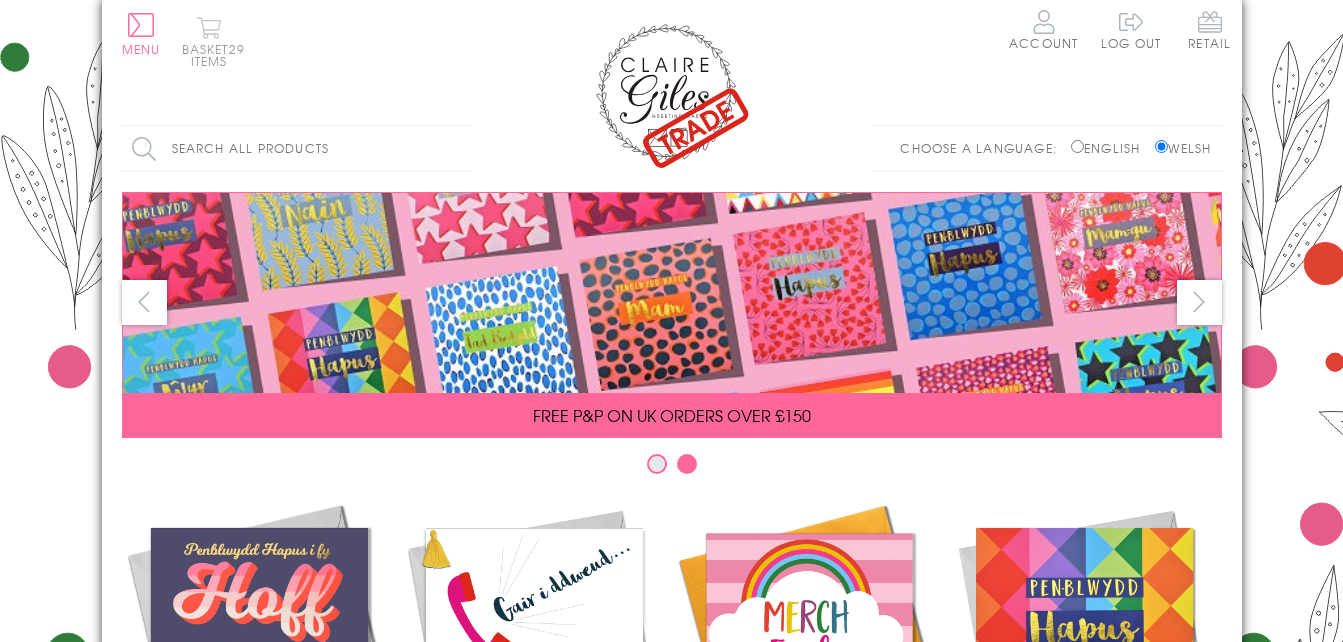 click on "29 items" at bounding box center [218, 55] 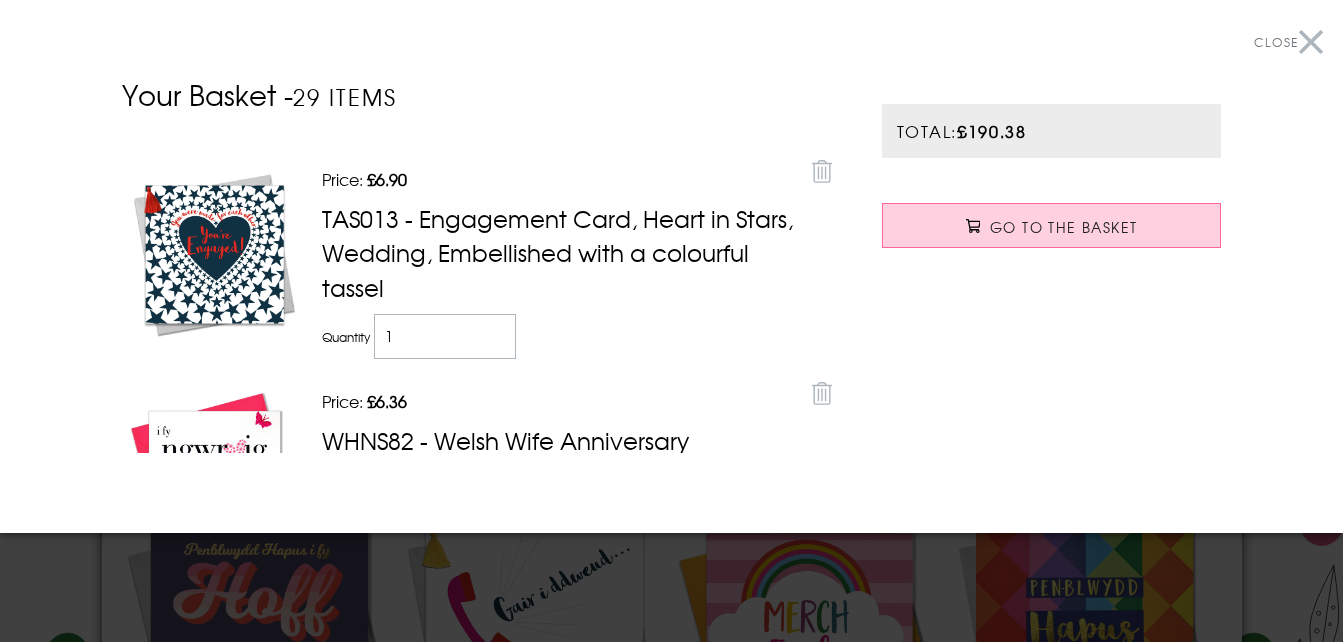 scroll, scrollTop: 1000, scrollLeft: 0, axis: vertical 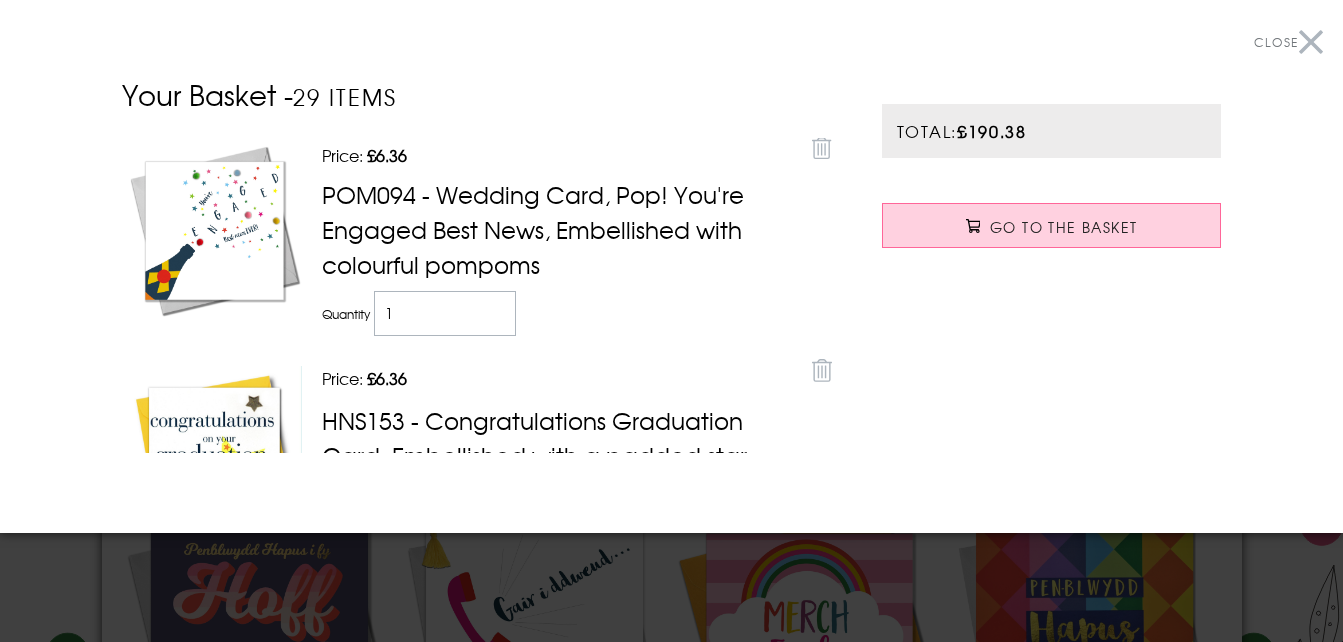 click on "Close" at bounding box center [1288, 42] 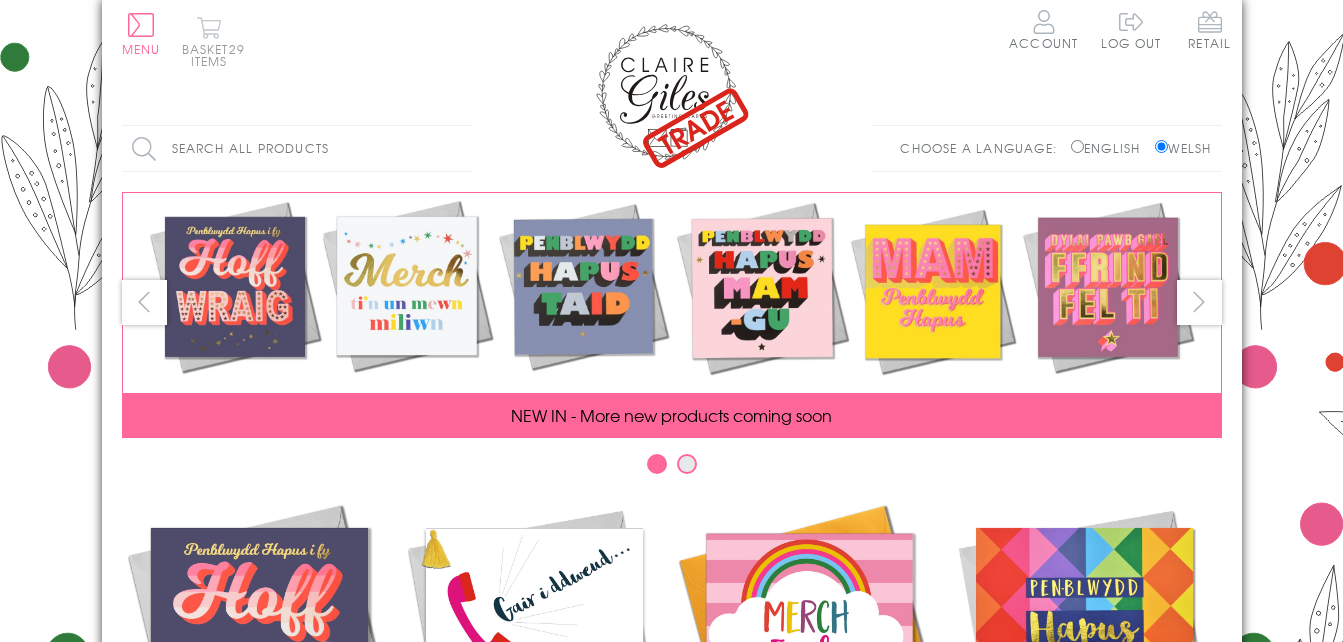 click on "Basket  29 items" at bounding box center [209, 41] 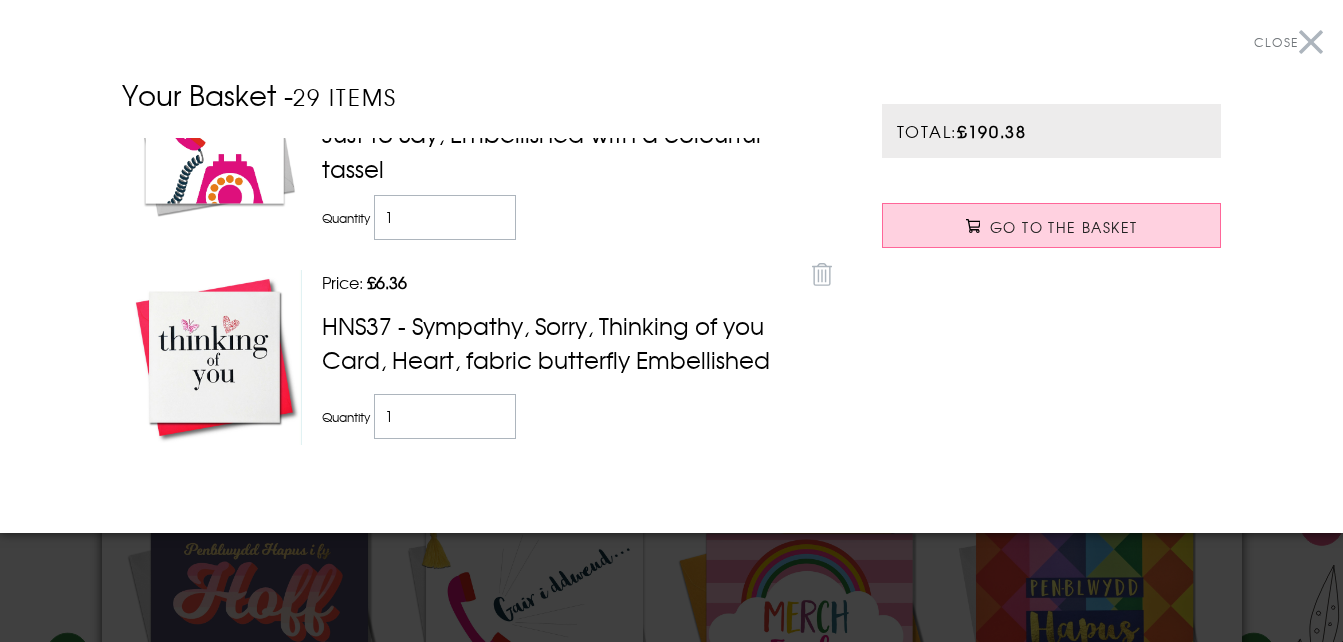 scroll, scrollTop: 5760, scrollLeft: 0, axis: vertical 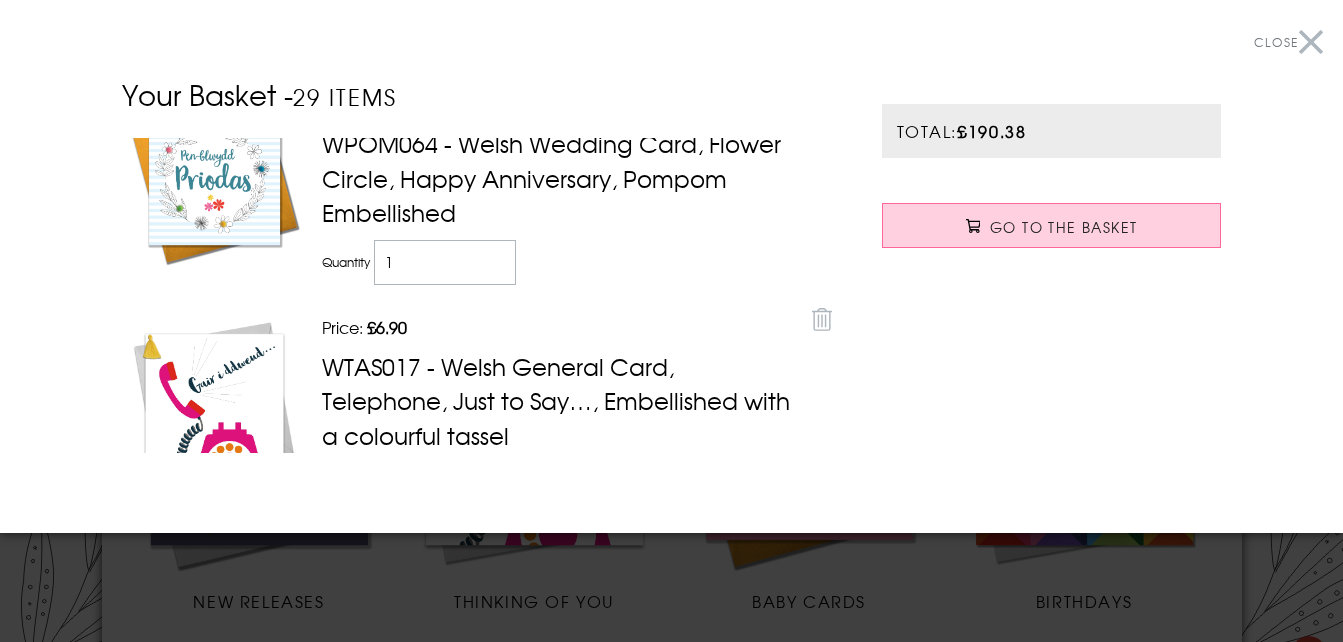click on "Close" at bounding box center [1288, 42] 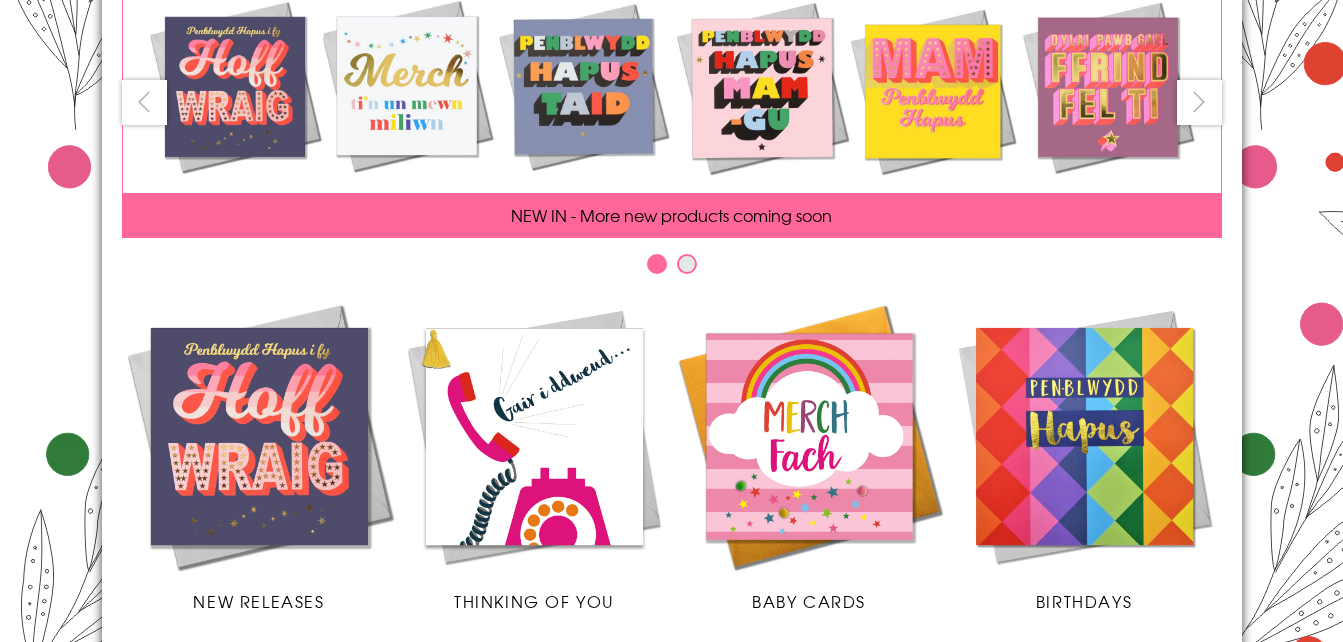 scroll, scrollTop: 0, scrollLeft: 0, axis: both 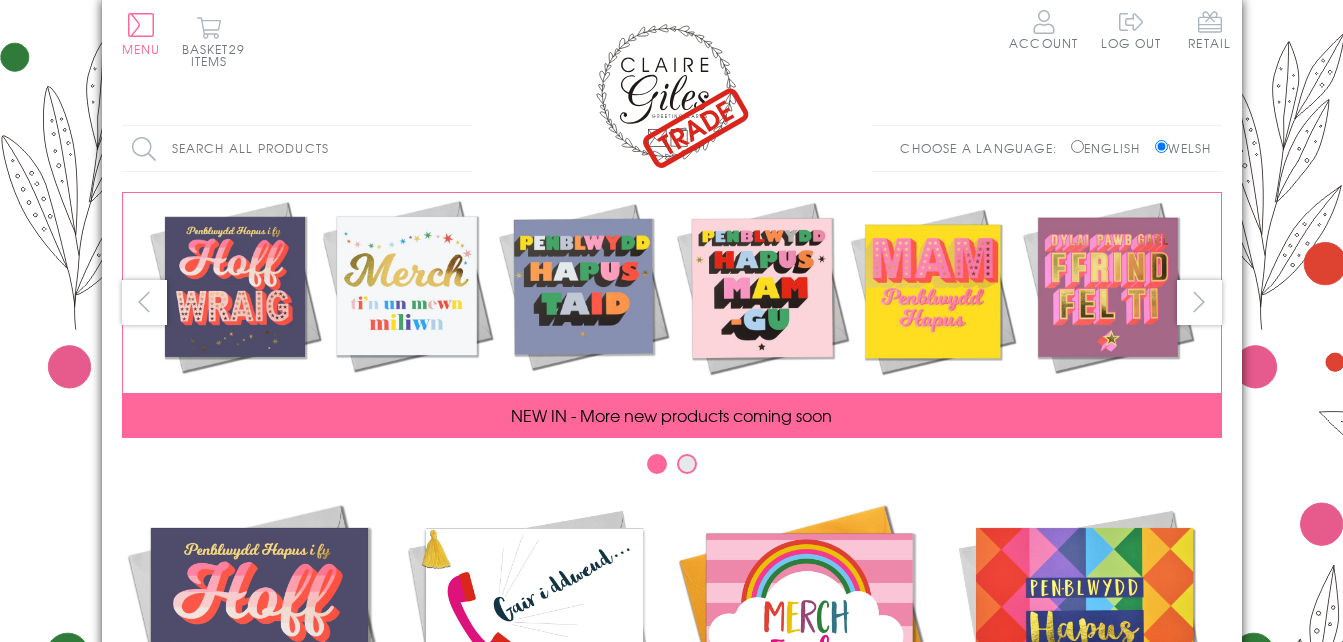 click on "English" at bounding box center [1077, 146] 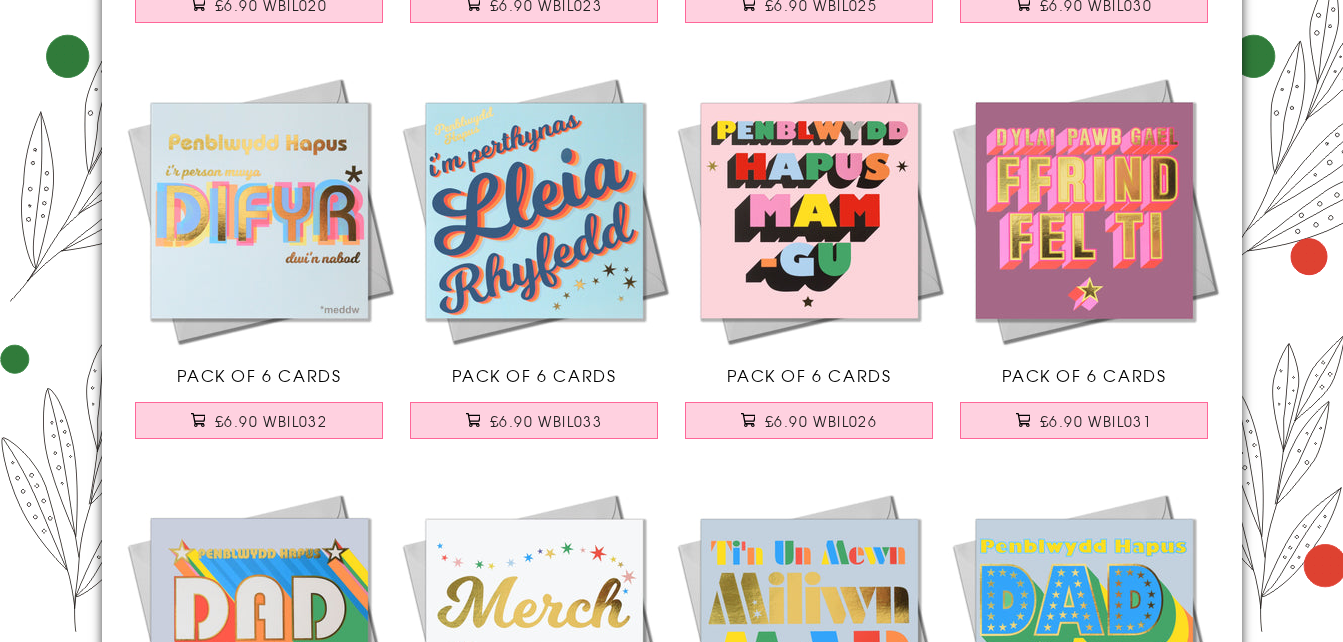 scroll, scrollTop: 600, scrollLeft: 0, axis: vertical 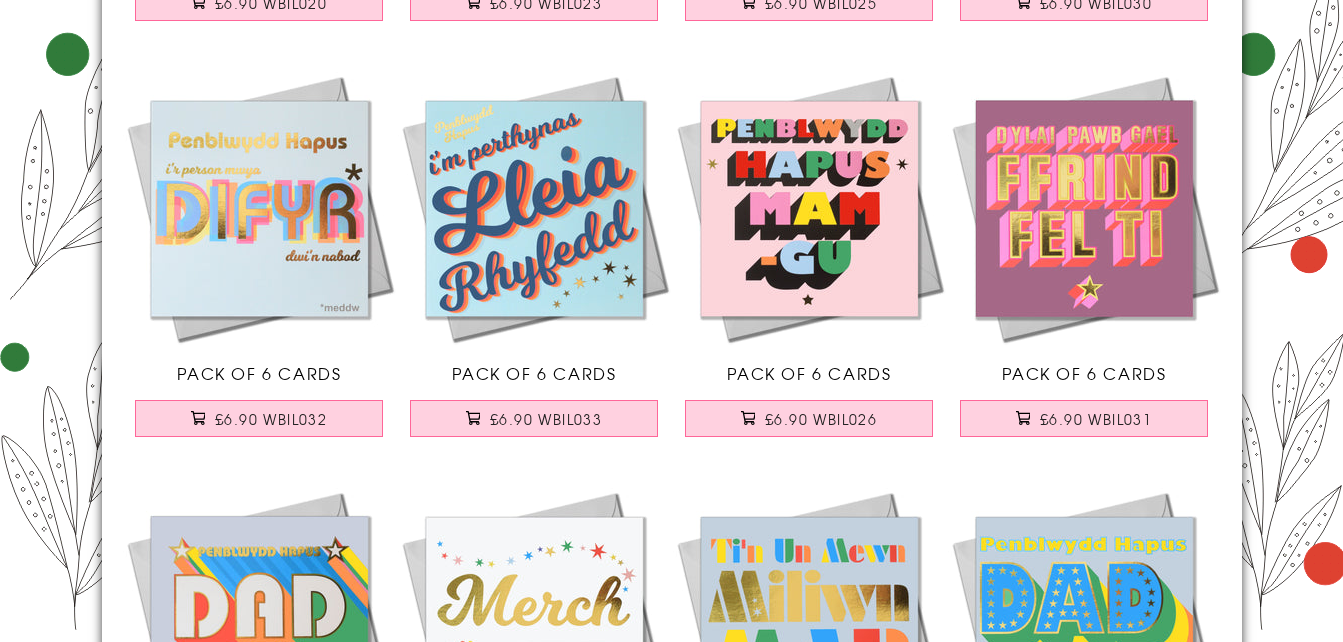 click at bounding box center [534, 208] 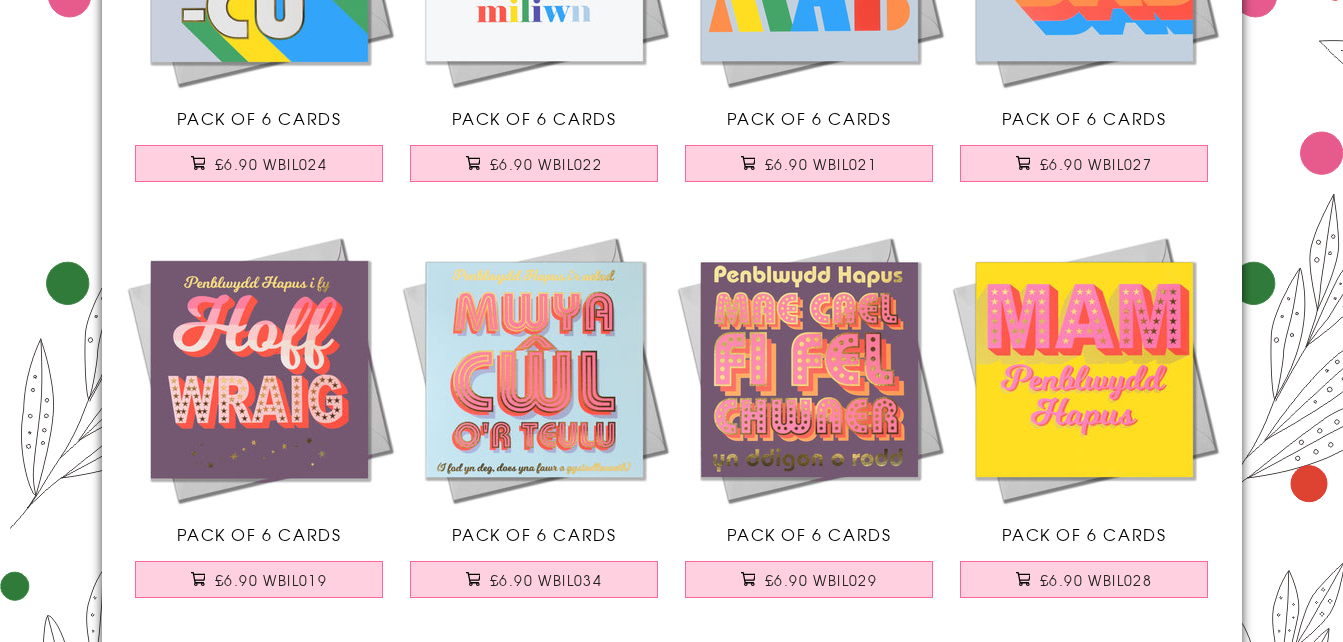 scroll, scrollTop: 1300, scrollLeft: 0, axis: vertical 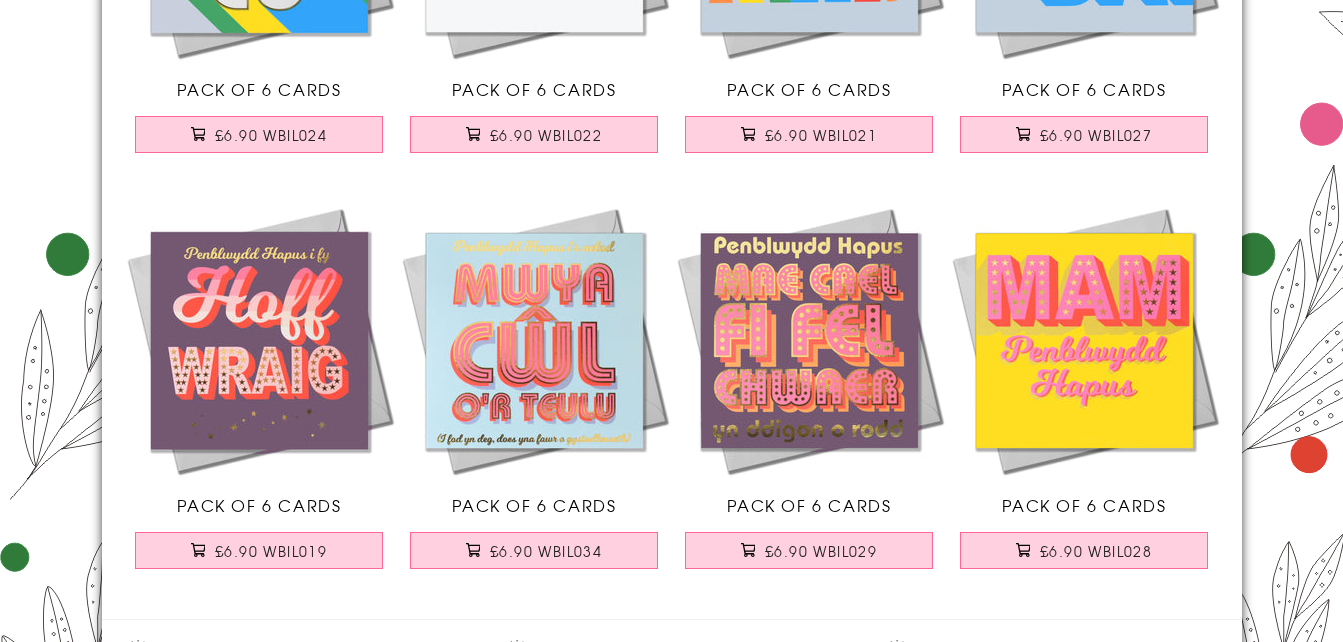 click at bounding box center (1084, 340) 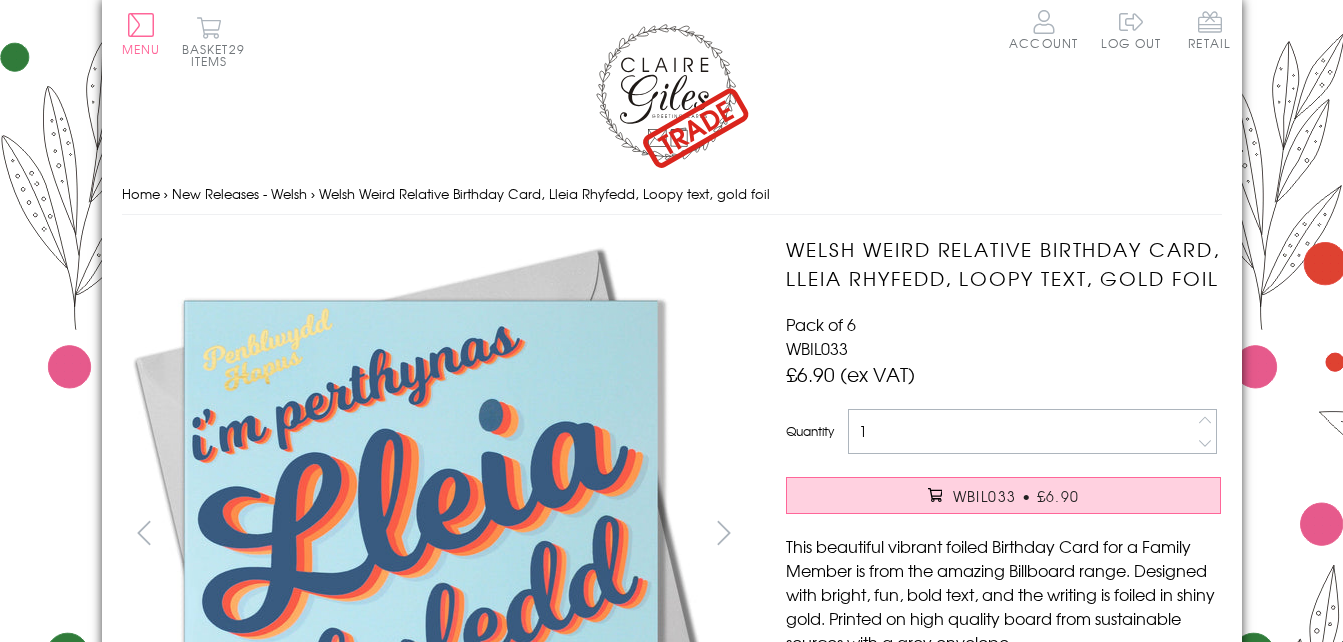 scroll, scrollTop: 0, scrollLeft: 0, axis: both 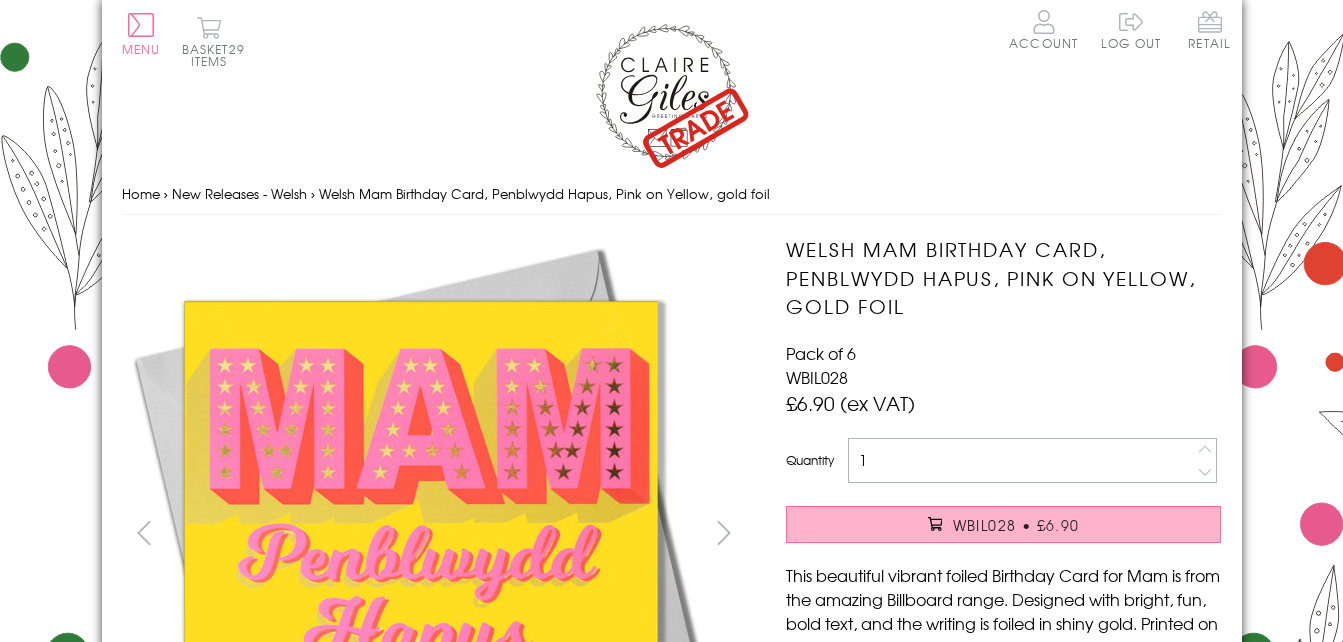 click on "WBIL028 • £6.90" at bounding box center [1016, 525] 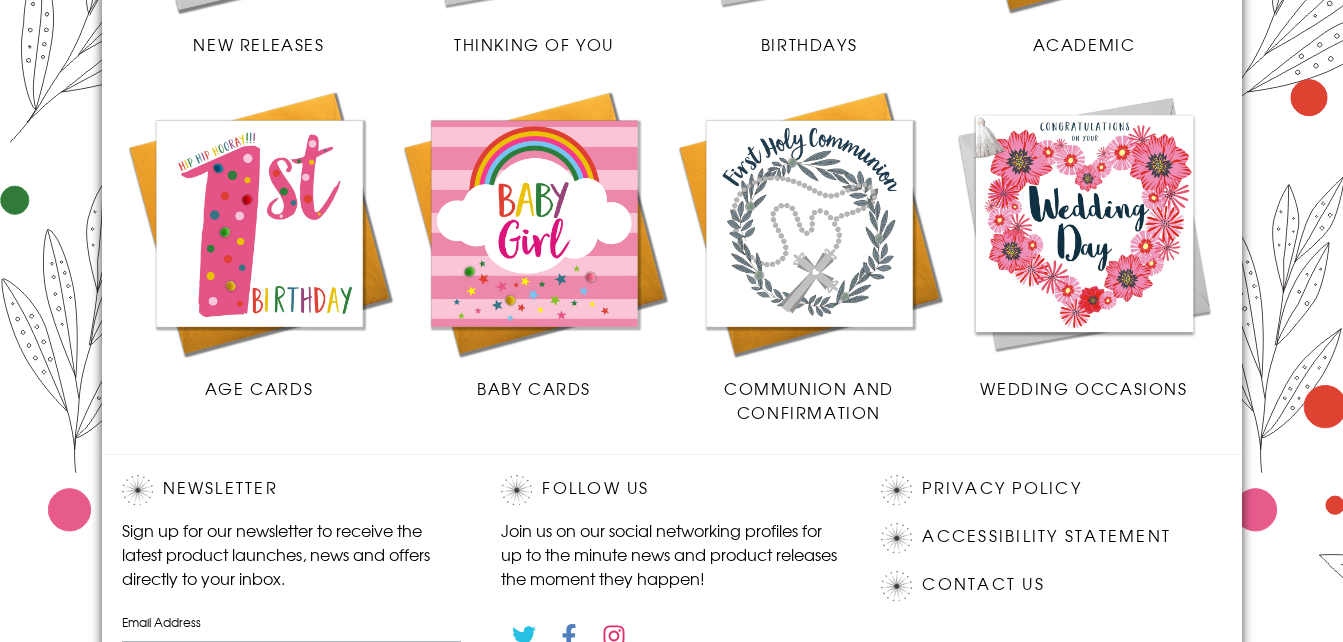 scroll, scrollTop: 600, scrollLeft: 0, axis: vertical 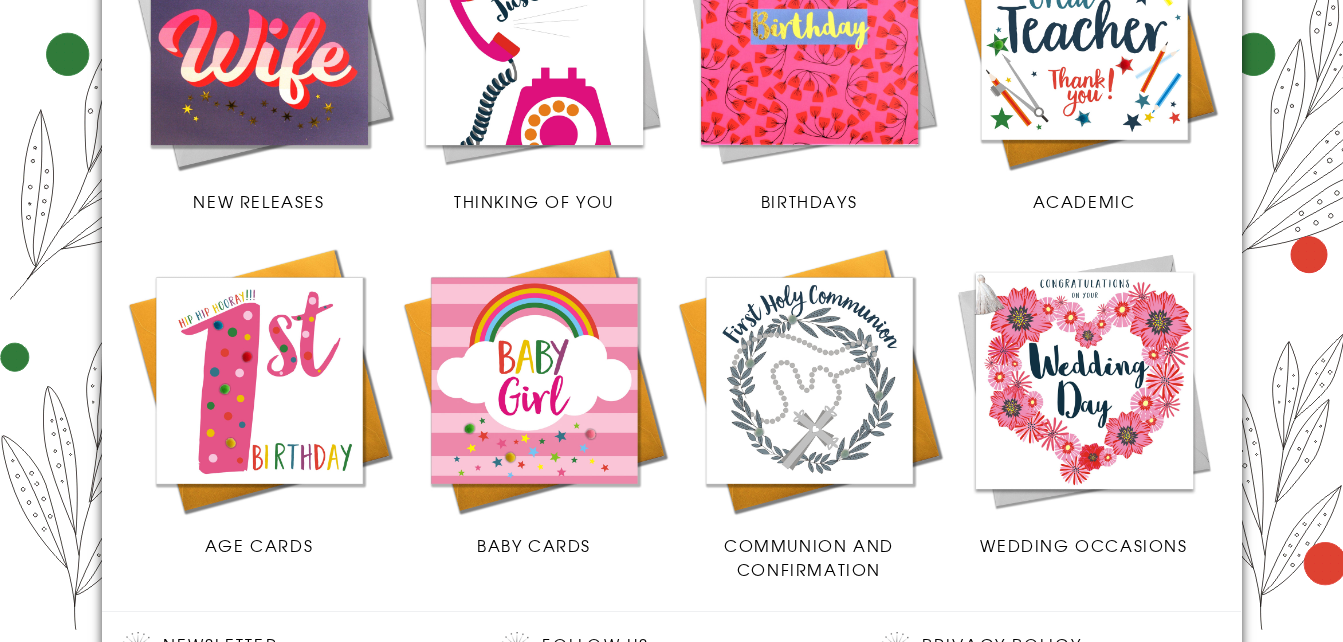 click at bounding box center (1084, 380) 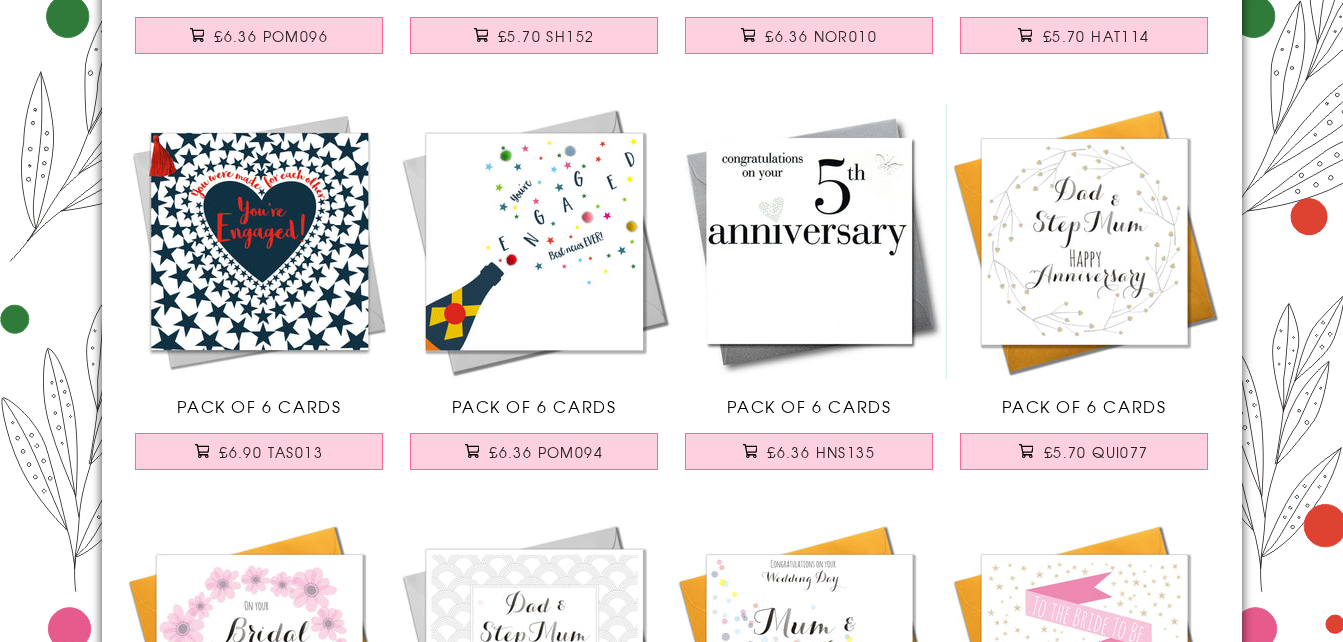 scroll, scrollTop: 700, scrollLeft: 0, axis: vertical 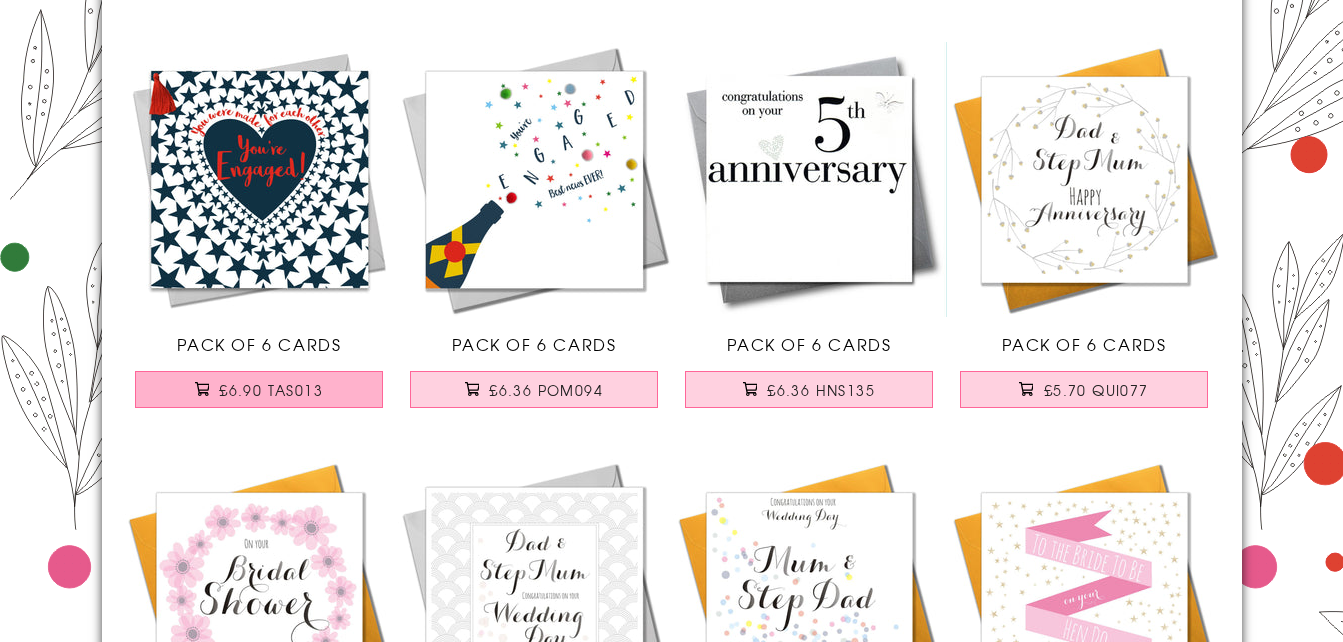 click on "£6.90  TAS013" at bounding box center (259, 389) 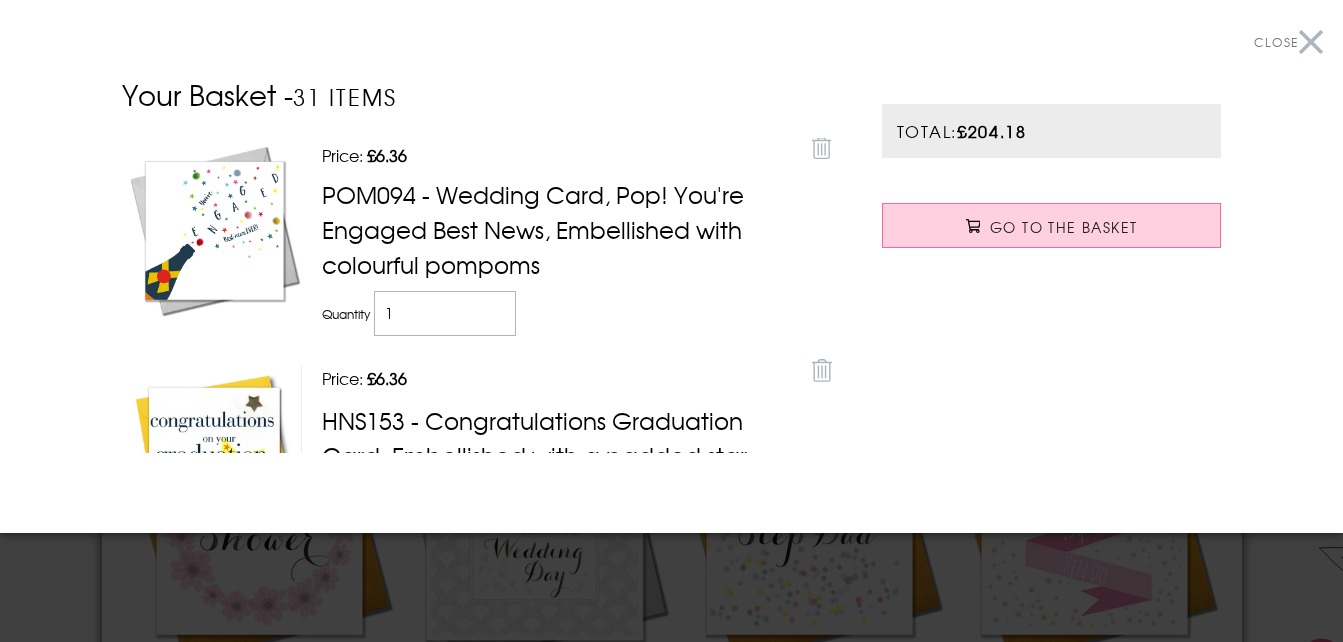 scroll, scrollTop: 1000, scrollLeft: 0, axis: vertical 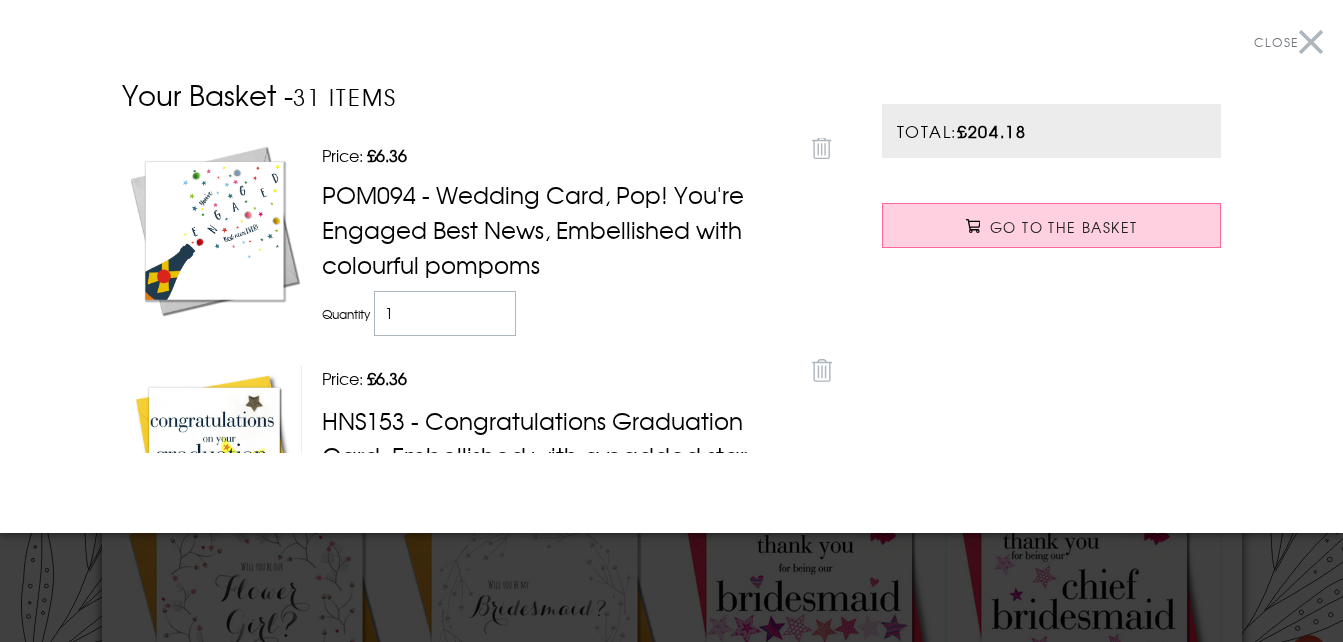 click on "Close" at bounding box center [1288, 42] 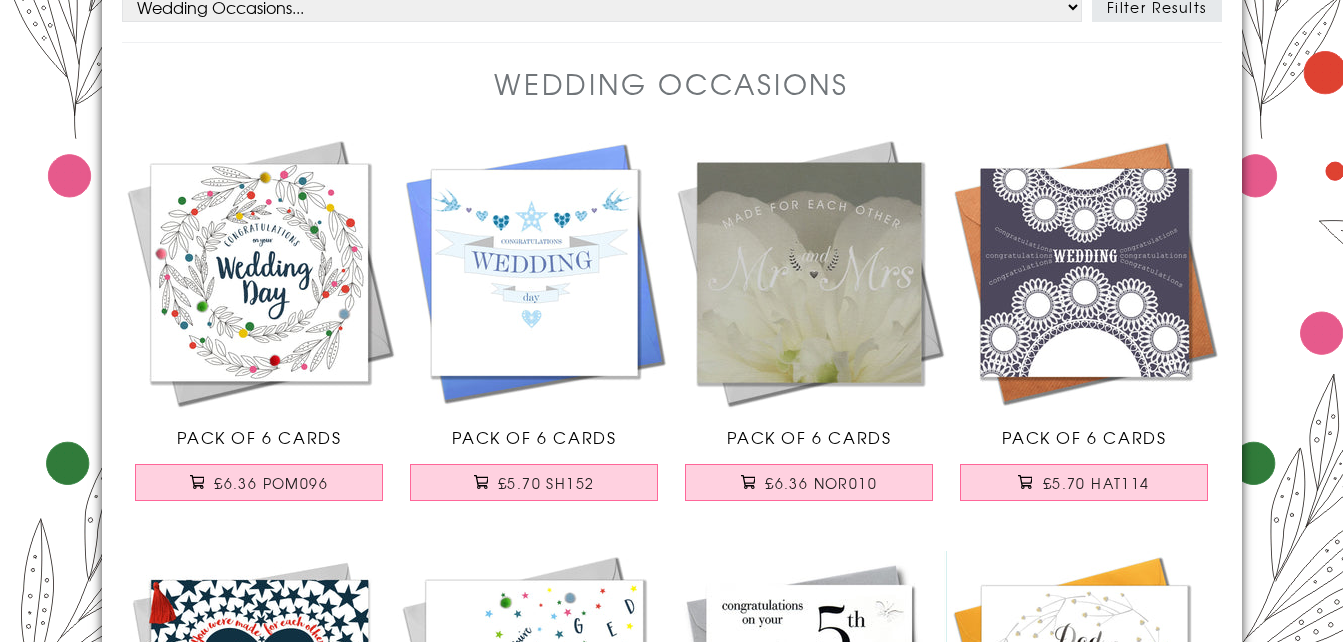 scroll, scrollTop: 0, scrollLeft: 0, axis: both 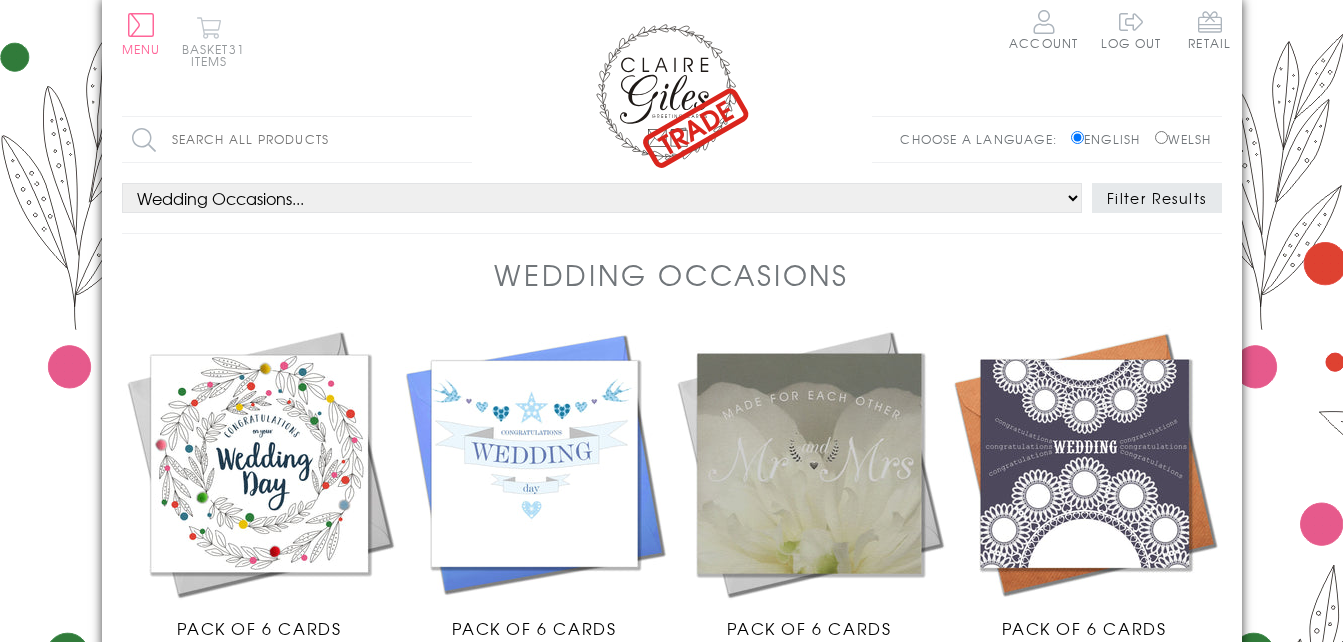 click on "Basket  31 items" at bounding box center [209, 41] 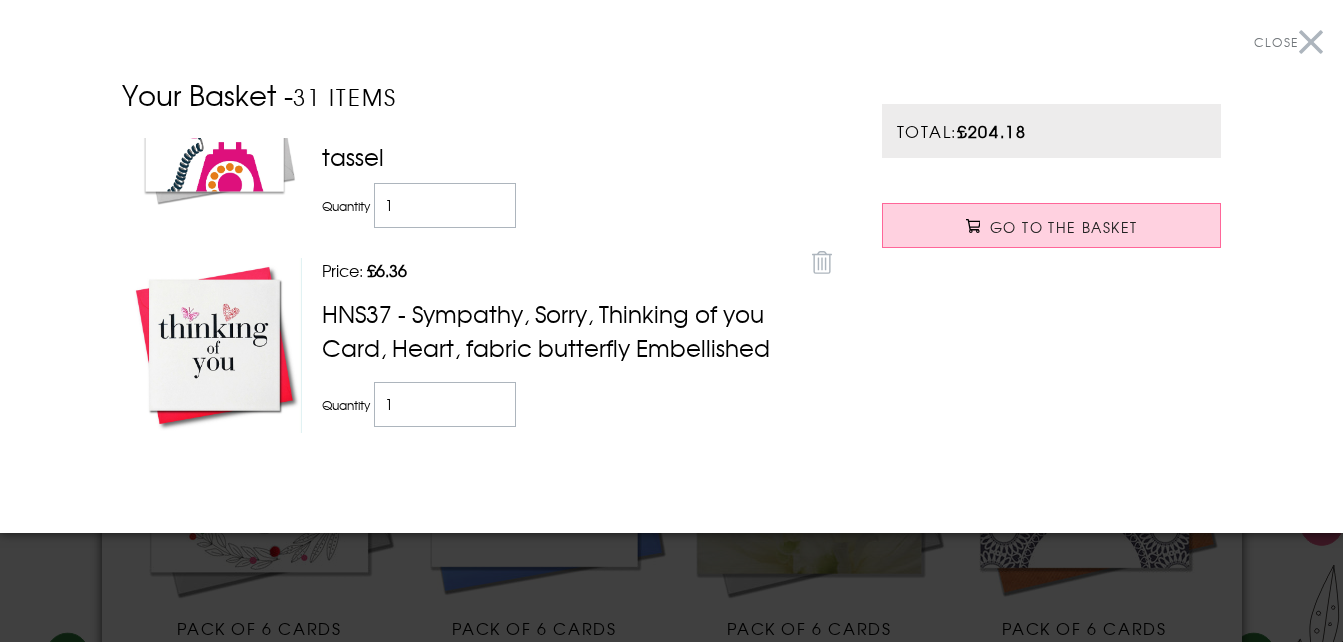 scroll, scrollTop: 5760, scrollLeft: 0, axis: vertical 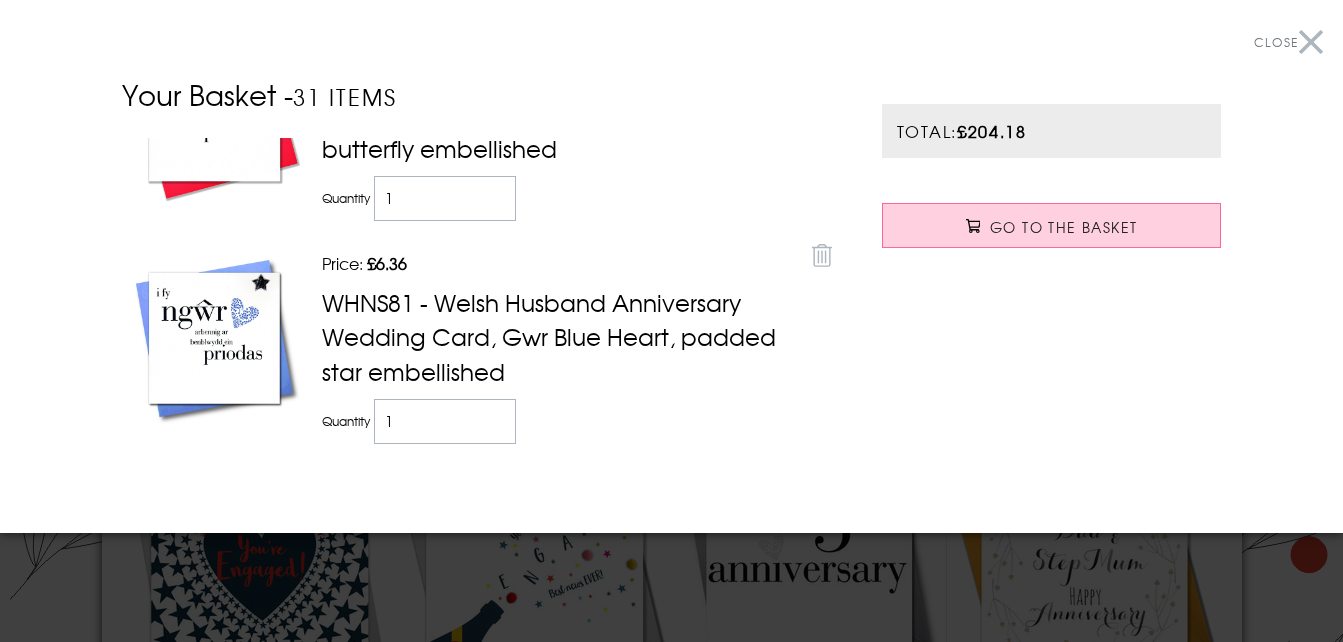 click on "Close" at bounding box center [1288, 42] 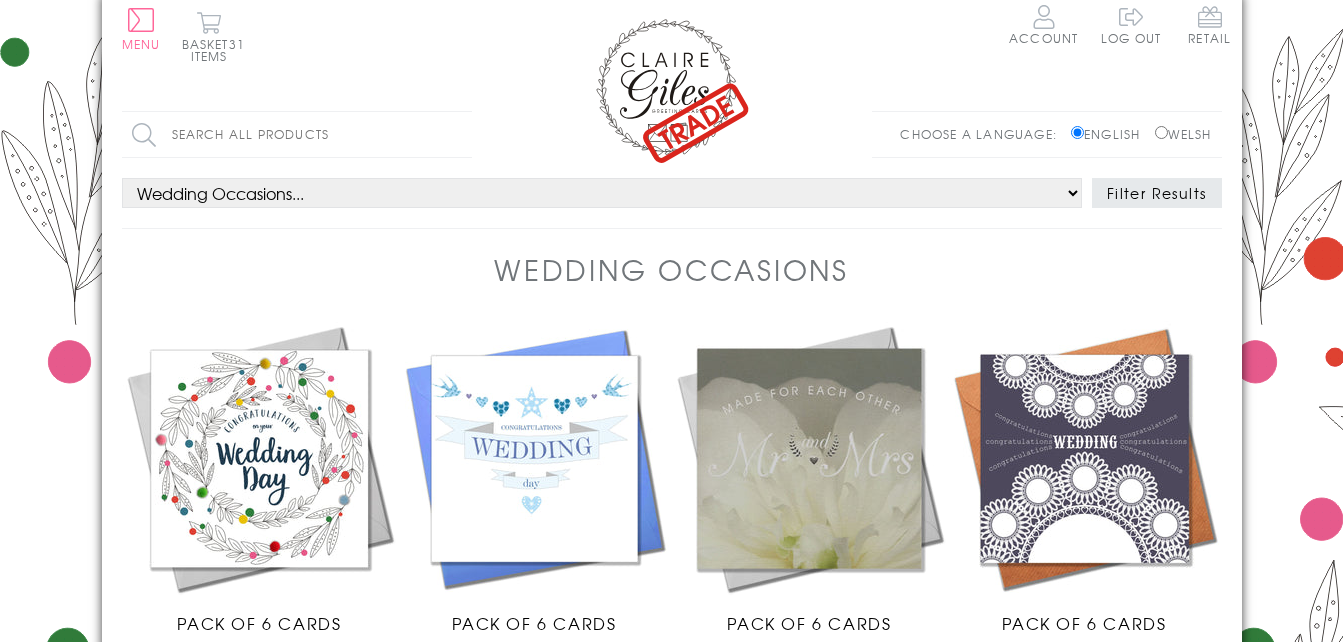 scroll, scrollTop: 0, scrollLeft: 0, axis: both 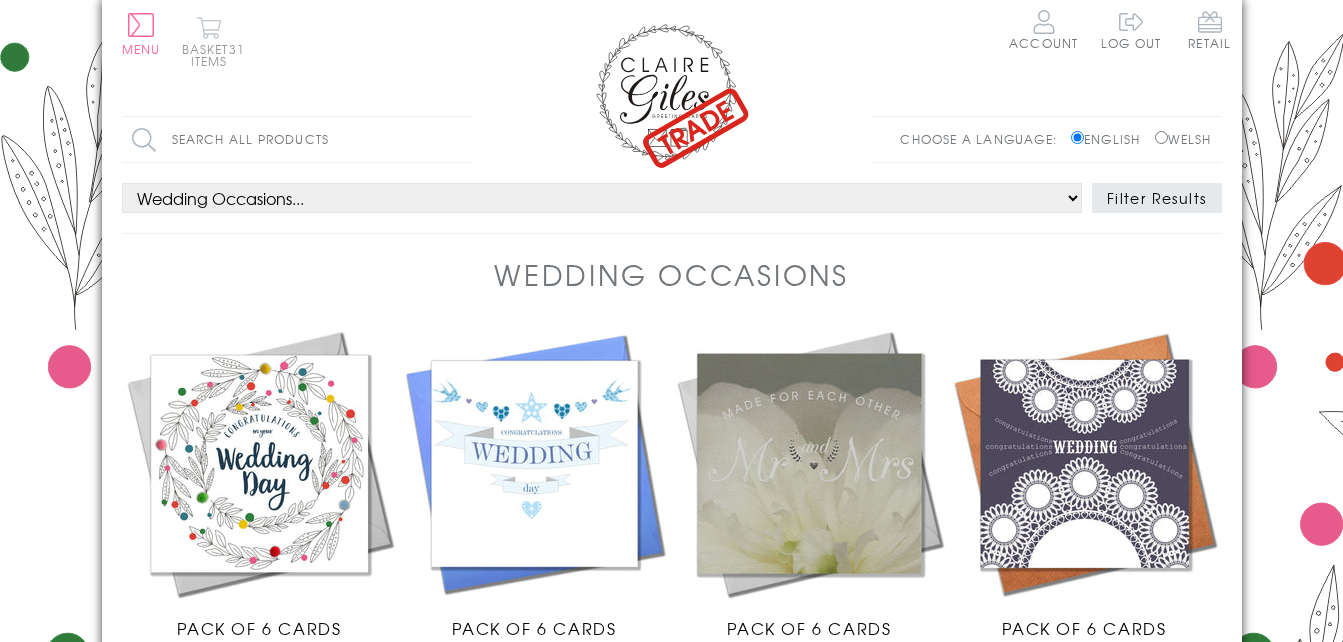 click on "Basket  31 items" at bounding box center [209, 41] 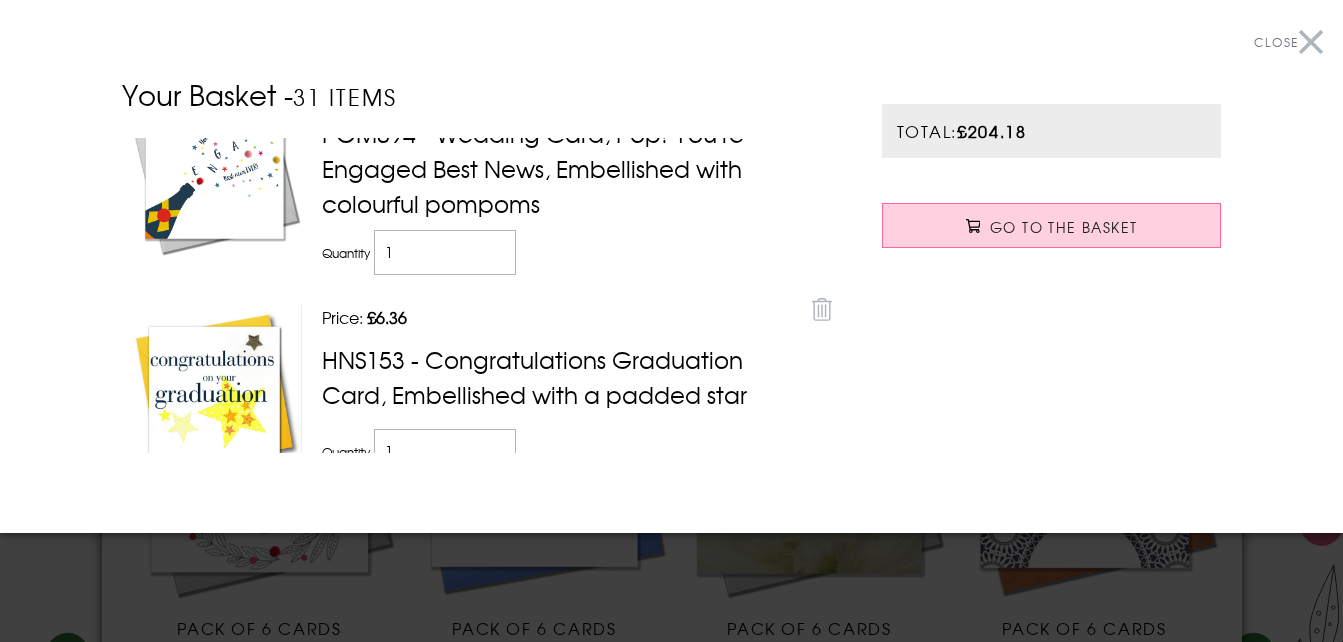scroll, scrollTop: 0, scrollLeft: 0, axis: both 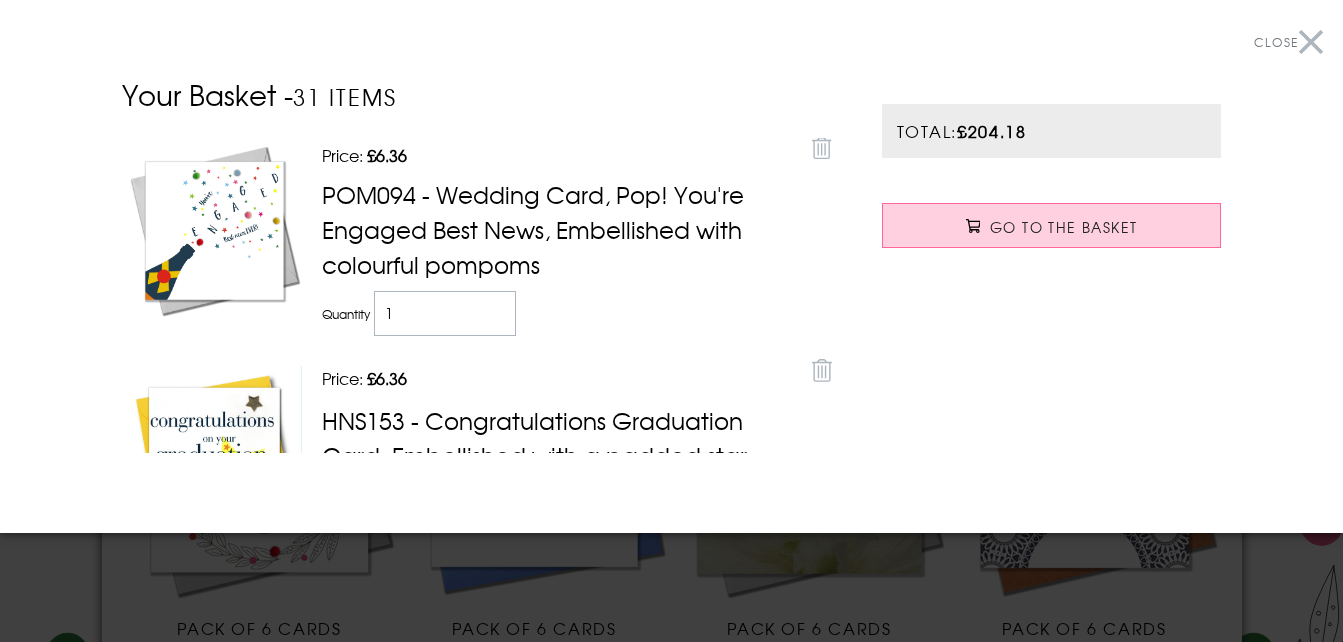click on "Close" at bounding box center [1288, 42] 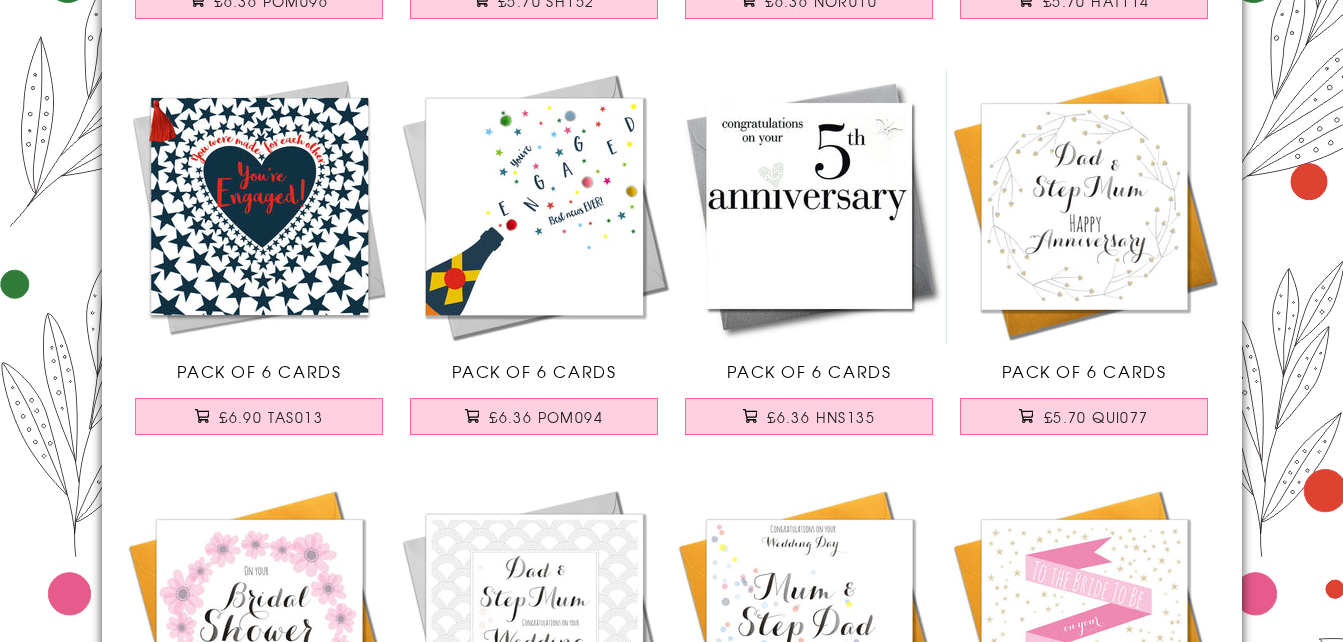 scroll, scrollTop: 0, scrollLeft: 0, axis: both 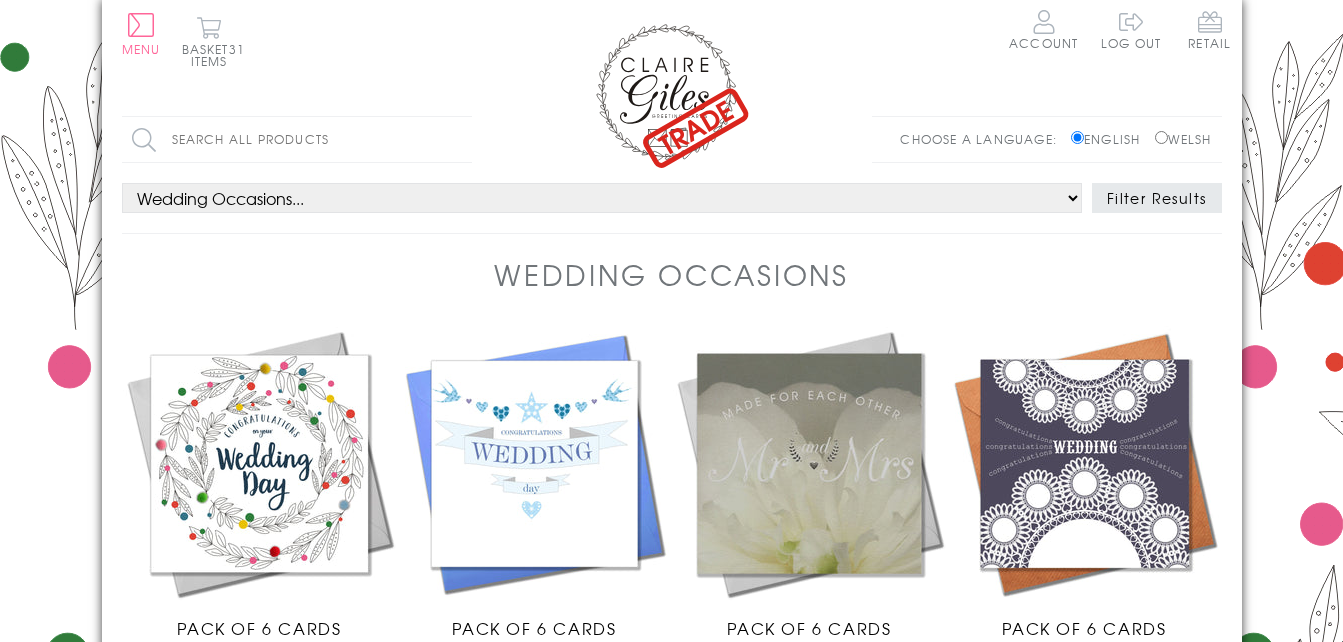 click on "Close
Quick Links
Home
Your Account
Login
Your Basket
Contact Us
All Occasions
Academic
Age Cards
Anniversary
Baby Cards
Birthdays
Christmas
Communion and Confirmation
Congratulations" at bounding box center (671, 1447) 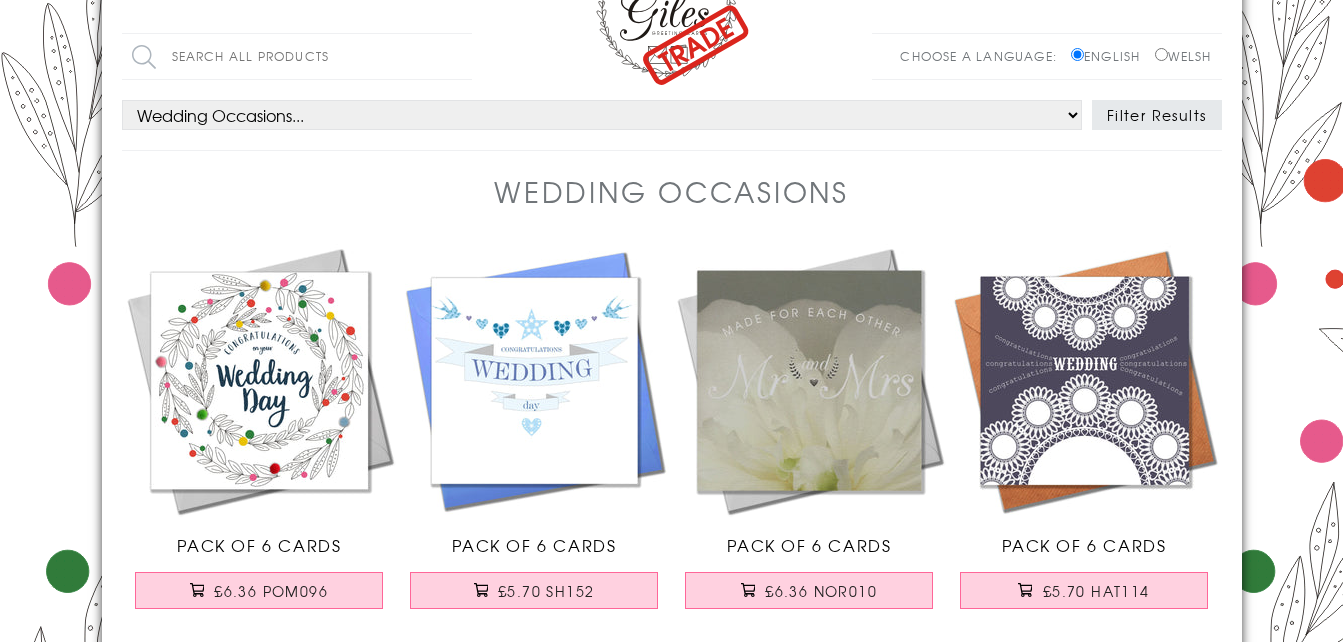 scroll, scrollTop: 224, scrollLeft: 0, axis: vertical 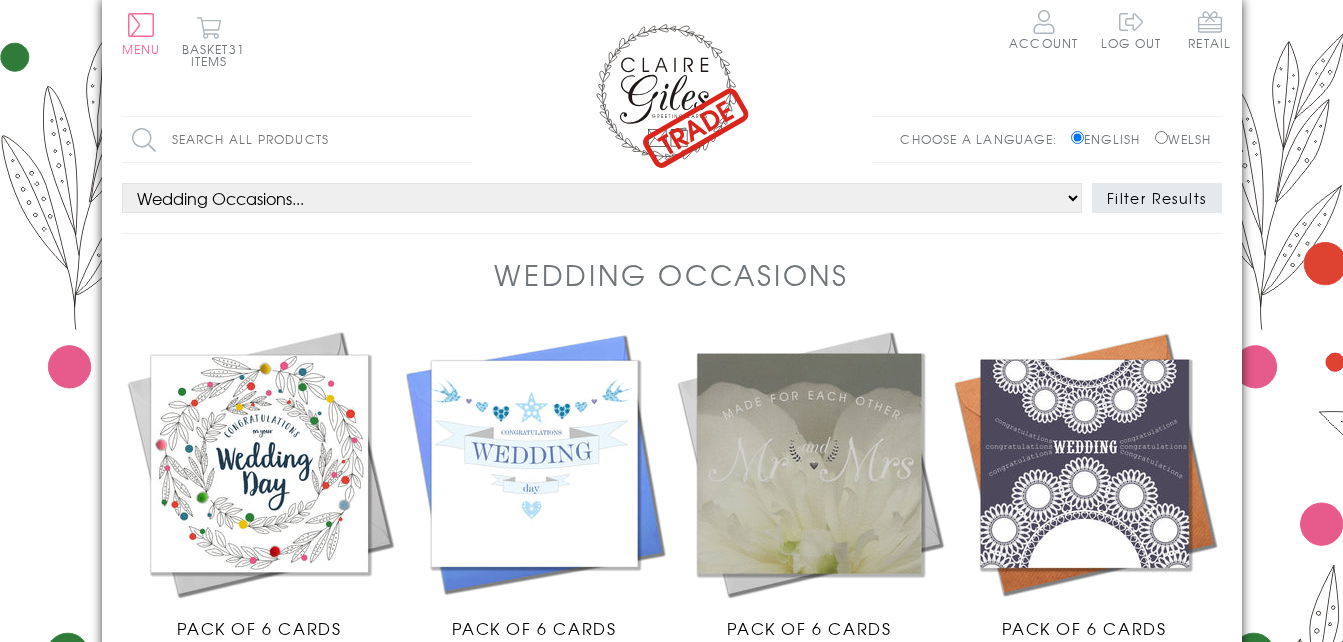 click on "Close
Quick Links
Home
Your Account
Login
Your Basket
Contact Us
All Occasions
Academic
Age Cards
Anniversary
Baby Cards
Birthdays
Christmas
Communion and Confirmation
Congratulations" at bounding box center (671, 2540) 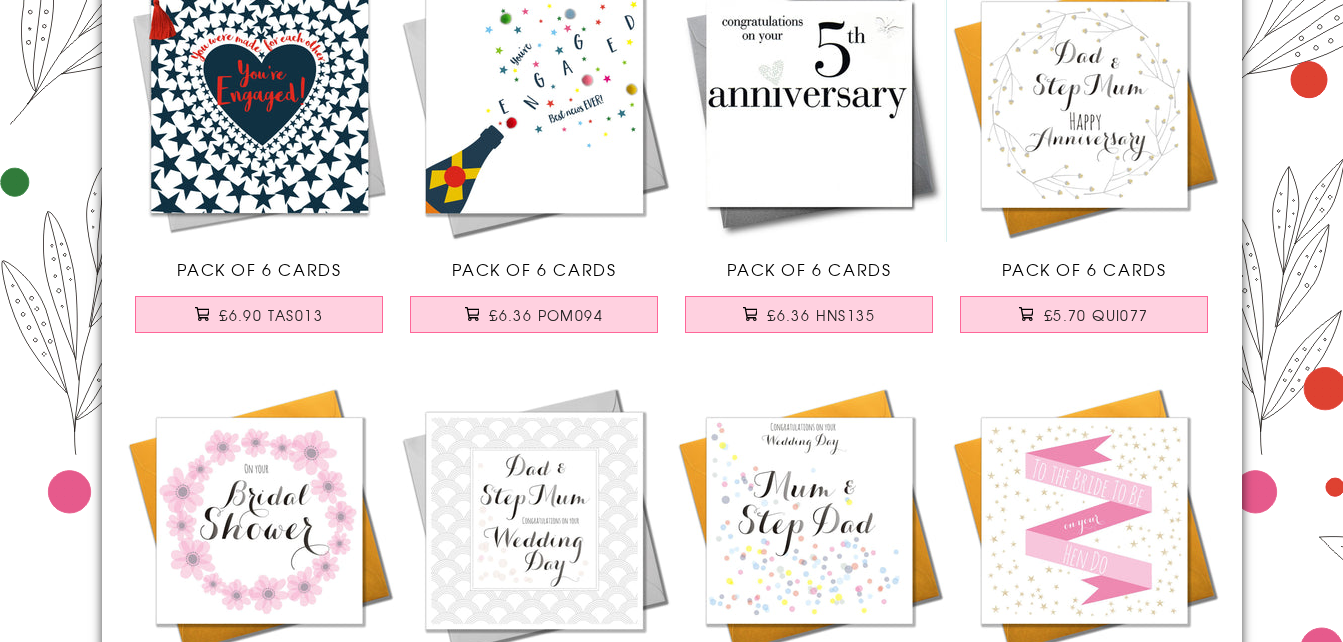 scroll, scrollTop: 0, scrollLeft: 0, axis: both 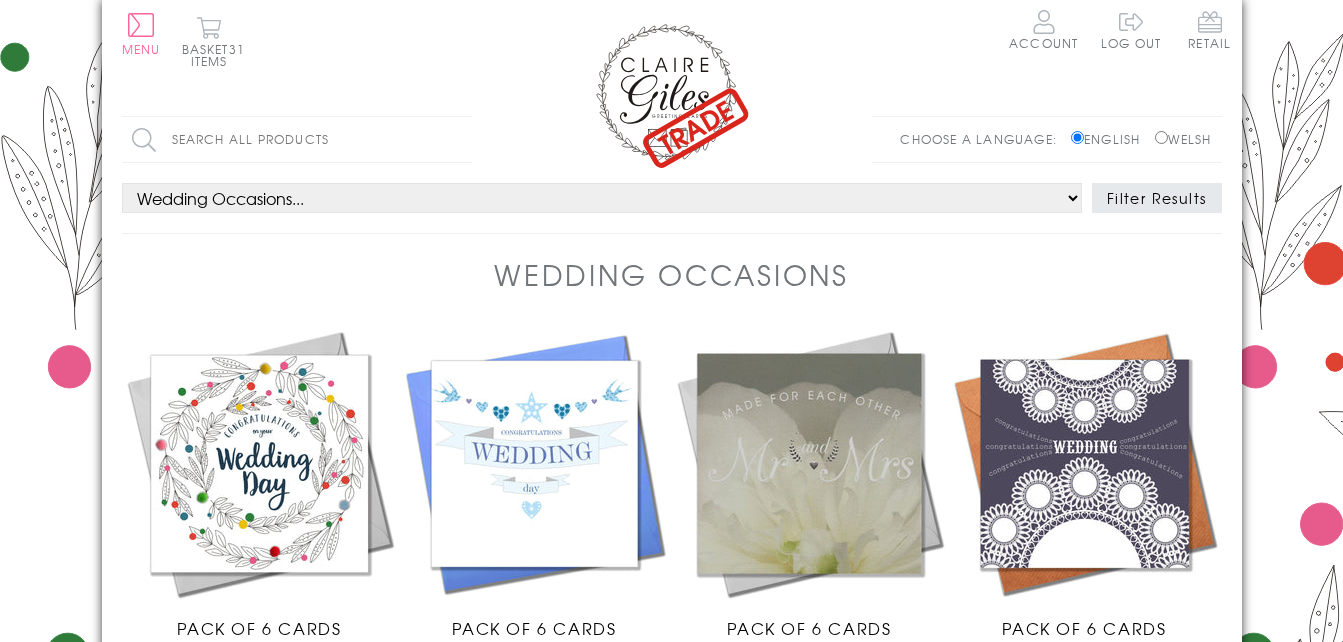 click on "Close
Quick Links
Home
Your Account
Login
Your Basket
Contact Us
All Occasions
Academic
Age Cards
Anniversary
Baby Cards
Birthdays
Christmas
Communion and Confirmation
Congratulations" at bounding box center [671, 2540] 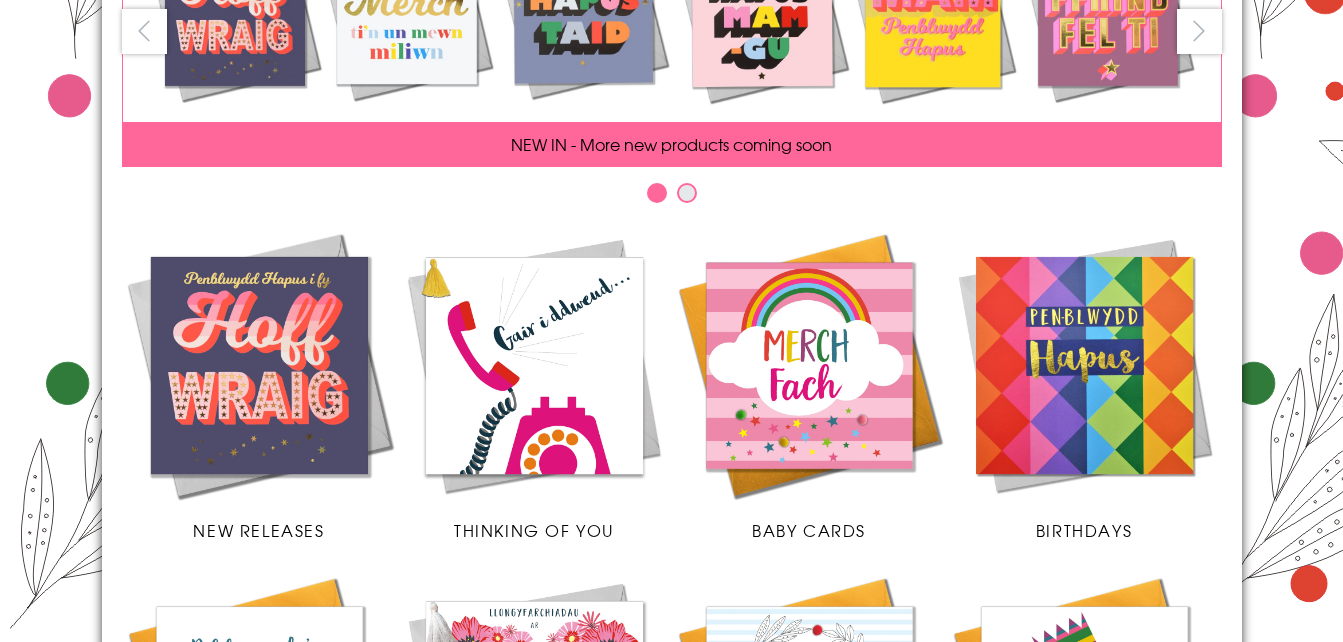 scroll, scrollTop: 300, scrollLeft: 0, axis: vertical 